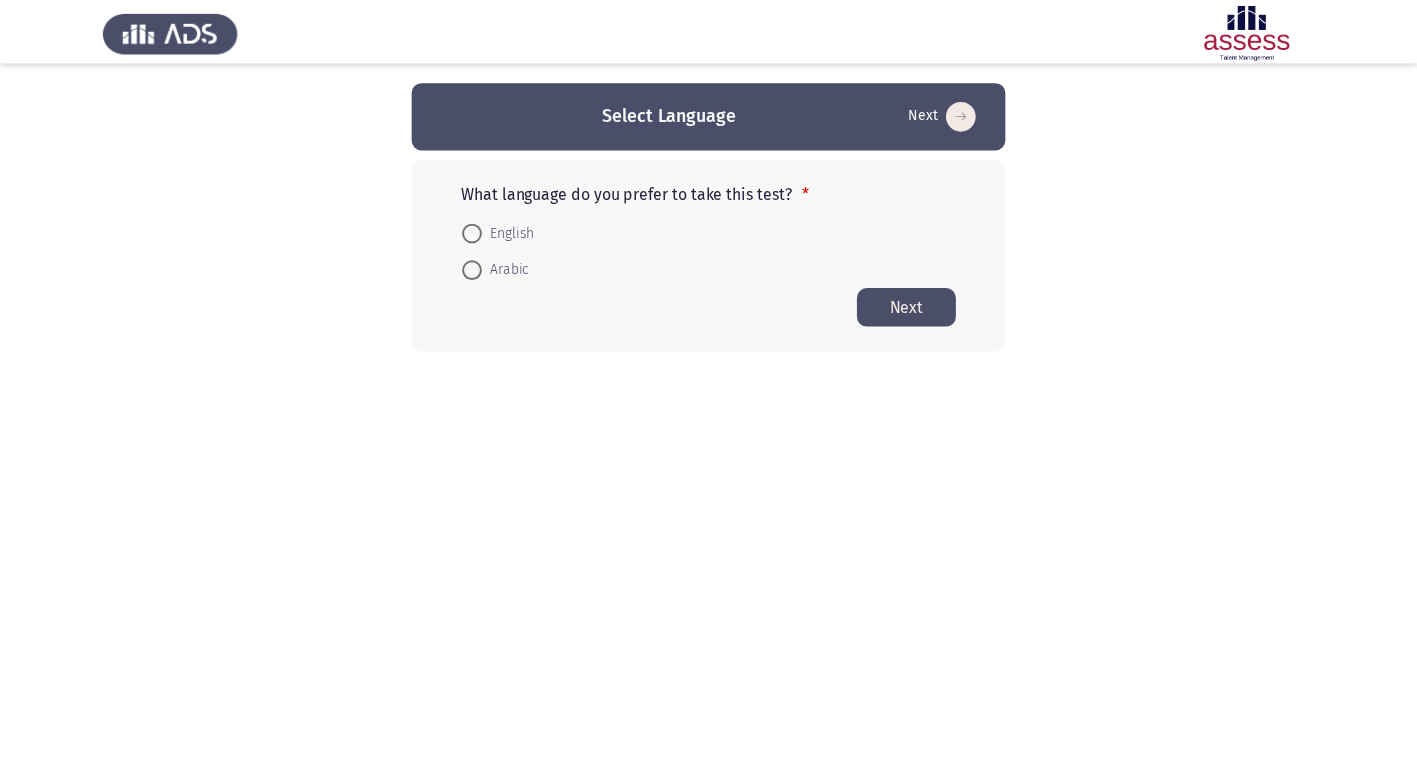 scroll, scrollTop: 0, scrollLeft: 0, axis: both 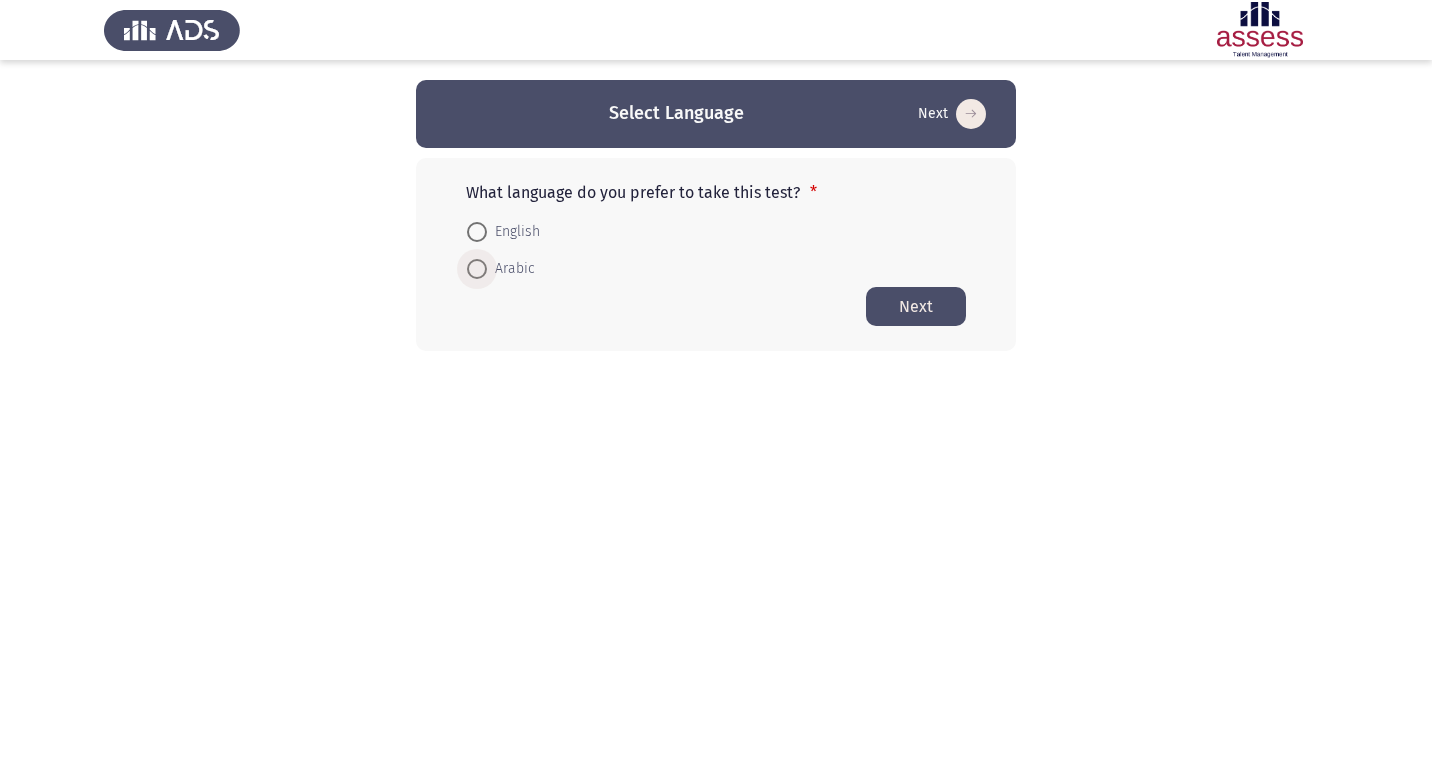 click at bounding box center (477, 269) 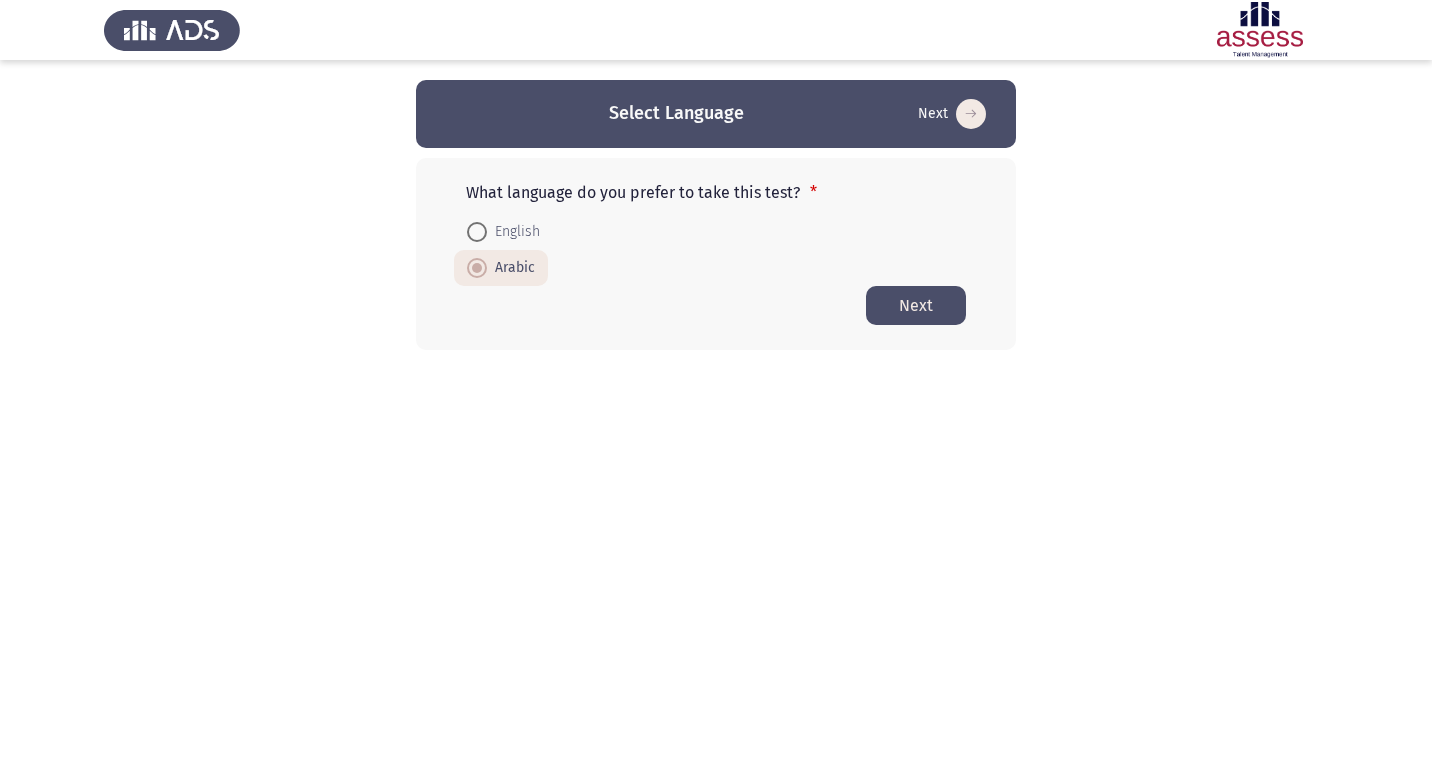 click on "Next" 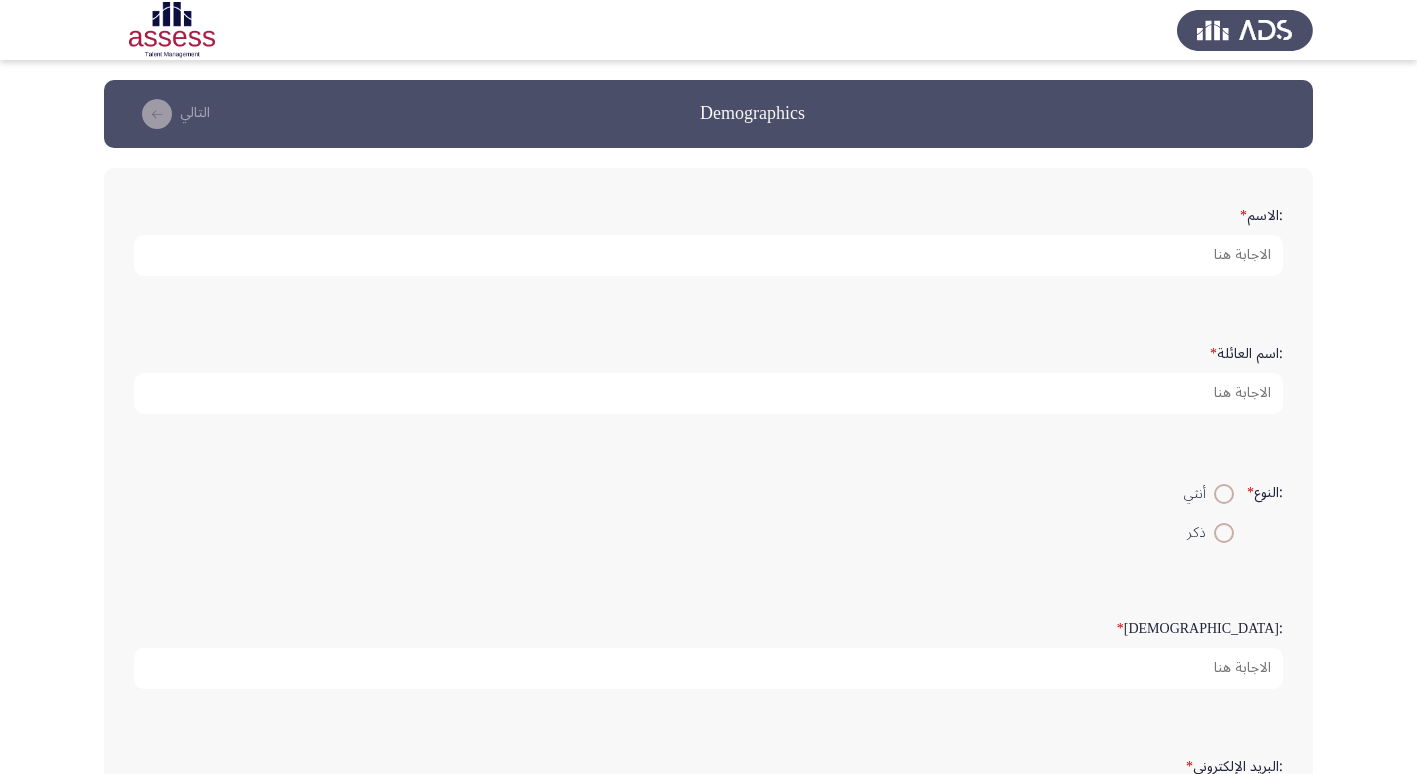 click on ":الاسم   *" 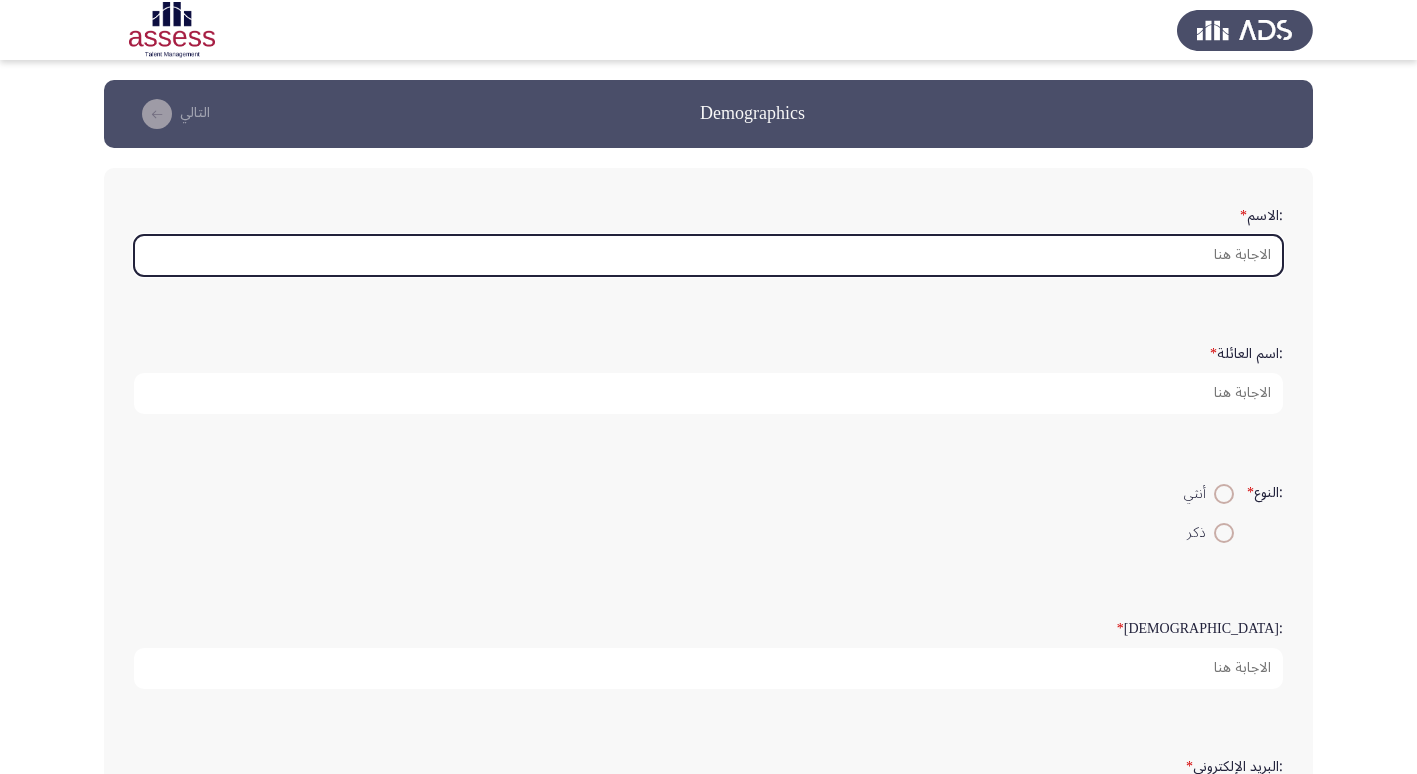 click on ":الاسم   *" at bounding box center [708, 255] 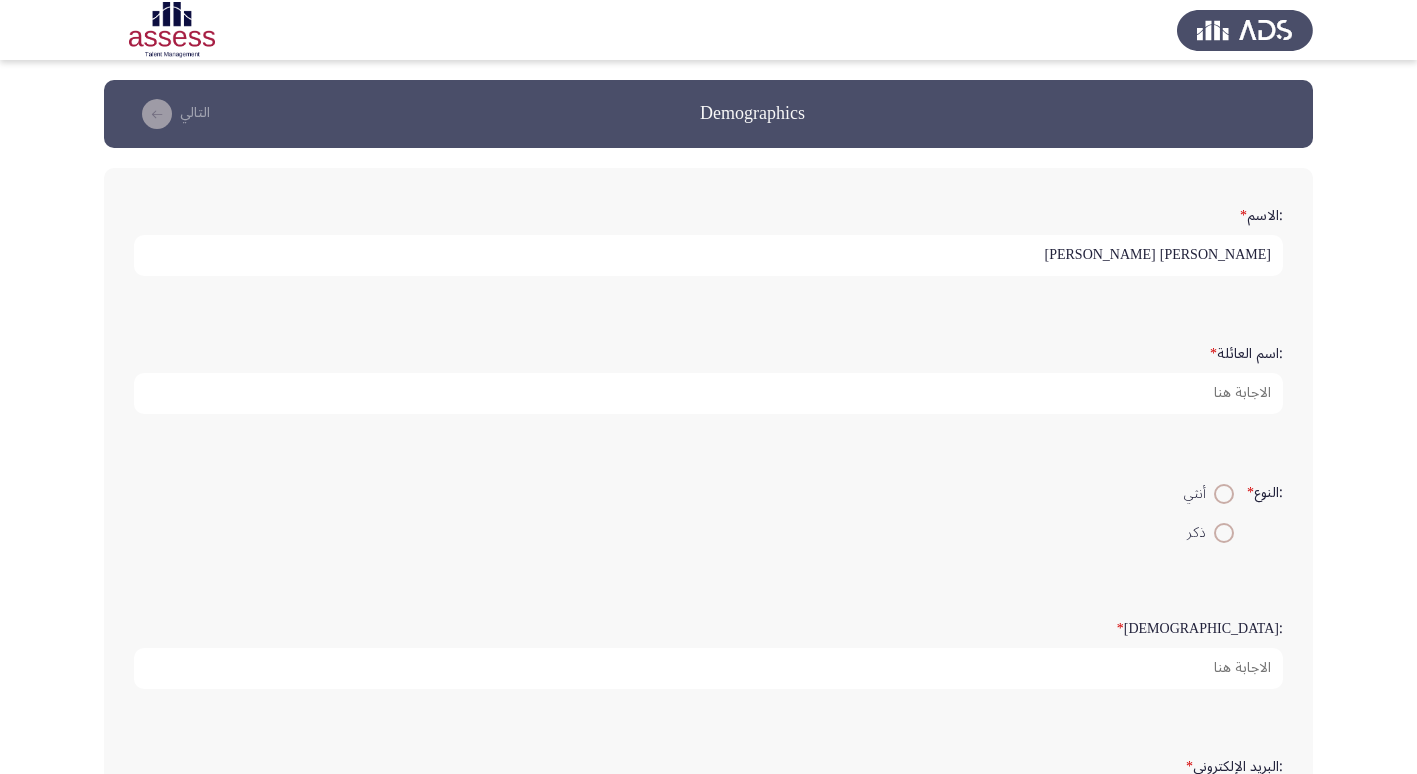 type on "محمد النادى فوزى ابراهيم" 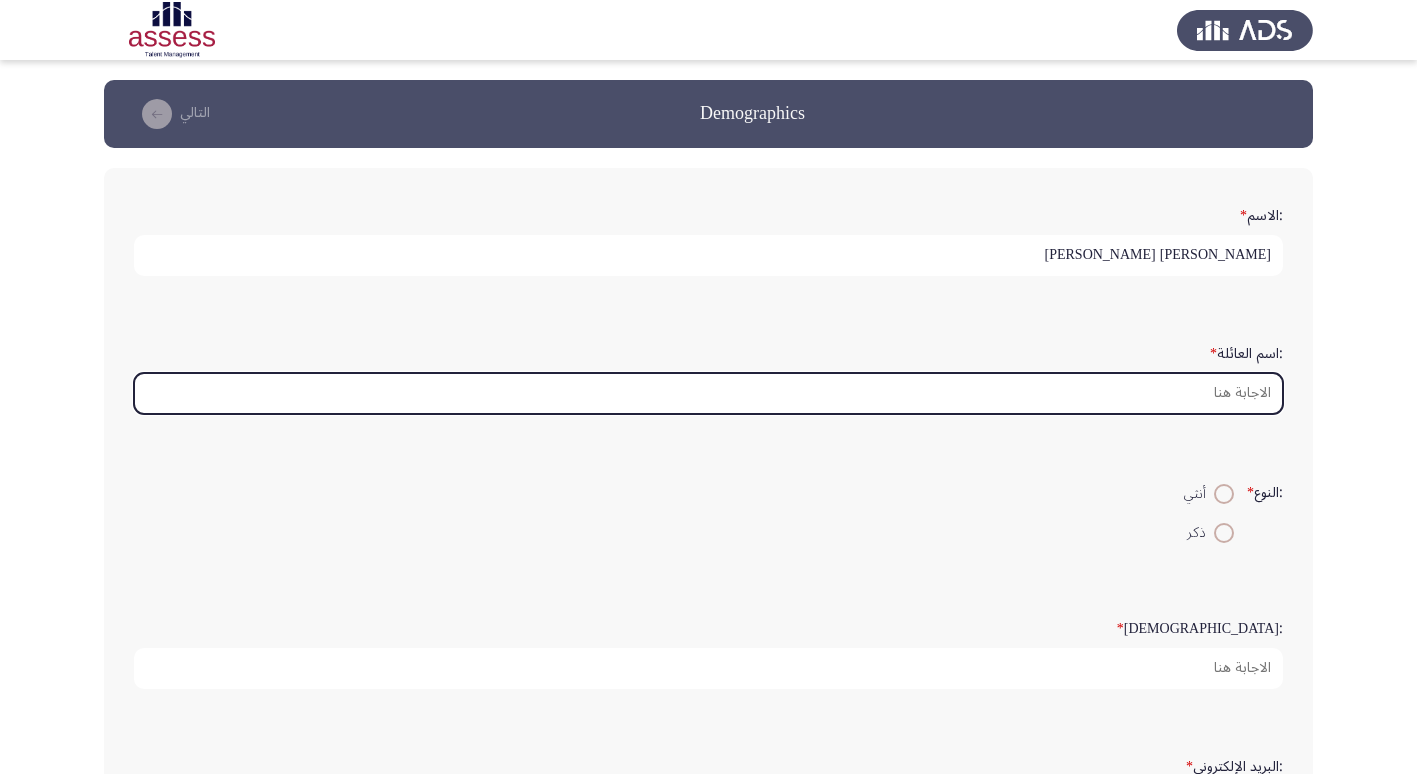 click on ":اسم العائلة   *" at bounding box center [708, 393] 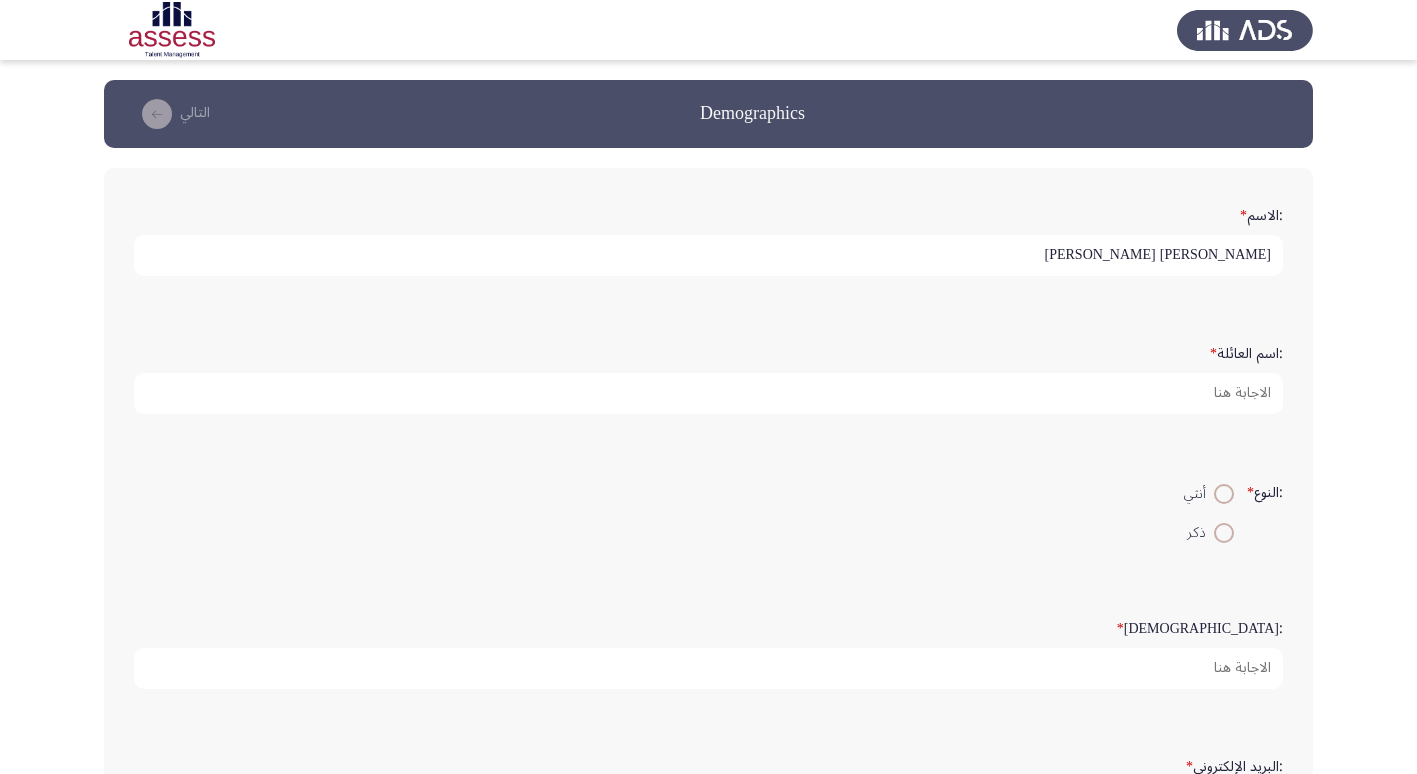 click at bounding box center (1224, 533) 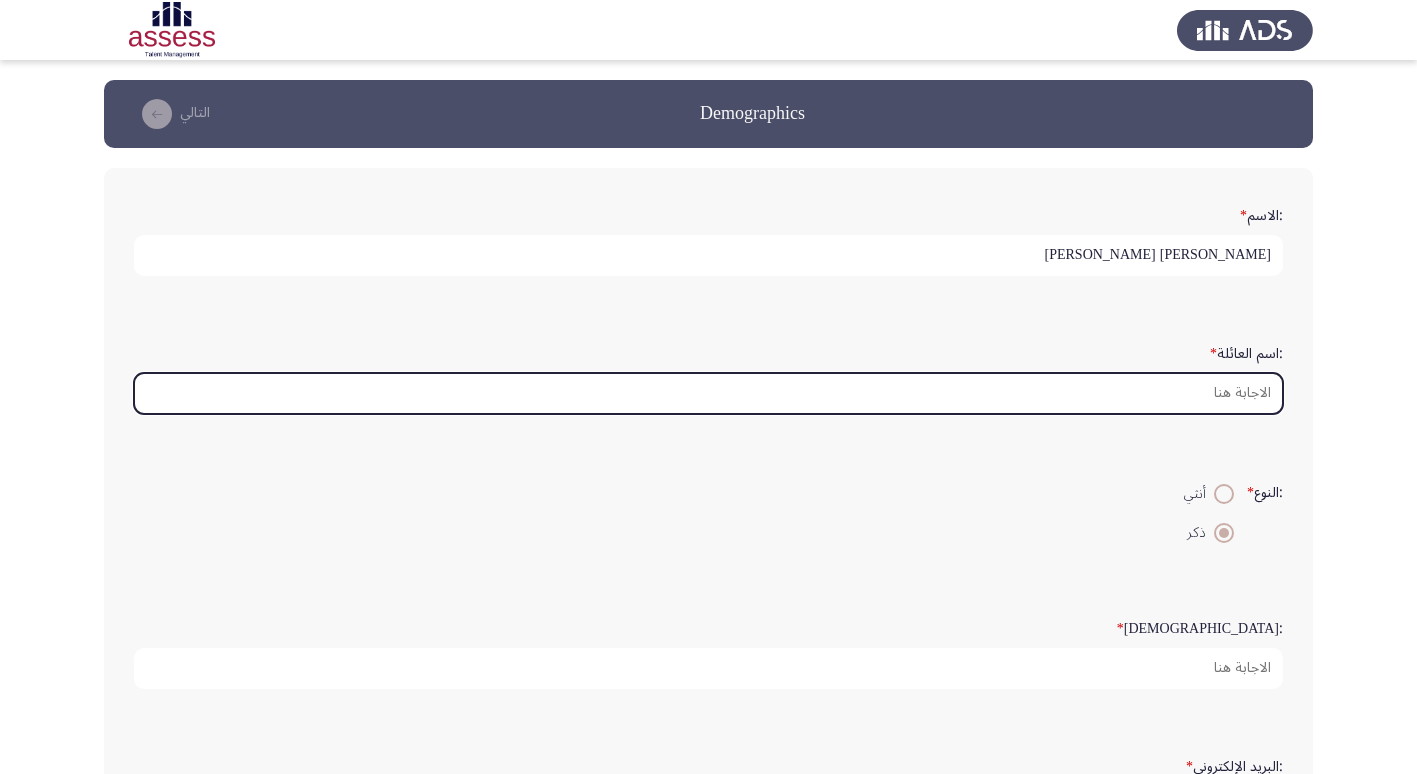 click on ":اسم العائلة   *" at bounding box center [708, 393] 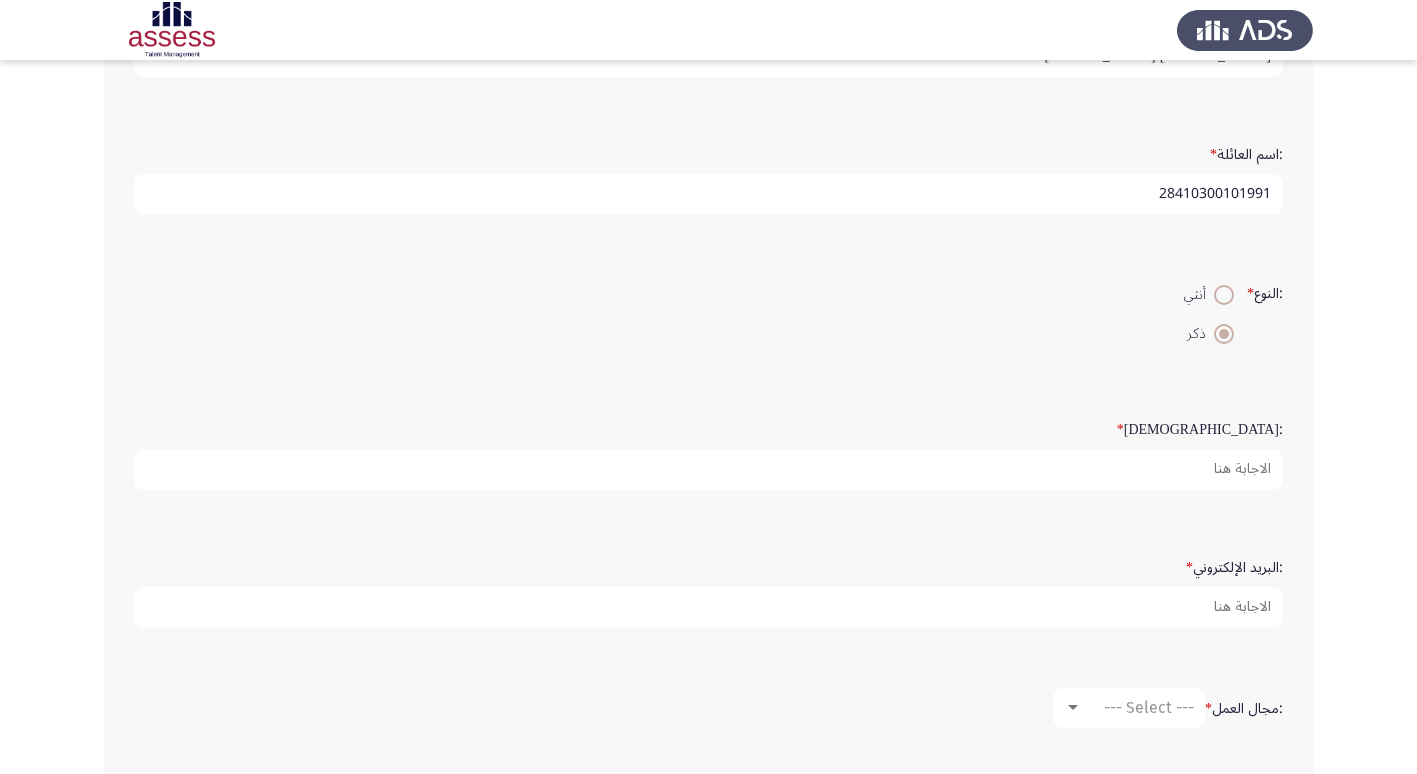 scroll, scrollTop: 200, scrollLeft: 0, axis: vertical 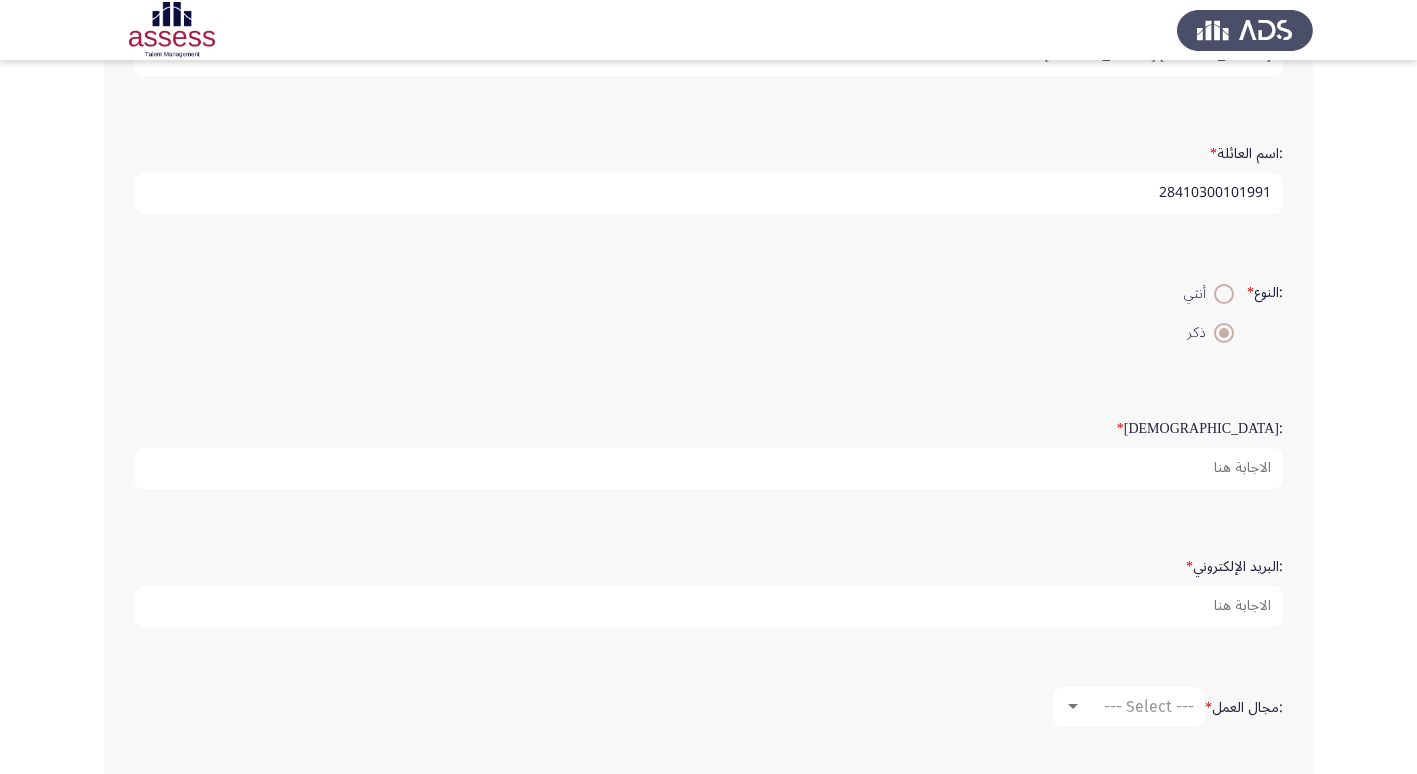 type on "28410300101991" 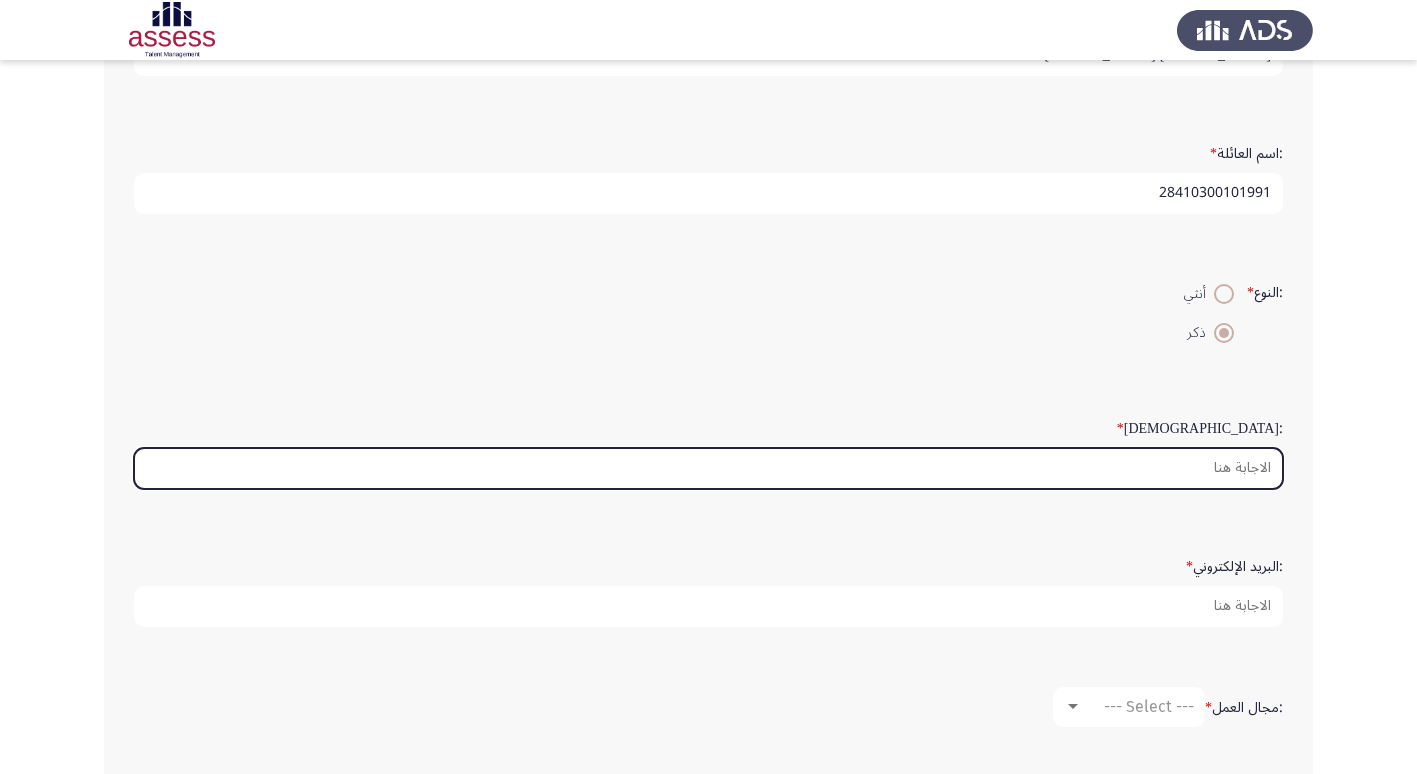 click on ":السن   *" at bounding box center [708, 468] 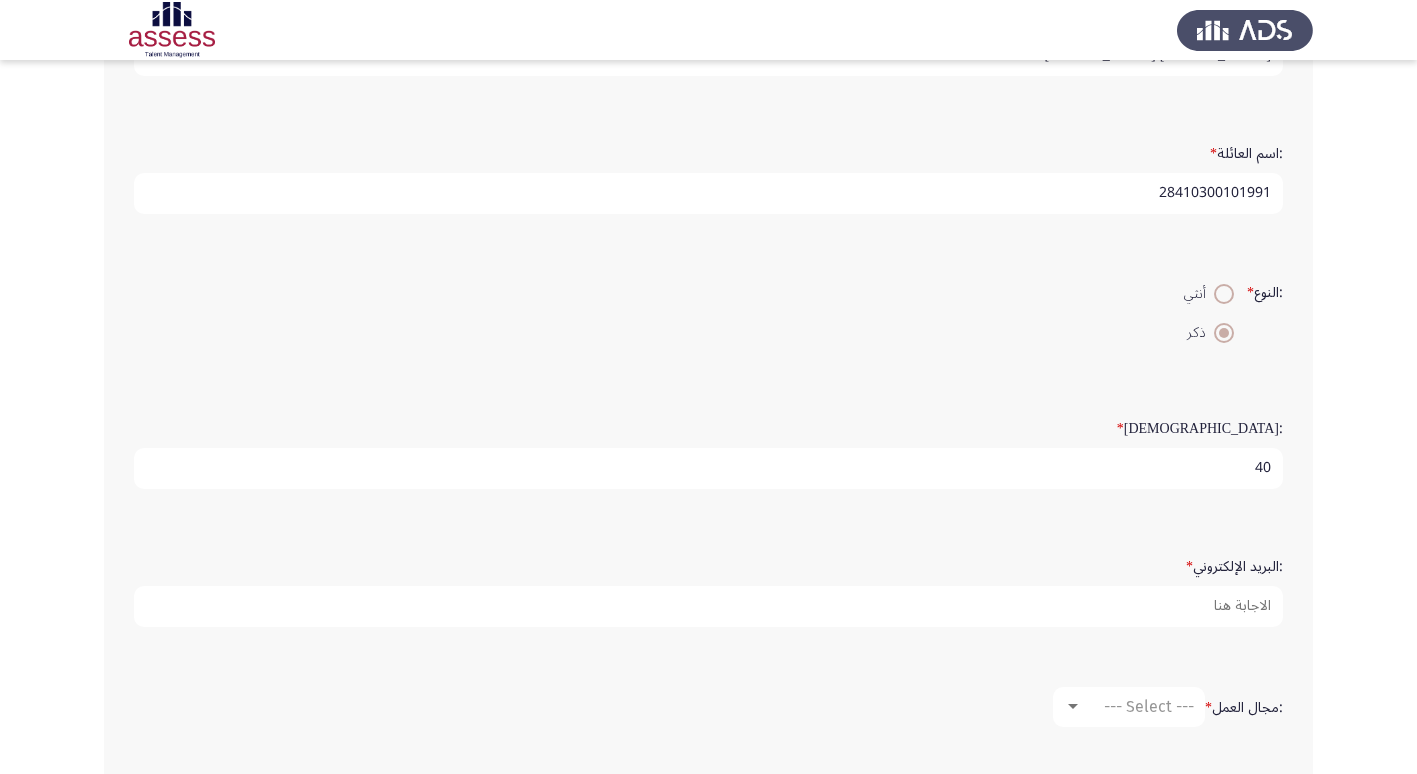 type on "40" 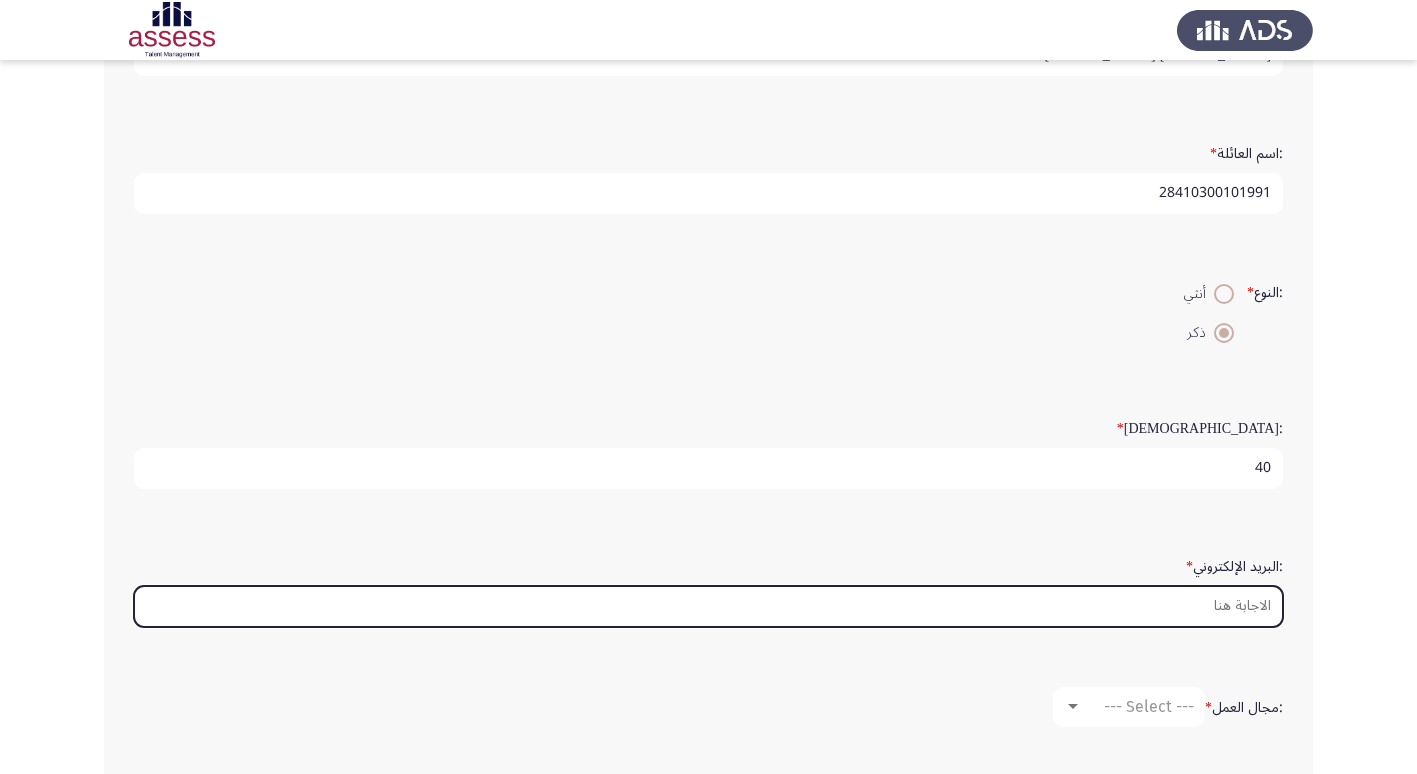 click on ":البريد الإلكتروني   *" at bounding box center [708, 606] 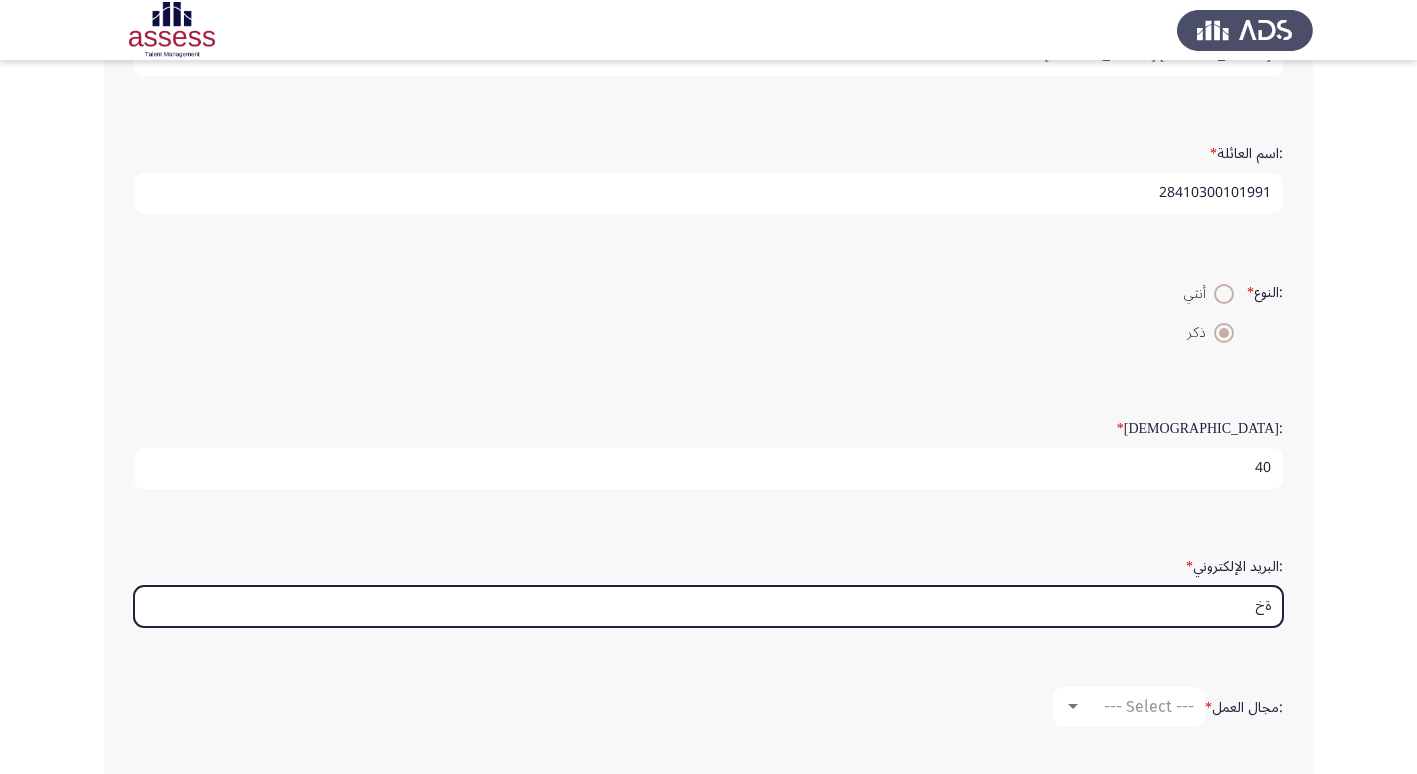 type on "ة" 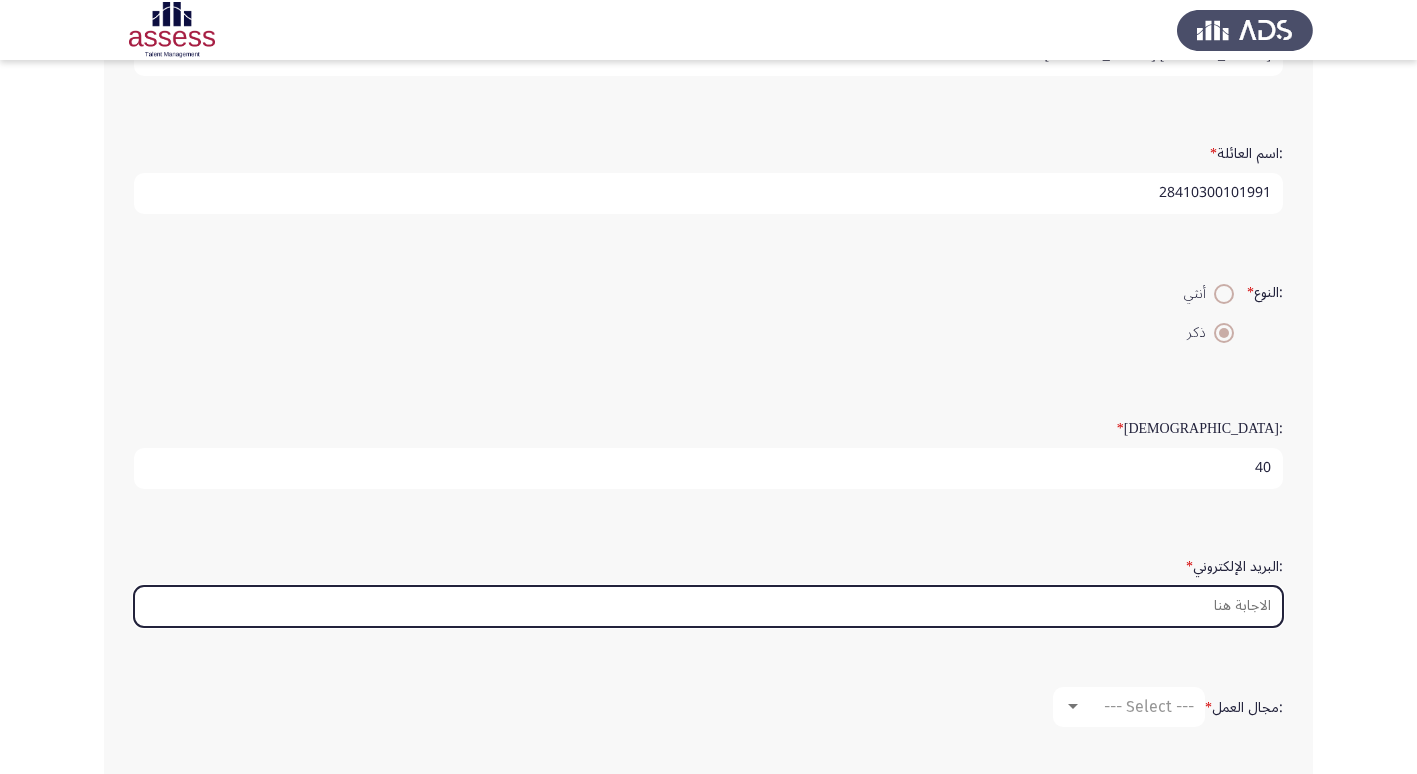 type on "," 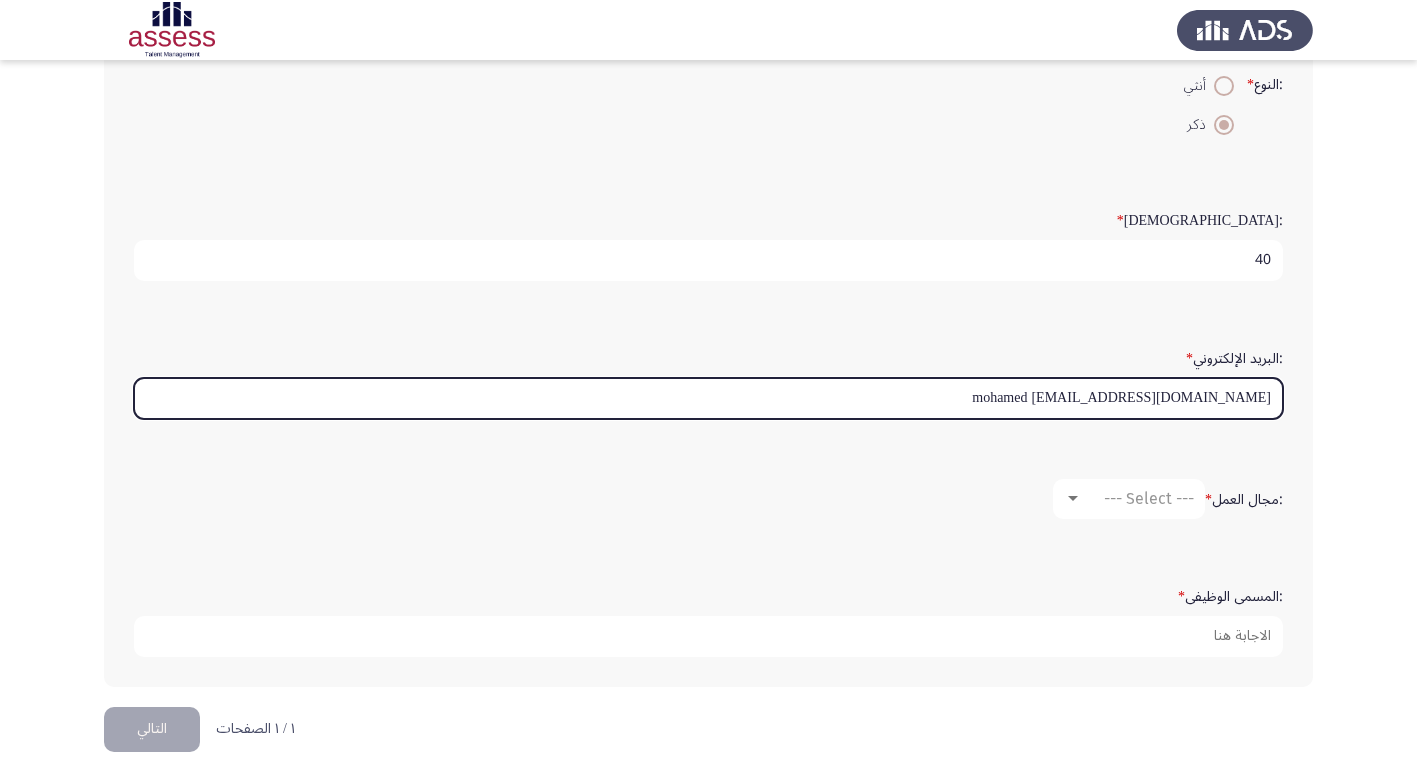 scroll, scrollTop: 421, scrollLeft: 0, axis: vertical 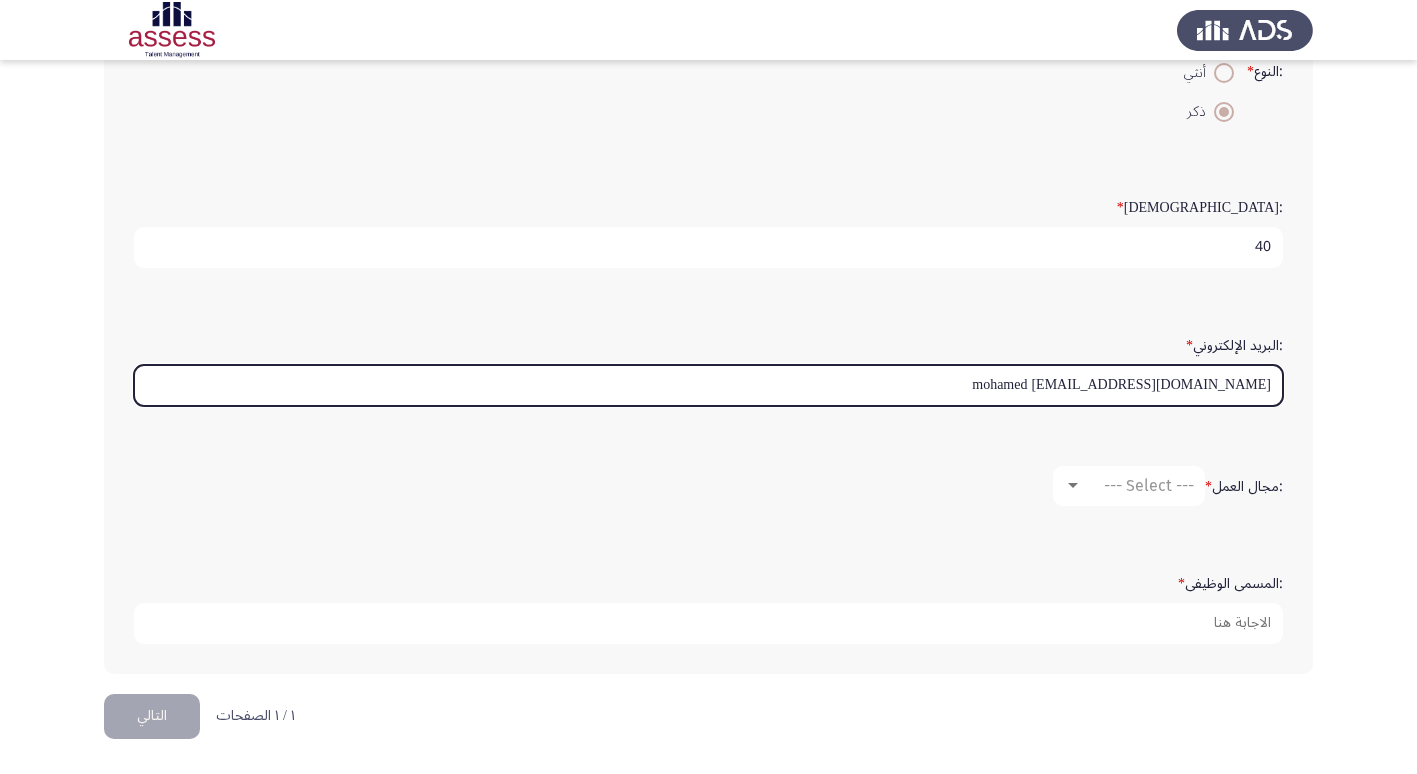 type on "mohamed elasar165@gmail.com" 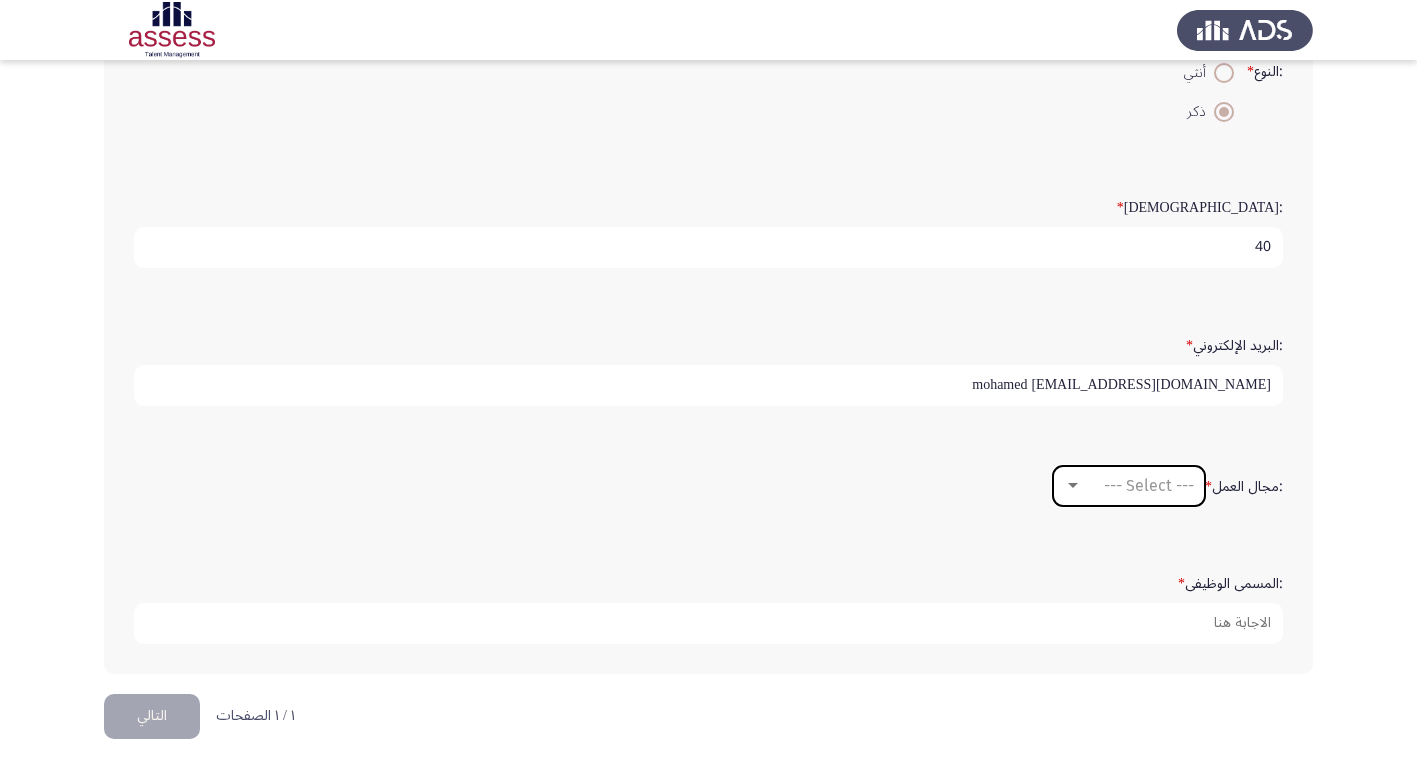 click at bounding box center [1073, 486] 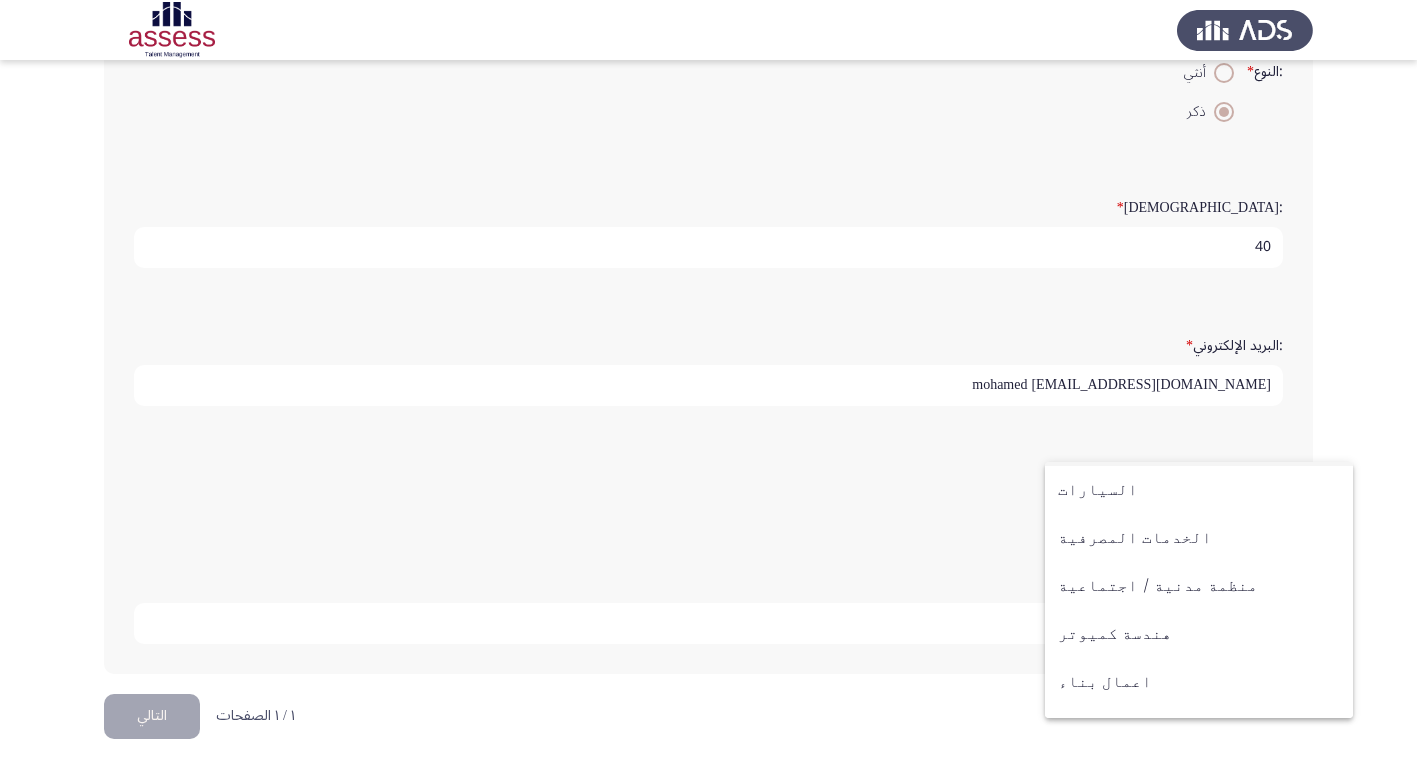 scroll, scrollTop: 0, scrollLeft: 0, axis: both 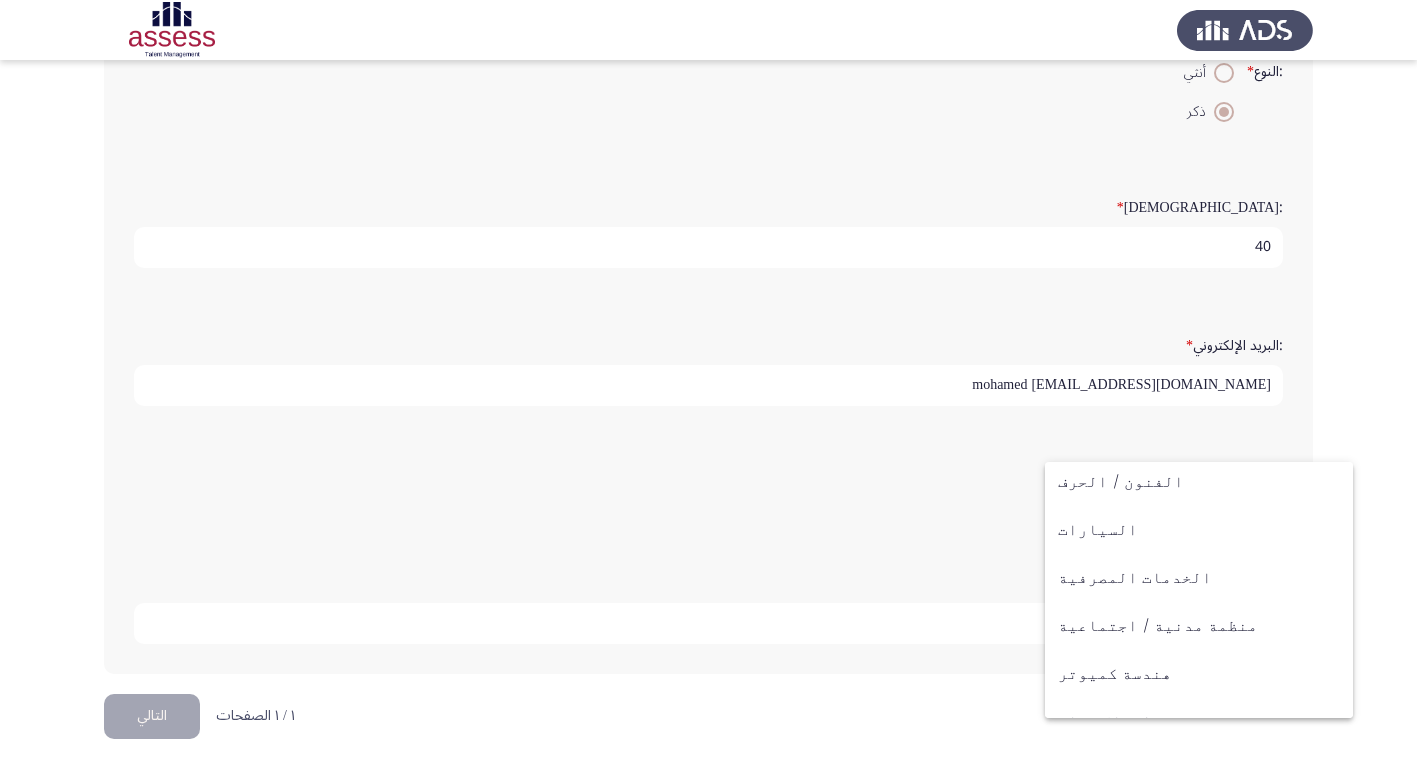 click at bounding box center (708, 387) 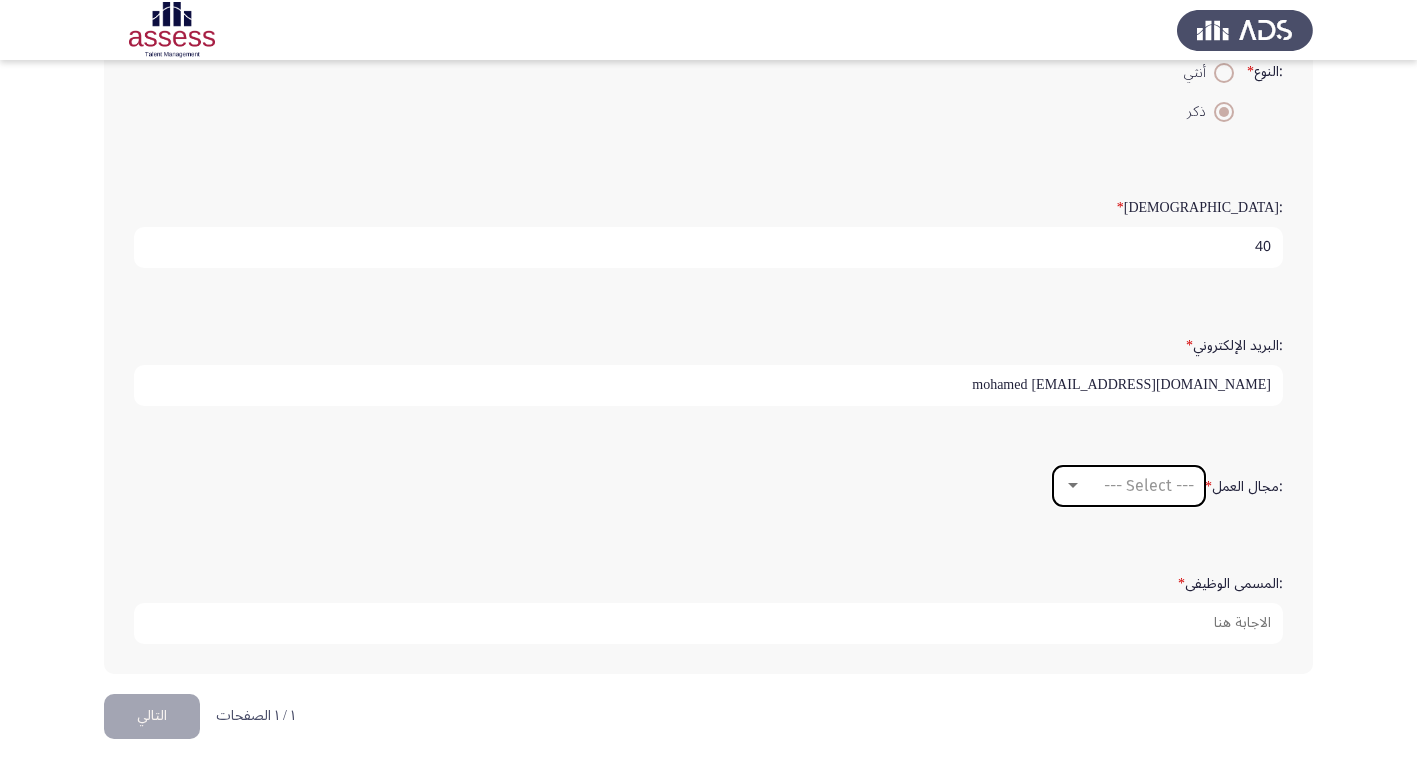 click at bounding box center [1073, 486] 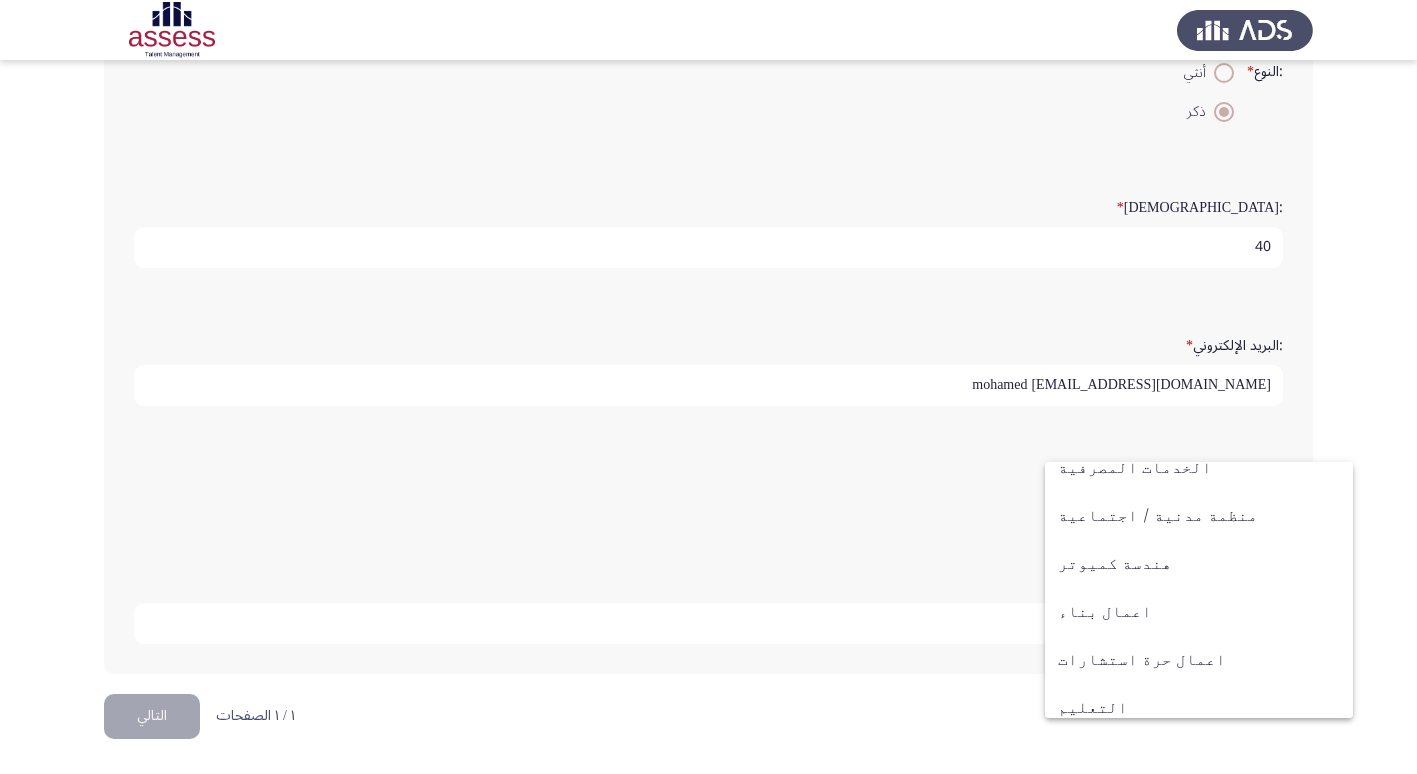 scroll, scrollTop: 100, scrollLeft: 0, axis: vertical 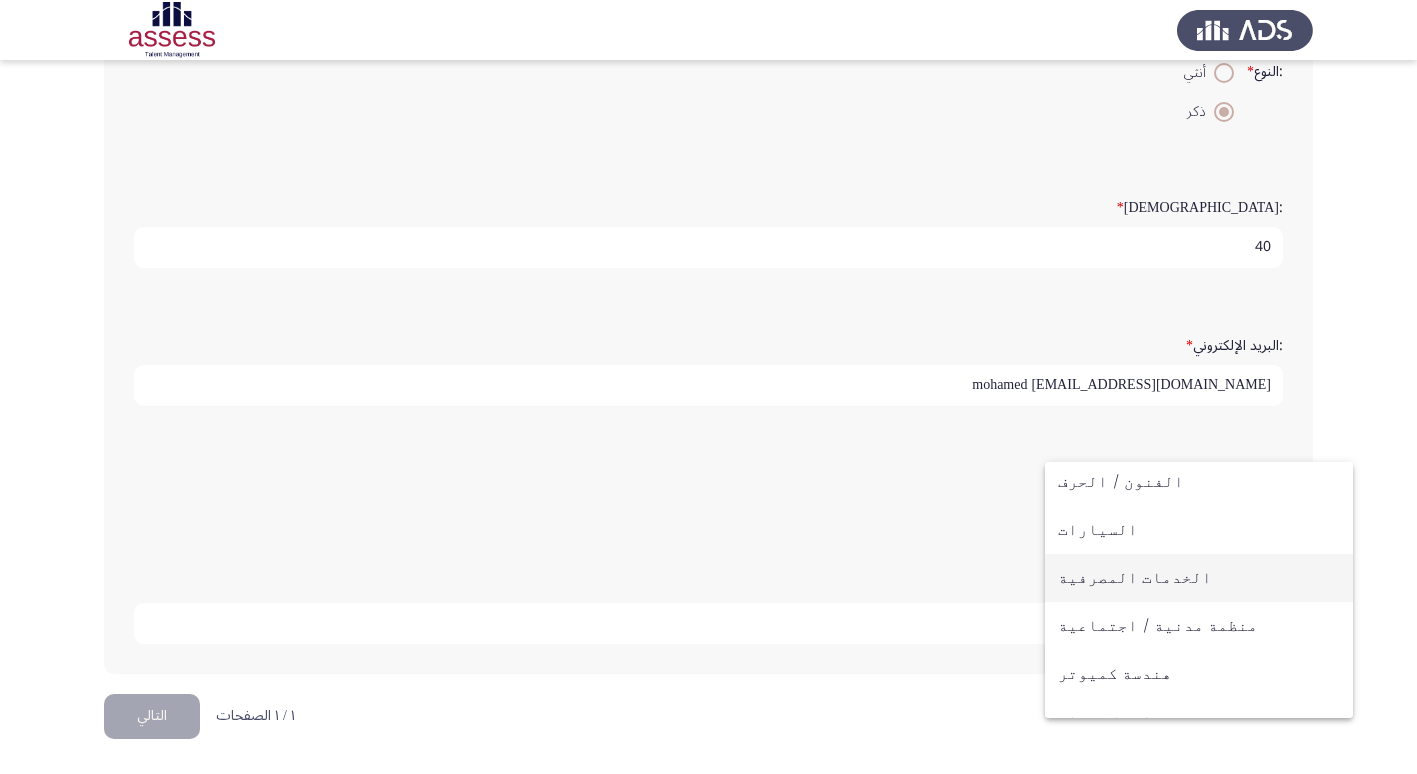 click on "الخدمات المصرفية" at bounding box center [1199, 578] 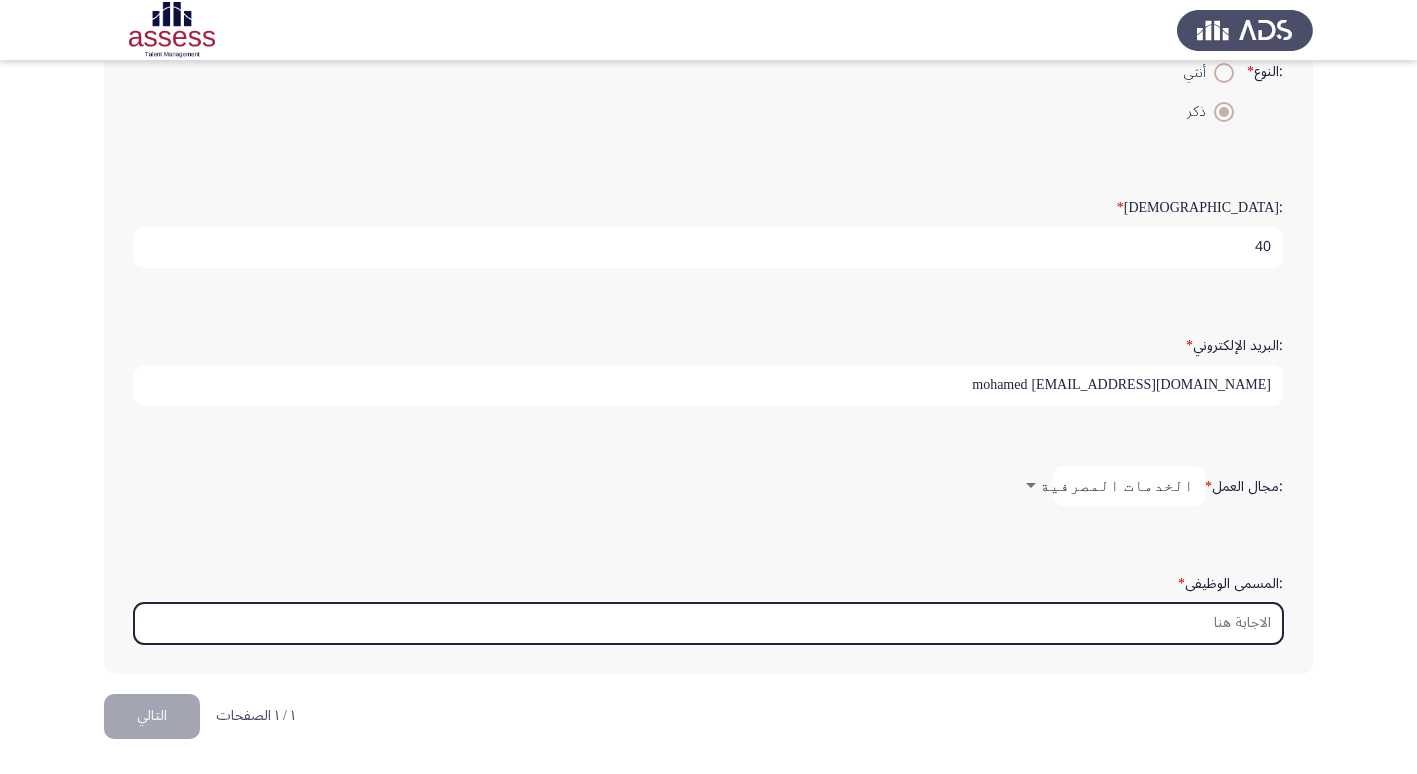 click on ":المسمى الوظيفى   *" at bounding box center (708, 623) 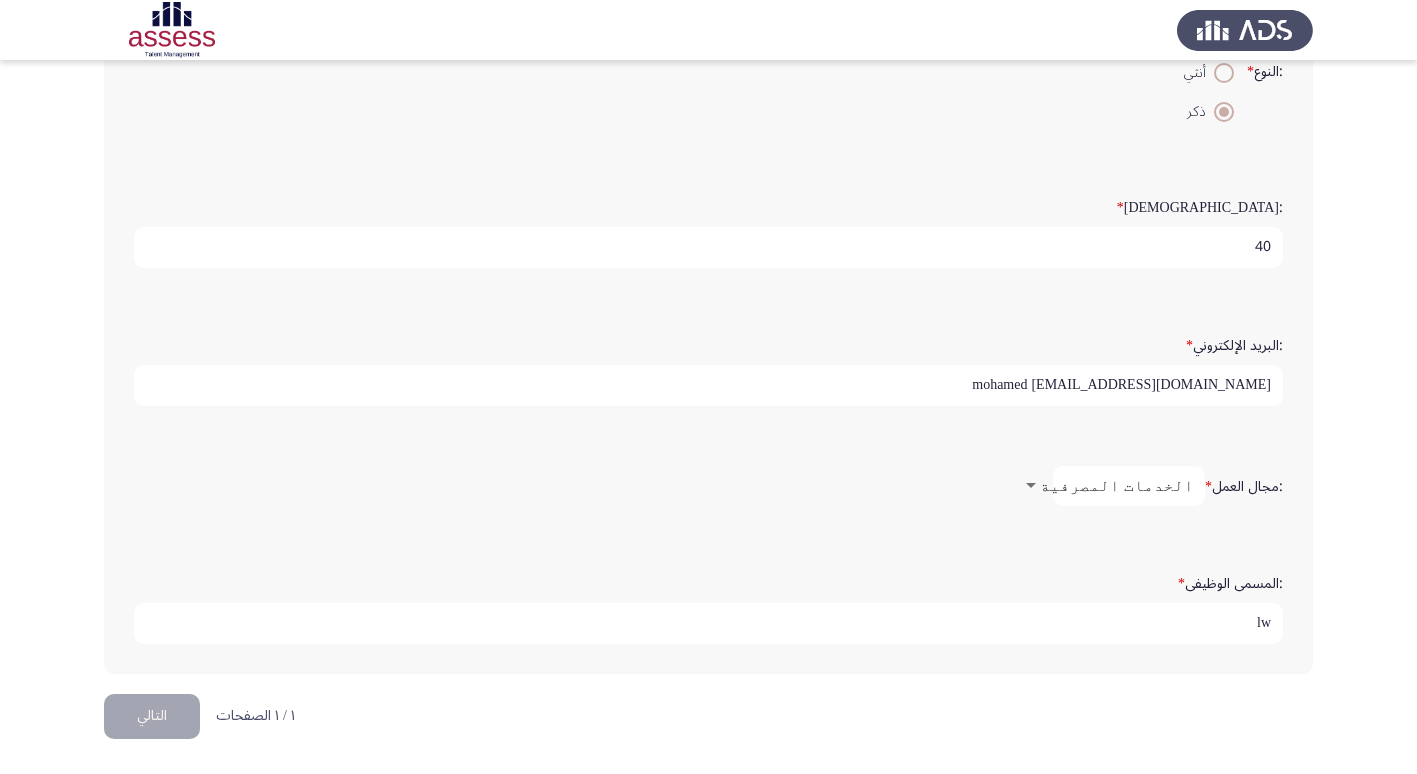 type on "l" 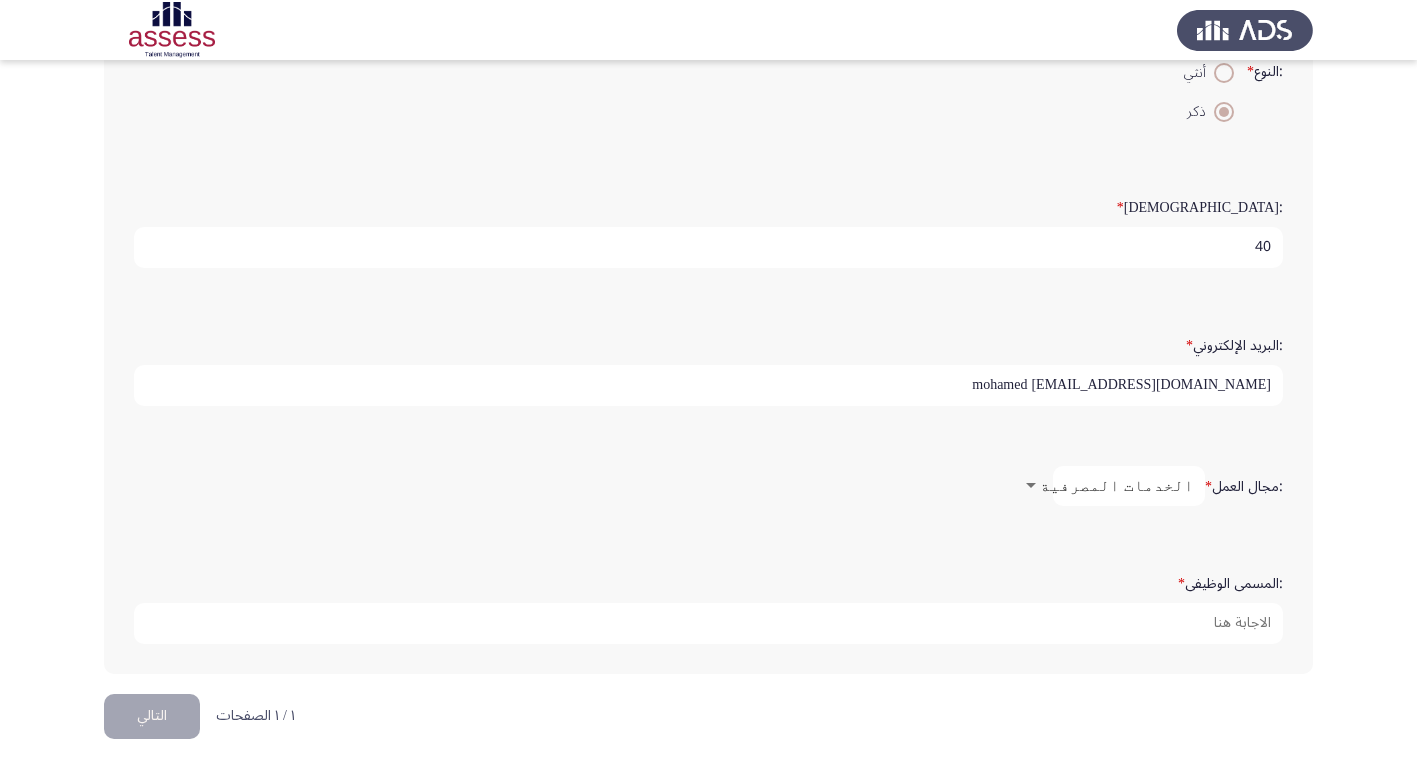 click on ":السن   * 40" 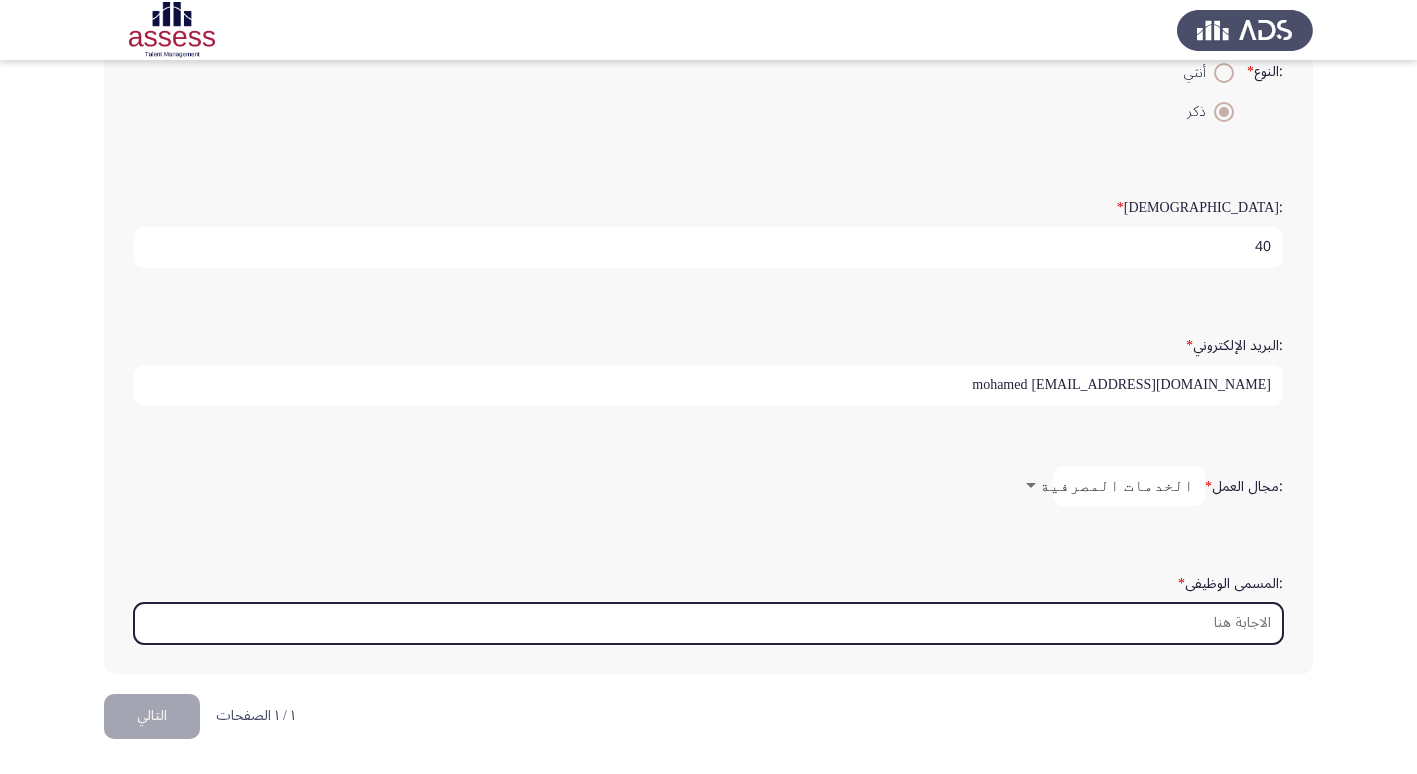 drag, startPoint x: 1220, startPoint y: 640, endPoint x: 1220, endPoint y: 613, distance: 27 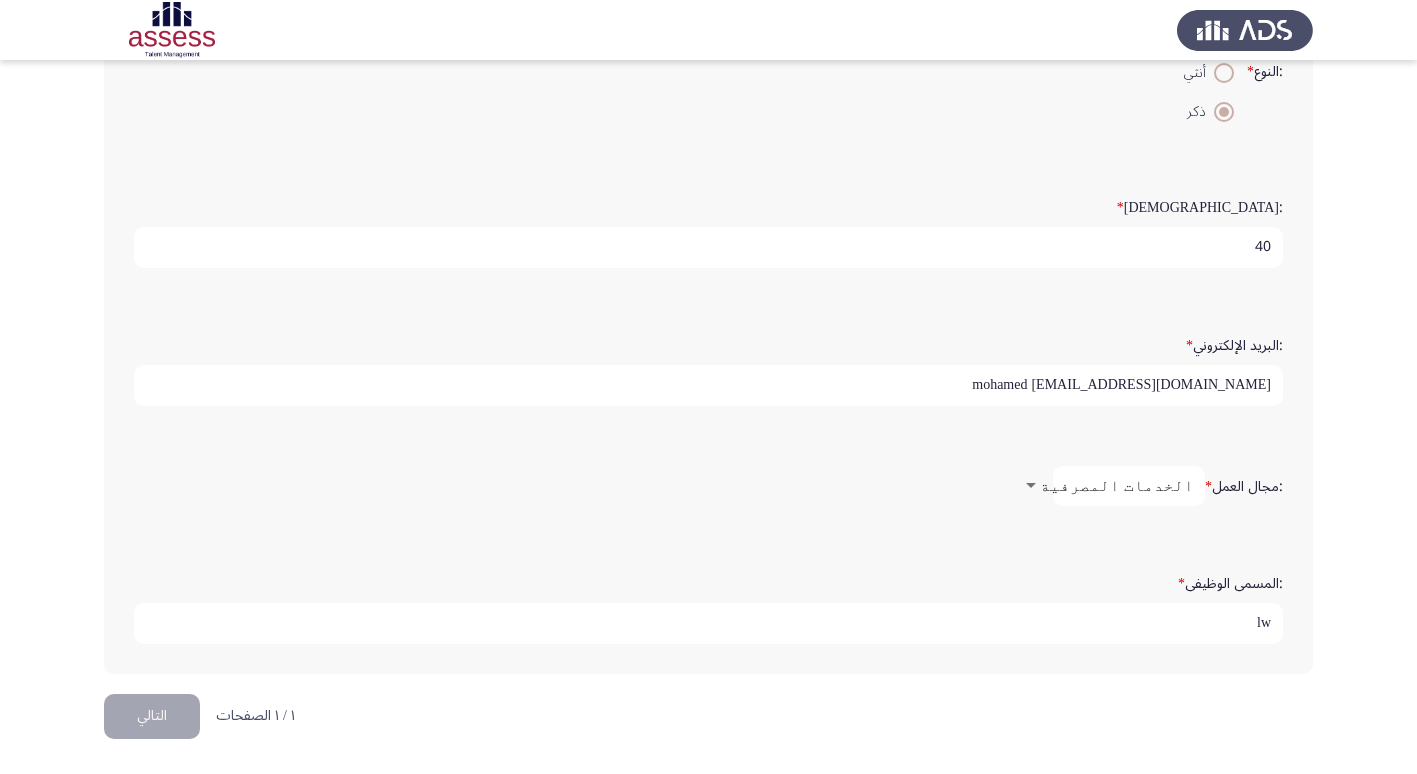 type on "l" 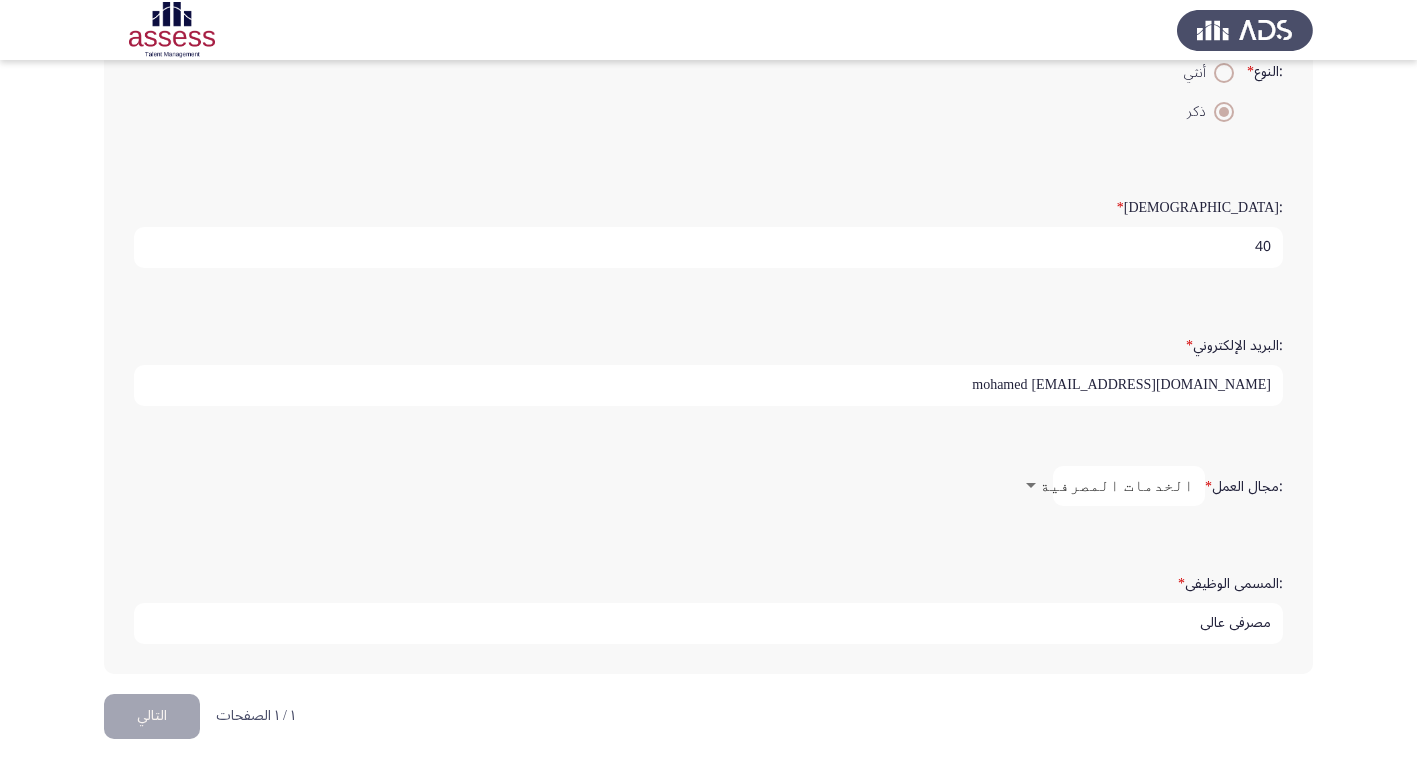 scroll, scrollTop: 321, scrollLeft: 0, axis: vertical 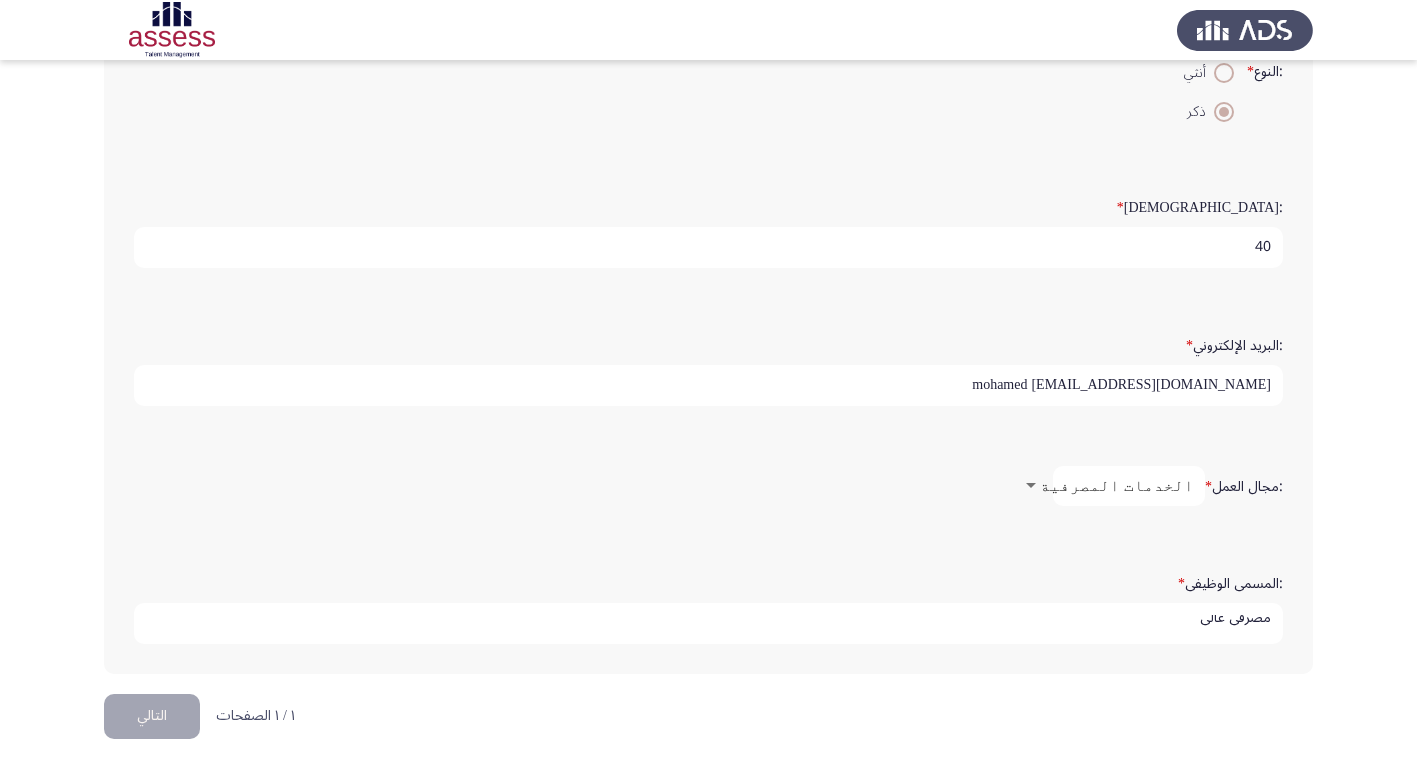 type on "مصرفى عالى" 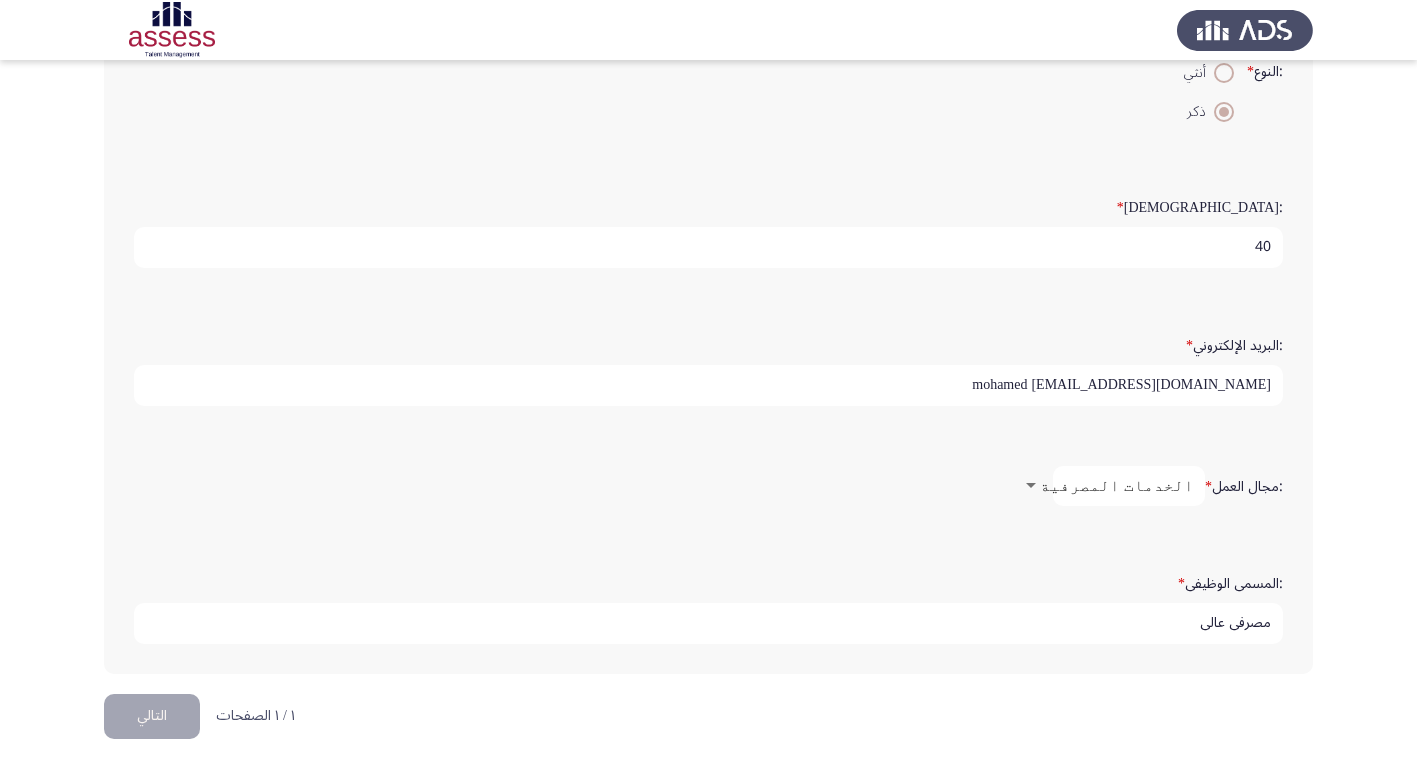 click at bounding box center [1031, 486] 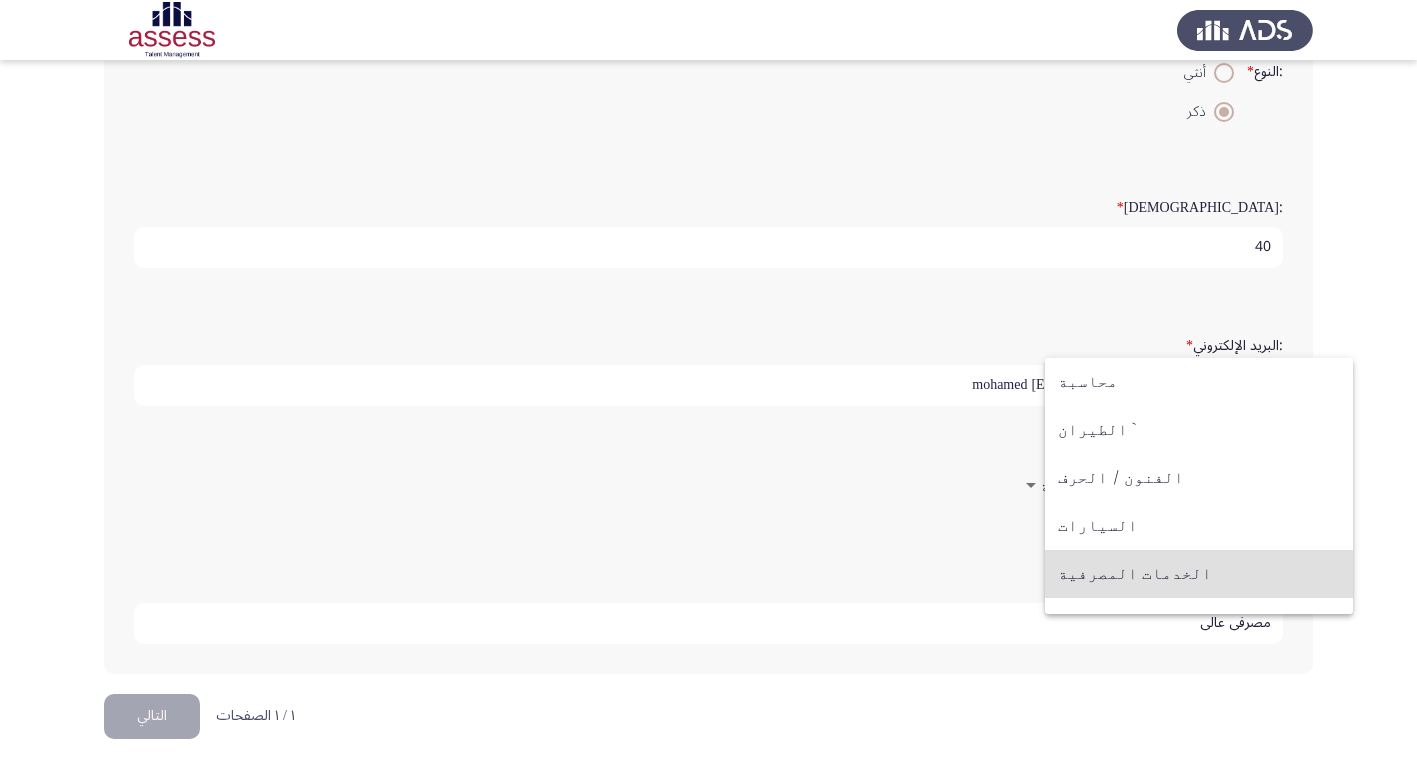 scroll, scrollTop: 88, scrollLeft: 0, axis: vertical 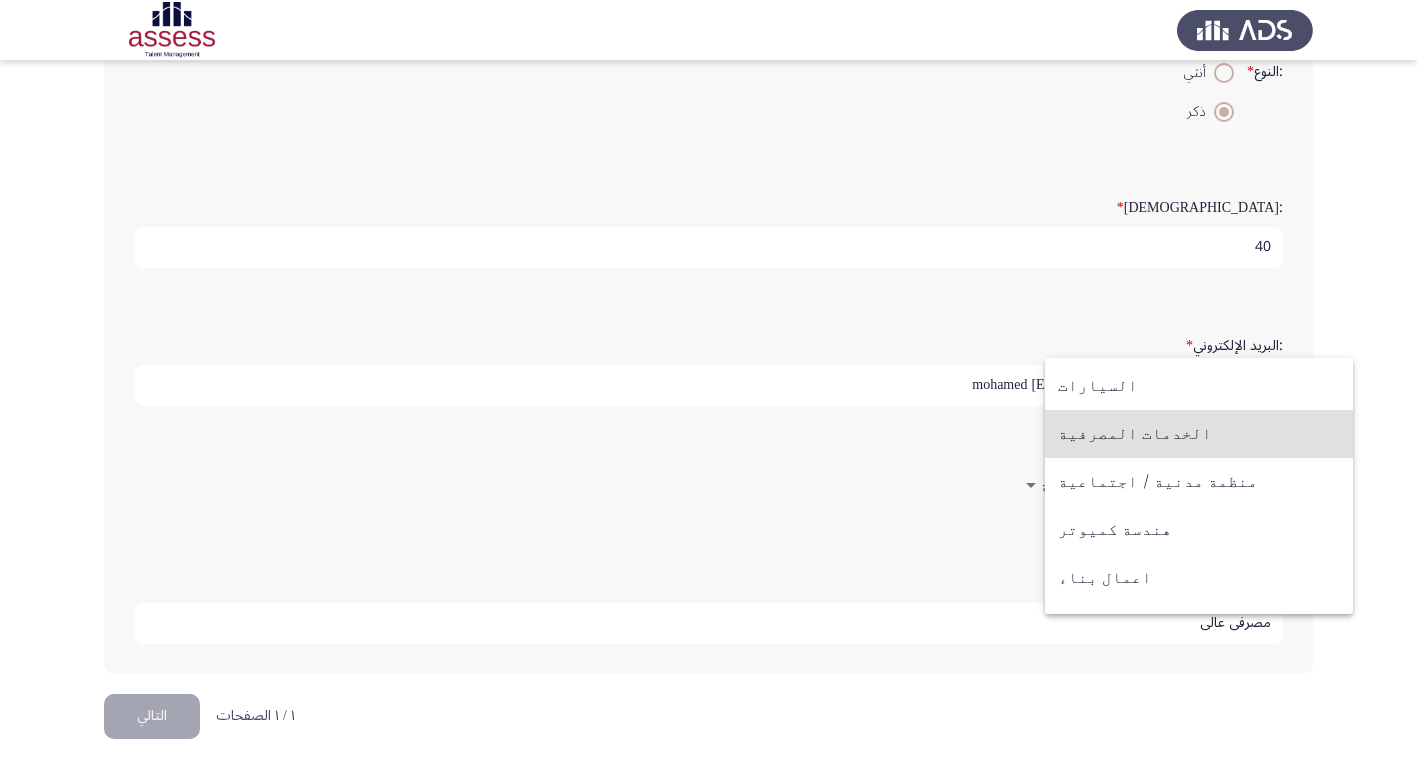 click on "الخدمات المصرفية" at bounding box center [1199, 434] 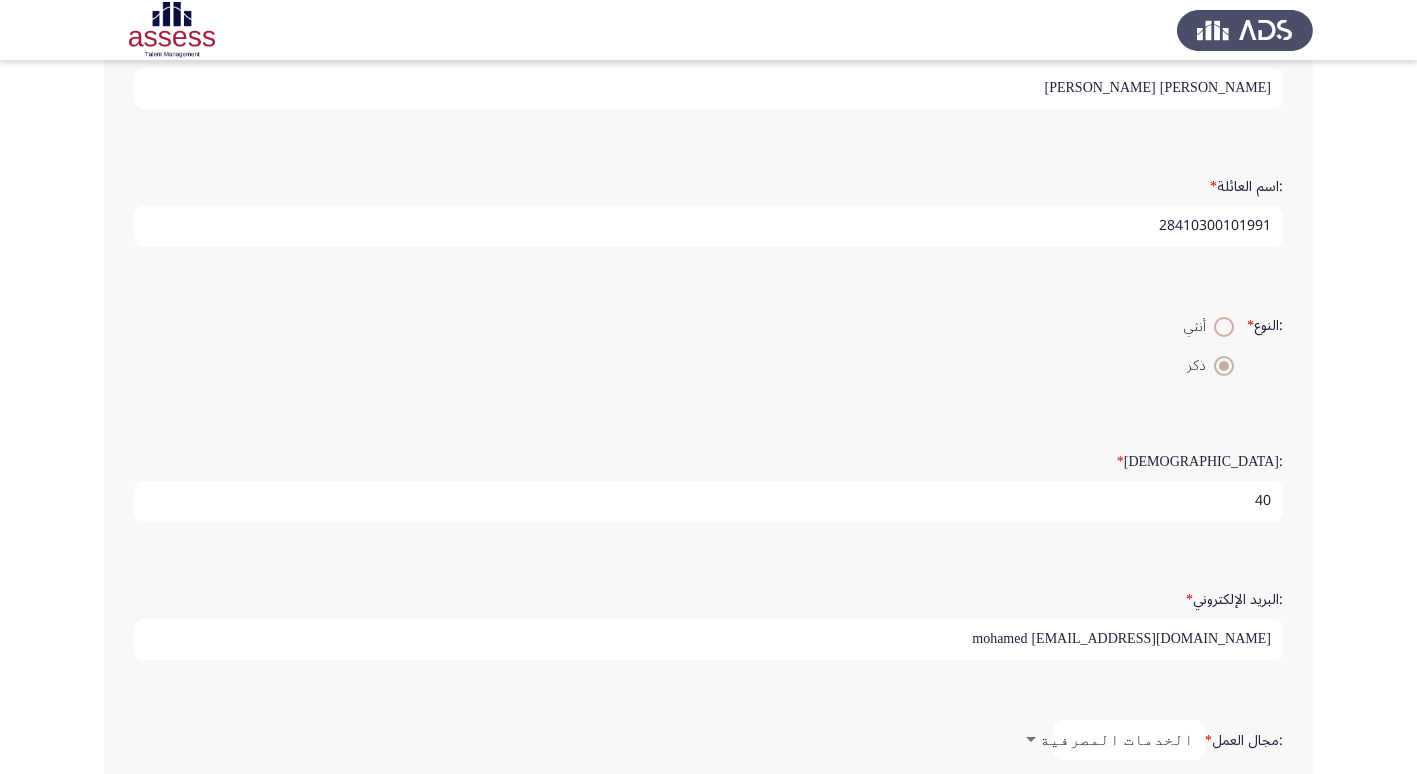 scroll, scrollTop: 0, scrollLeft: 0, axis: both 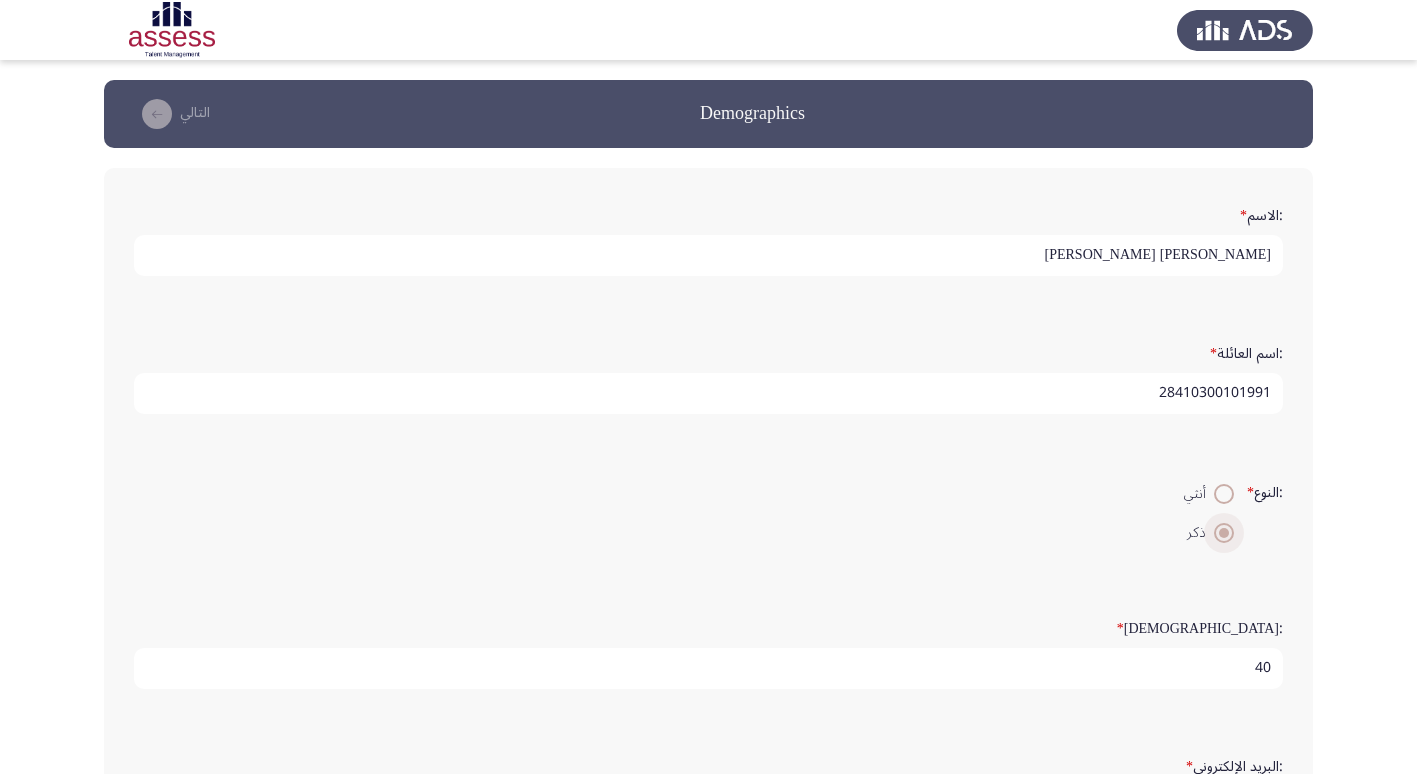 click at bounding box center (1224, 533) 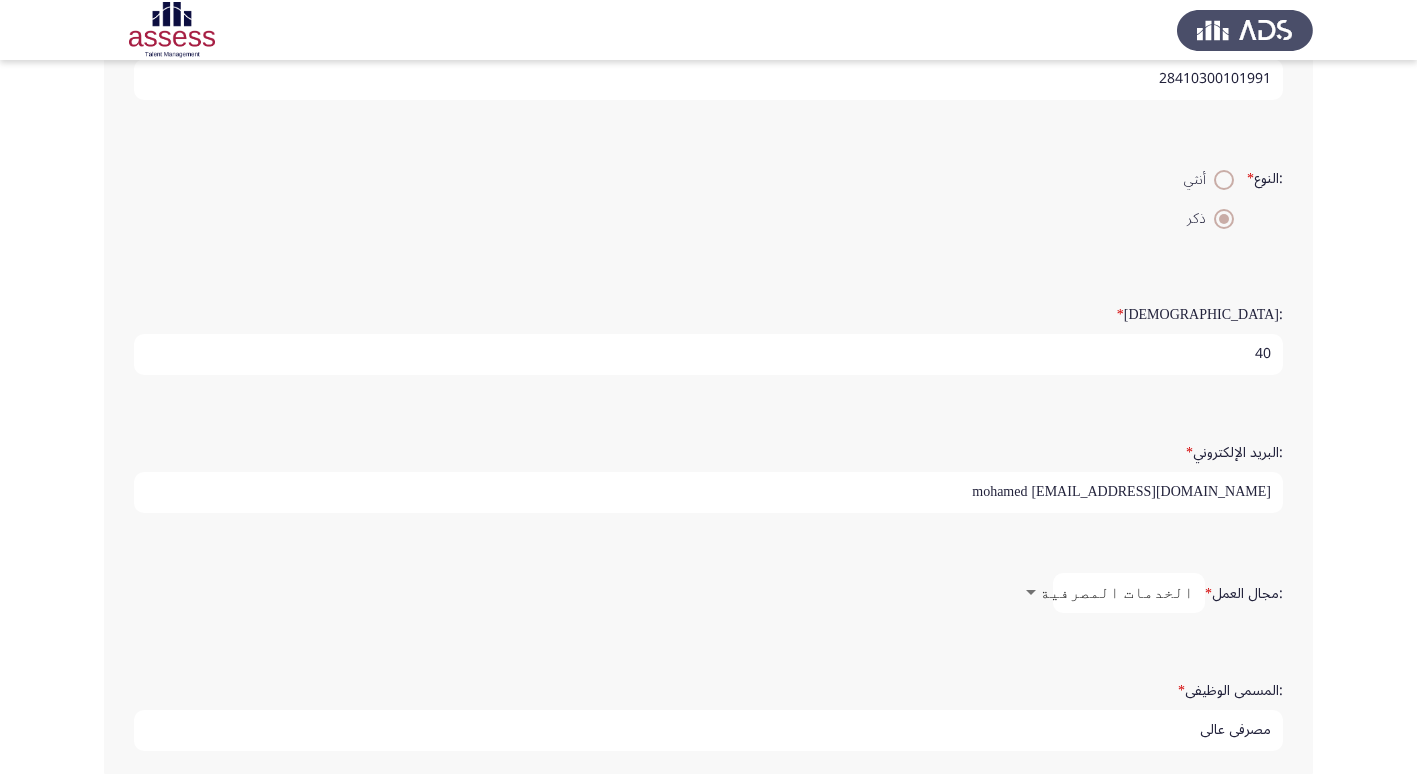 scroll, scrollTop: 421, scrollLeft: 0, axis: vertical 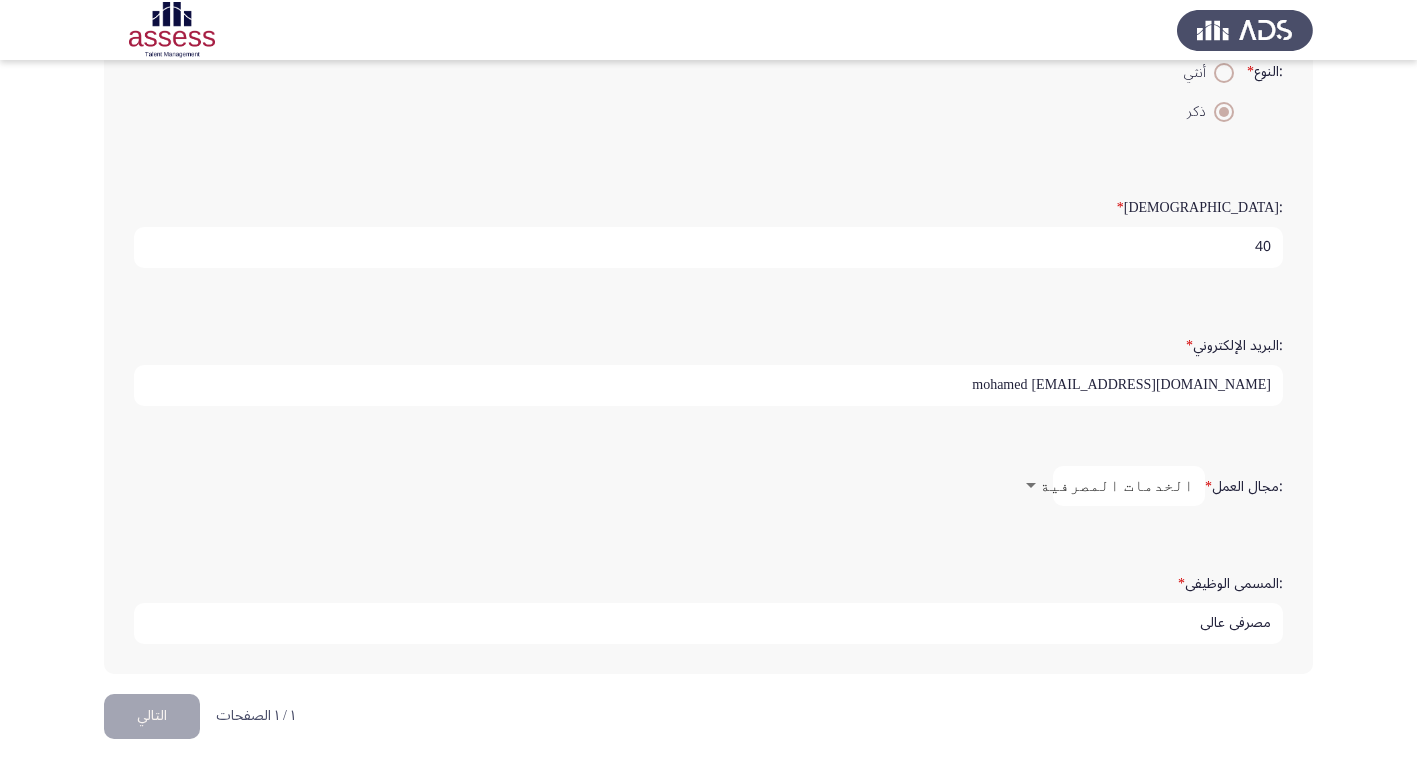 click on "التالي" 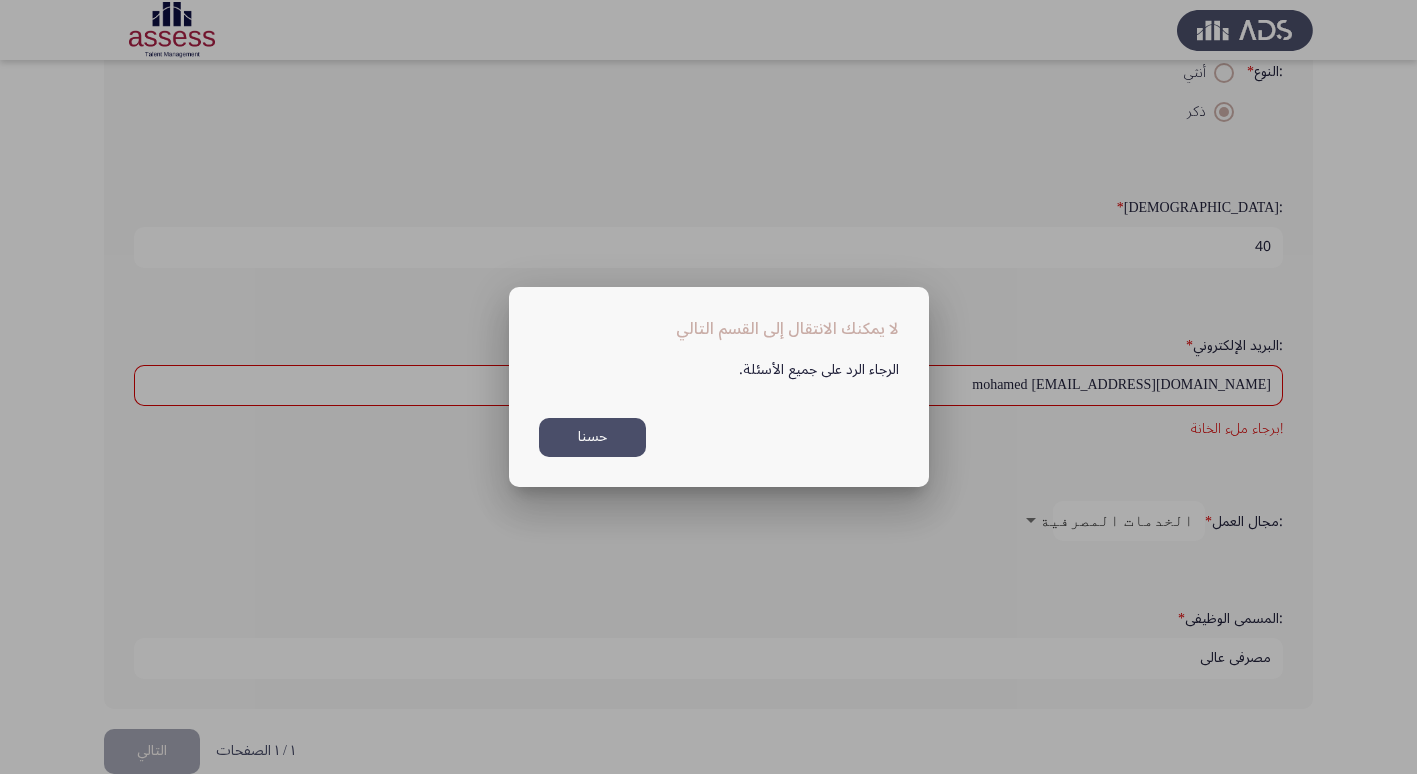 scroll, scrollTop: 0, scrollLeft: 0, axis: both 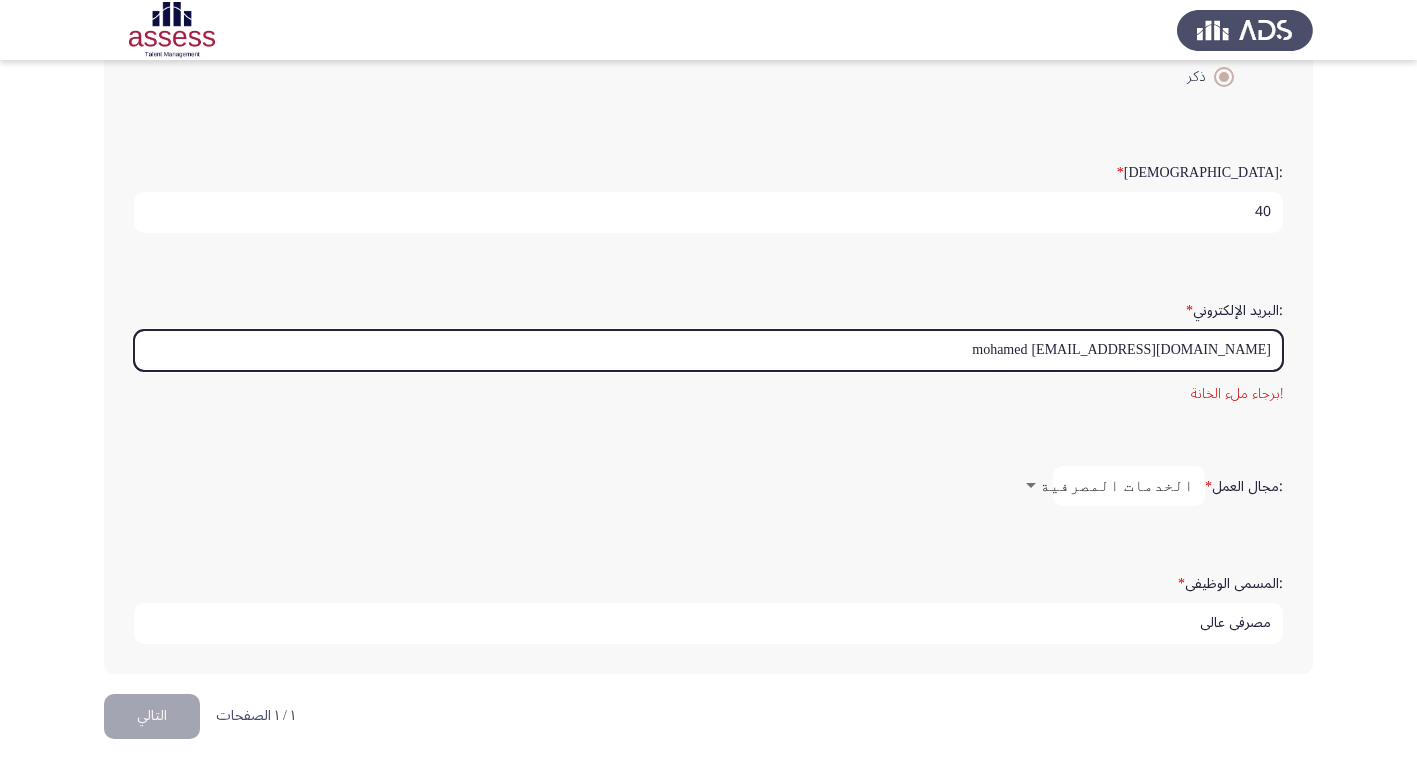 click on "mohamed elasar165@gmail.com" at bounding box center [708, 350] 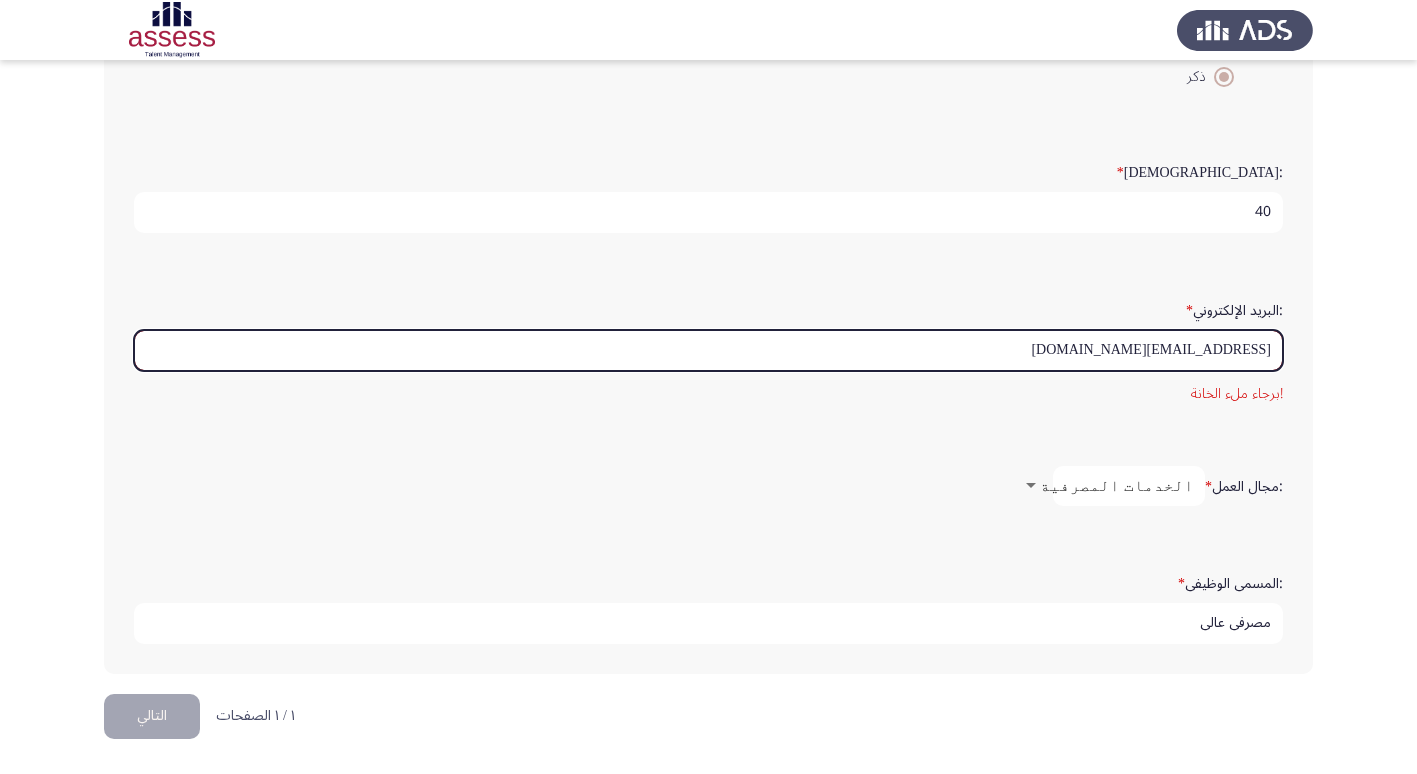 scroll, scrollTop: 421, scrollLeft: 0, axis: vertical 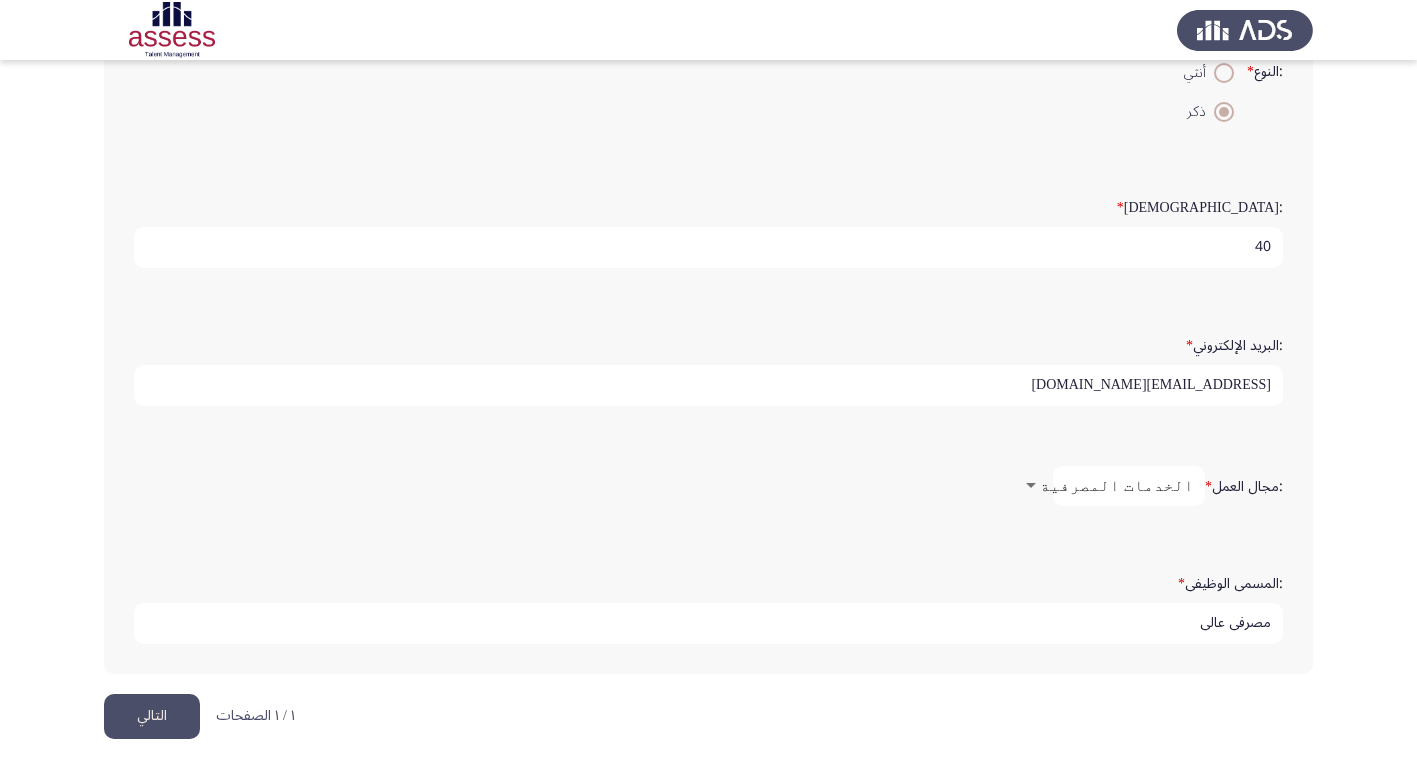 type on "mohamedelasar165@gmail.com" 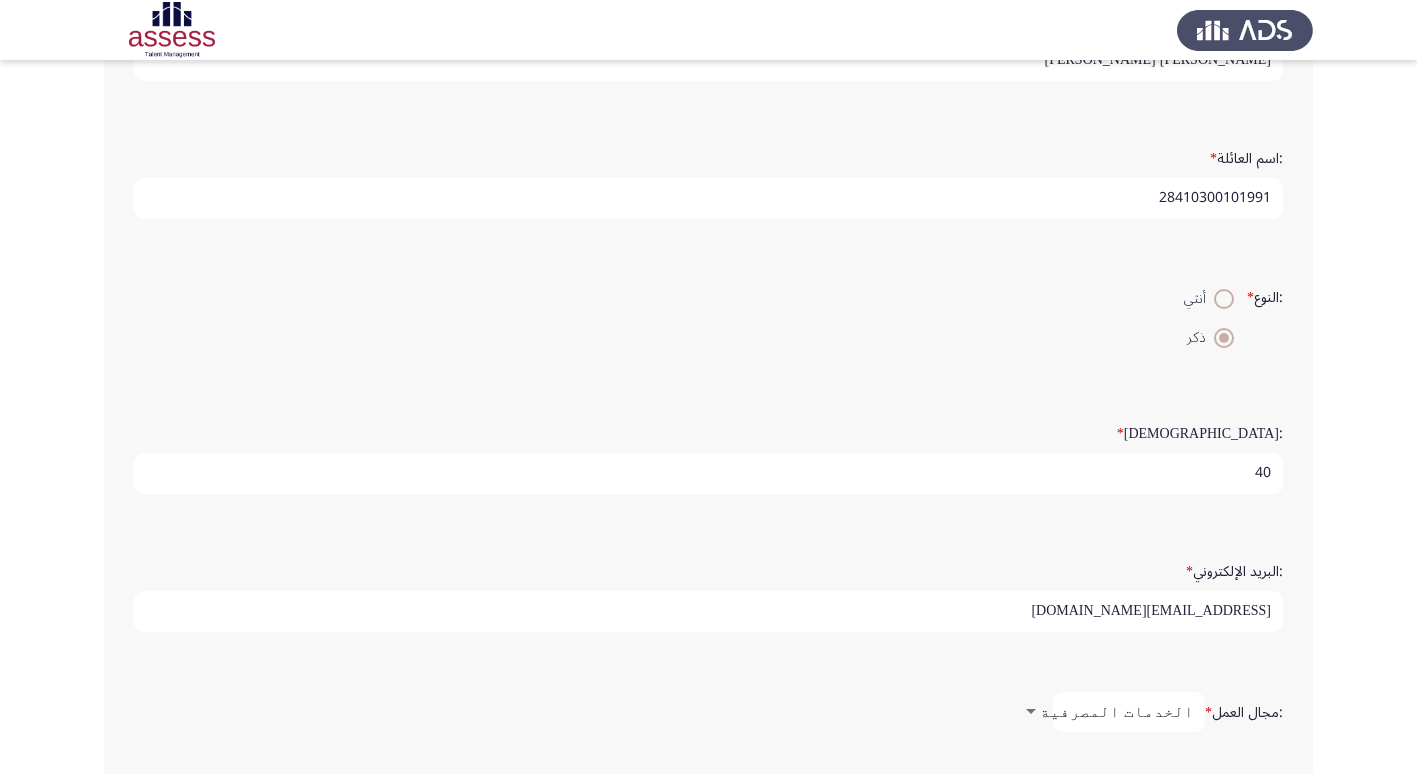 scroll, scrollTop: 421, scrollLeft: 0, axis: vertical 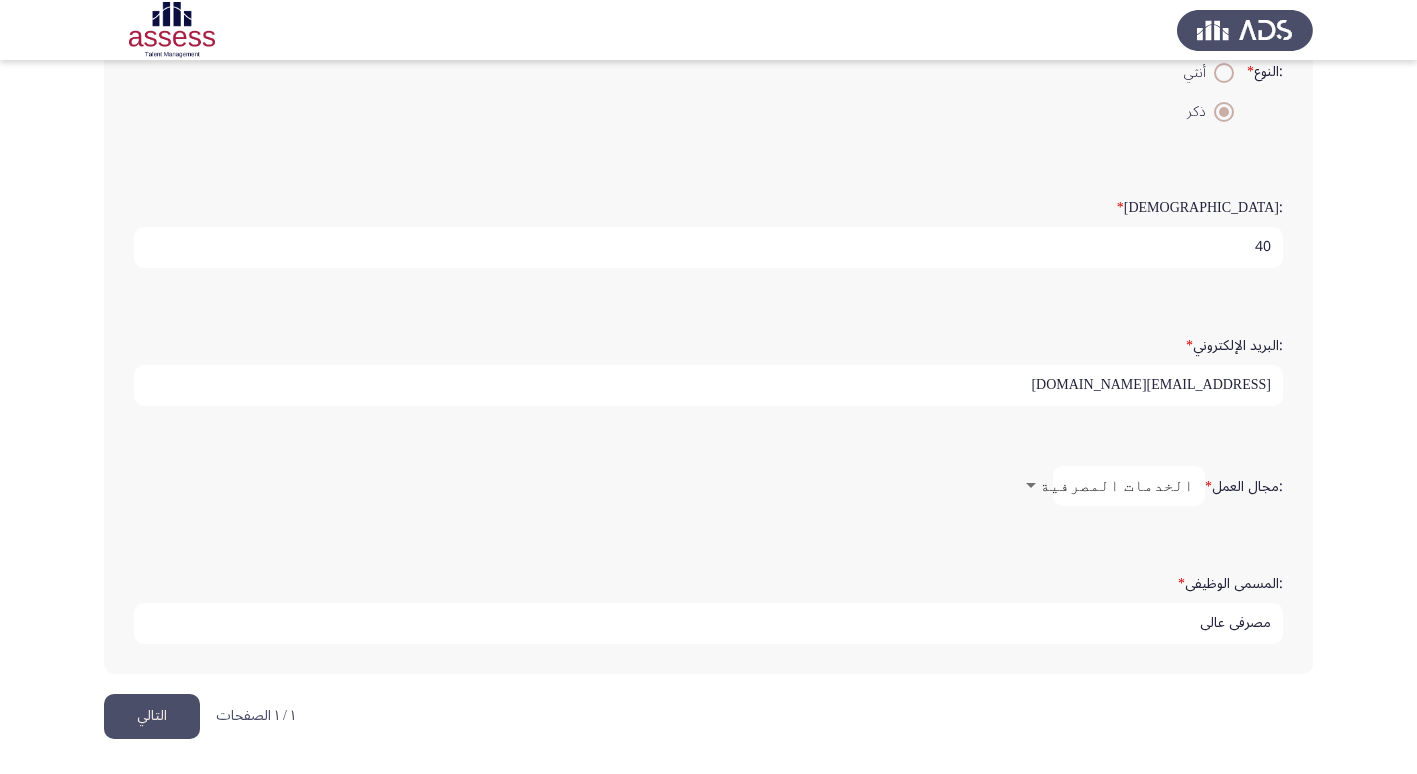 click on "التالي" 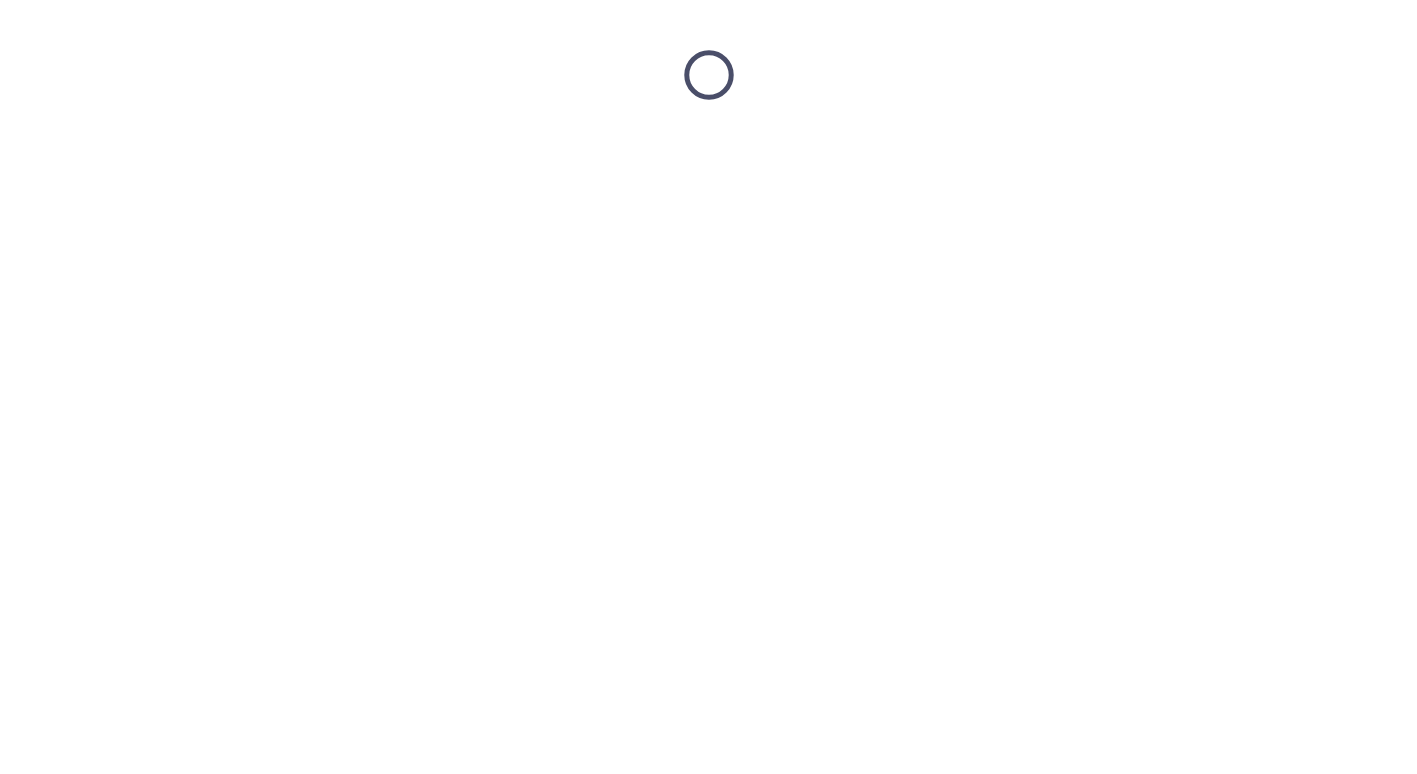 scroll, scrollTop: 0, scrollLeft: 0, axis: both 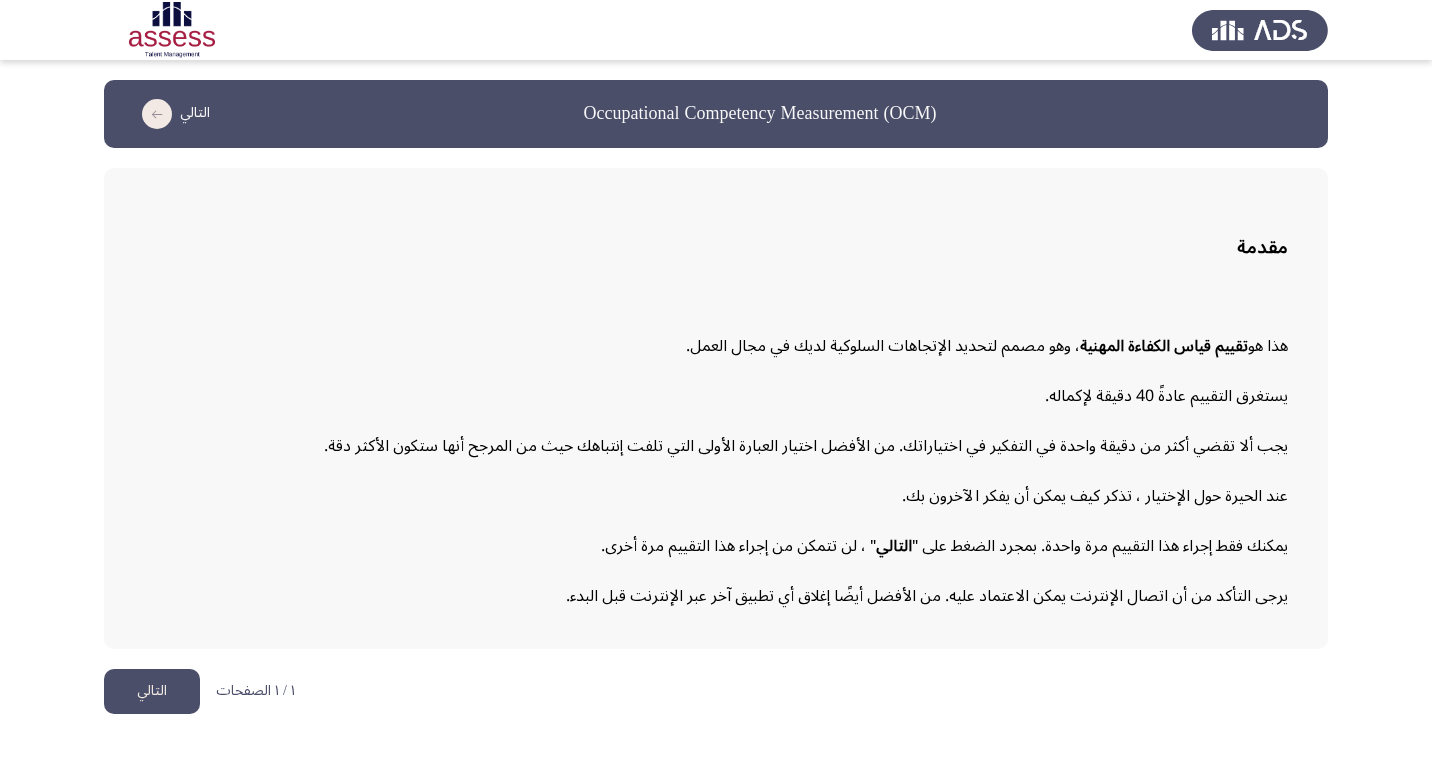 click on "التالي" 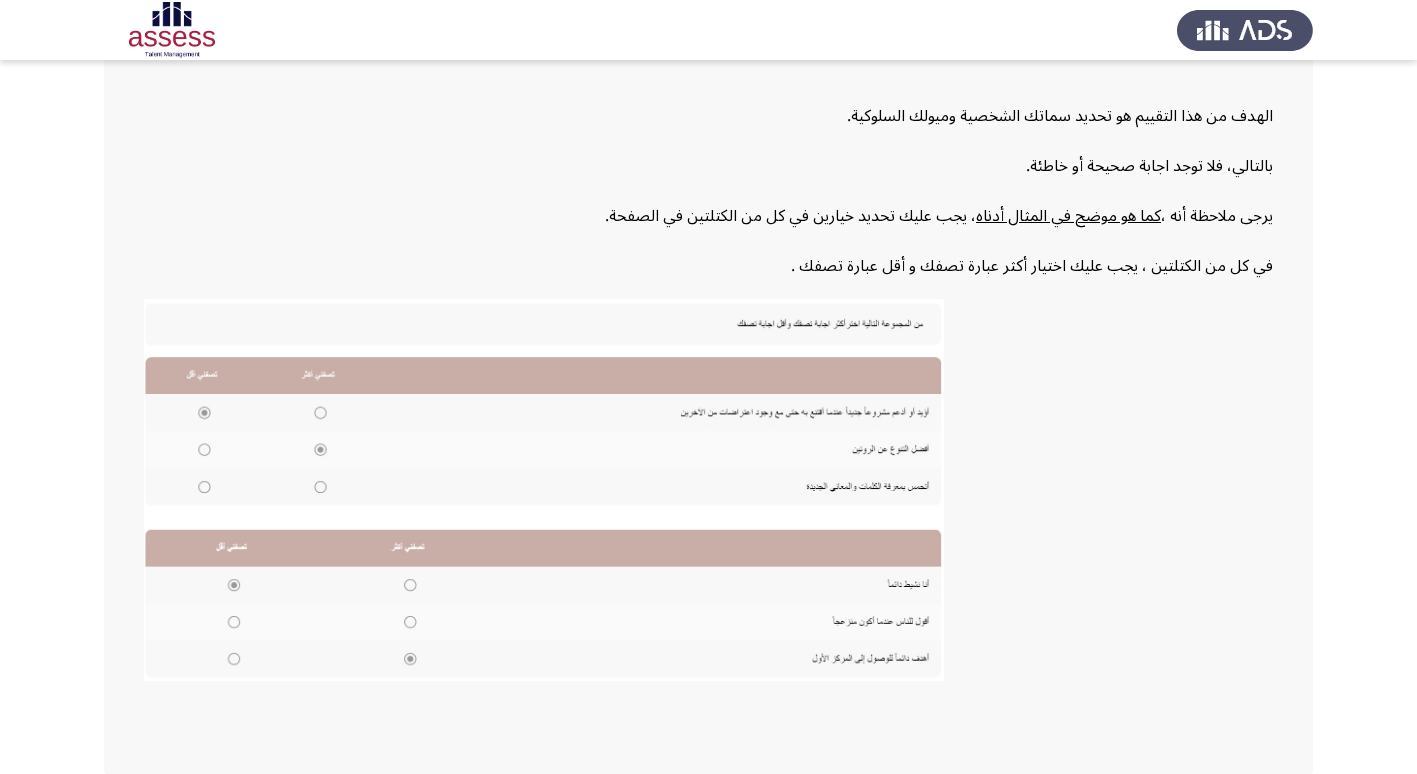 scroll, scrollTop: 300, scrollLeft: 0, axis: vertical 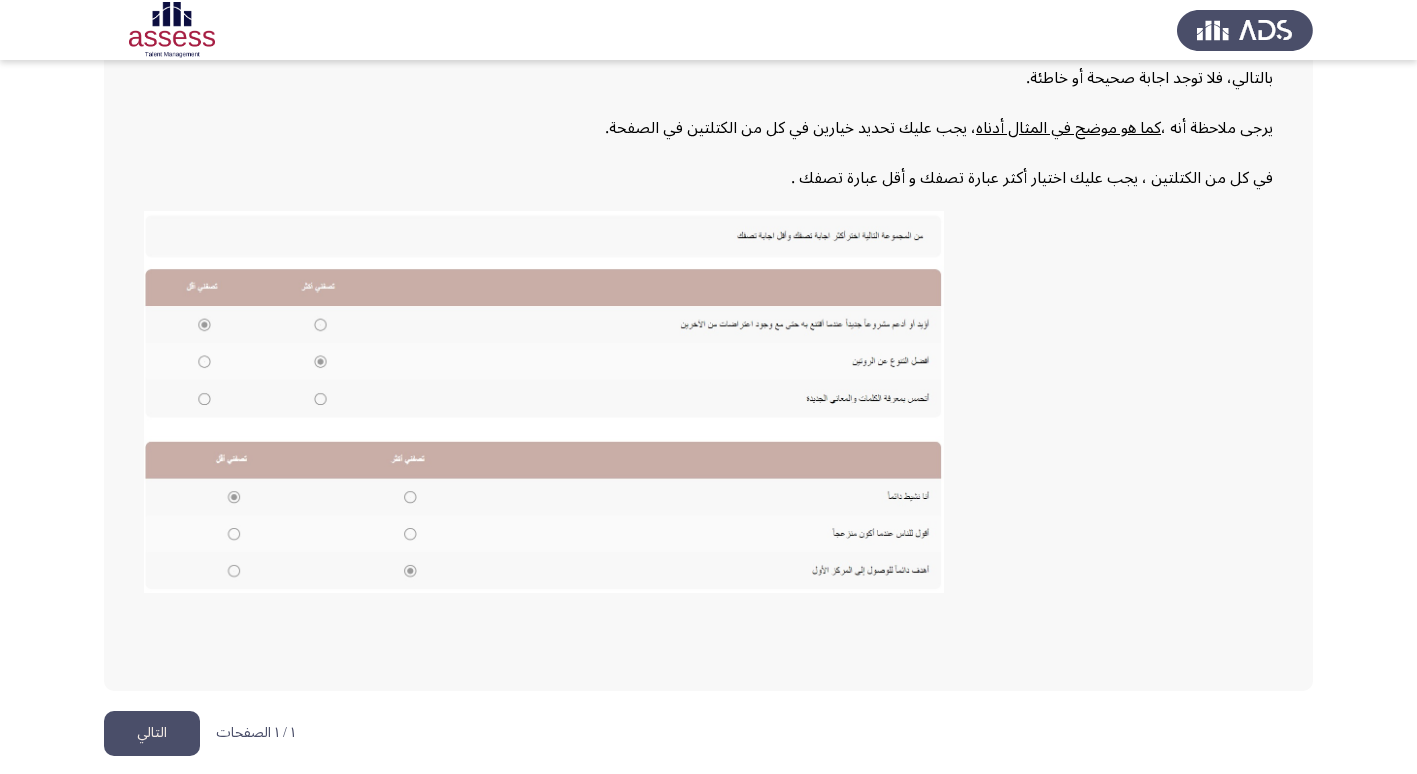 click on "التالي" 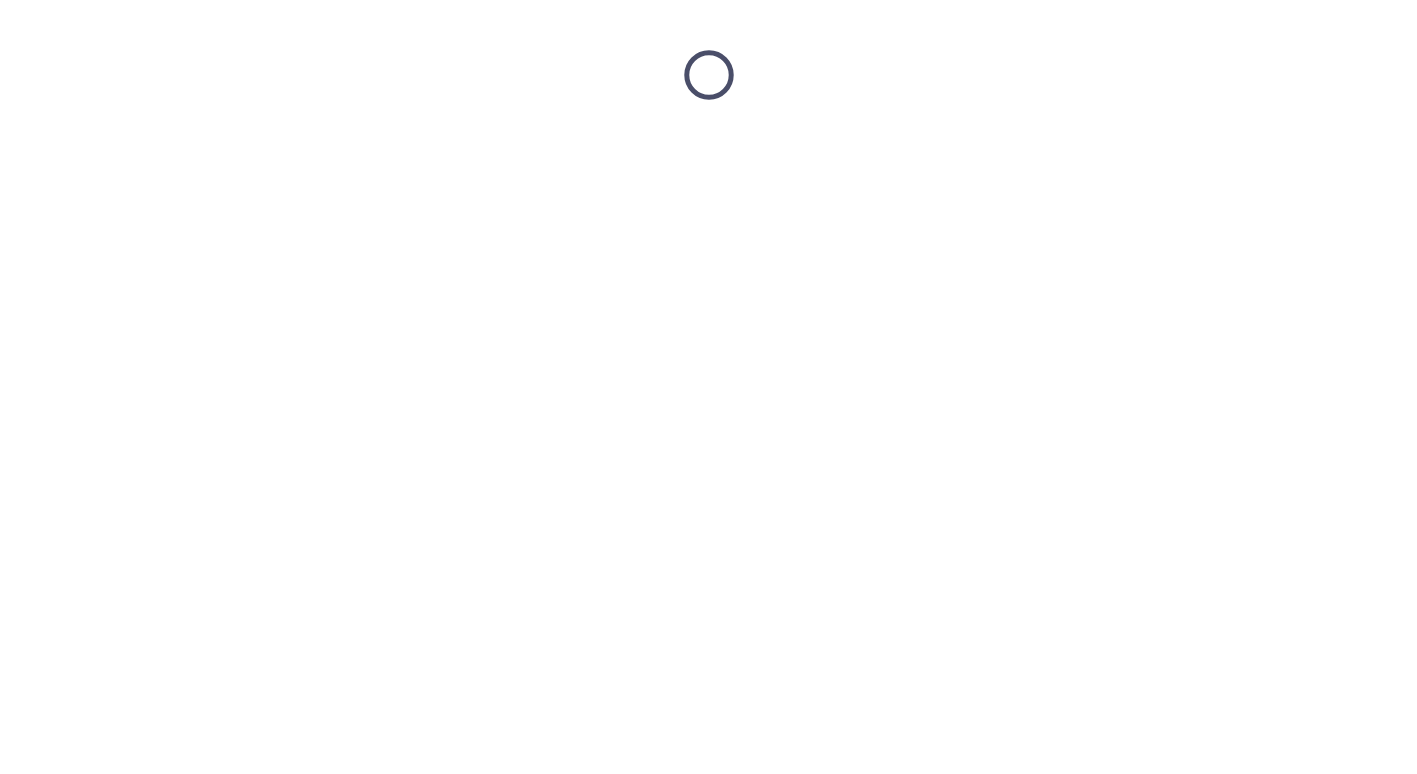 scroll, scrollTop: 0, scrollLeft: 0, axis: both 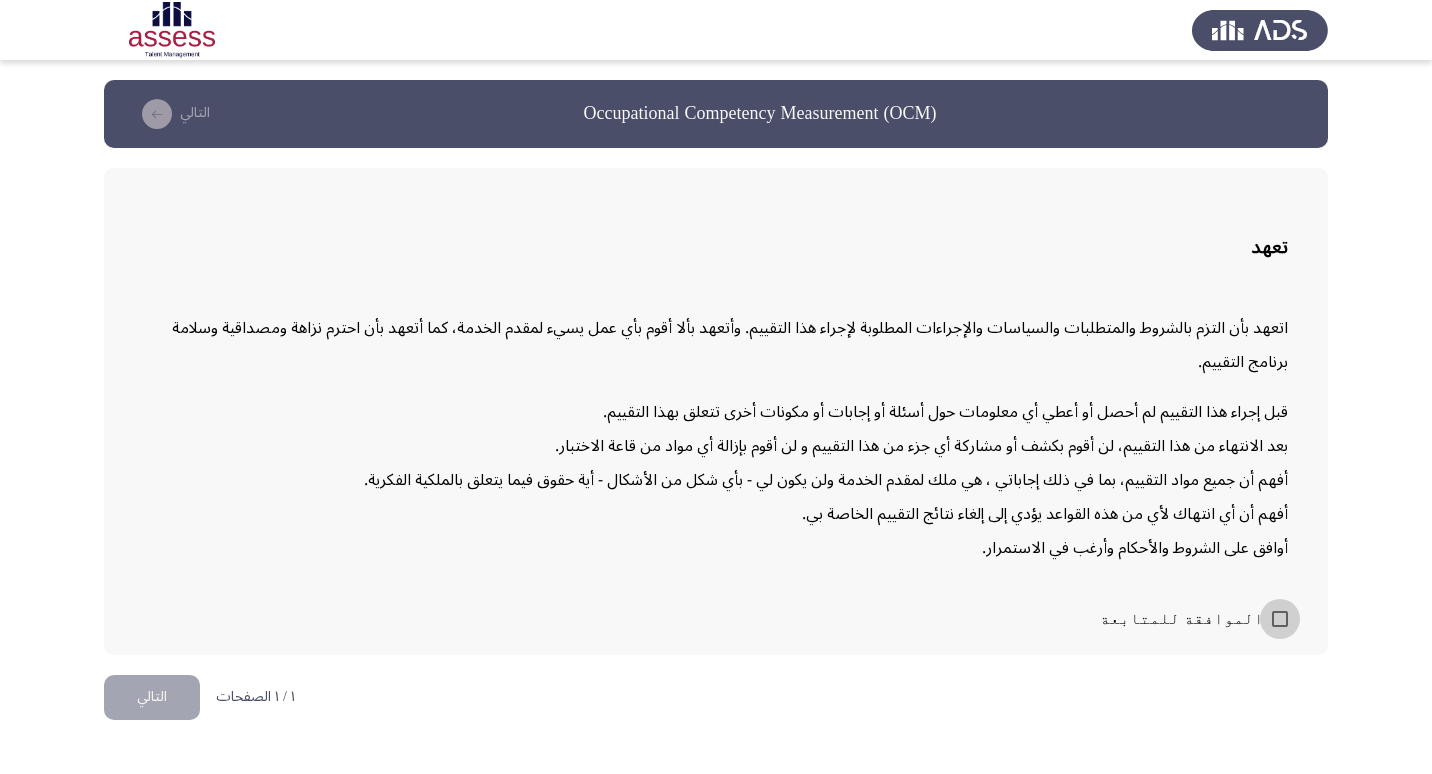 click at bounding box center [1280, 619] 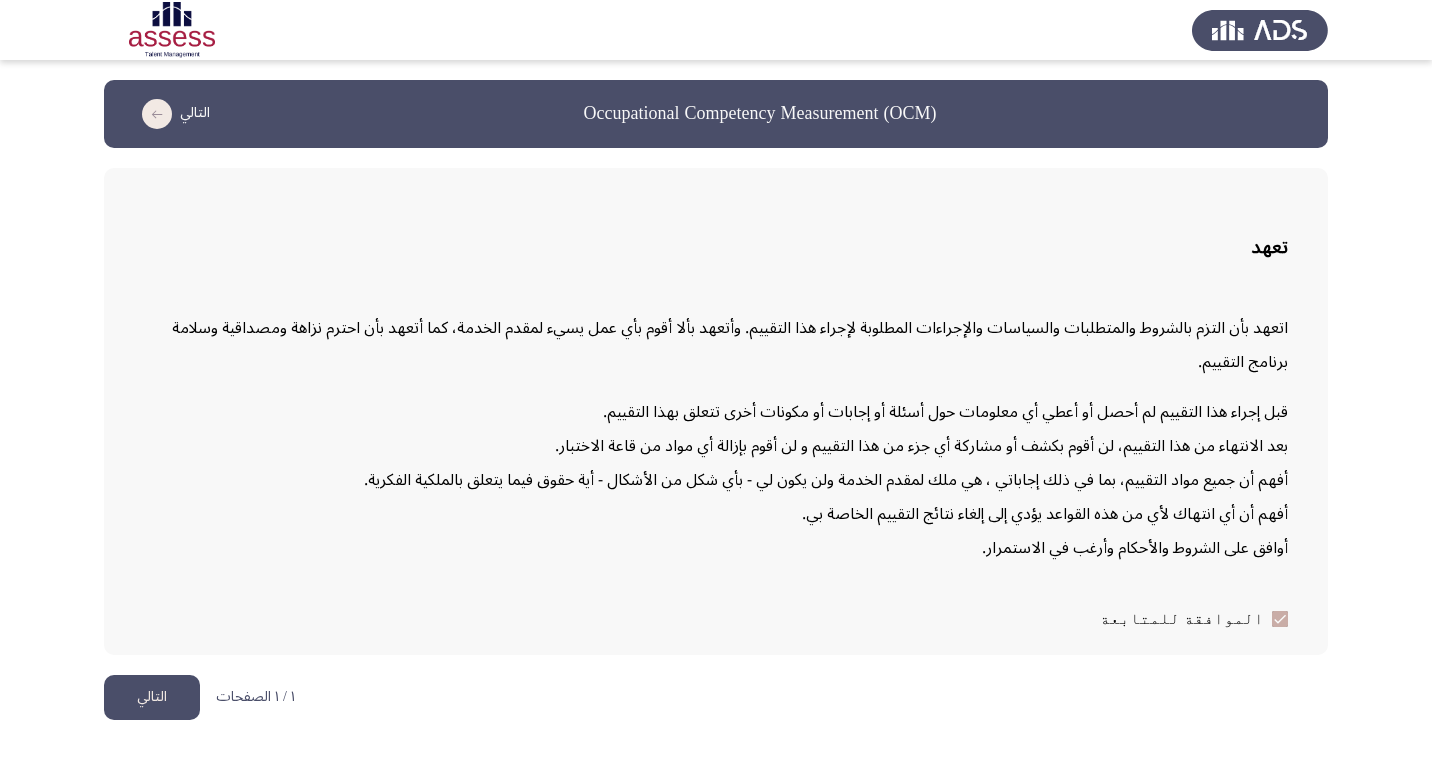 click on "التالي" 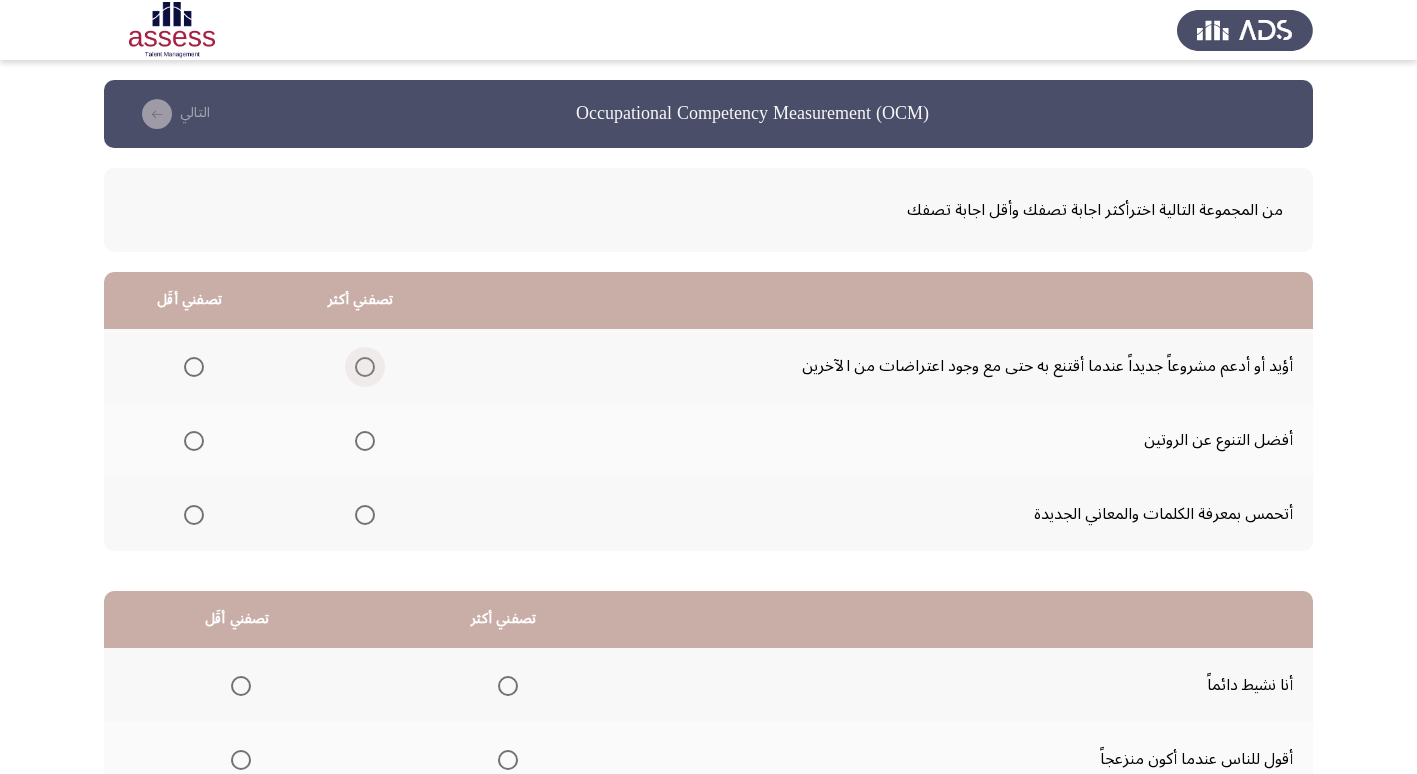 click at bounding box center (365, 367) 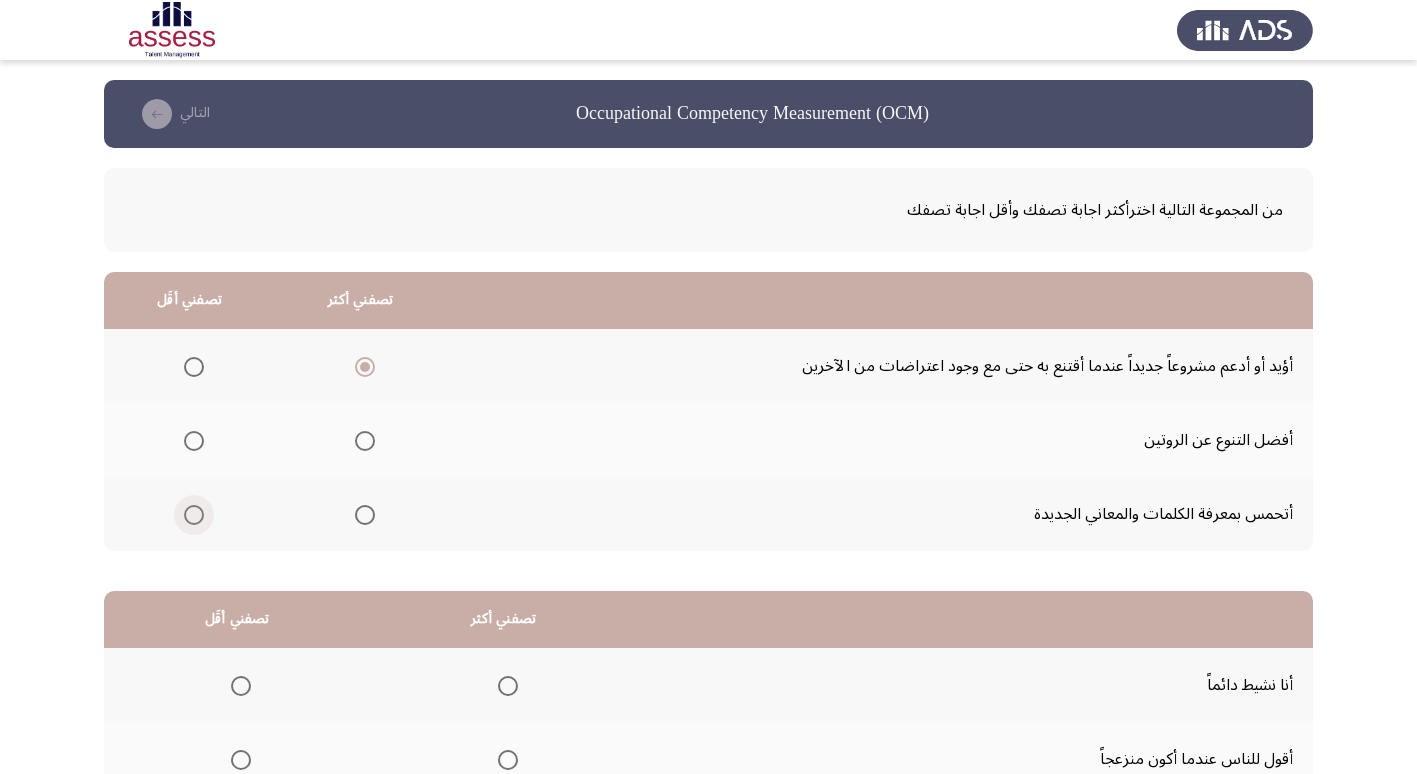 click at bounding box center [194, 515] 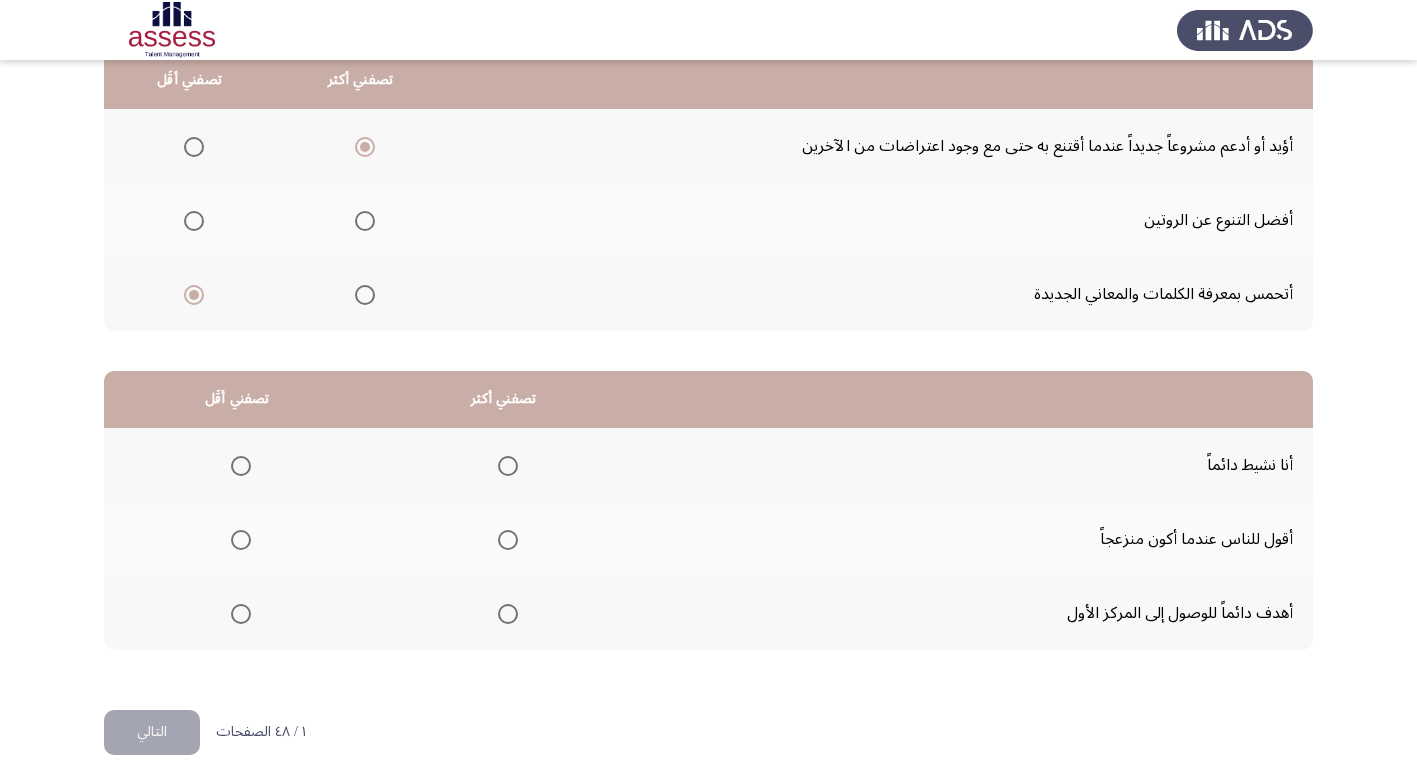 scroll, scrollTop: 236, scrollLeft: 0, axis: vertical 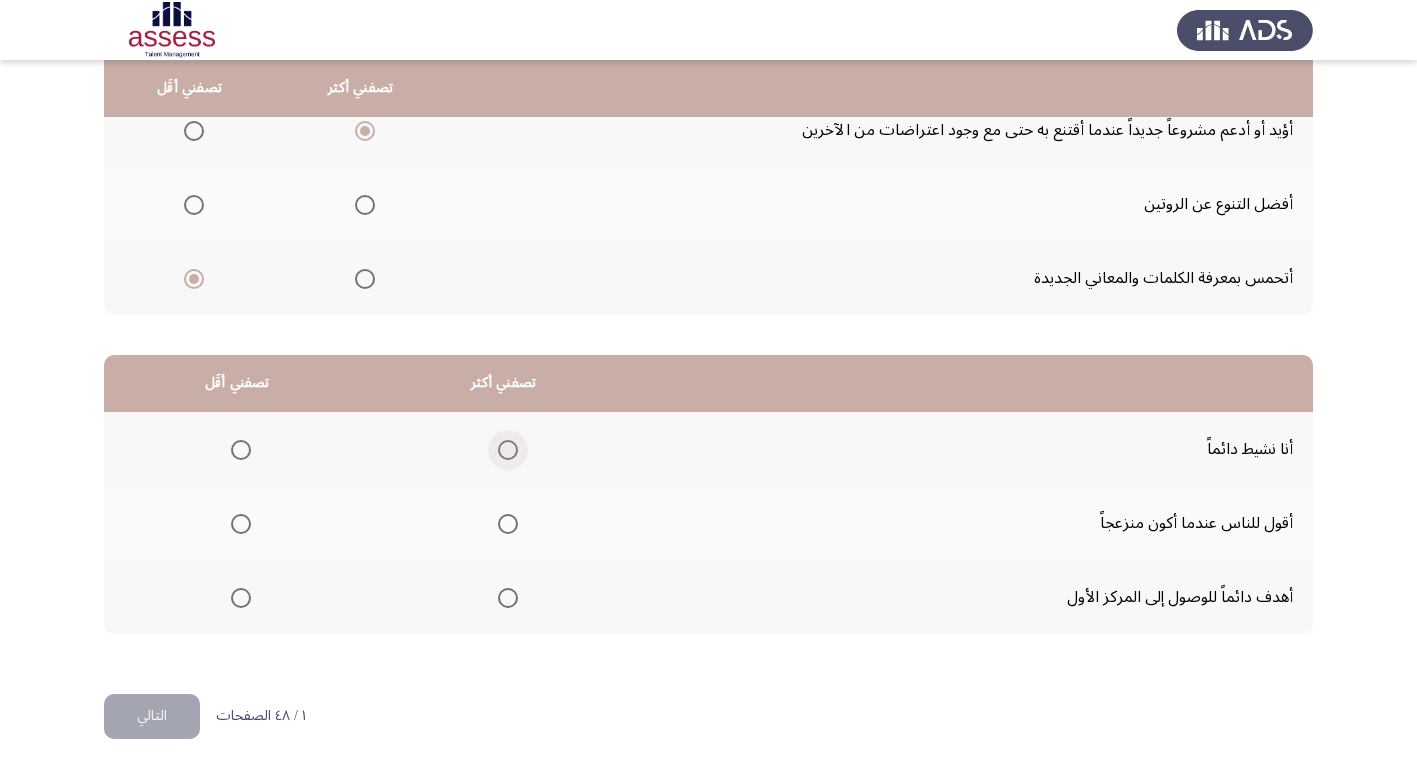 click at bounding box center (508, 450) 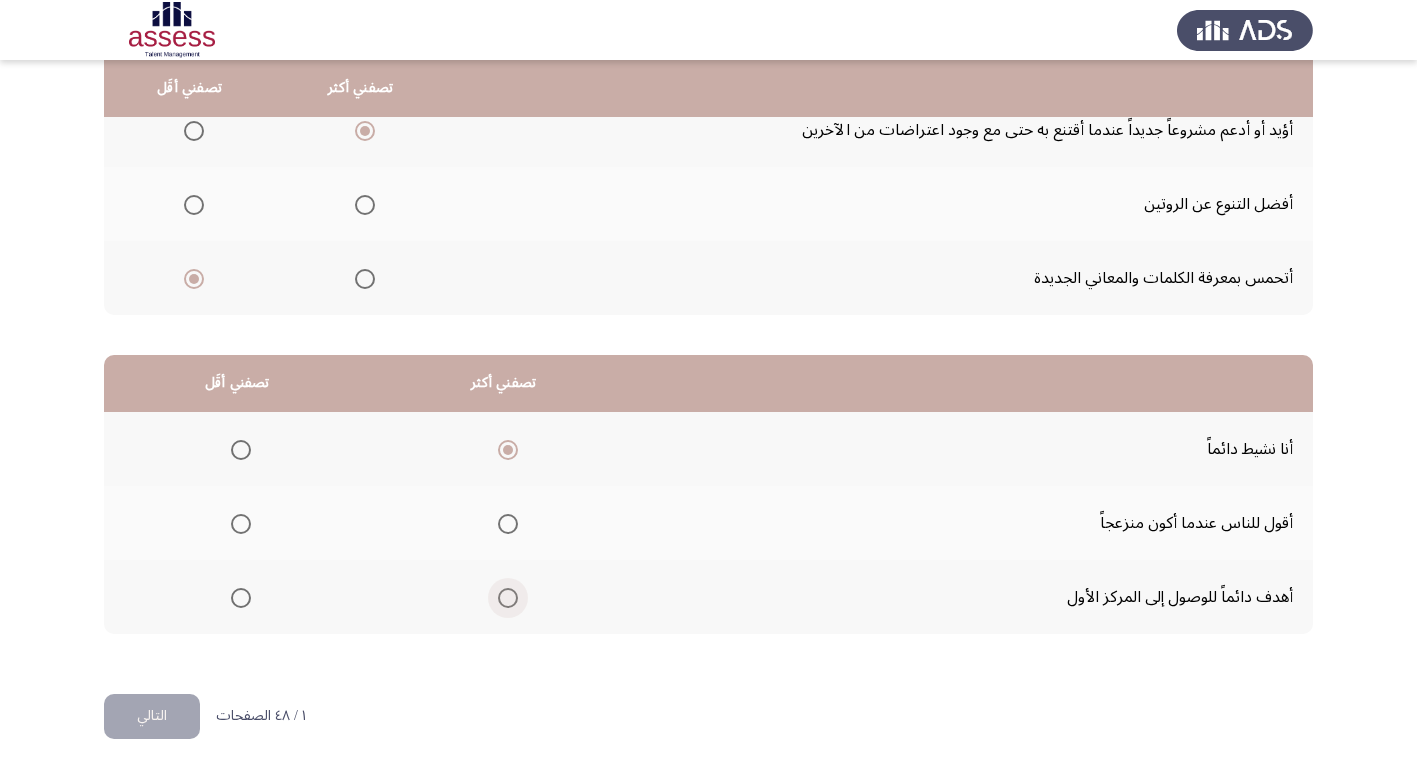click at bounding box center [508, 598] 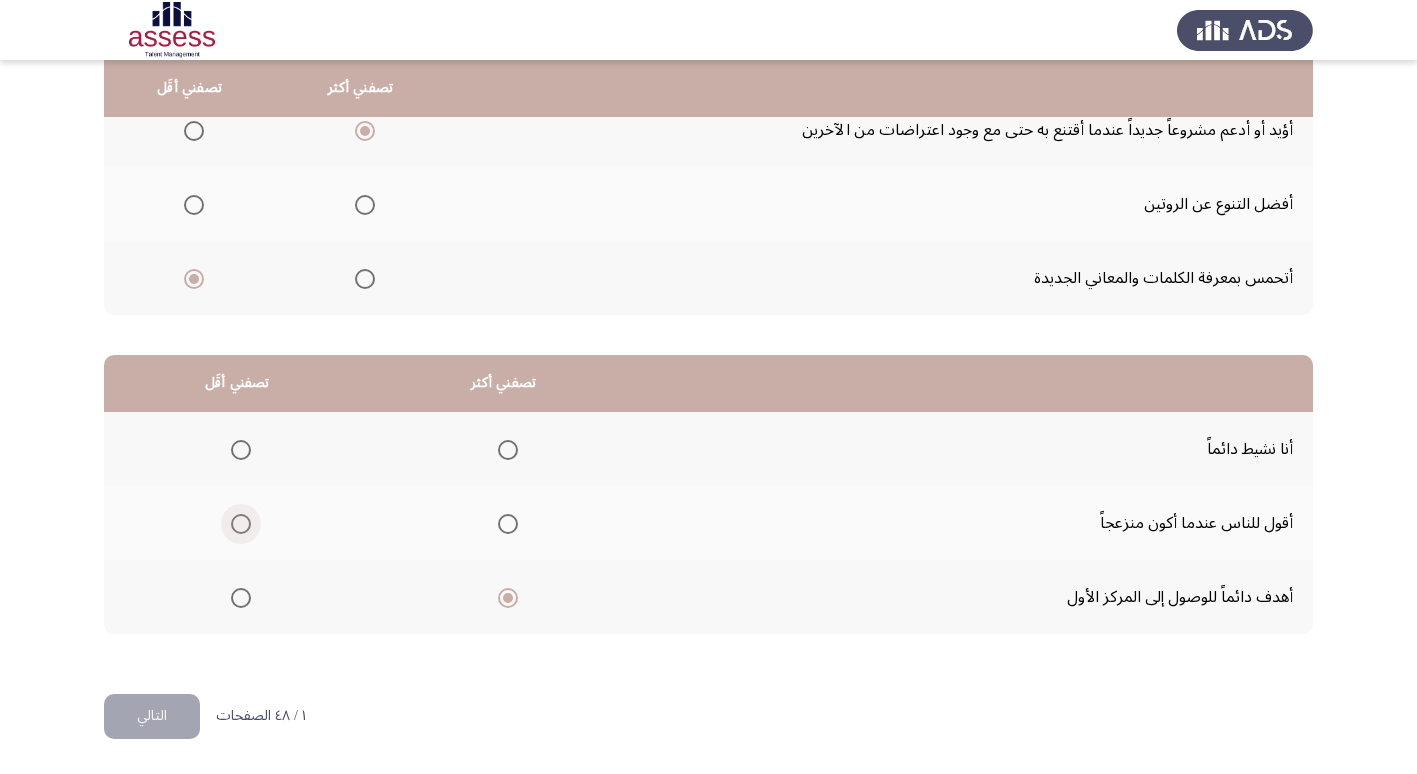 click at bounding box center [241, 524] 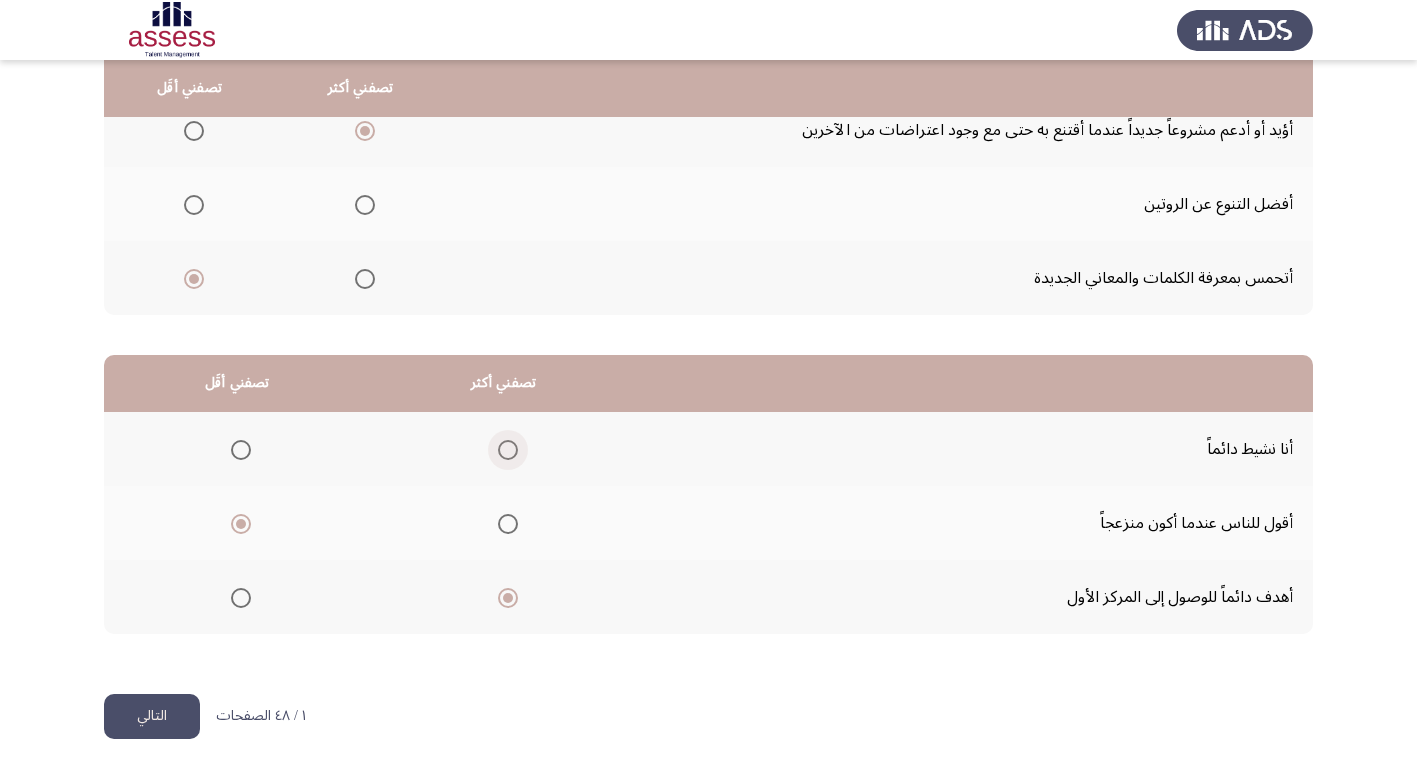 click at bounding box center [508, 450] 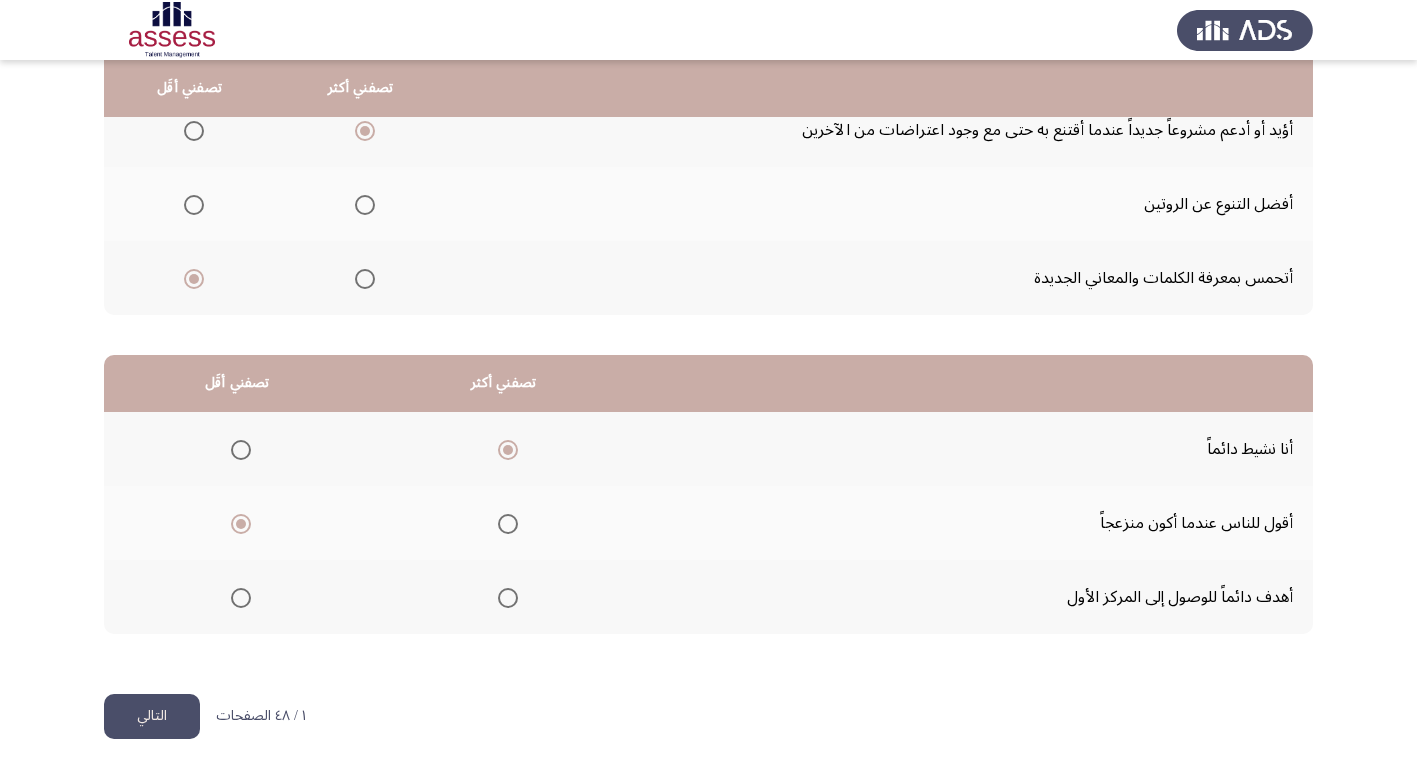 click at bounding box center (241, 524) 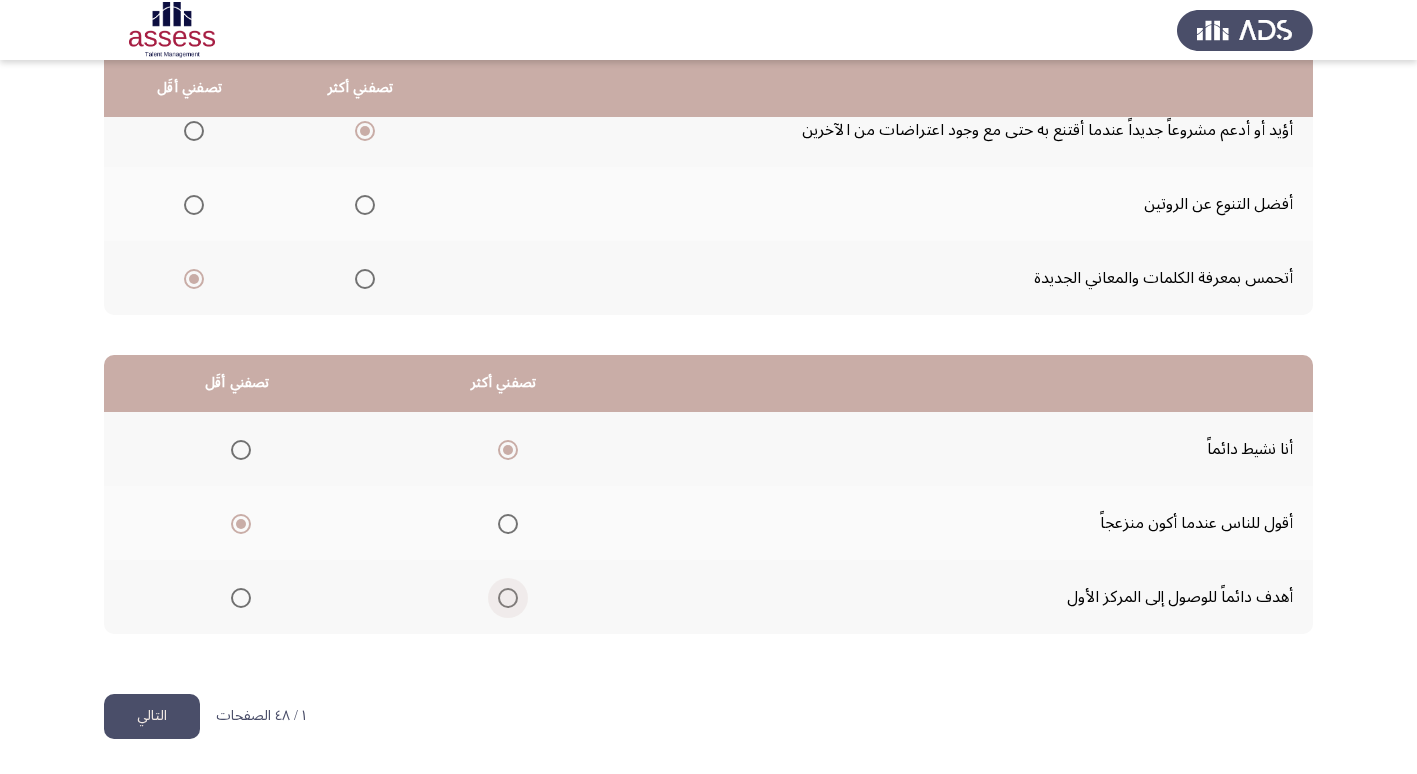 click at bounding box center [508, 598] 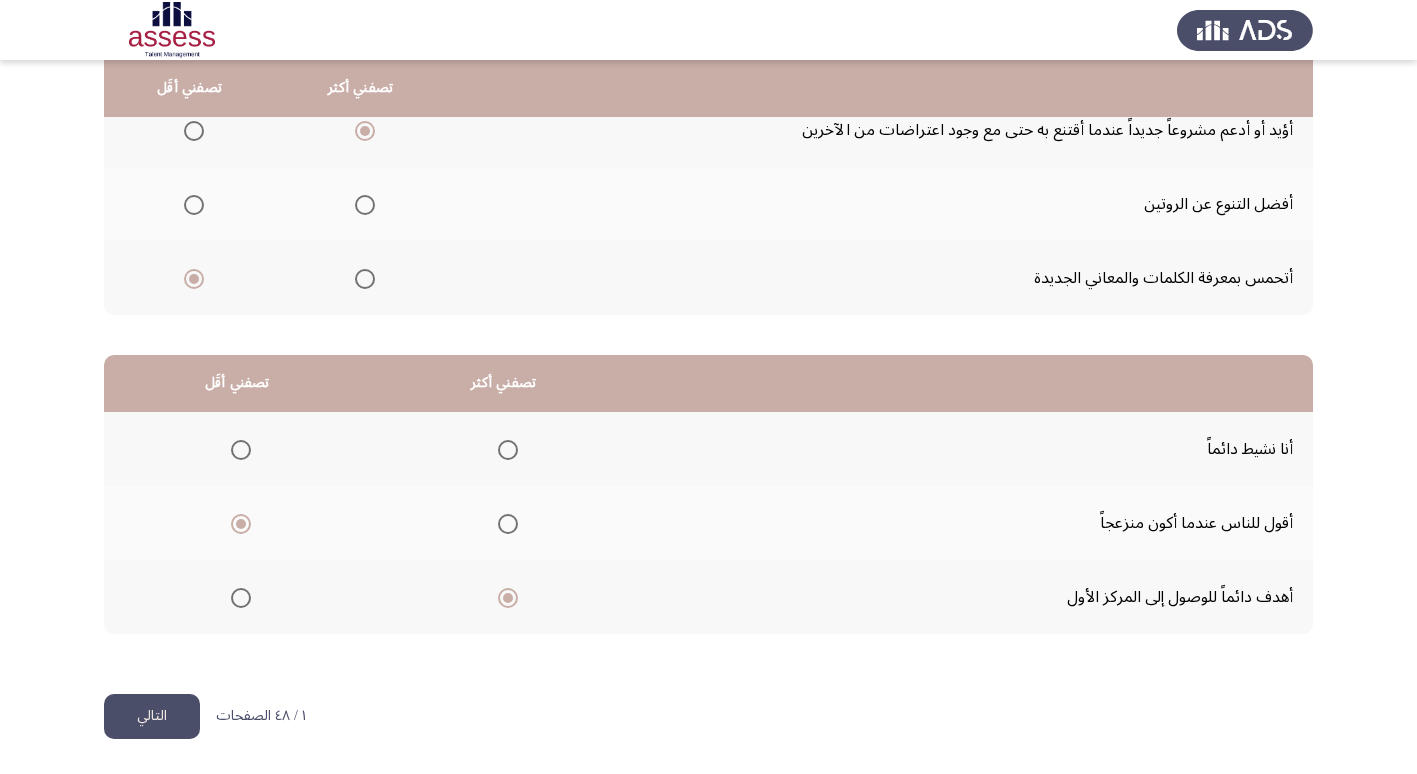 click at bounding box center (508, 450) 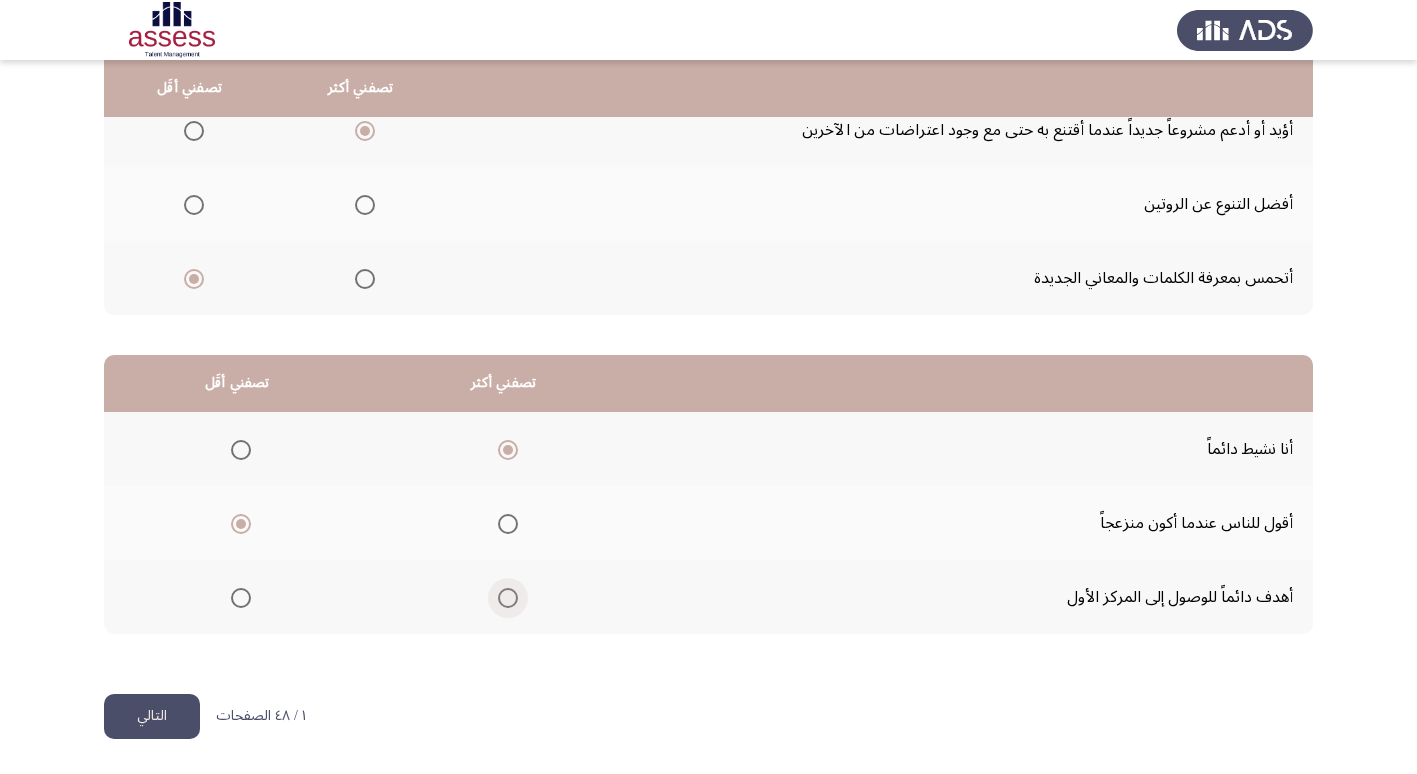 click at bounding box center (508, 598) 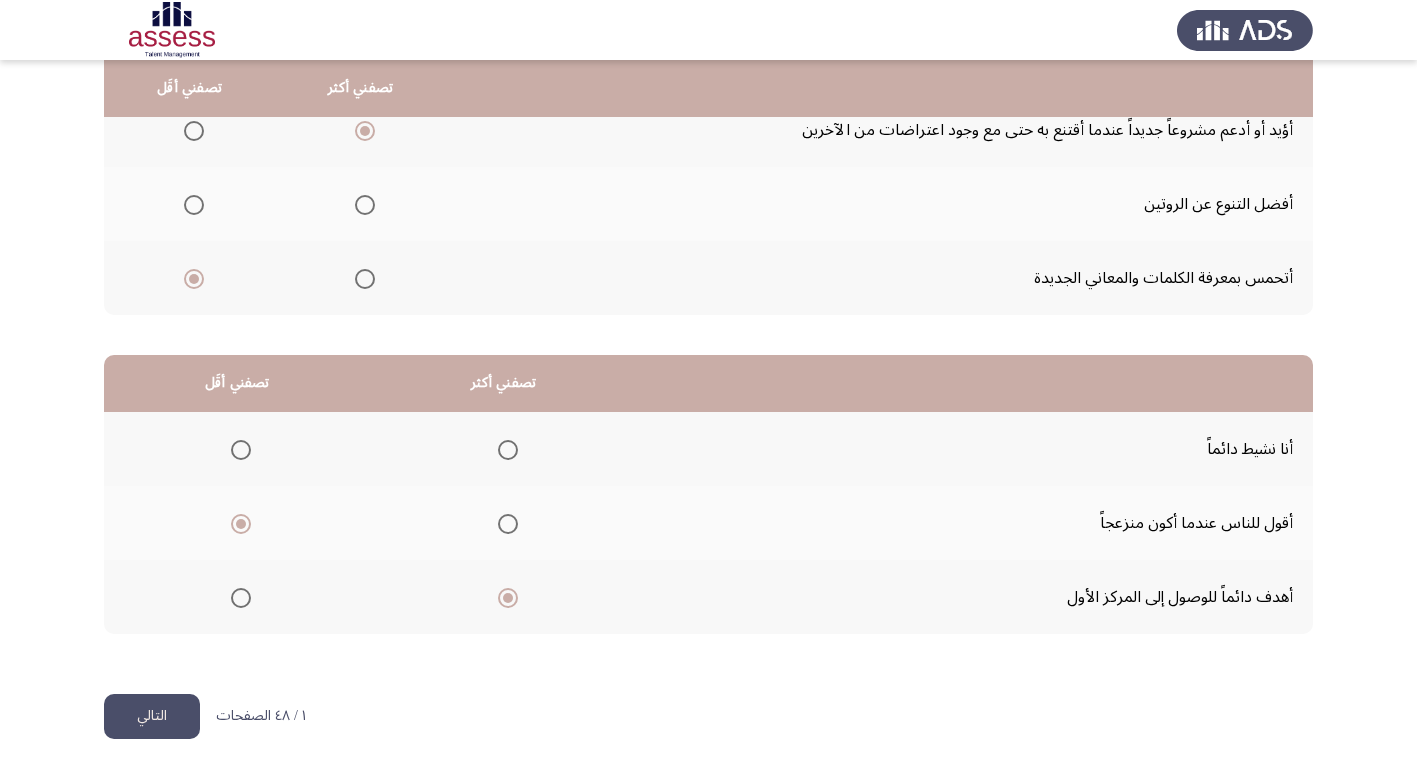 click at bounding box center [508, 450] 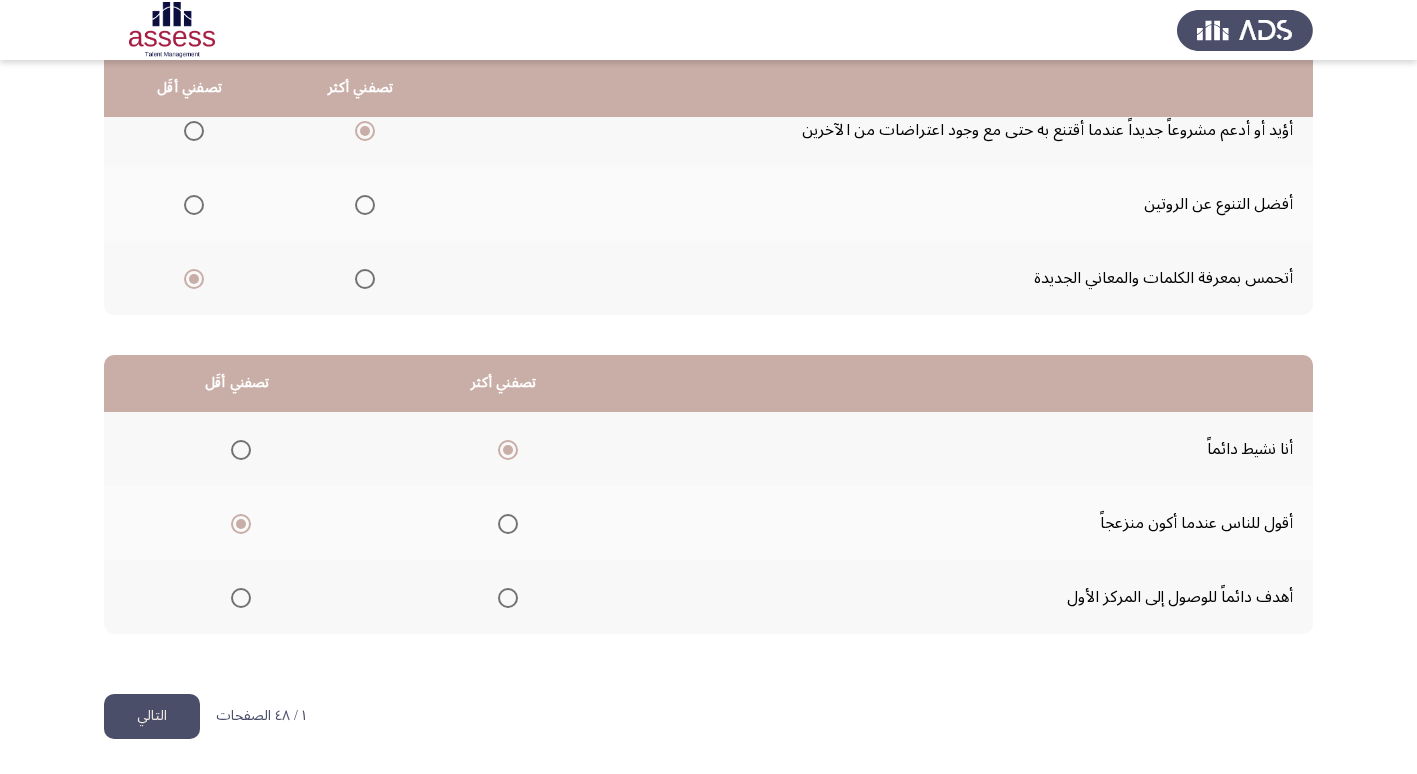 click on "التالي" 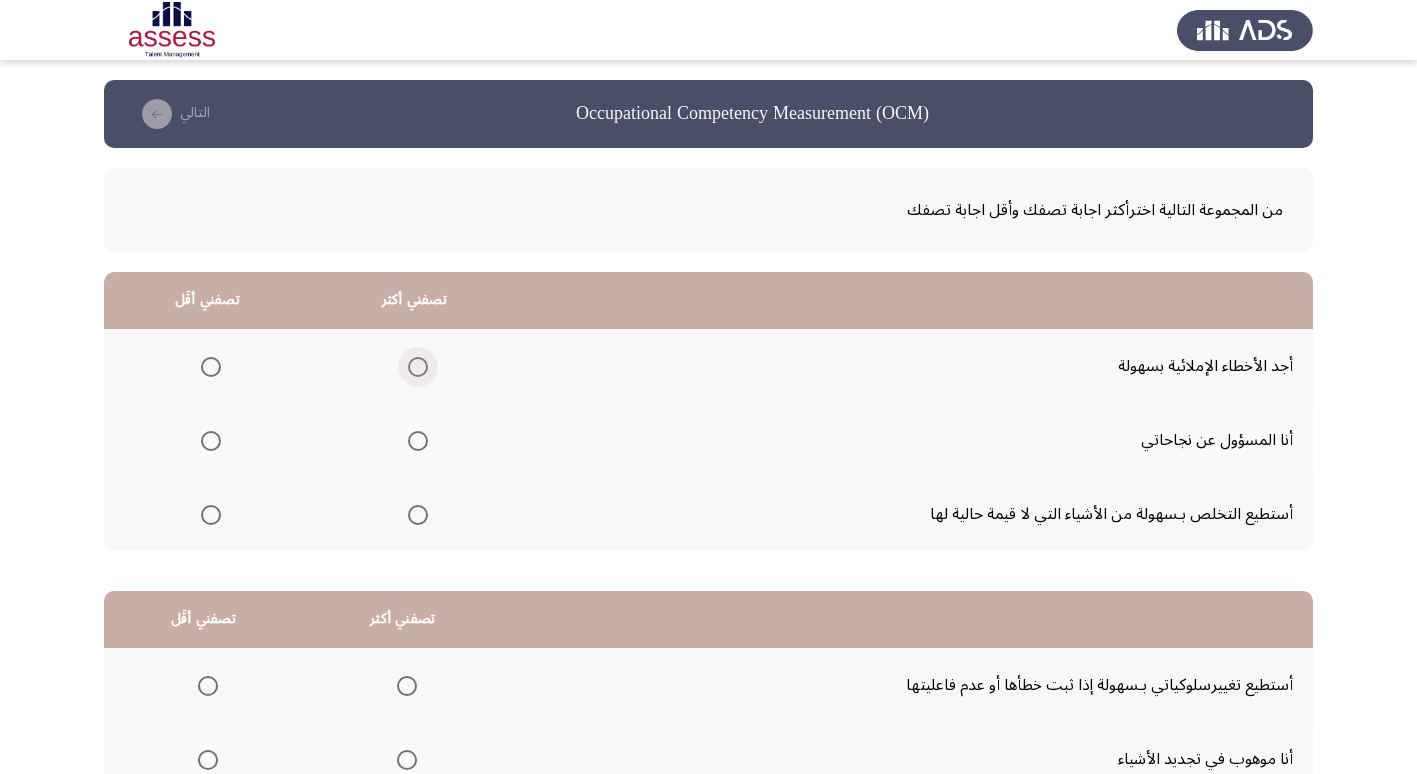 click at bounding box center [418, 367] 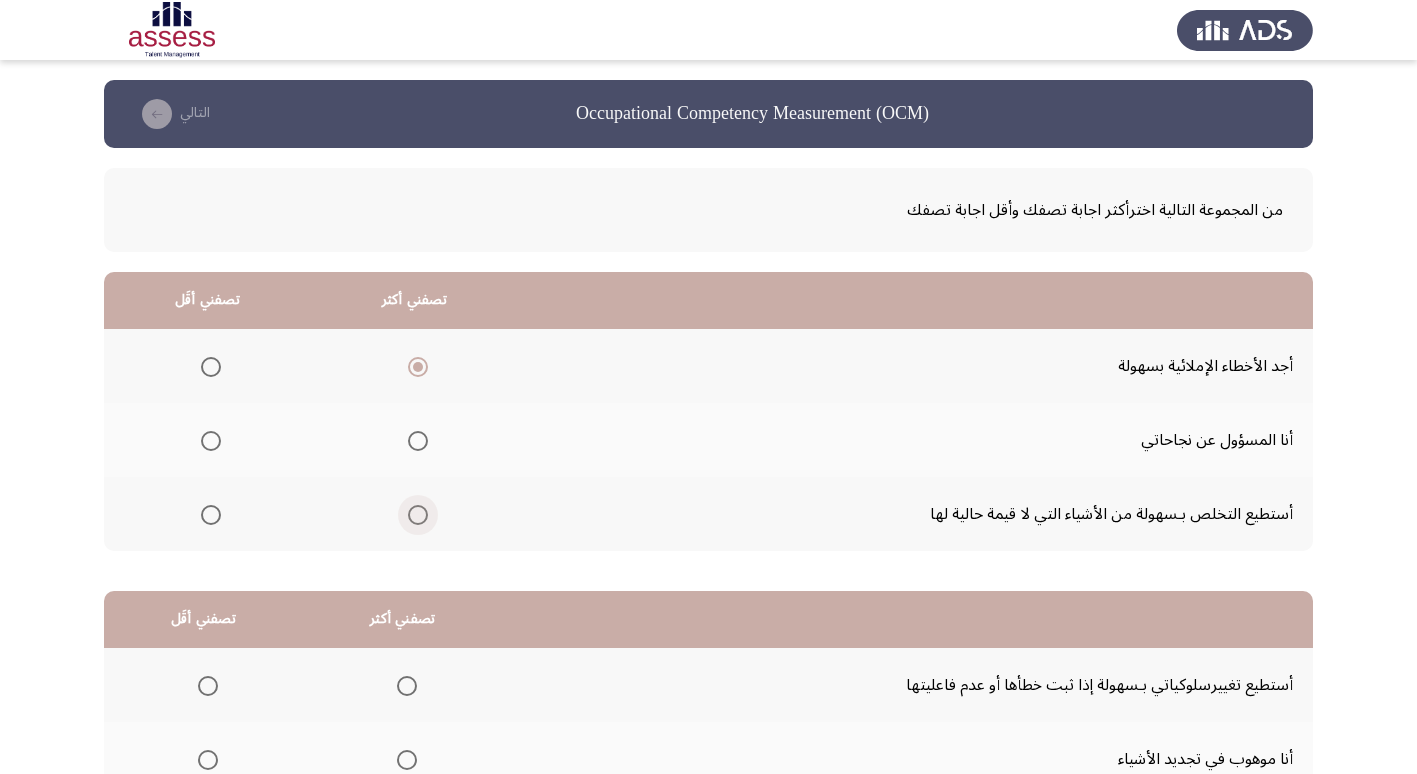 click at bounding box center (418, 515) 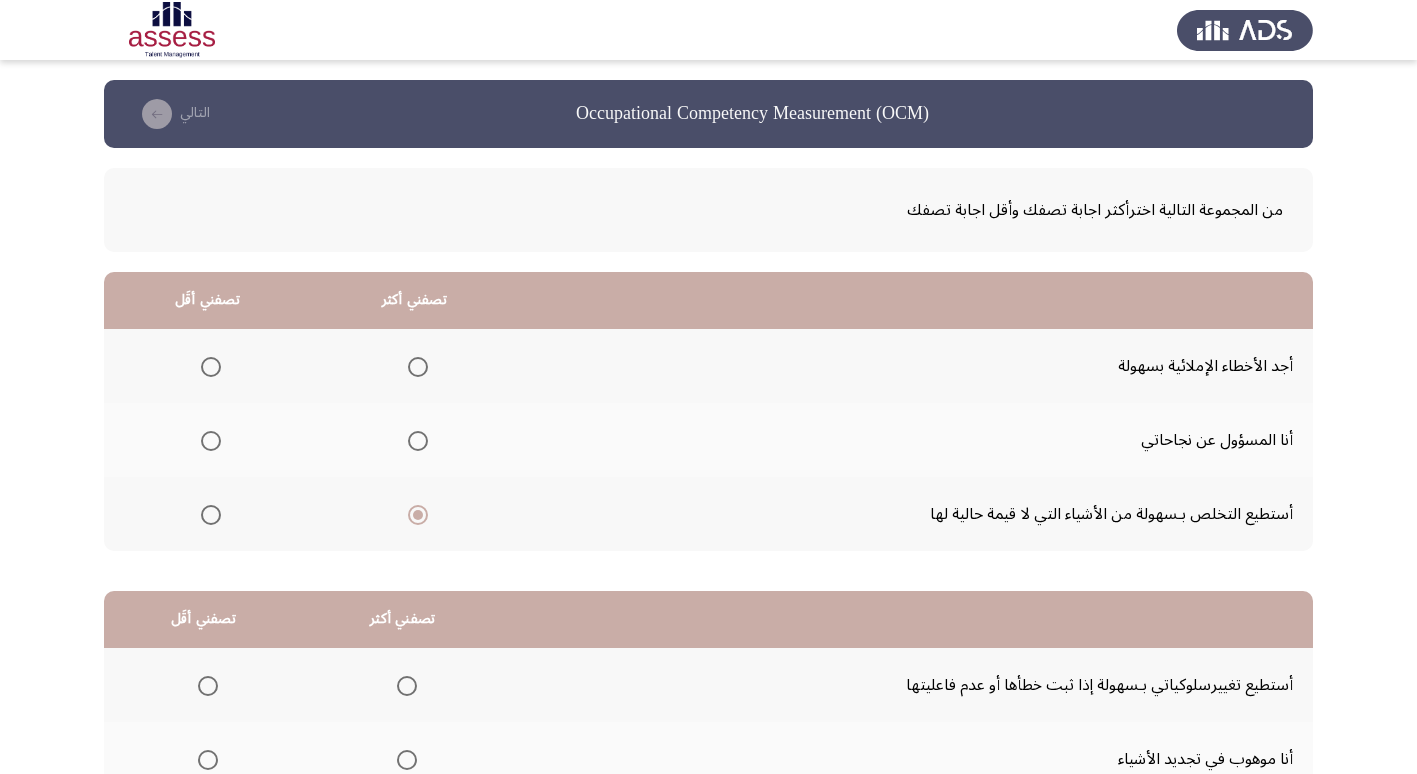 click at bounding box center (211, 367) 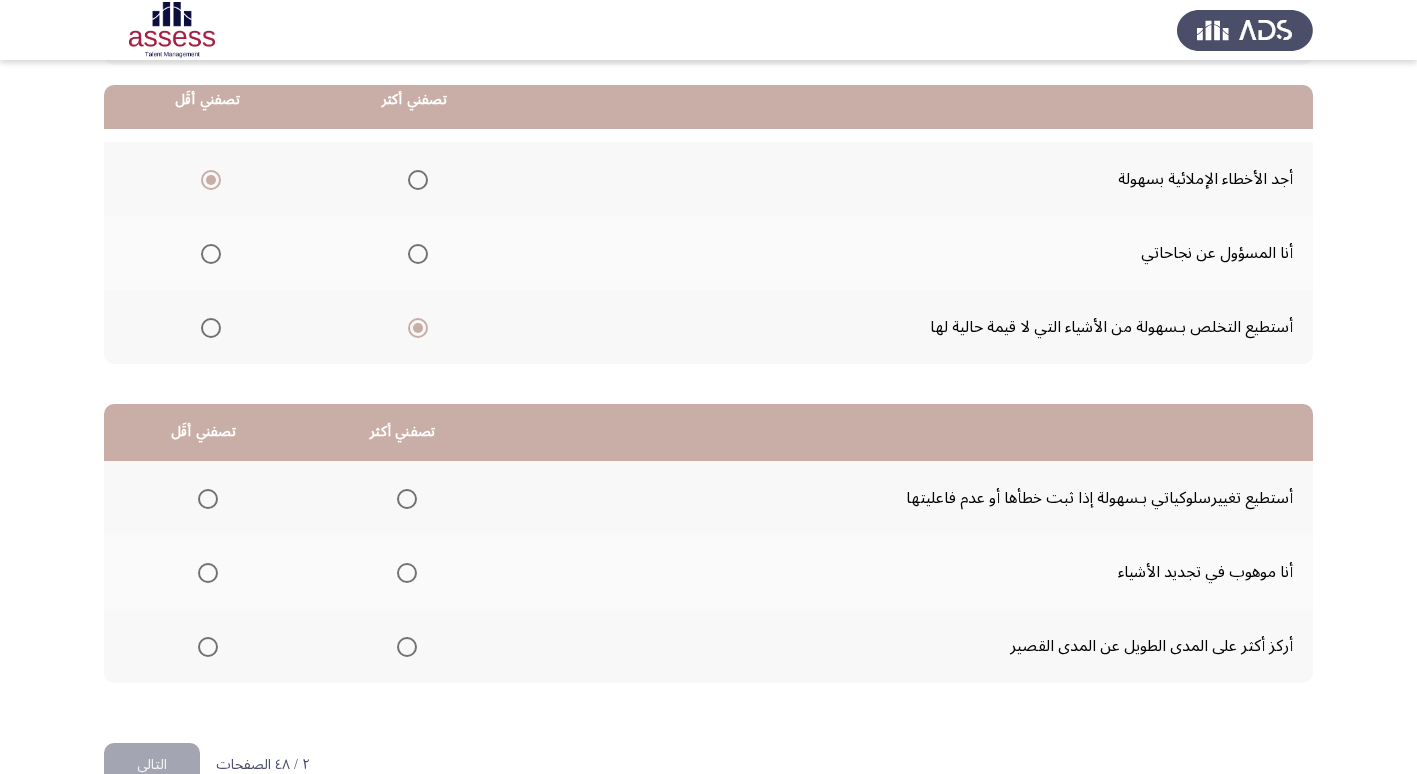 scroll, scrollTop: 200, scrollLeft: 0, axis: vertical 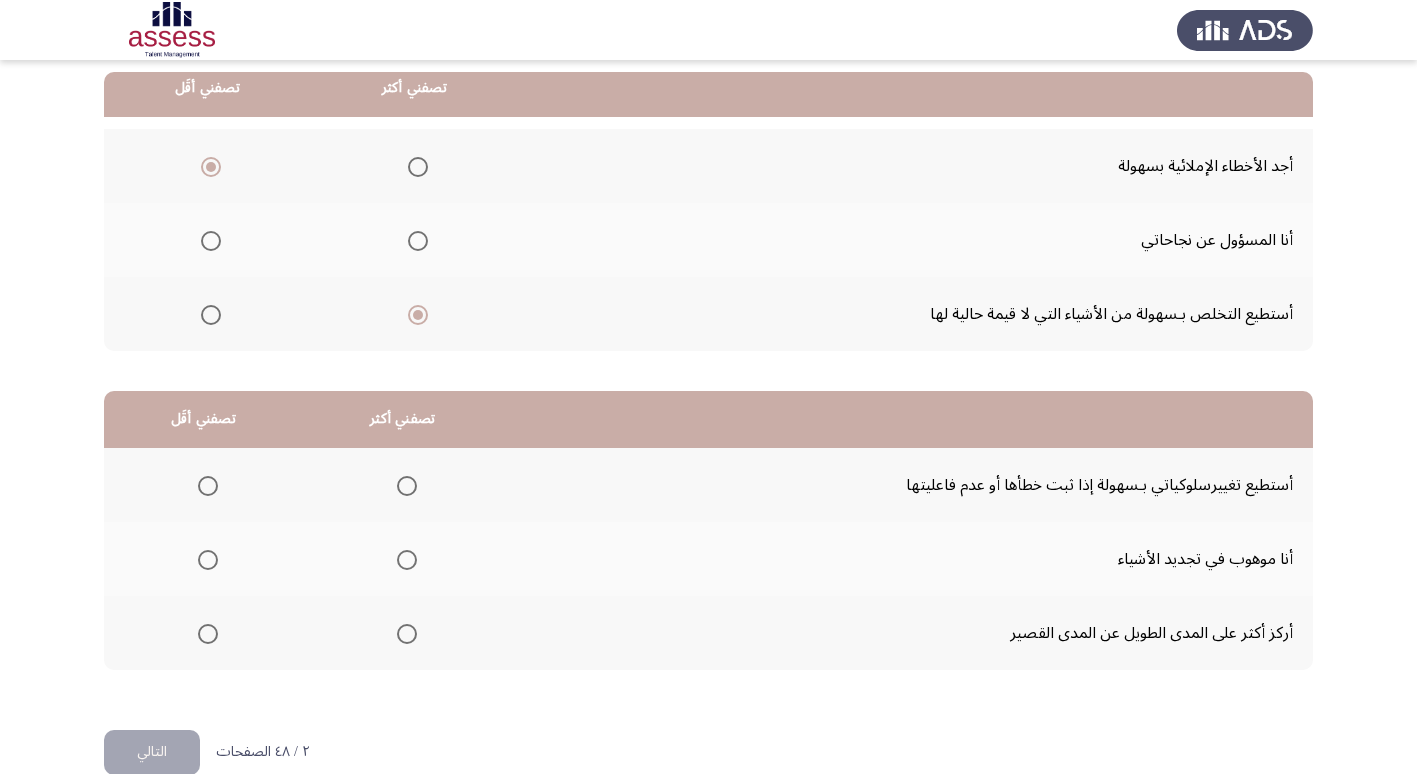 click at bounding box center [407, 486] 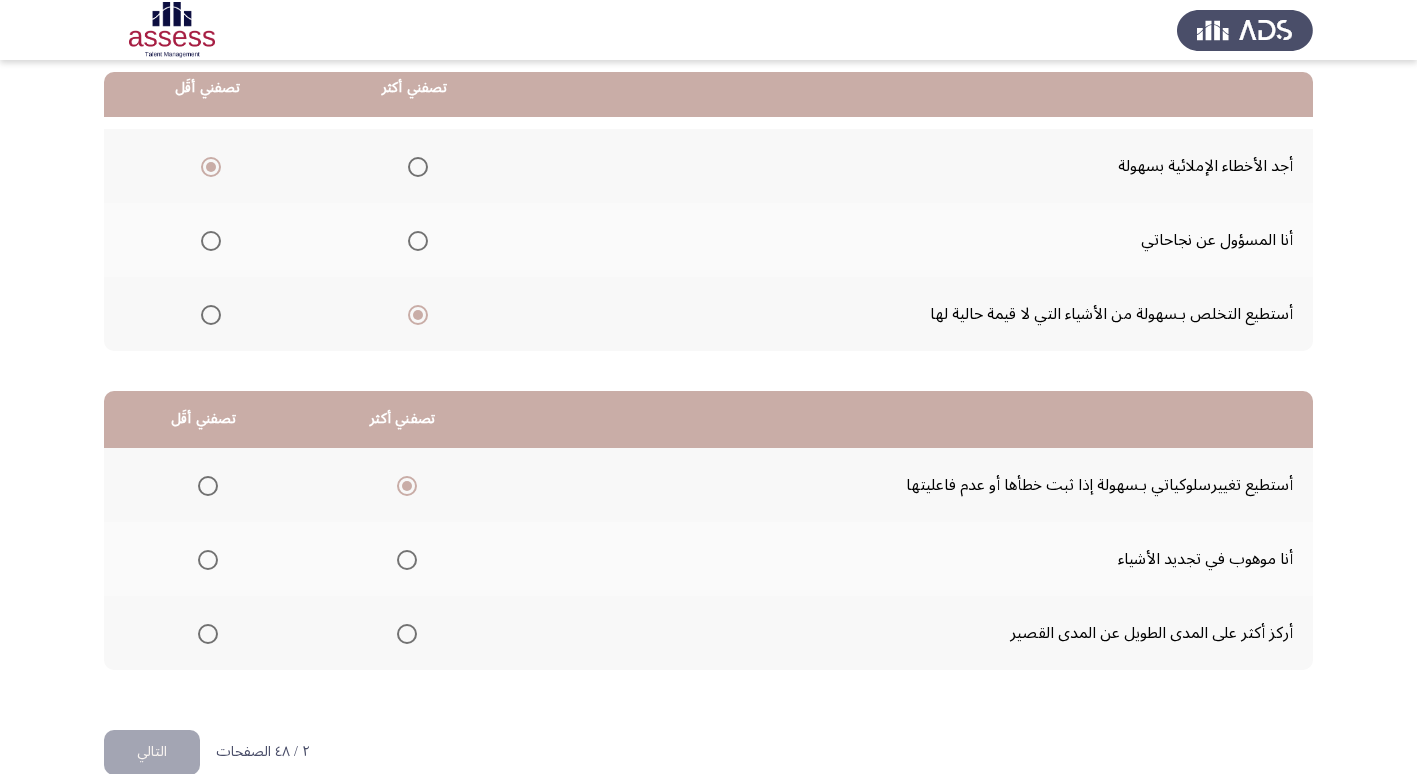 click at bounding box center [208, 634] 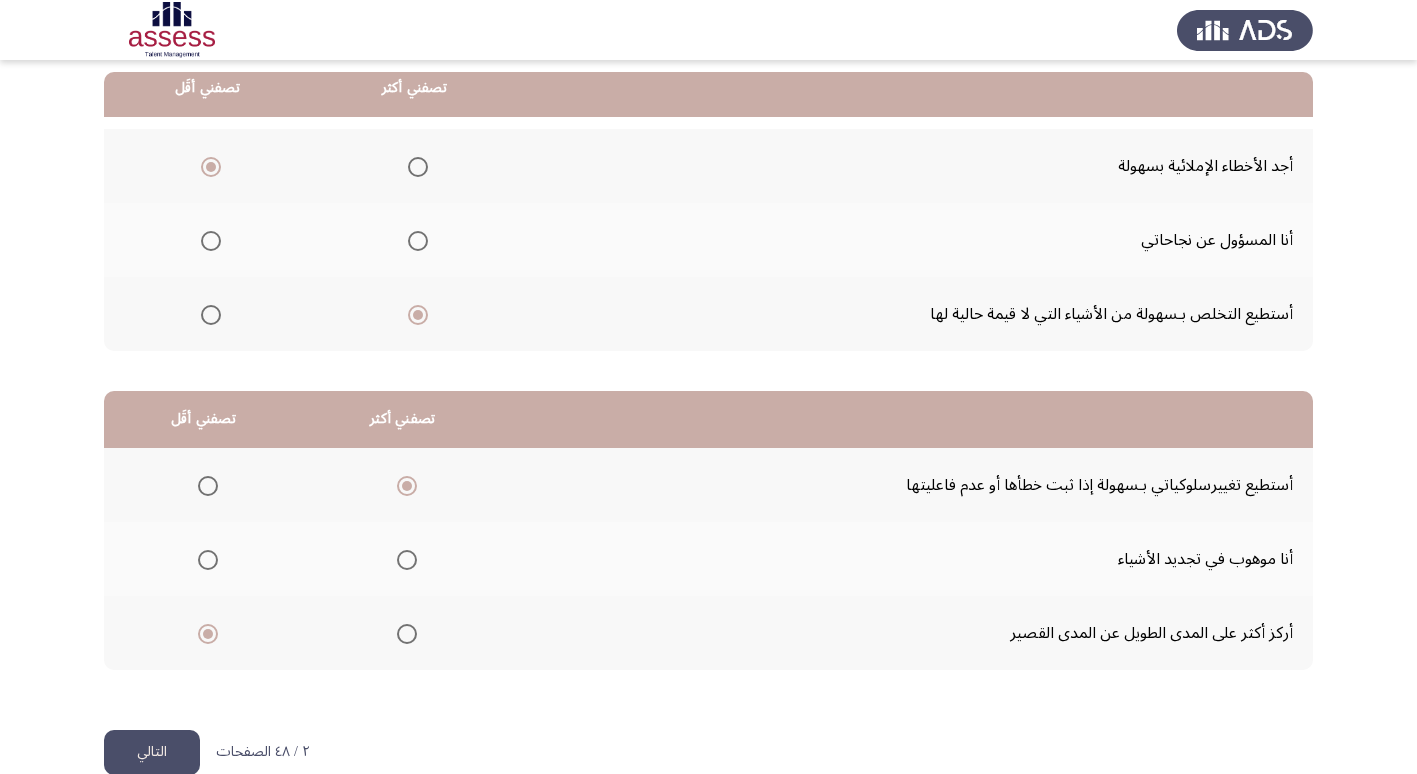 click on "التالي" 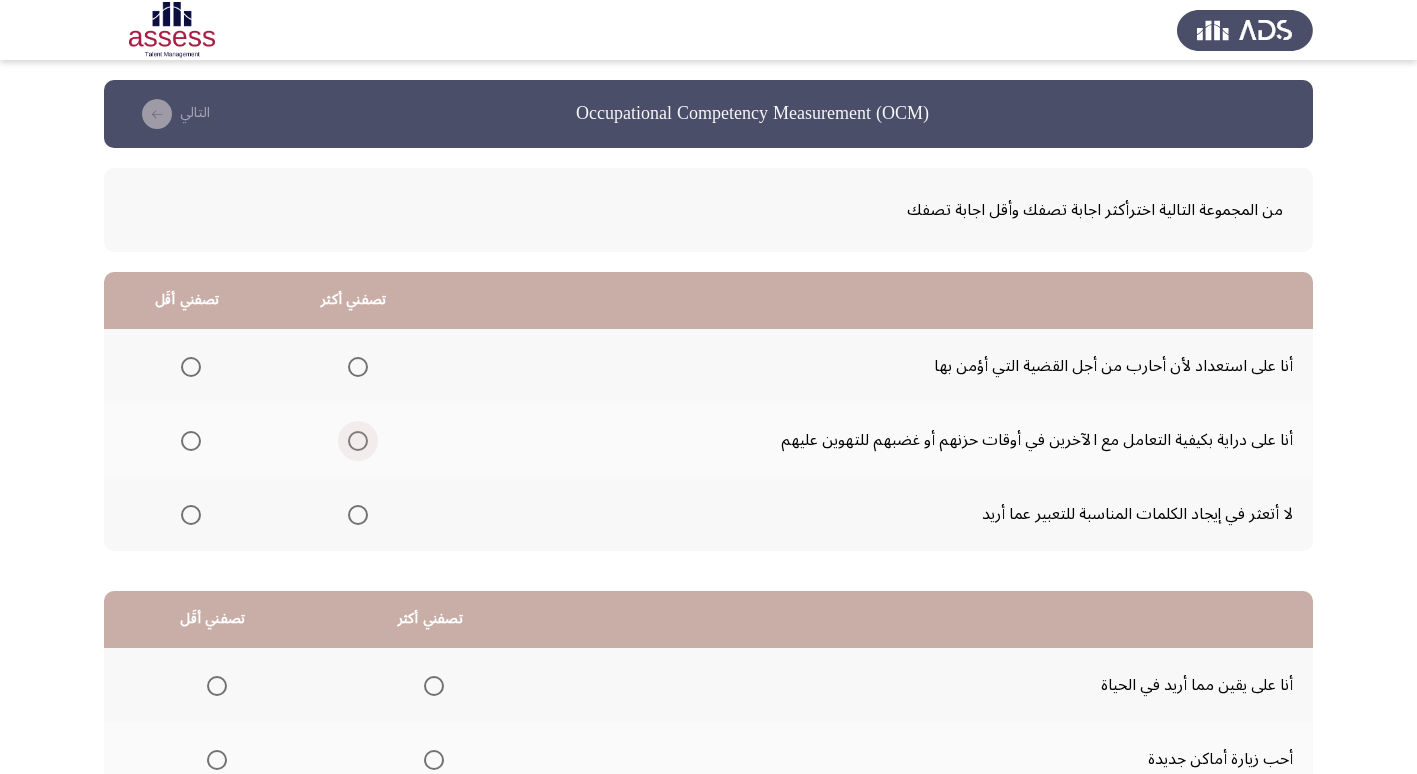 click at bounding box center (358, 441) 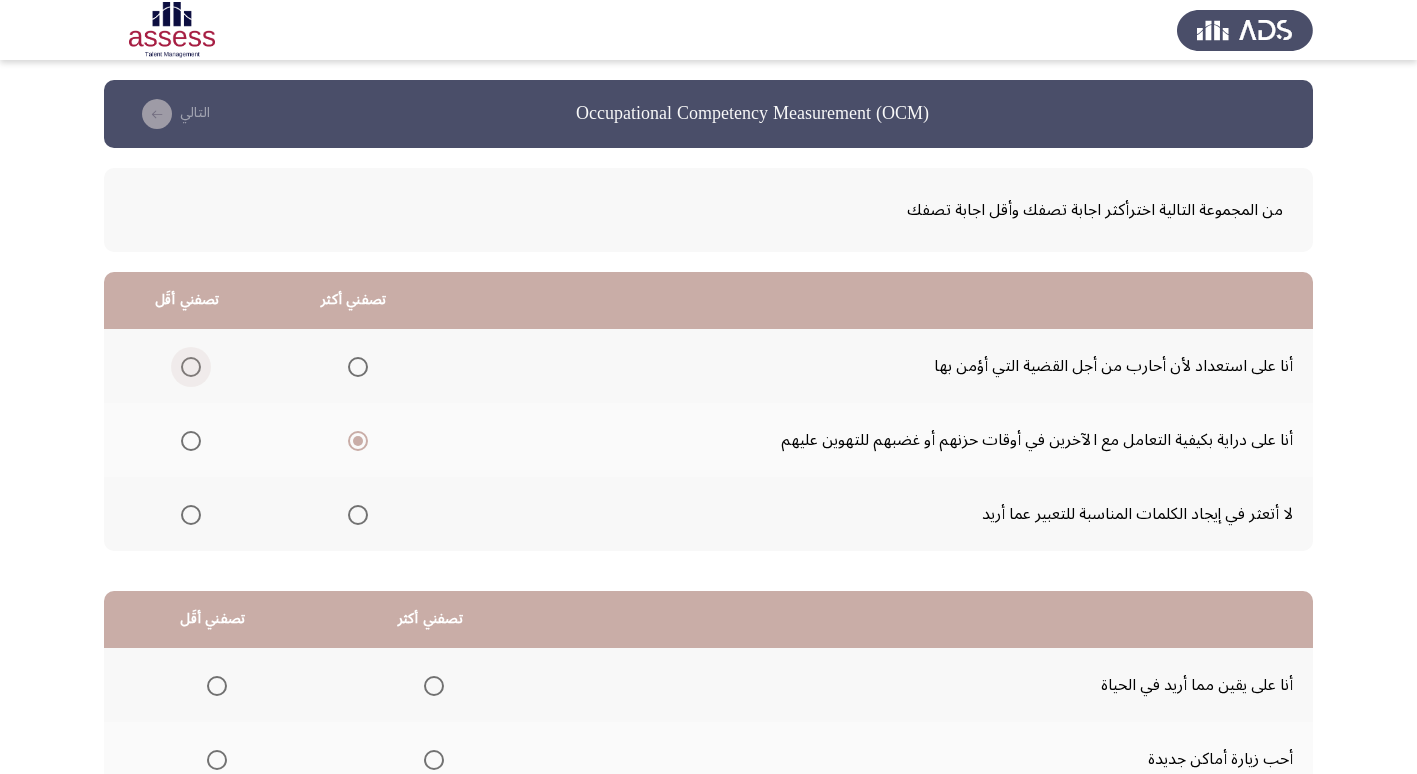 click at bounding box center (191, 367) 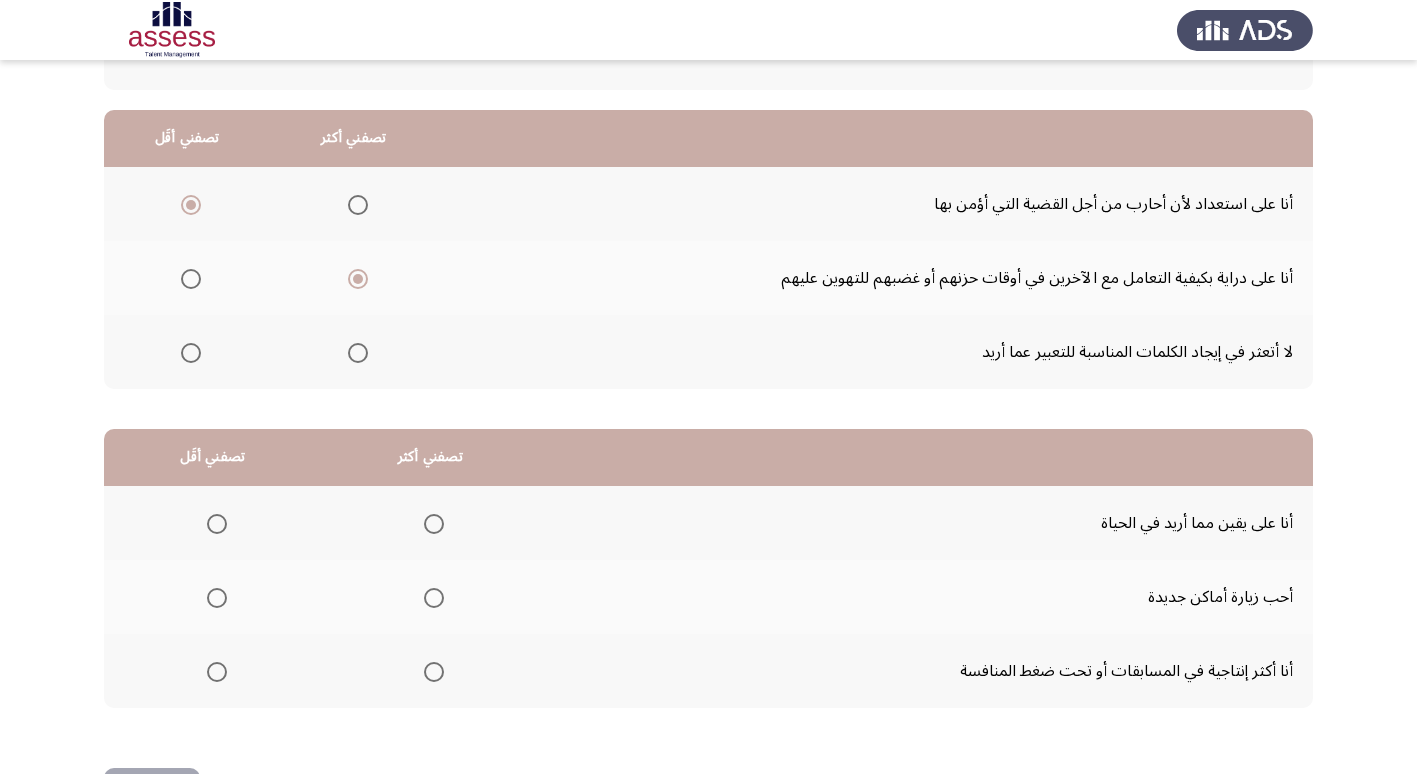scroll, scrollTop: 200, scrollLeft: 0, axis: vertical 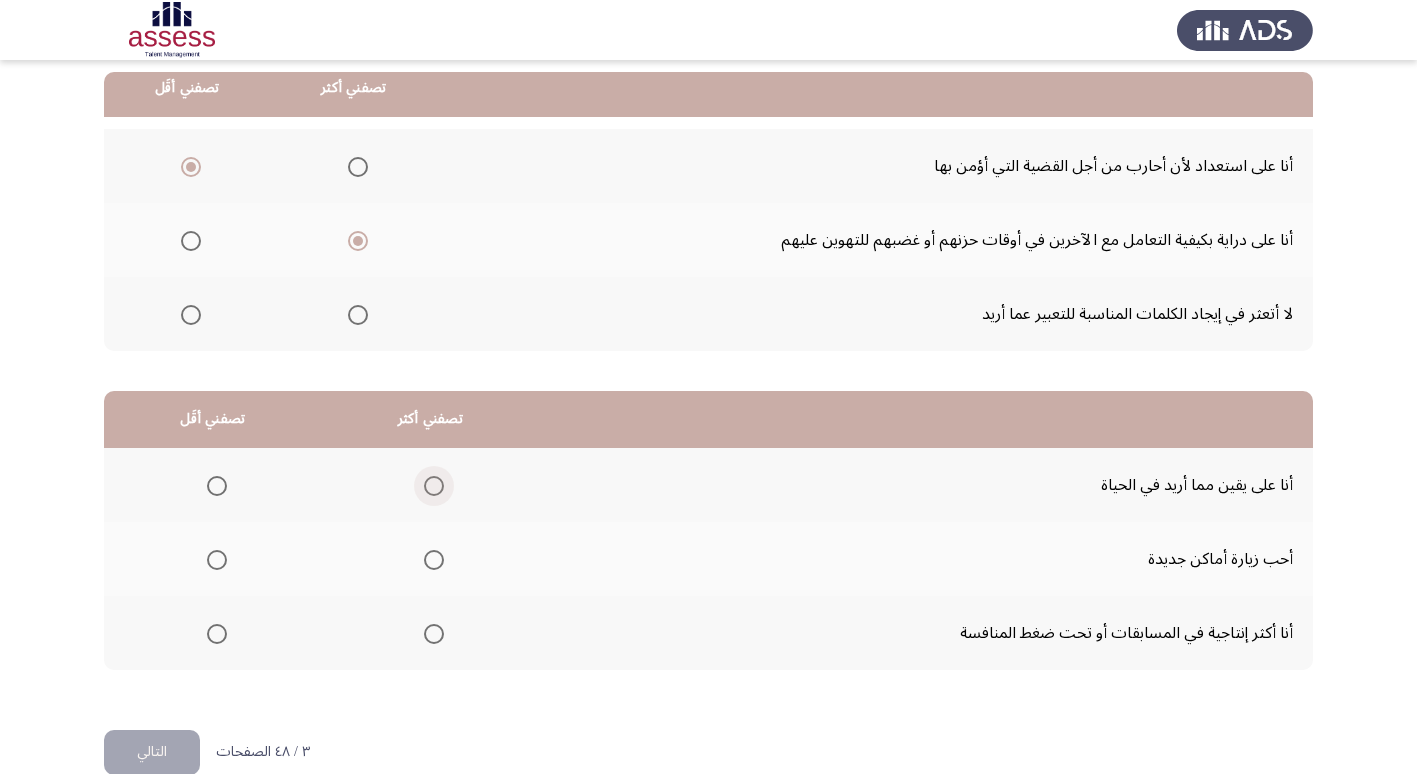 click at bounding box center (434, 486) 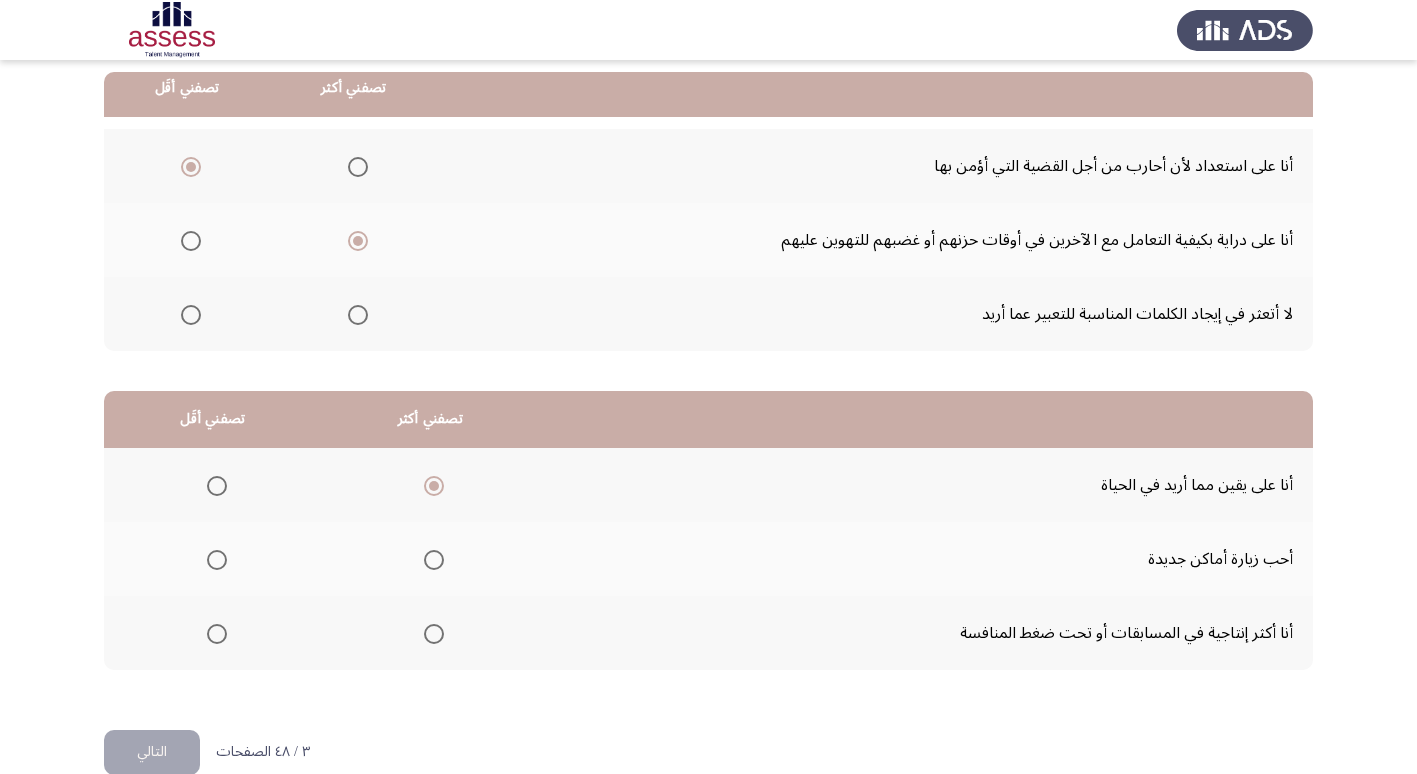 click at bounding box center (217, 560) 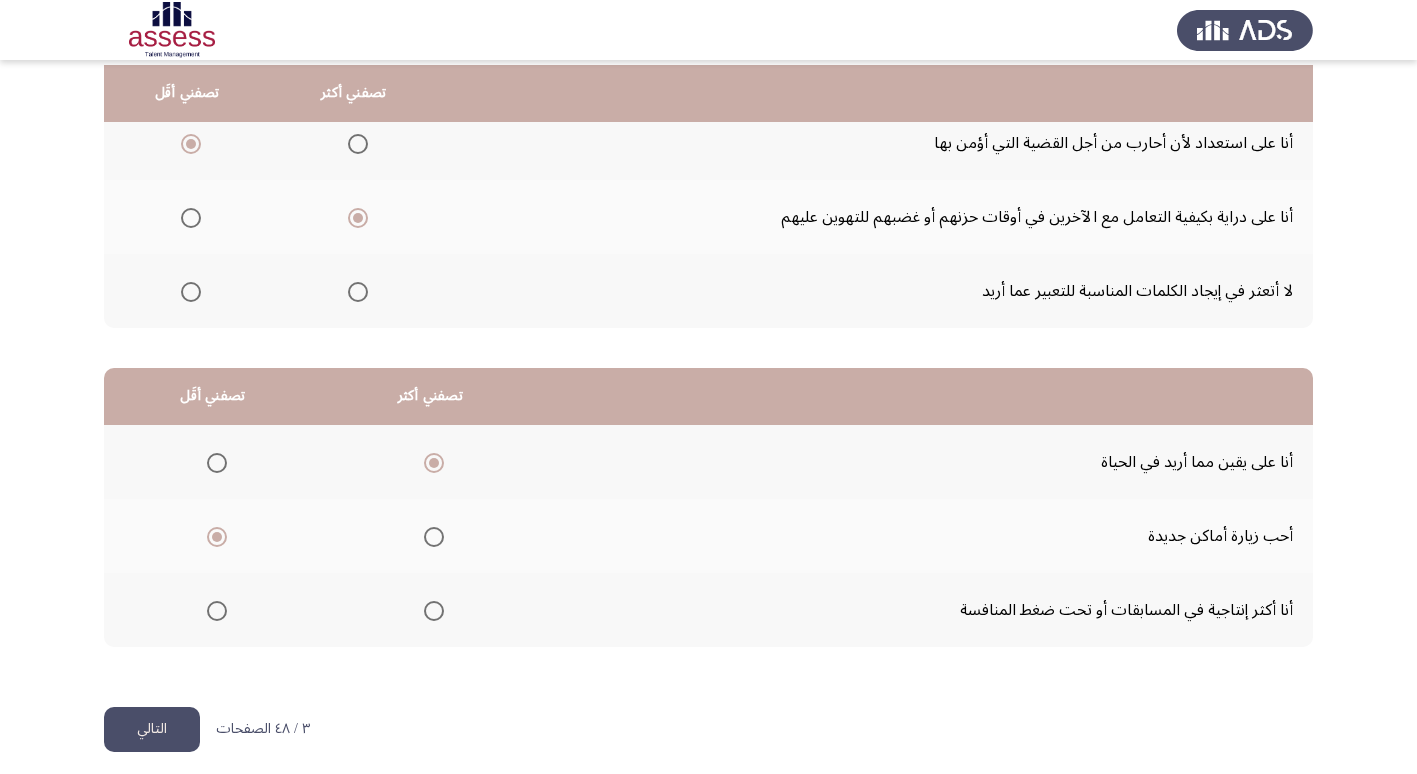 scroll, scrollTop: 236, scrollLeft: 0, axis: vertical 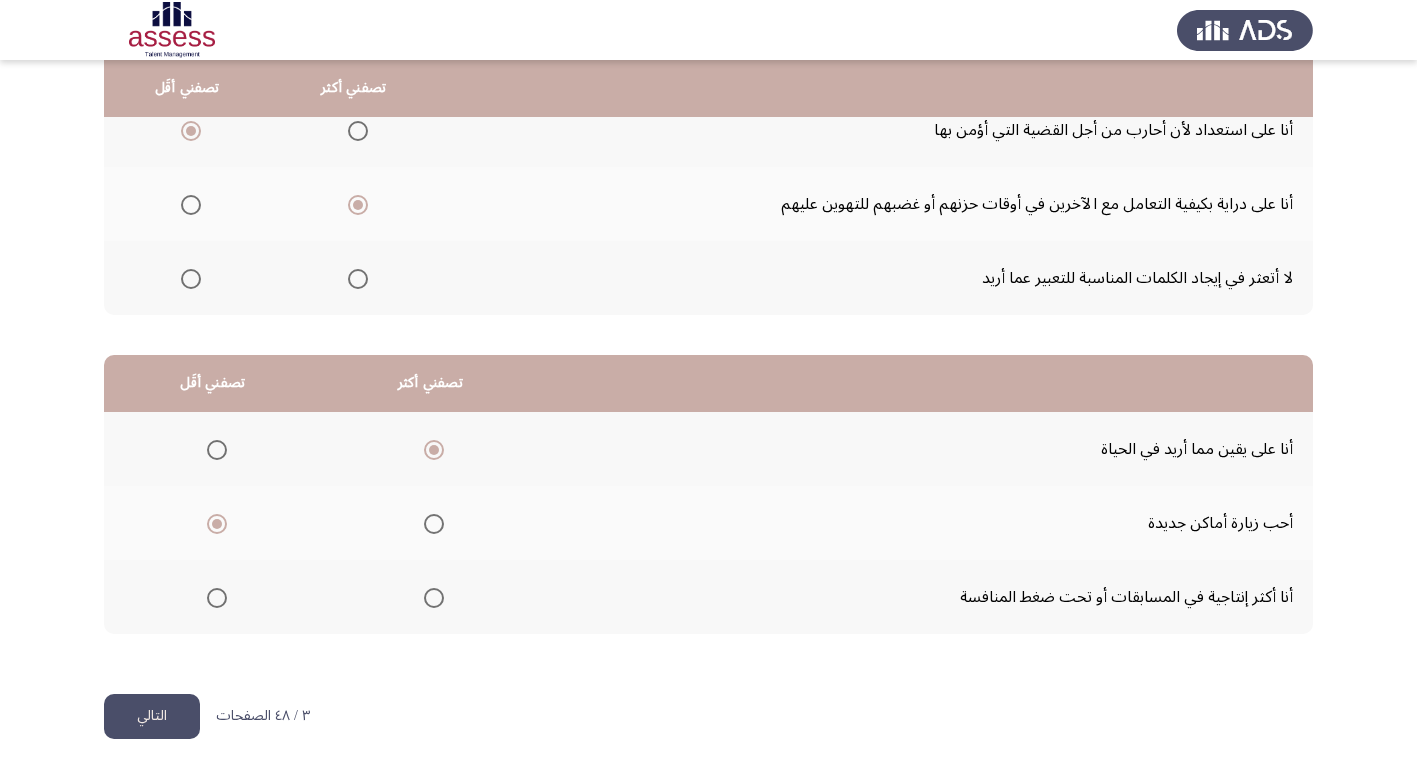 click on "التالي" 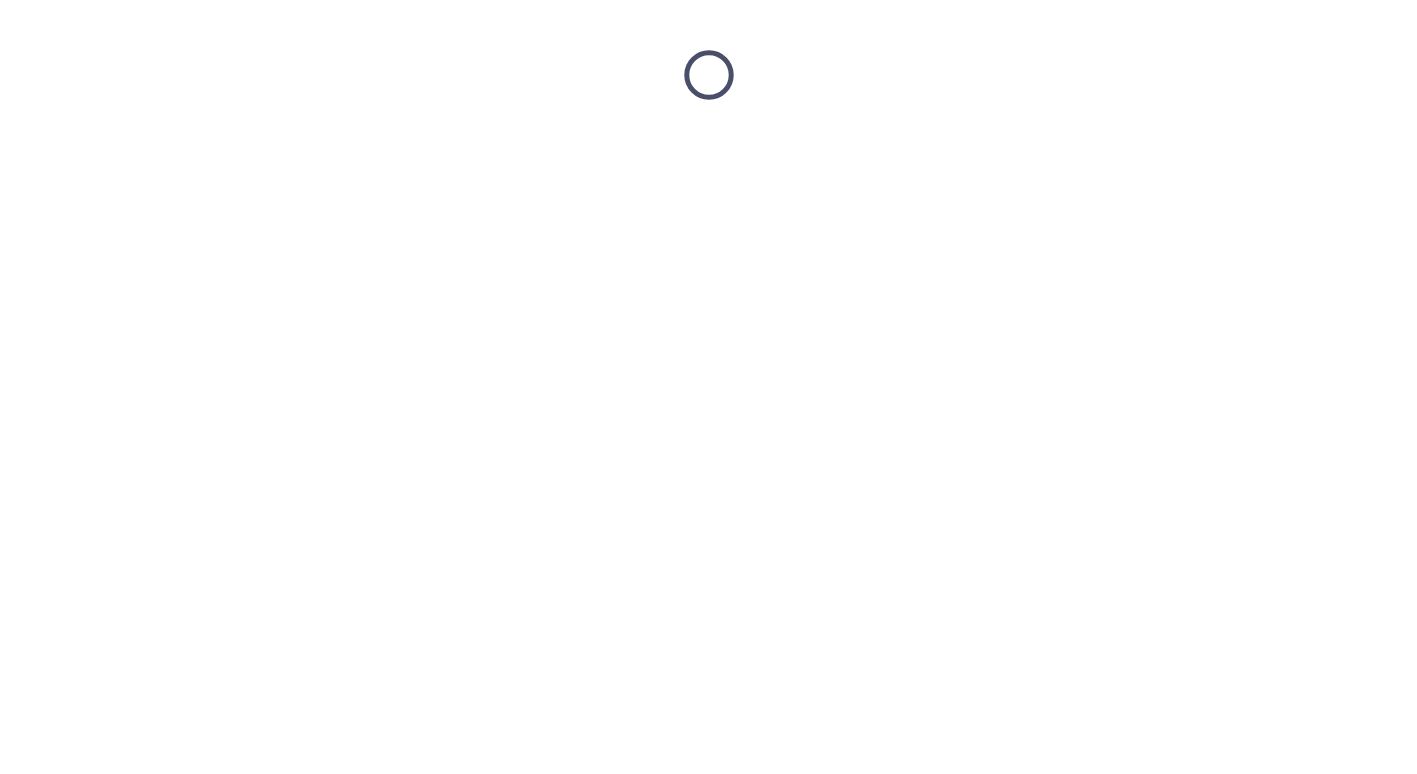 scroll, scrollTop: 0, scrollLeft: 0, axis: both 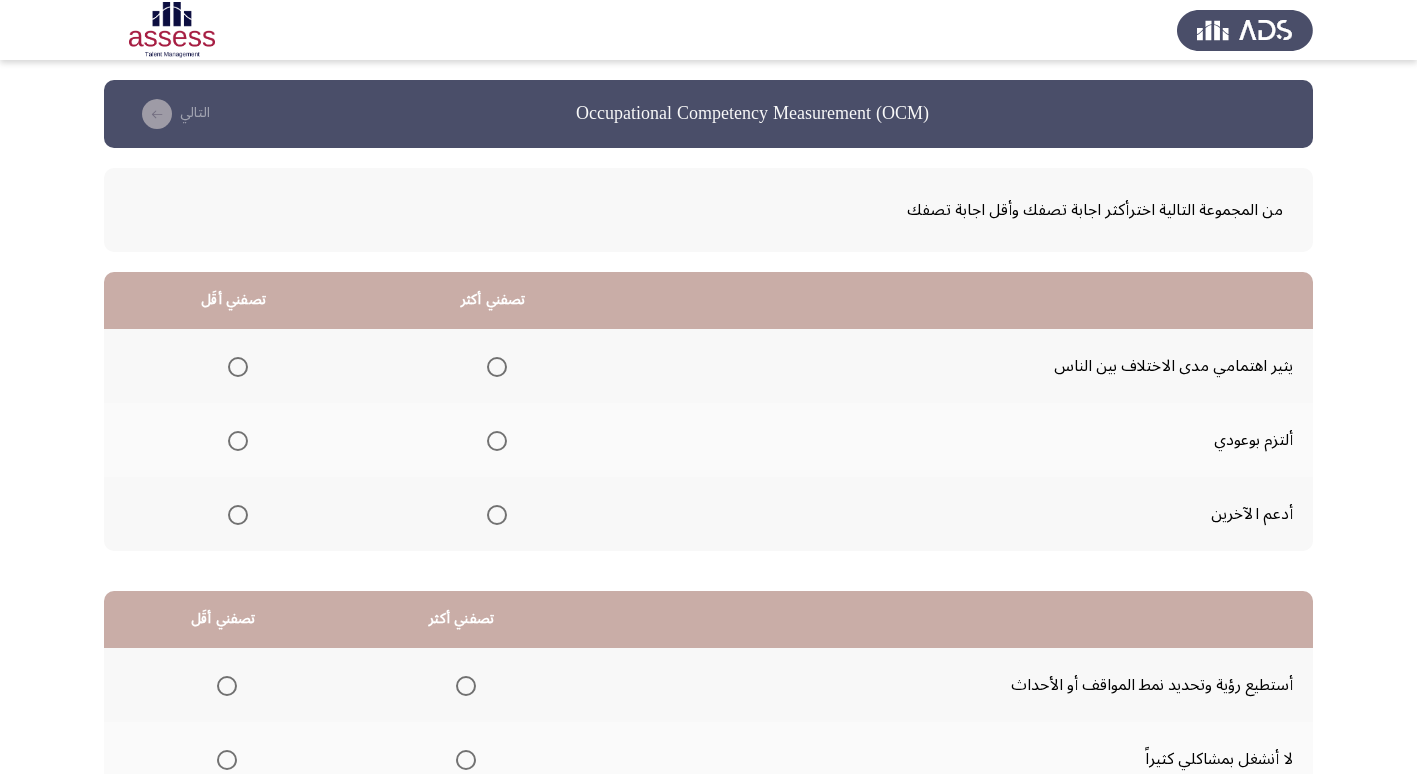 click at bounding box center (238, 515) 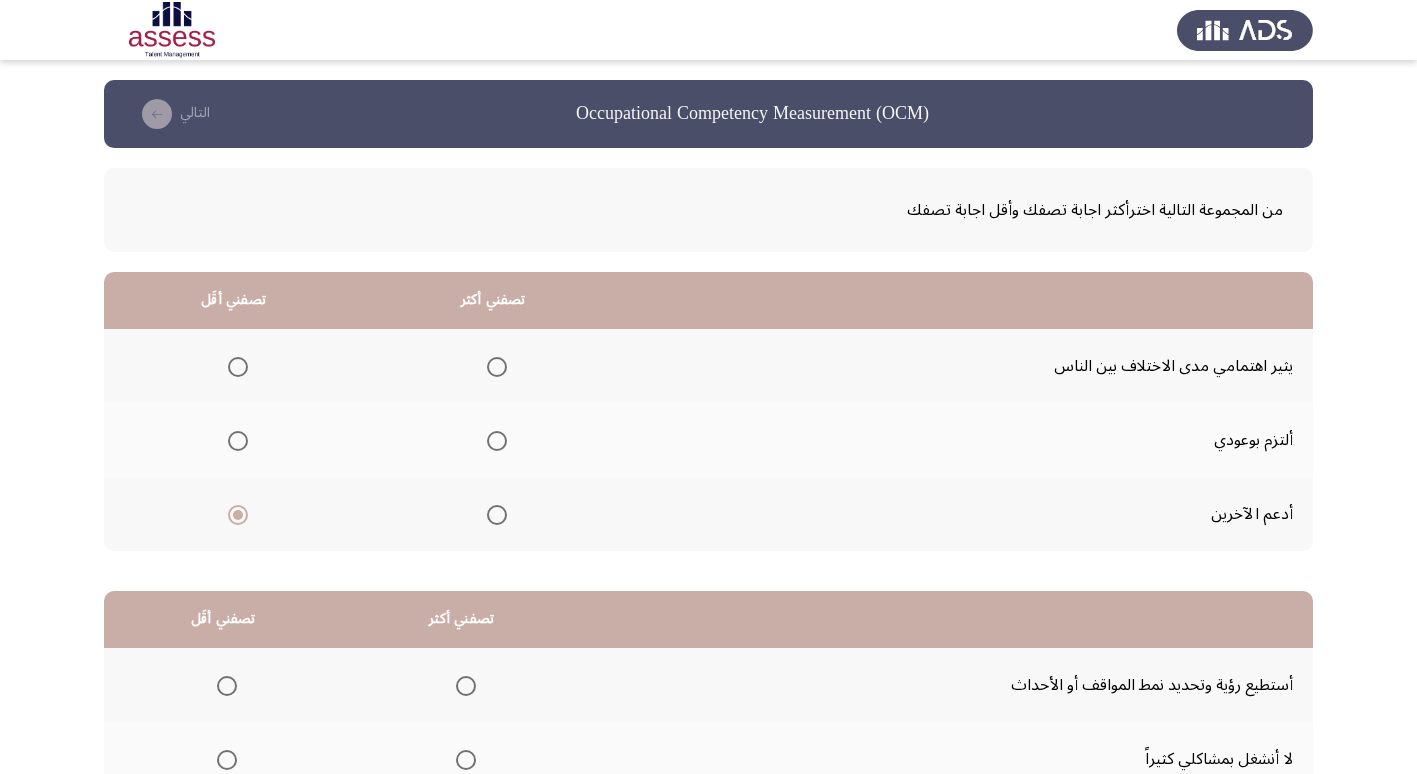 click at bounding box center [497, 441] 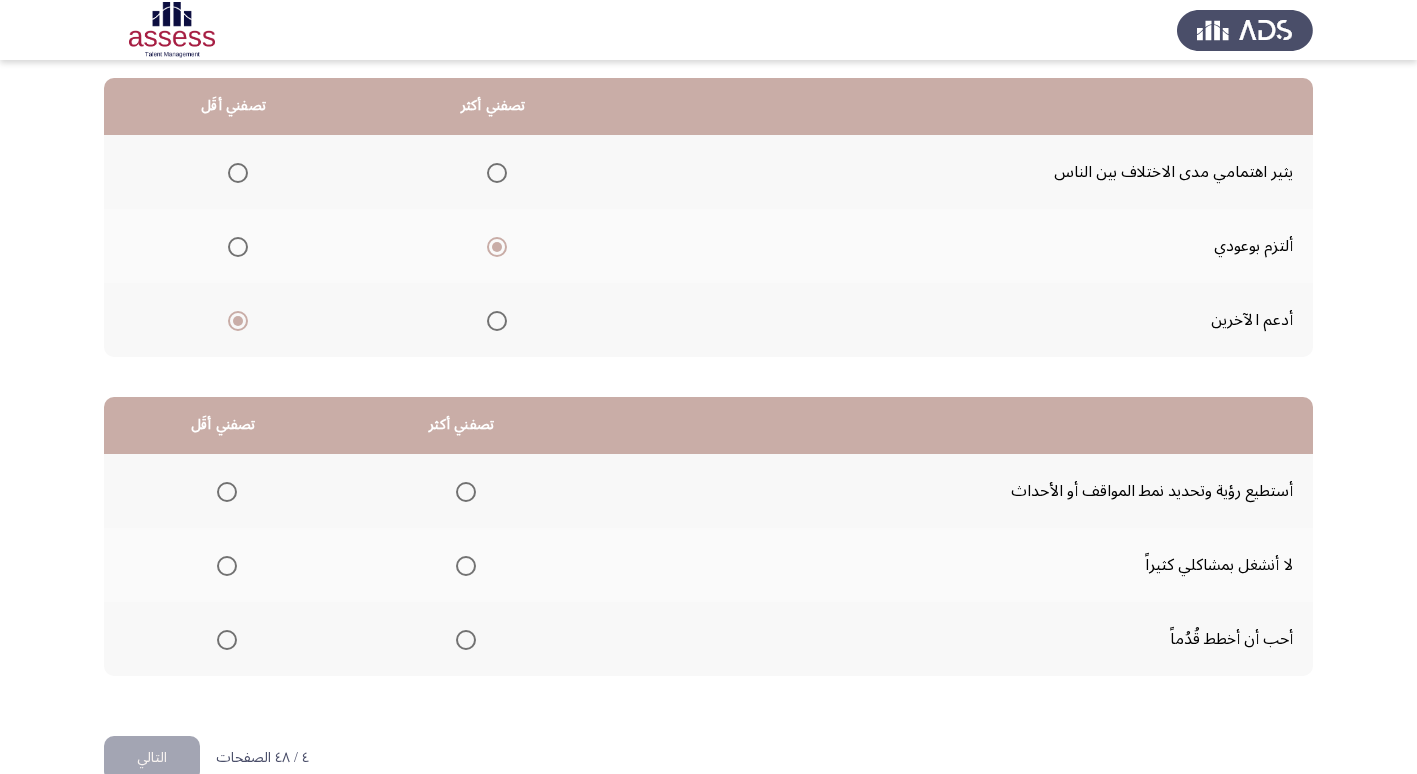scroll, scrollTop: 236, scrollLeft: 0, axis: vertical 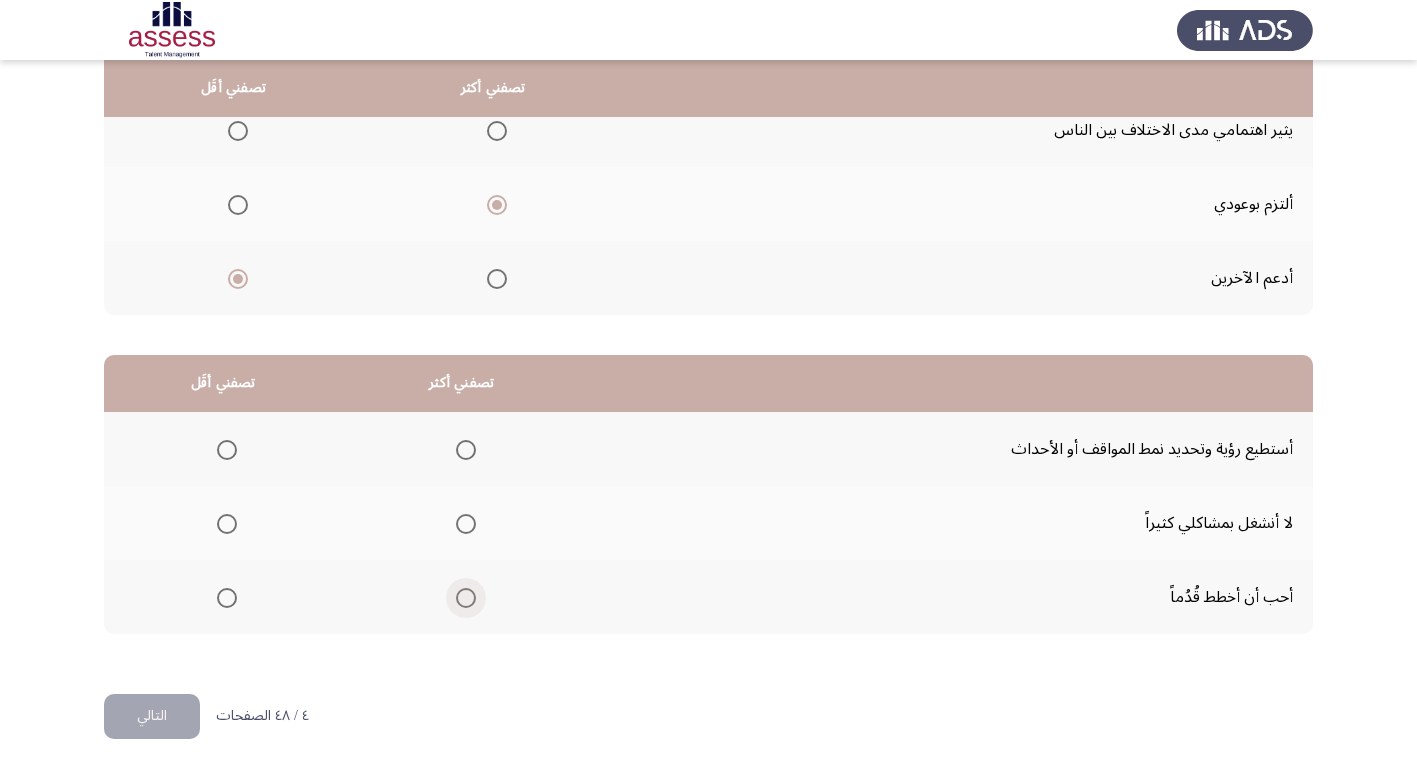 click at bounding box center (466, 598) 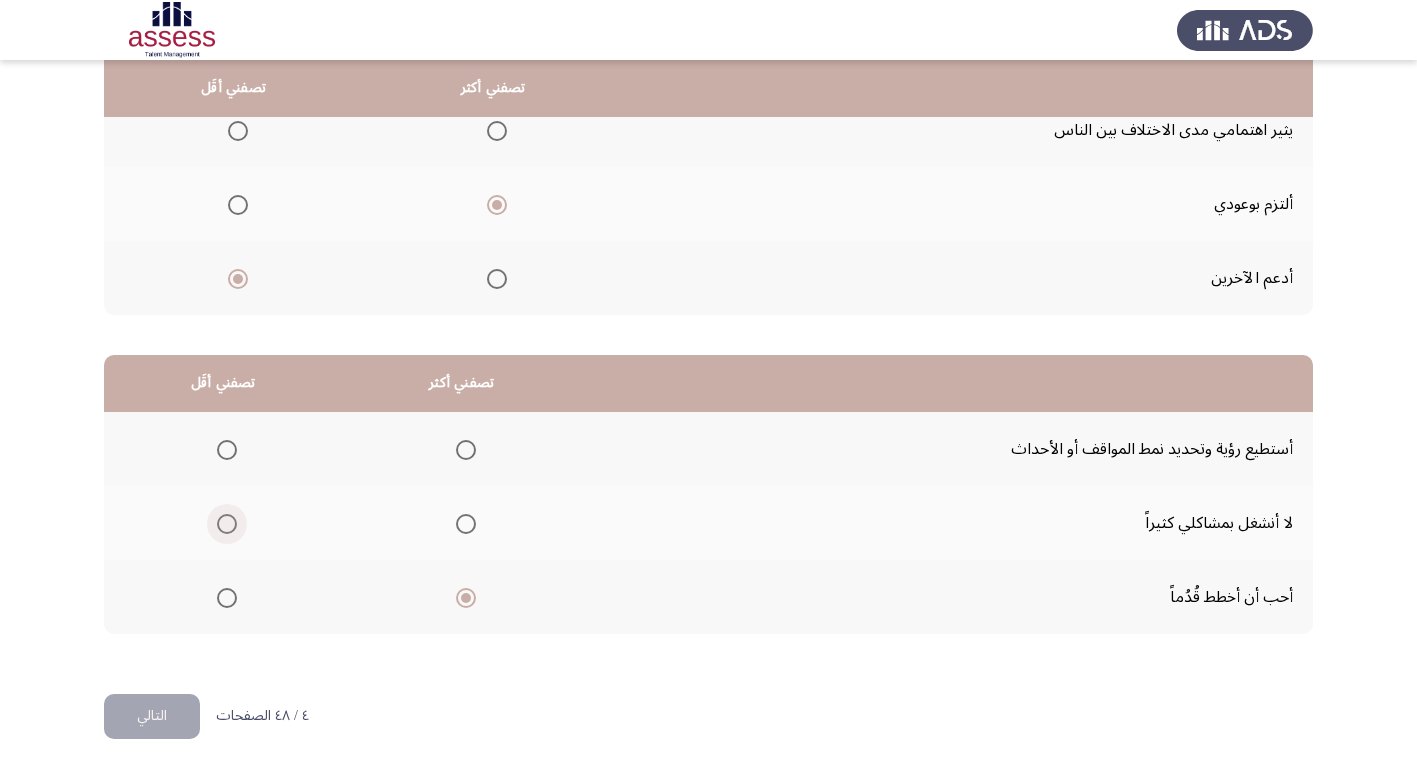 click at bounding box center [227, 524] 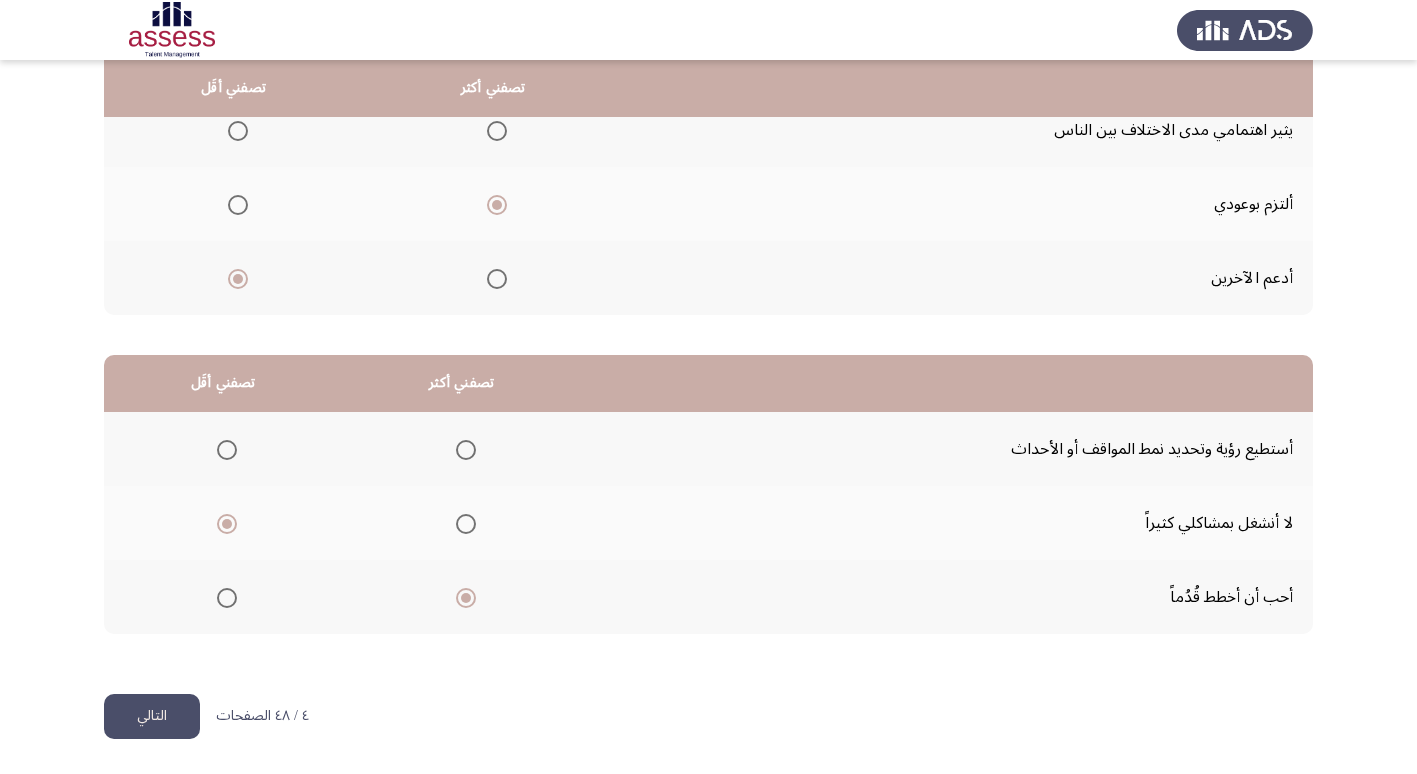 click on "التالي" 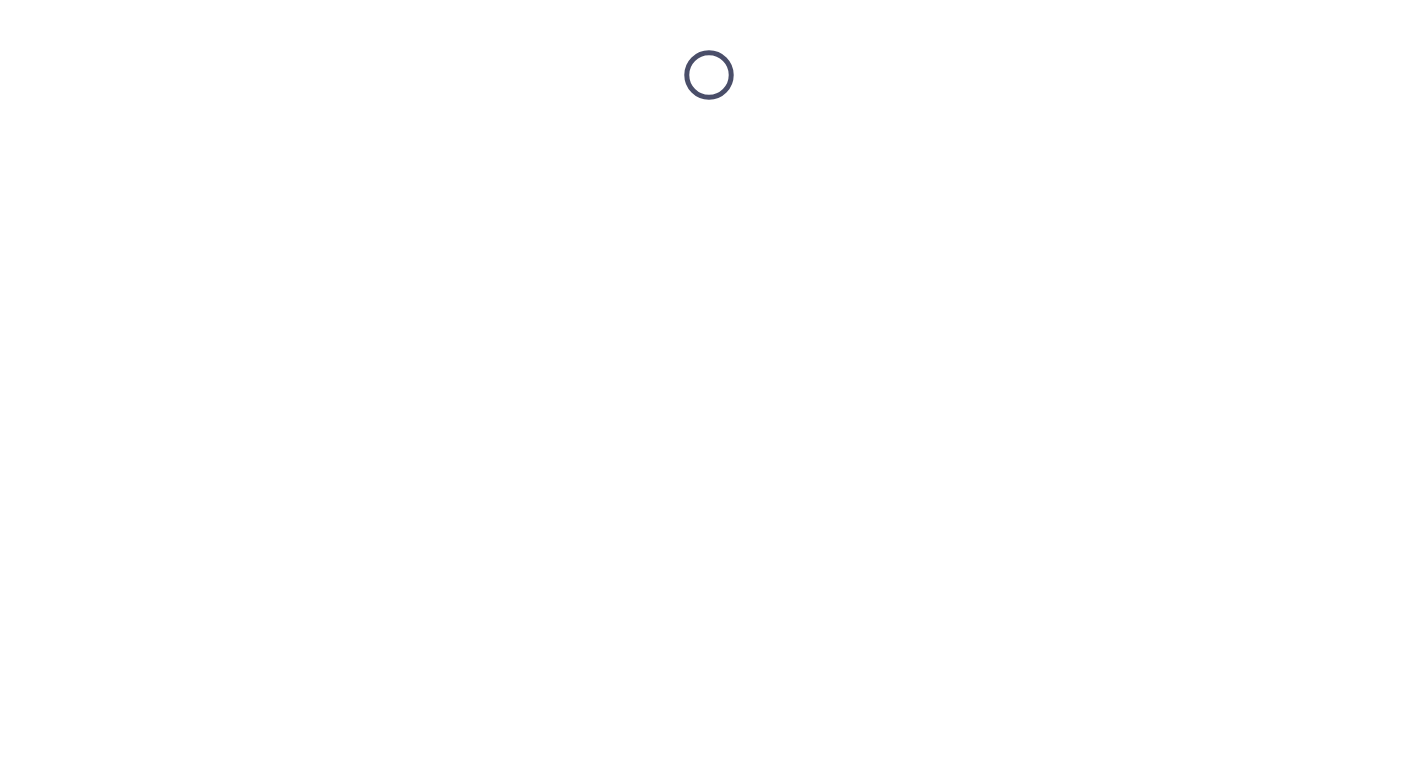 scroll, scrollTop: 0, scrollLeft: 0, axis: both 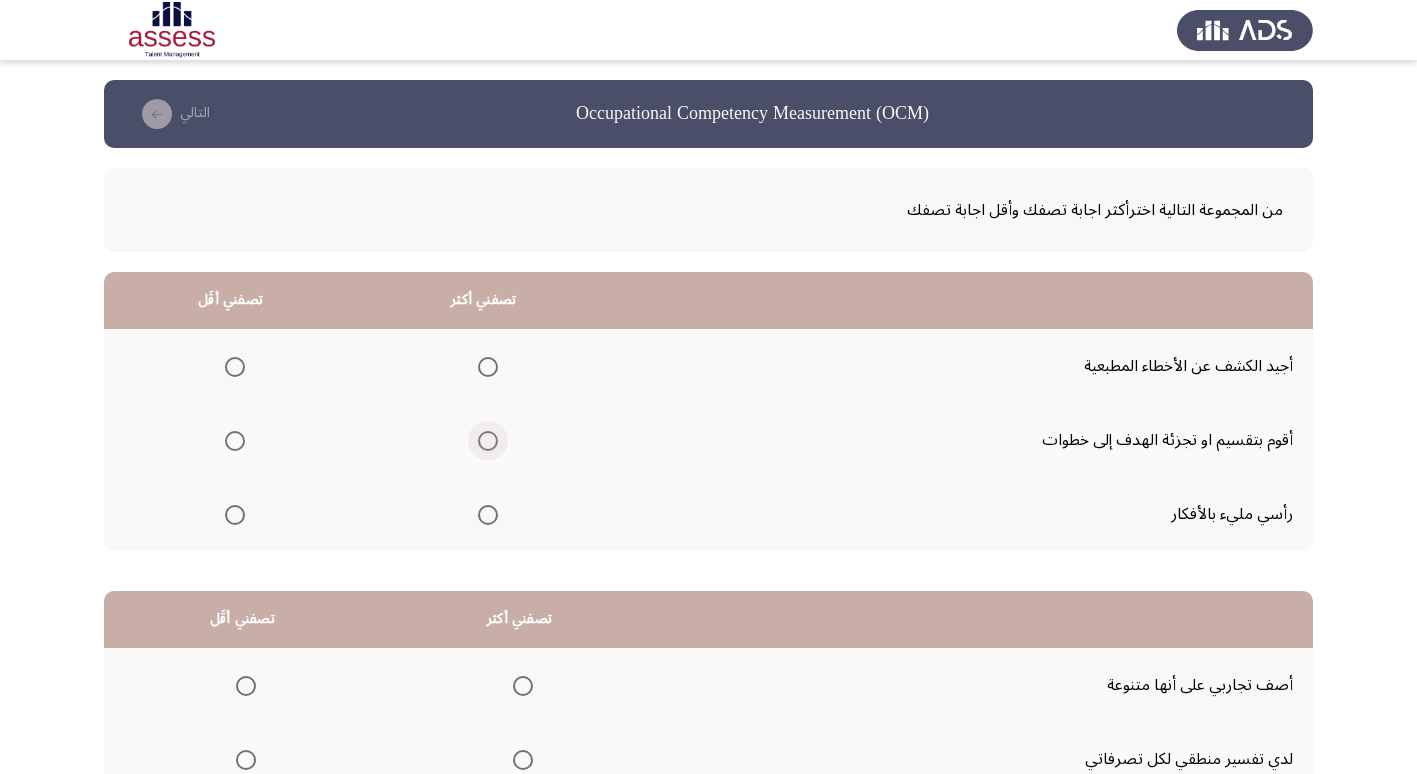 click at bounding box center [488, 441] 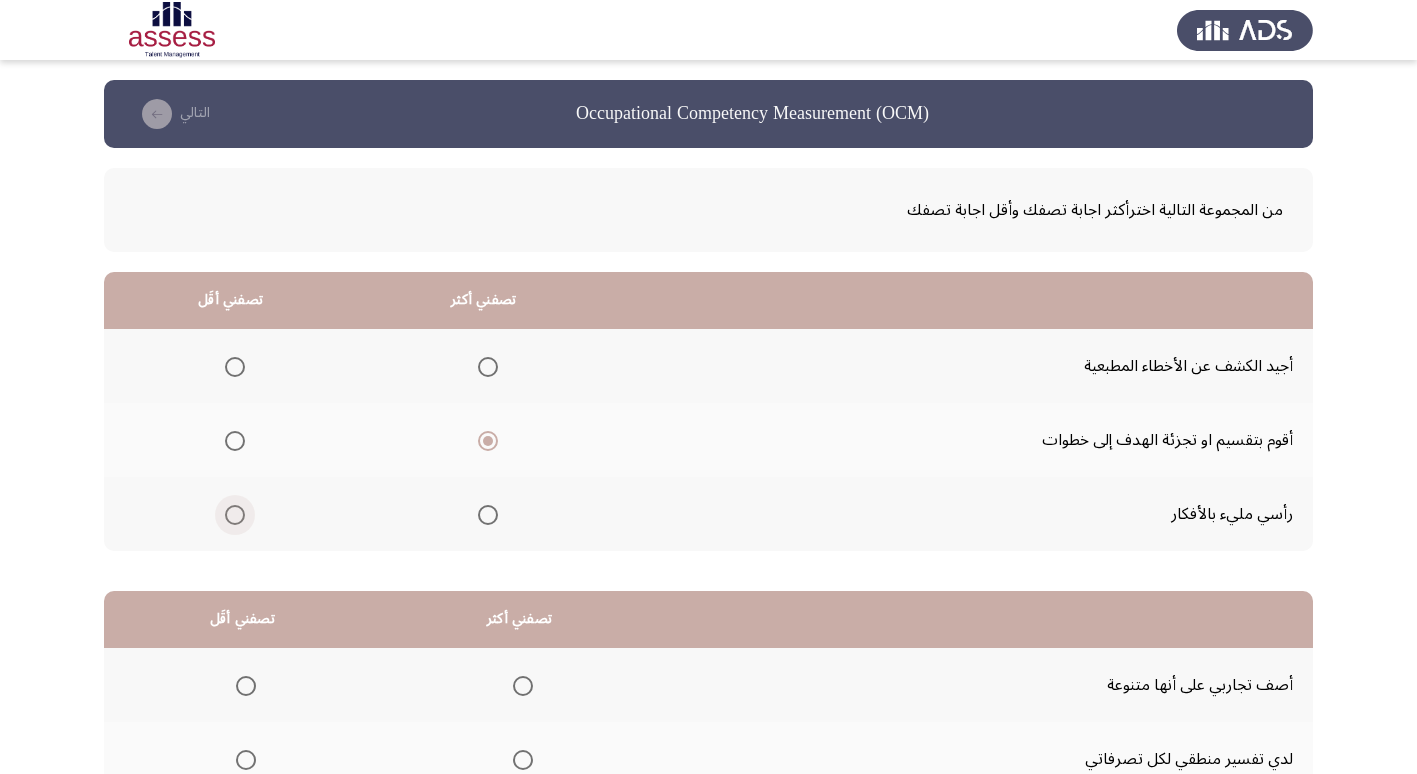 click at bounding box center [235, 515] 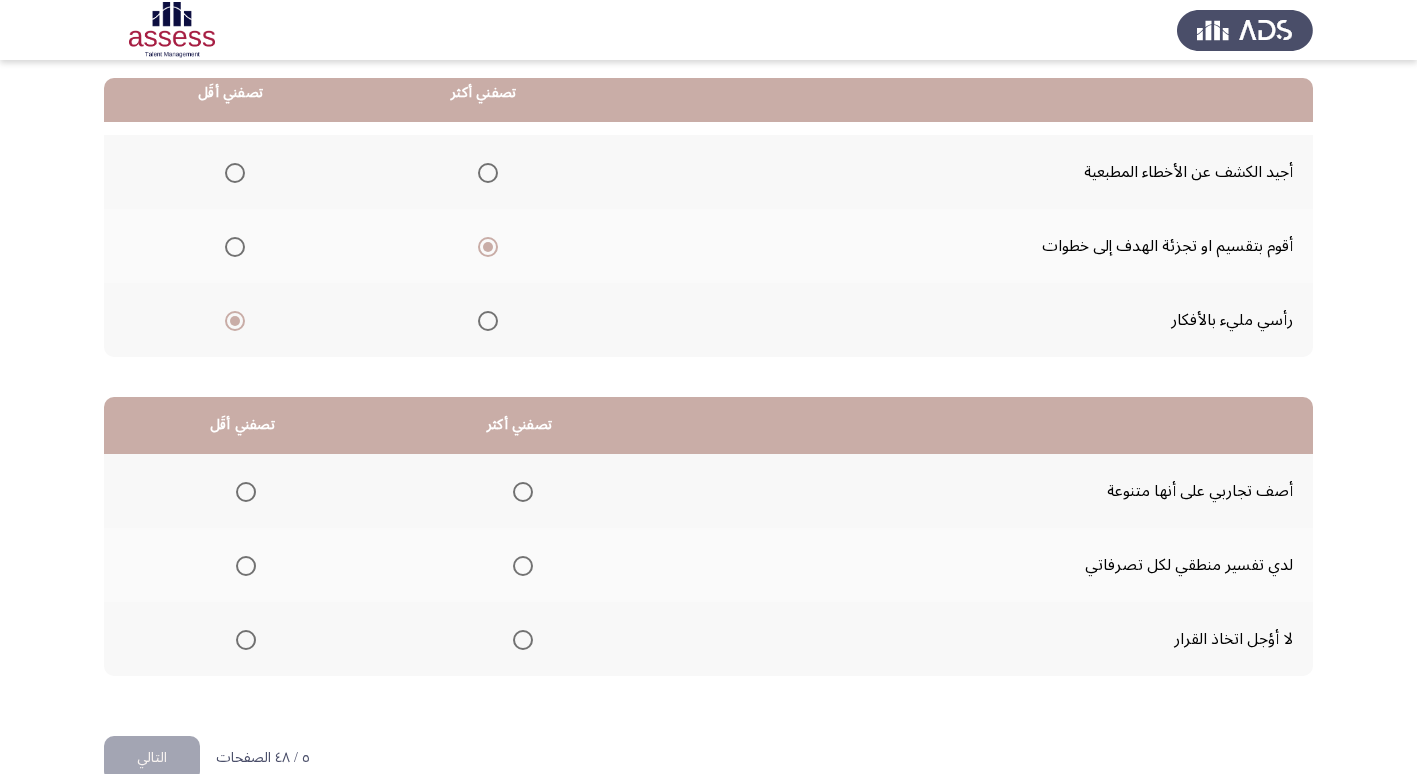 scroll, scrollTop: 200, scrollLeft: 0, axis: vertical 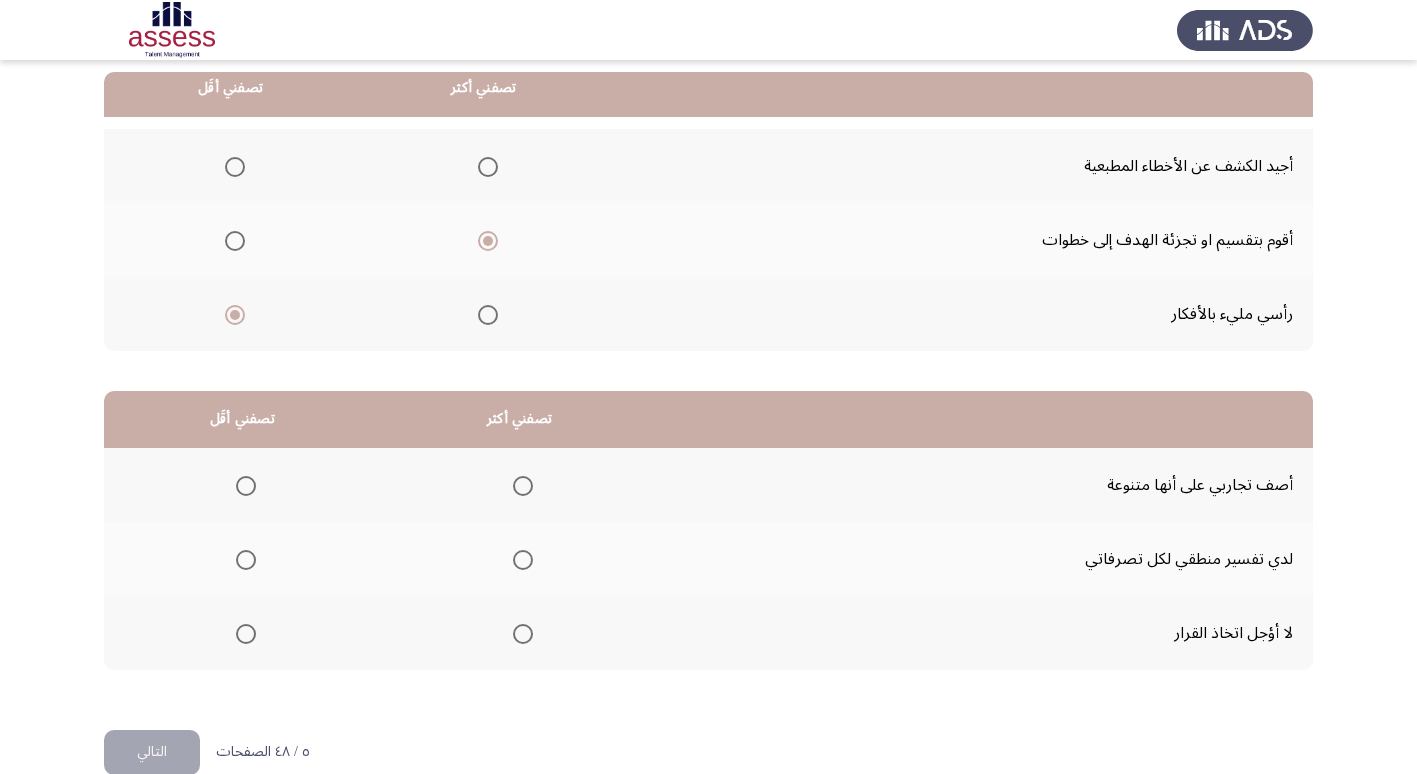 click at bounding box center (523, 634) 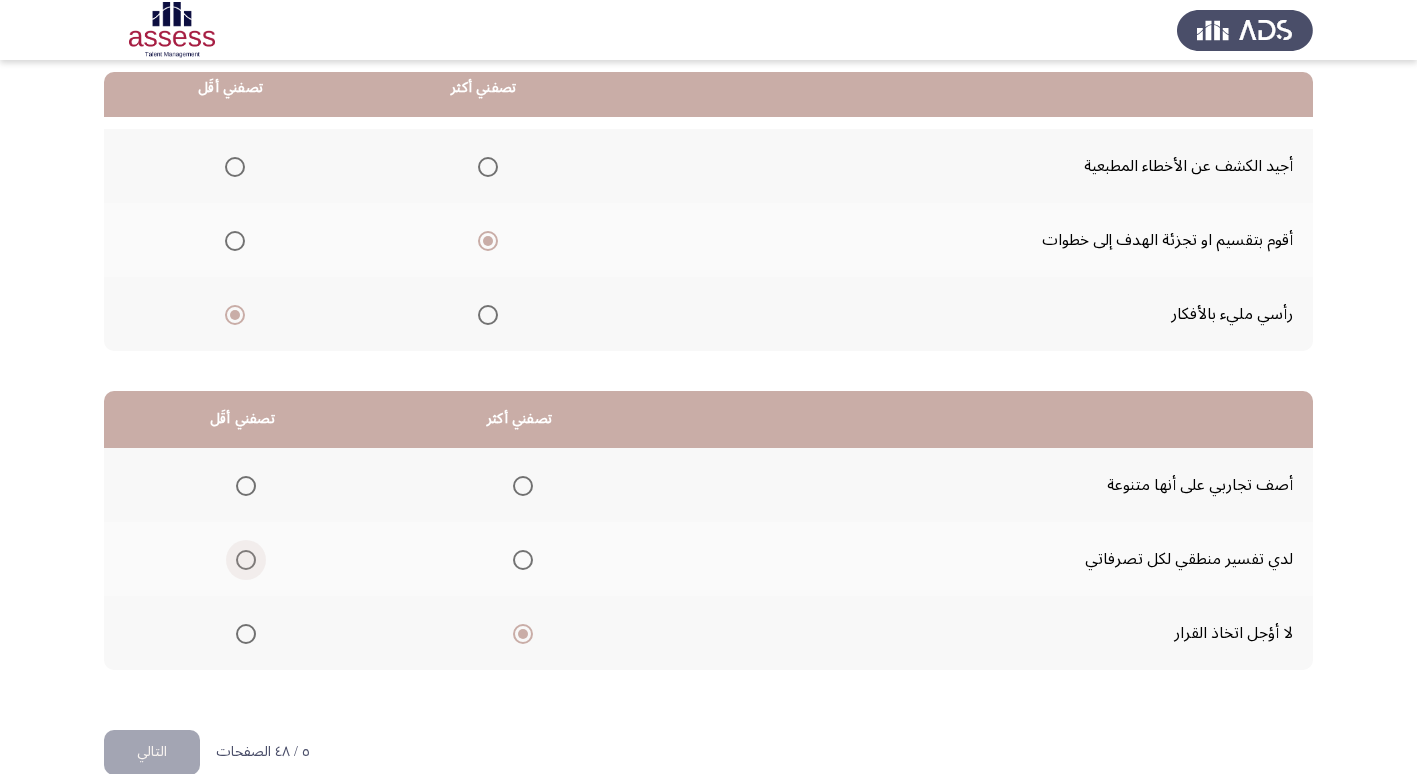 click at bounding box center (246, 560) 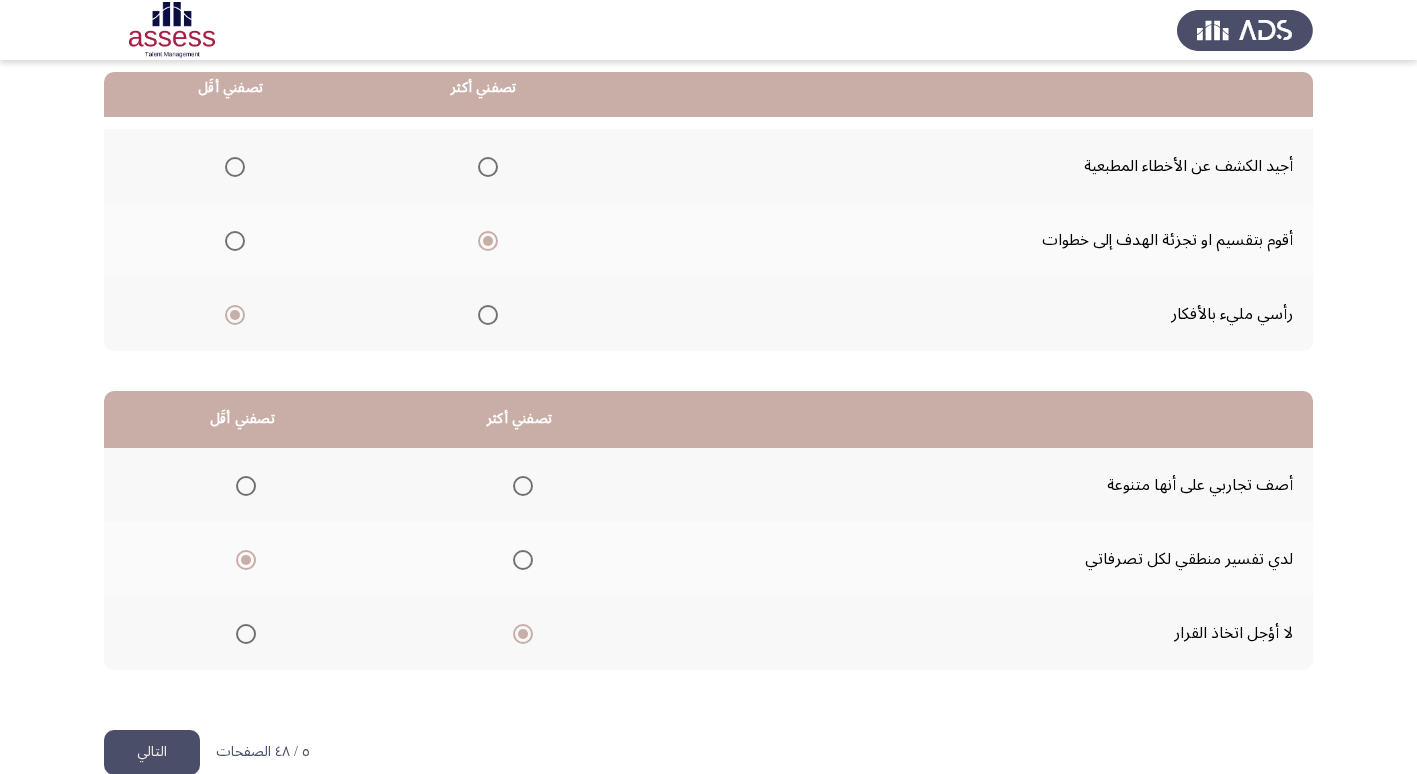 click on "التالي" 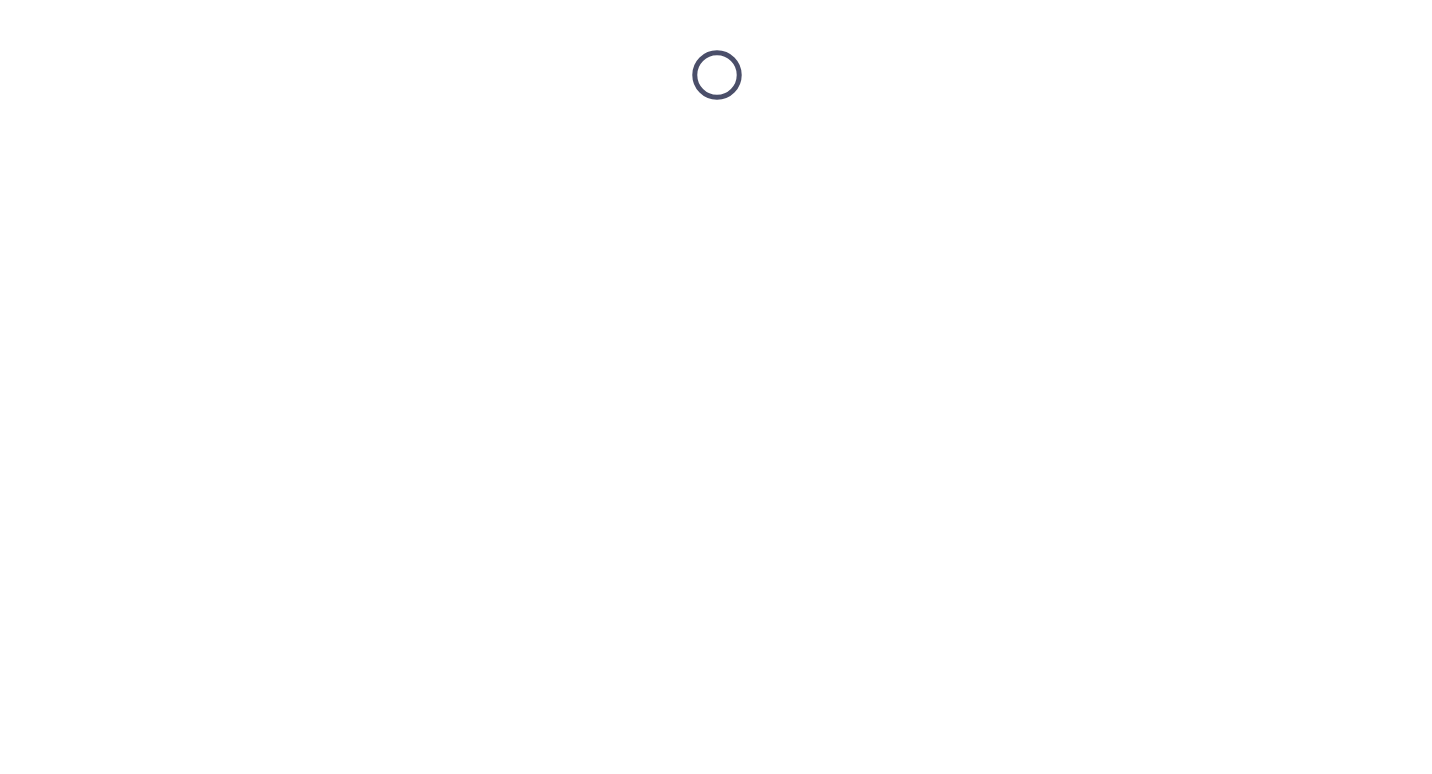 scroll, scrollTop: 0, scrollLeft: 0, axis: both 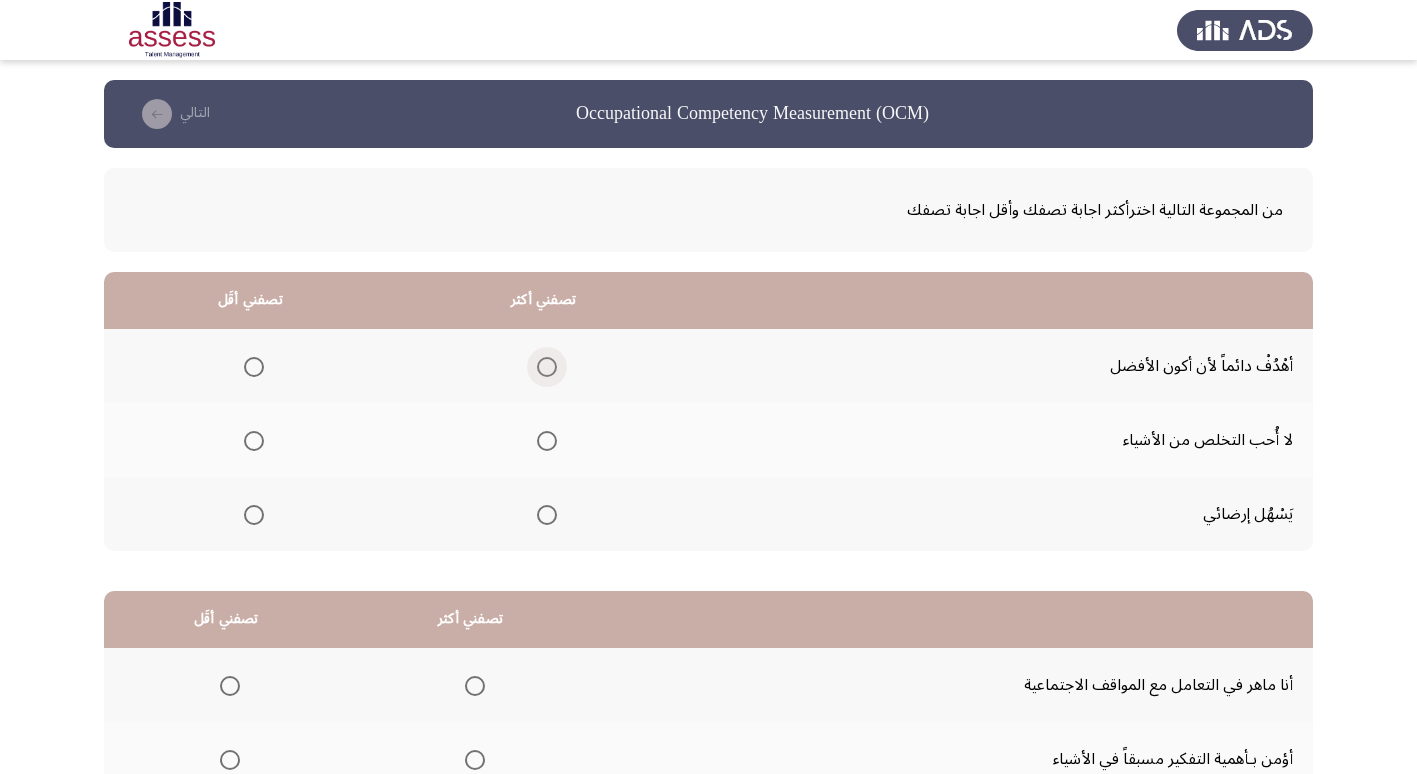 click at bounding box center (547, 367) 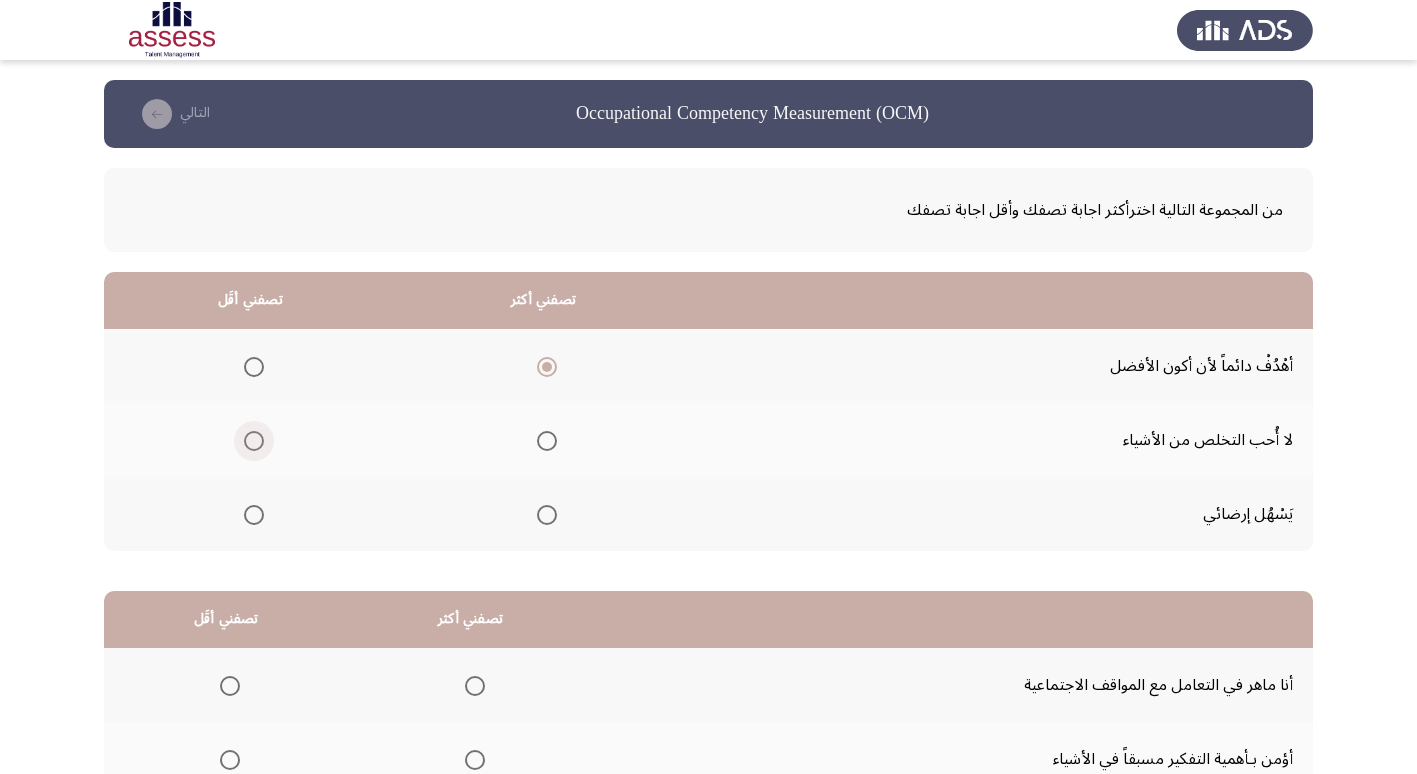 click at bounding box center [254, 441] 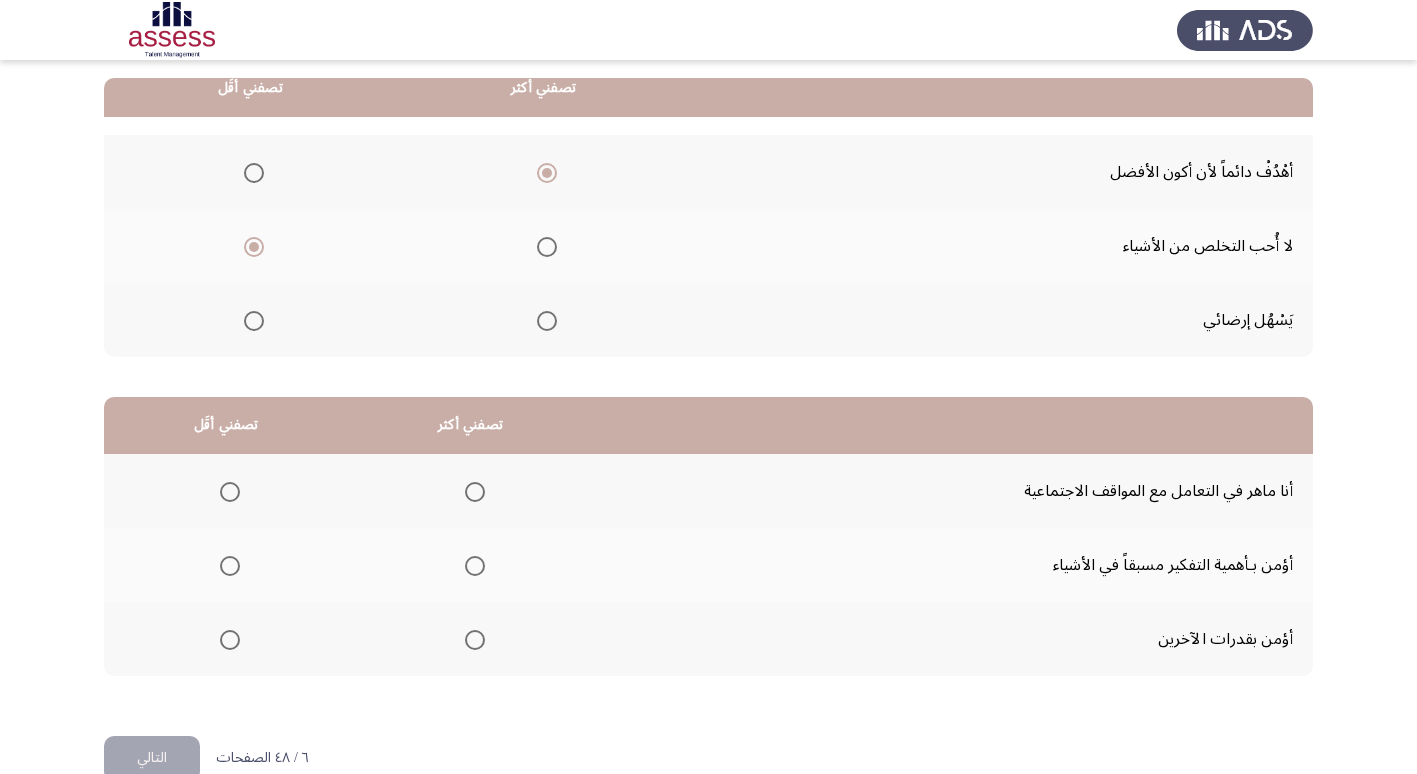 scroll, scrollTop: 236, scrollLeft: 0, axis: vertical 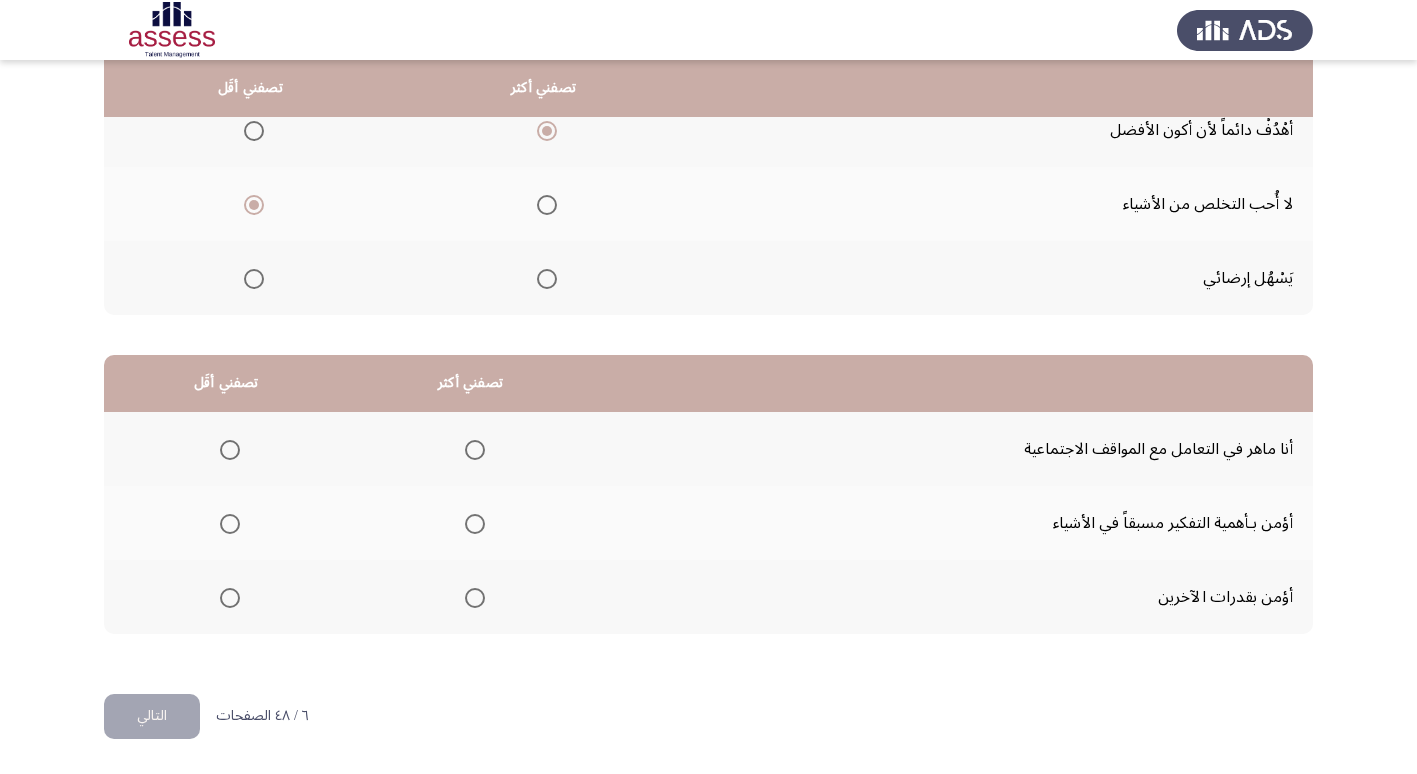 click at bounding box center (475, 524) 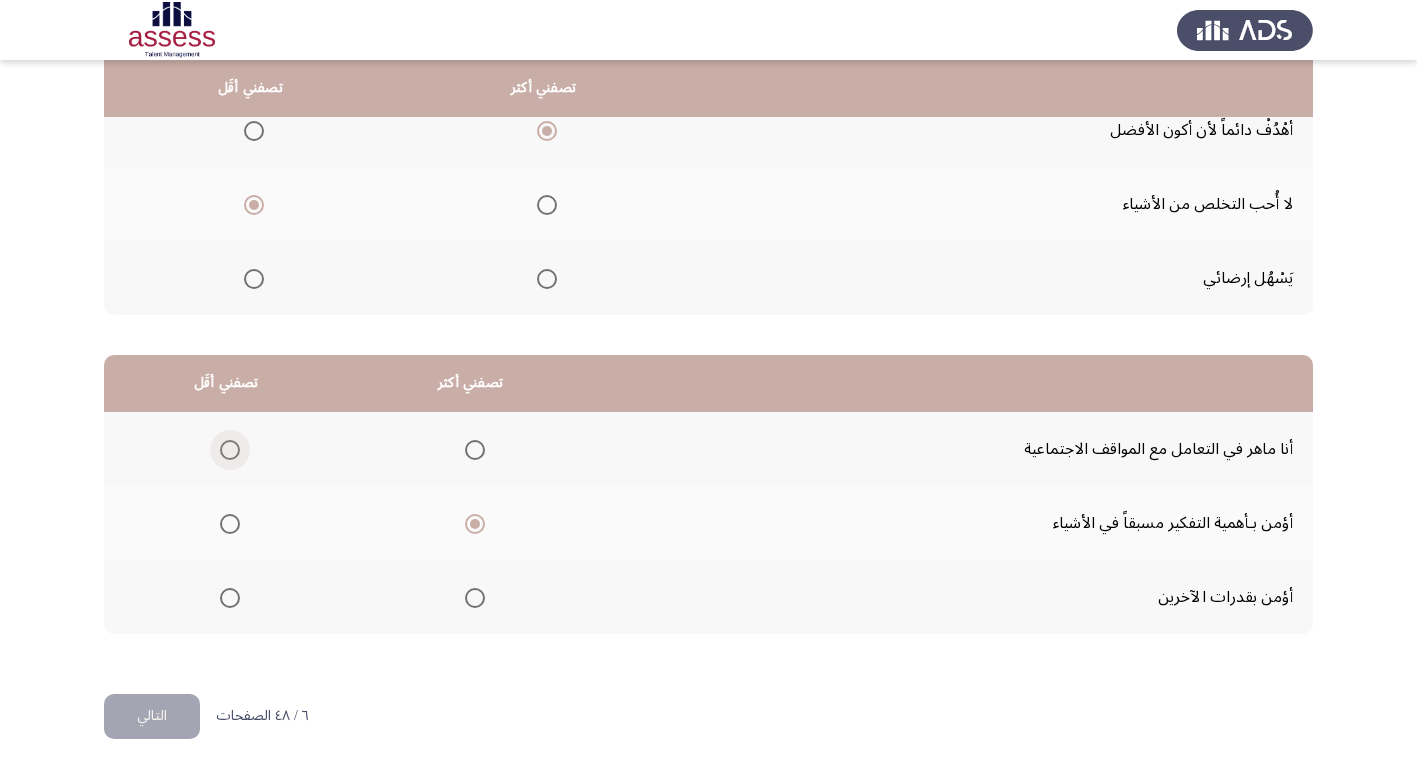 click at bounding box center (230, 450) 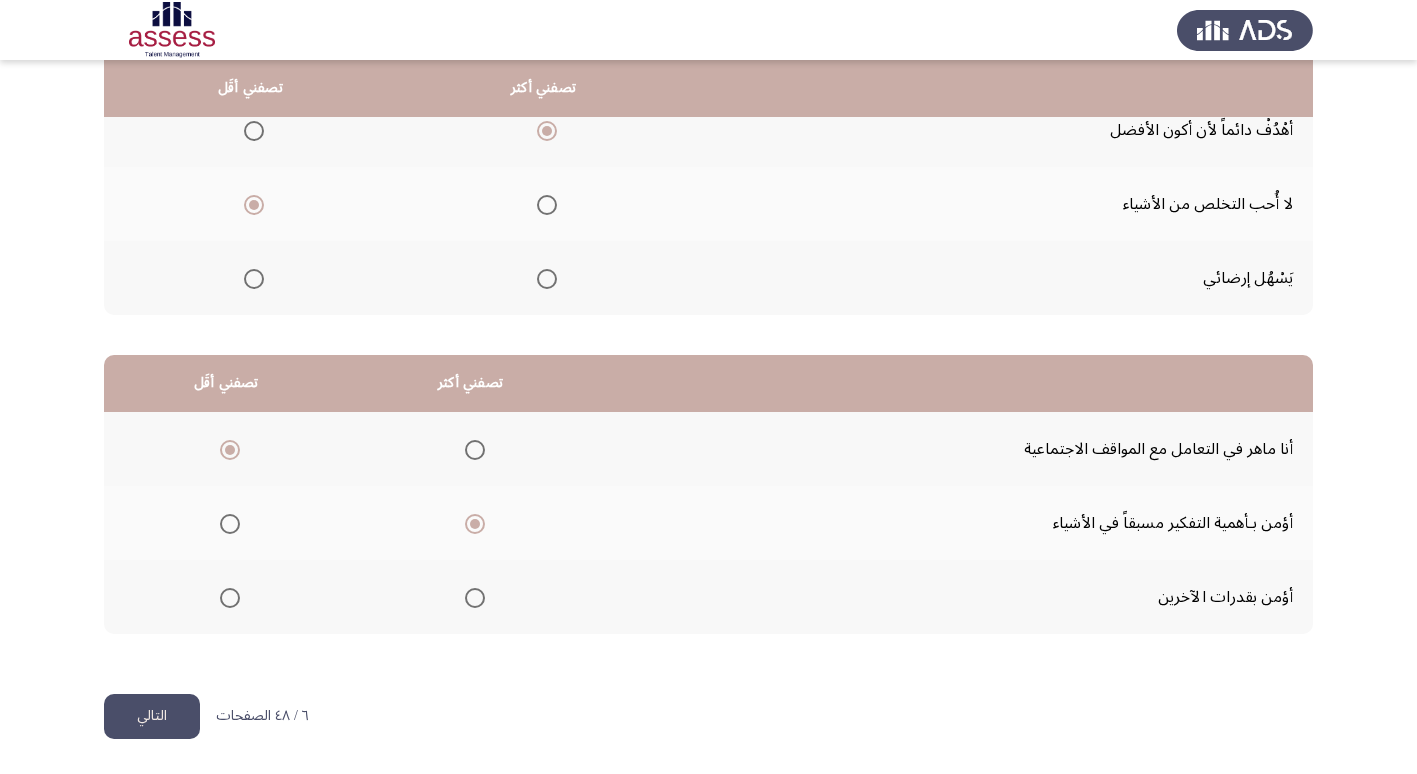 click on "التالي" 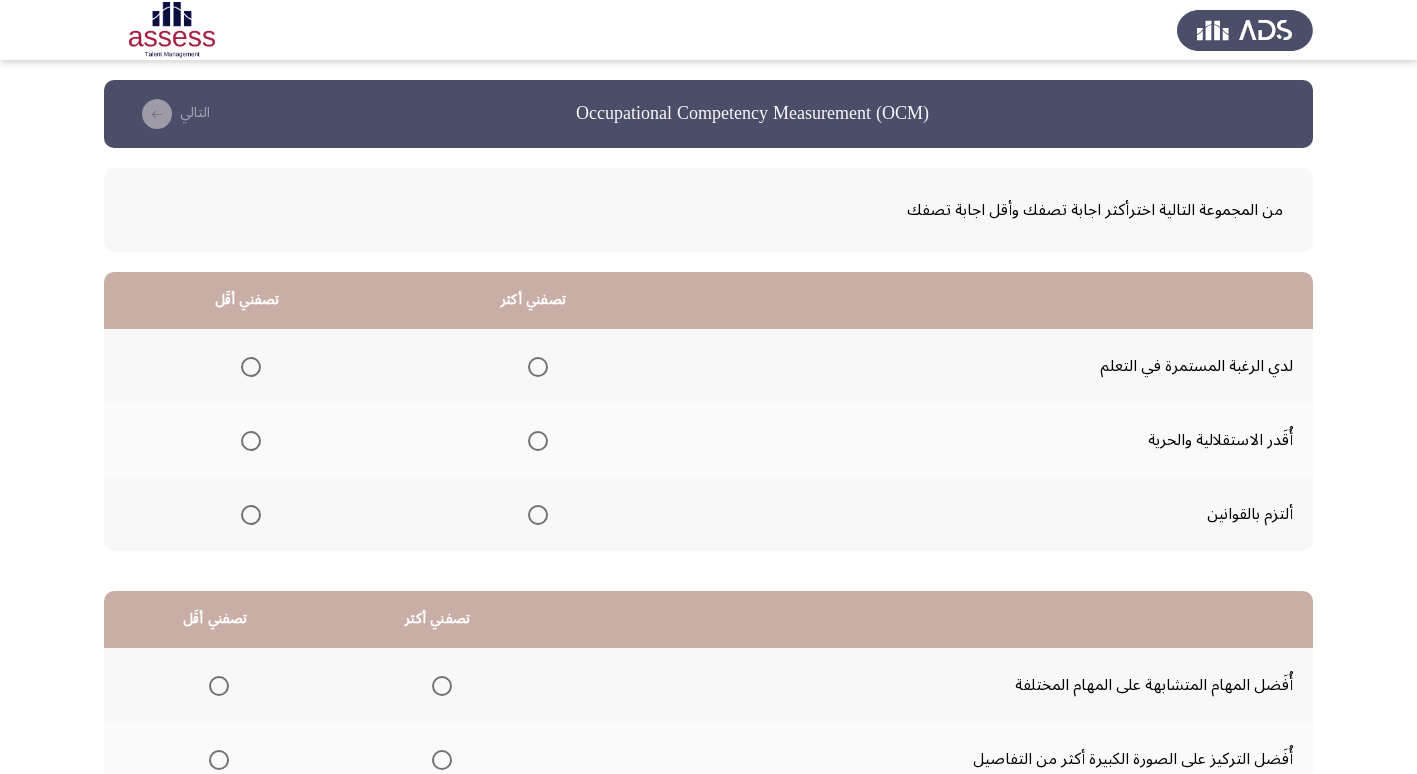 click at bounding box center (538, 367) 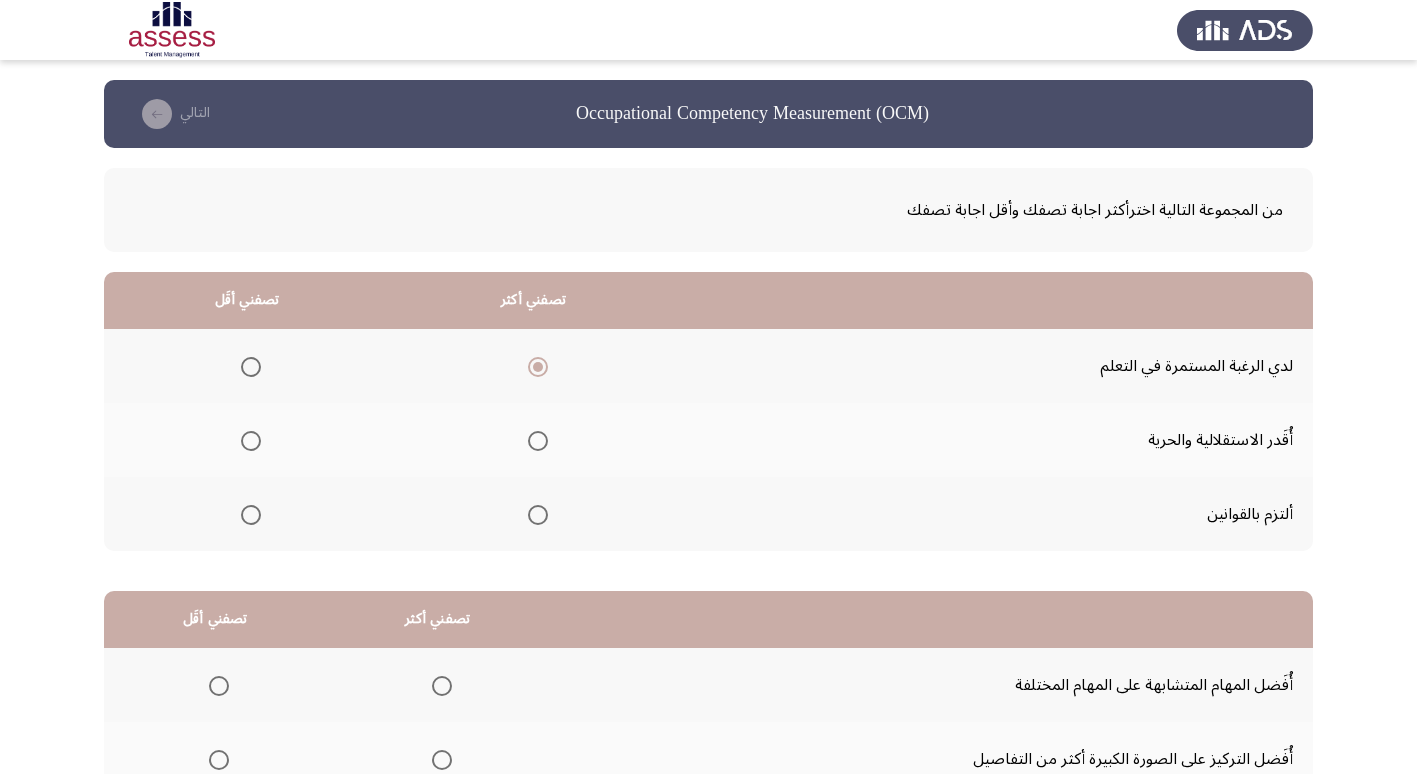 click at bounding box center [251, 441] 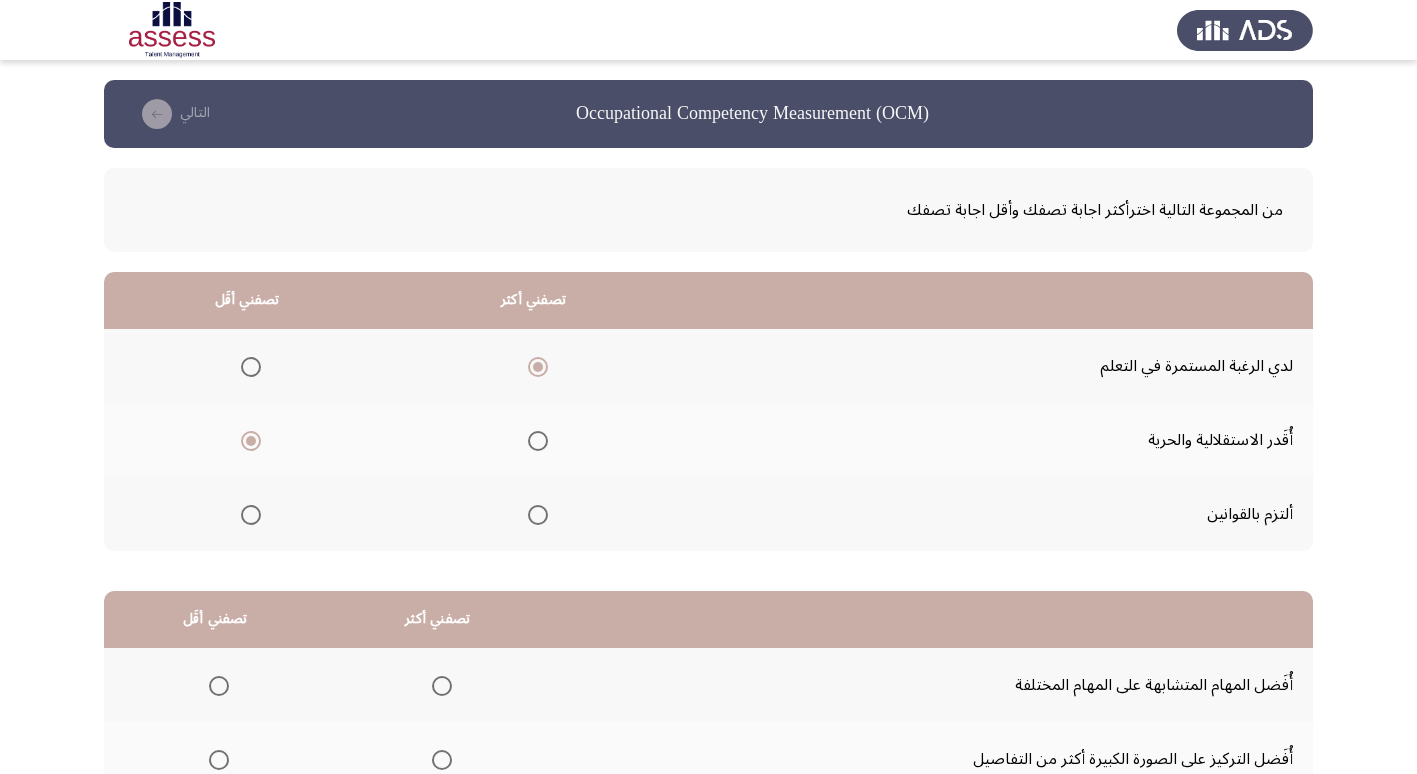 click at bounding box center [538, 441] 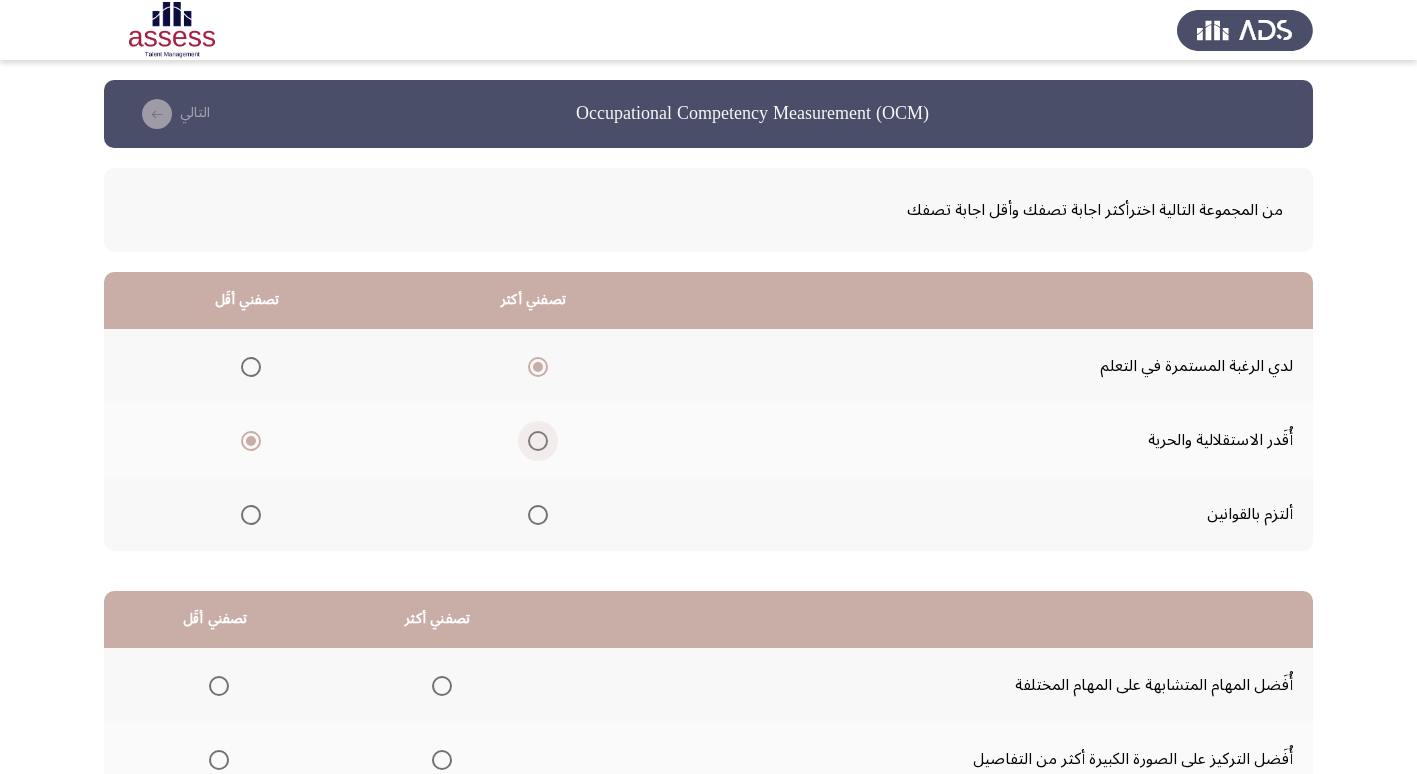 click at bounding box center [538, 441] 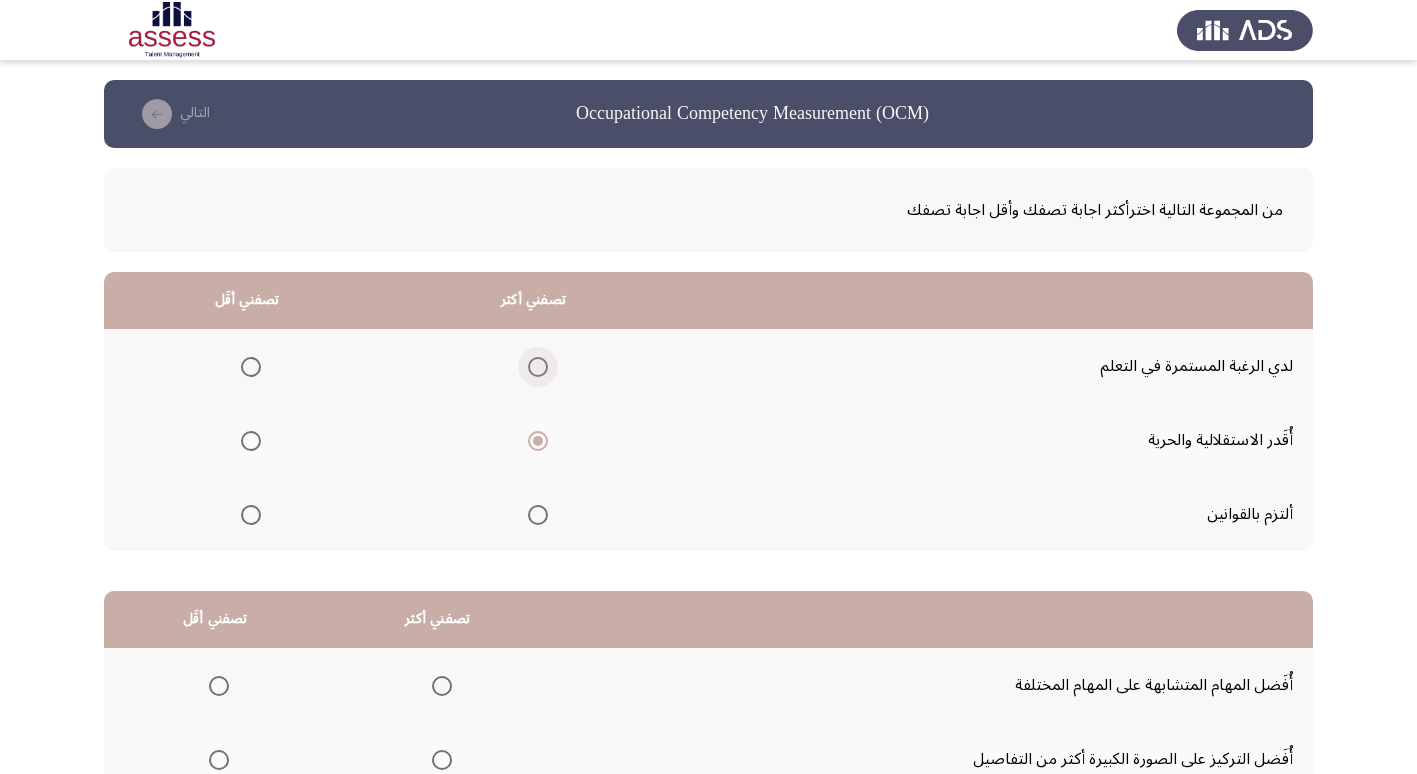click at bounding box center (538, 367) 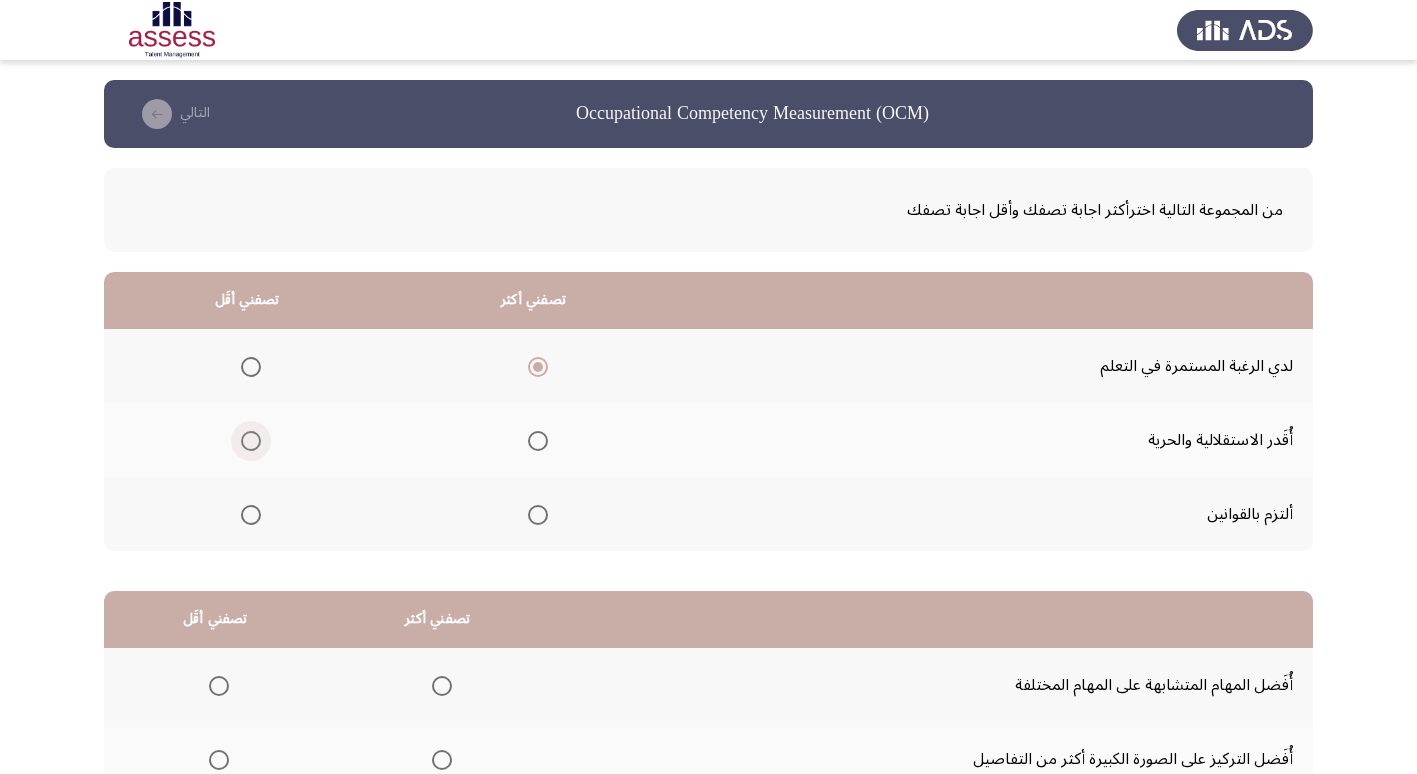 click at bounding box center [251, 441] 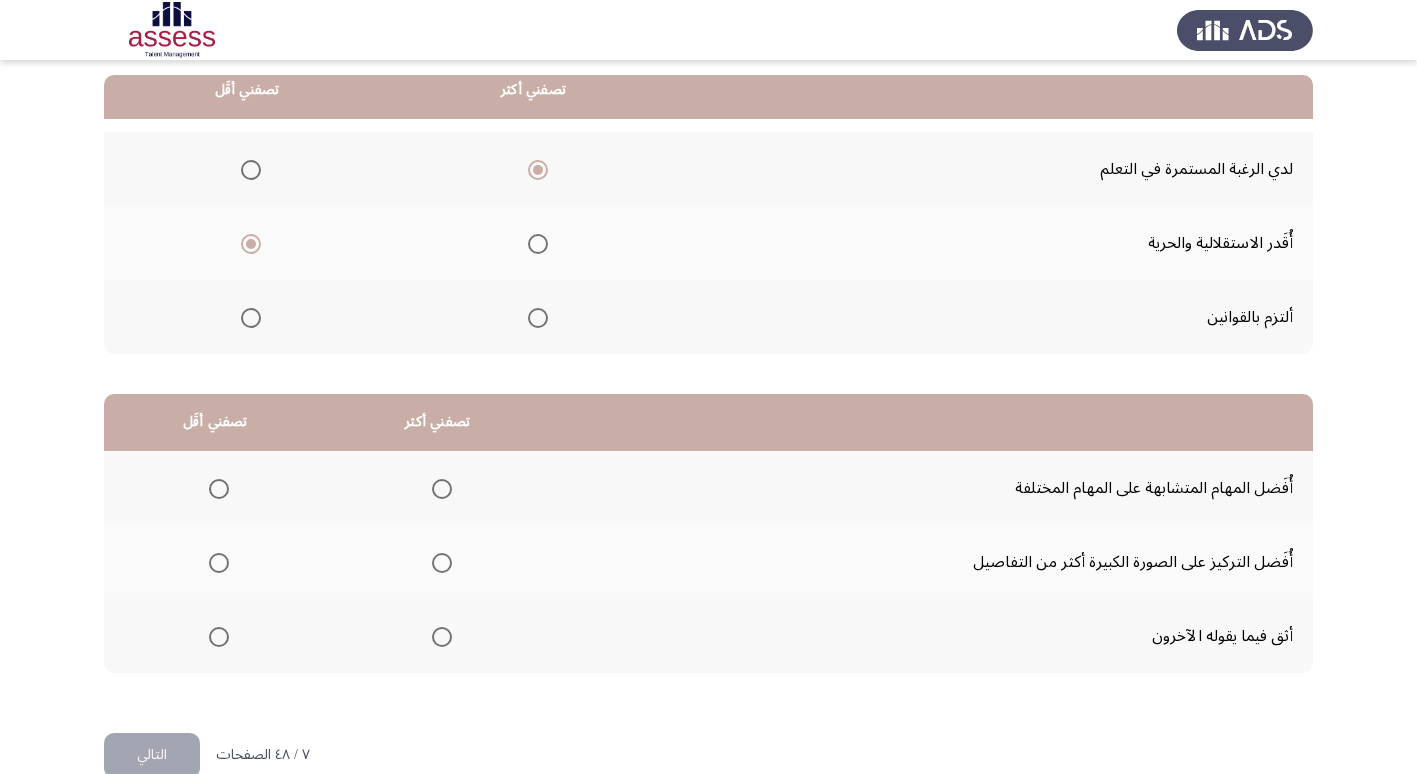 scroll, scrollTop: 200, scrollLeft: 0, axis: vertical 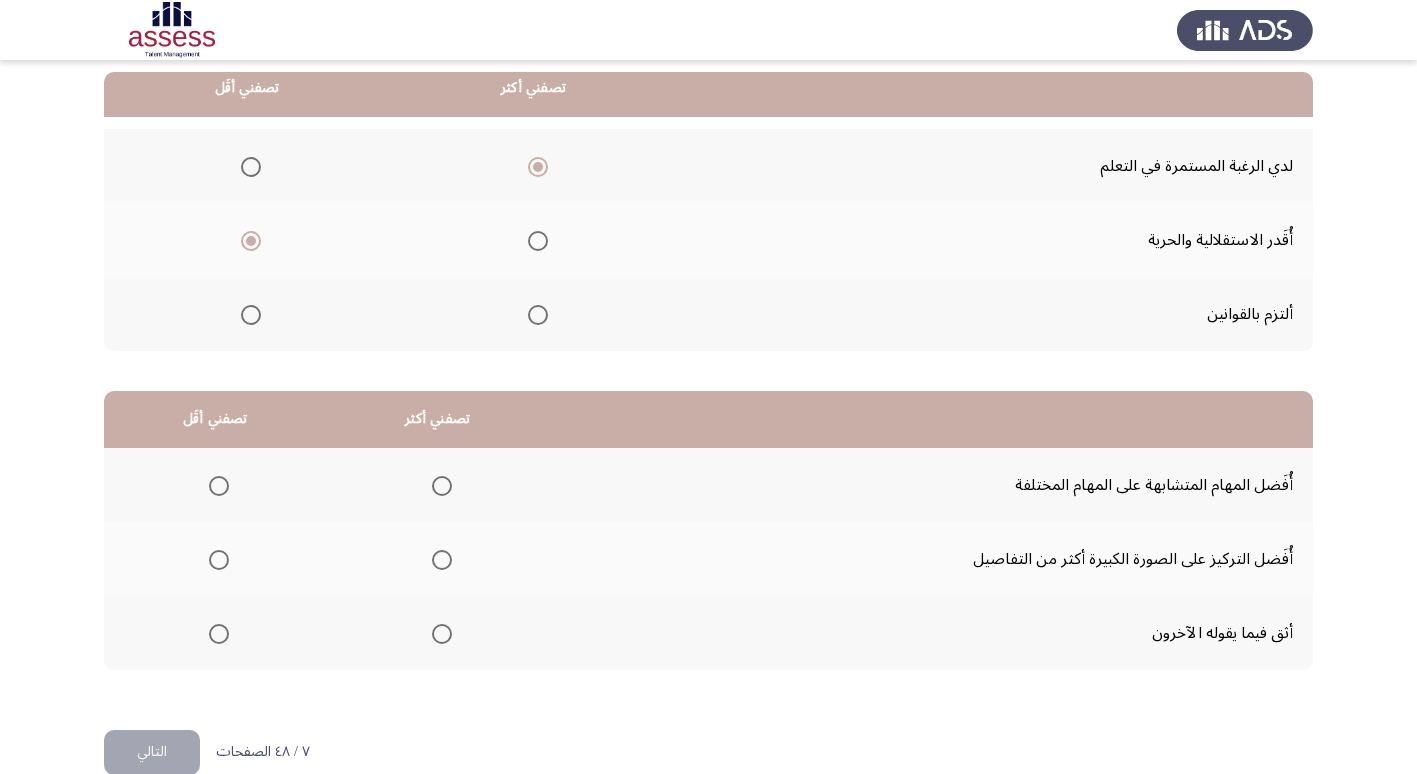 click at bounding box center [442, 486] 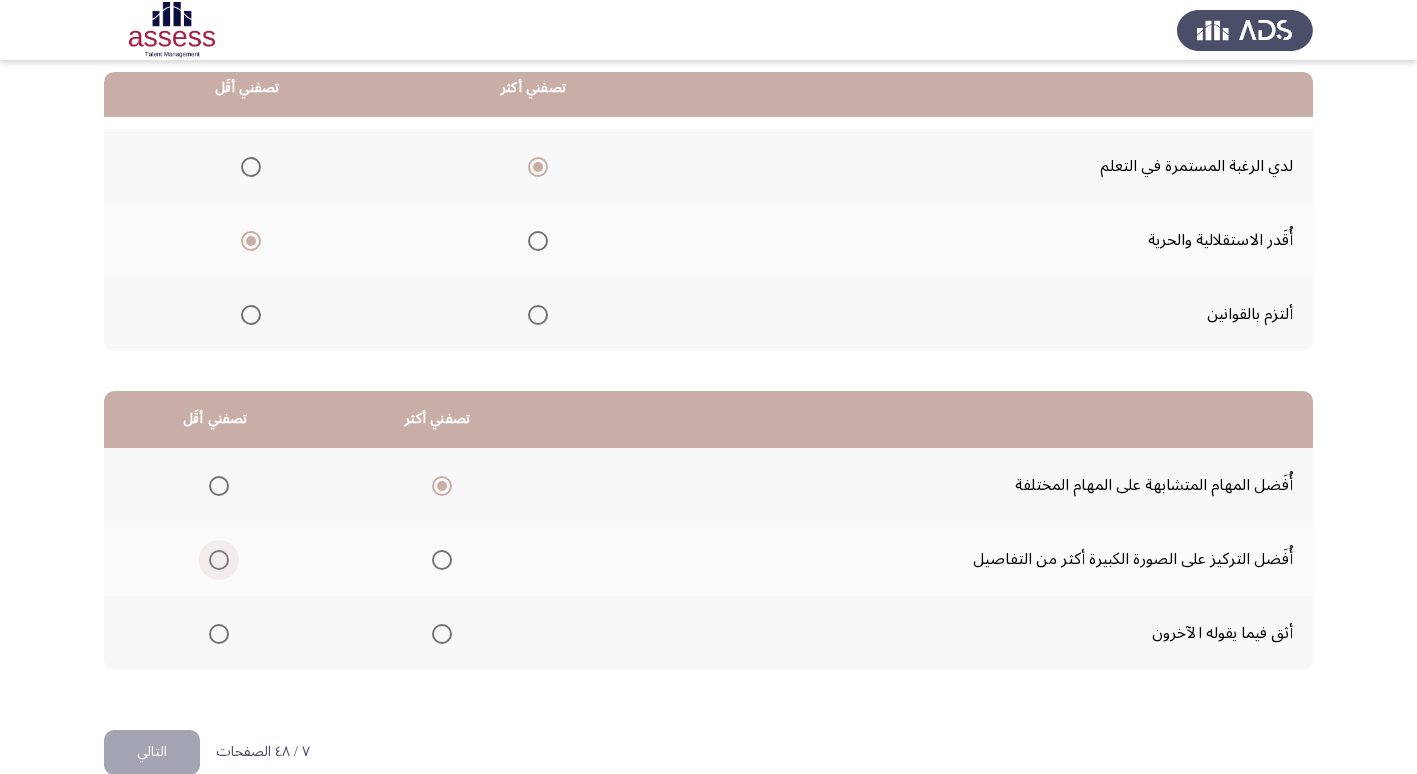 click at bounding box center (219, 560) 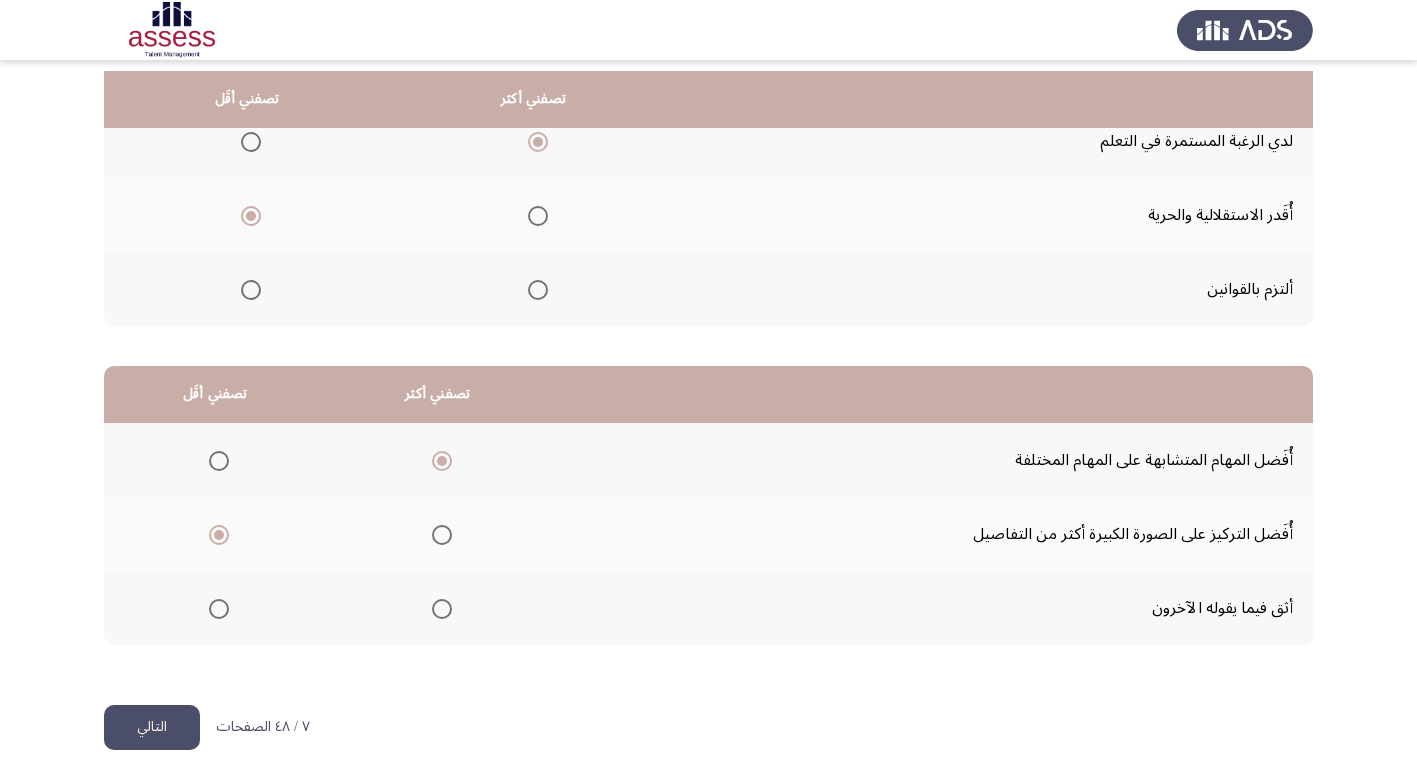 scroll, scrollTop: 236, scrollLeft: 0, axis: vertical 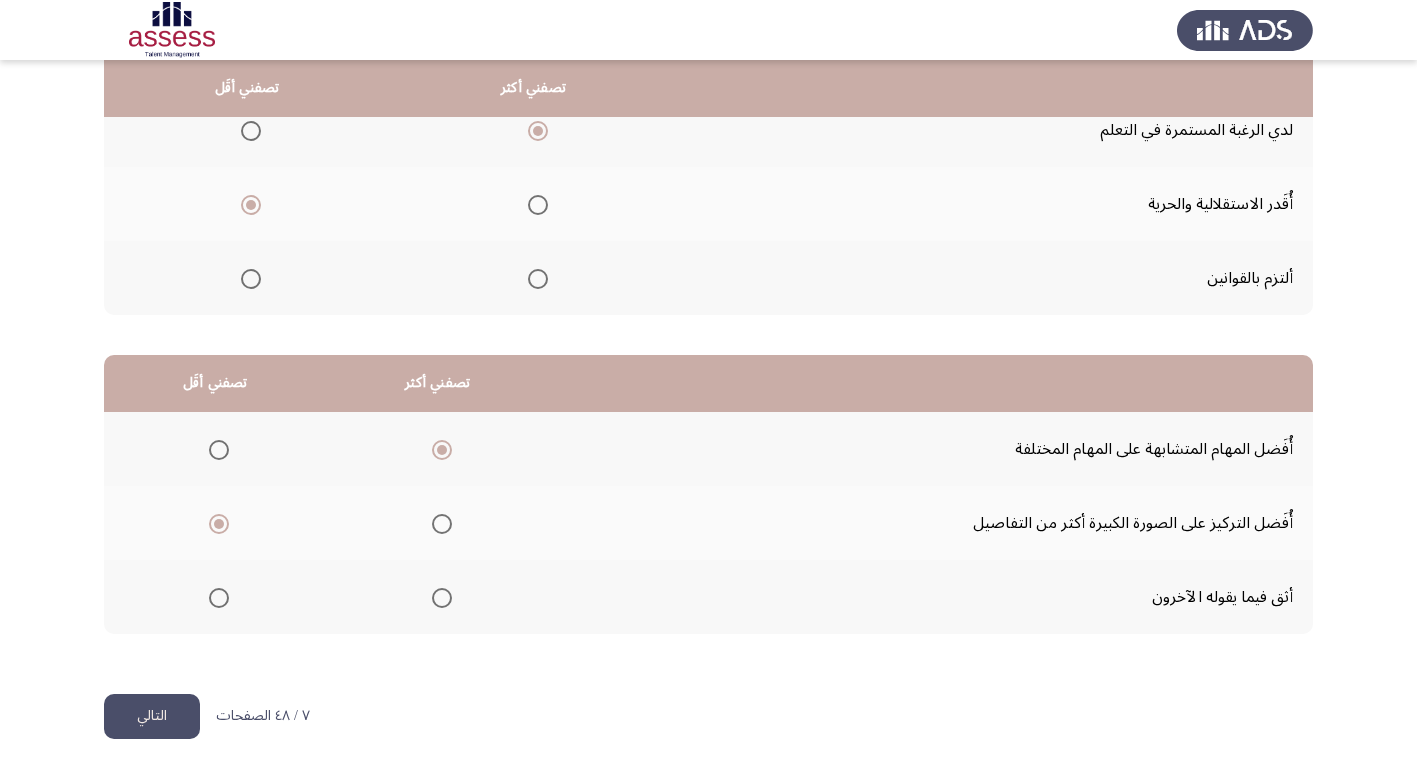 click on "التالي" 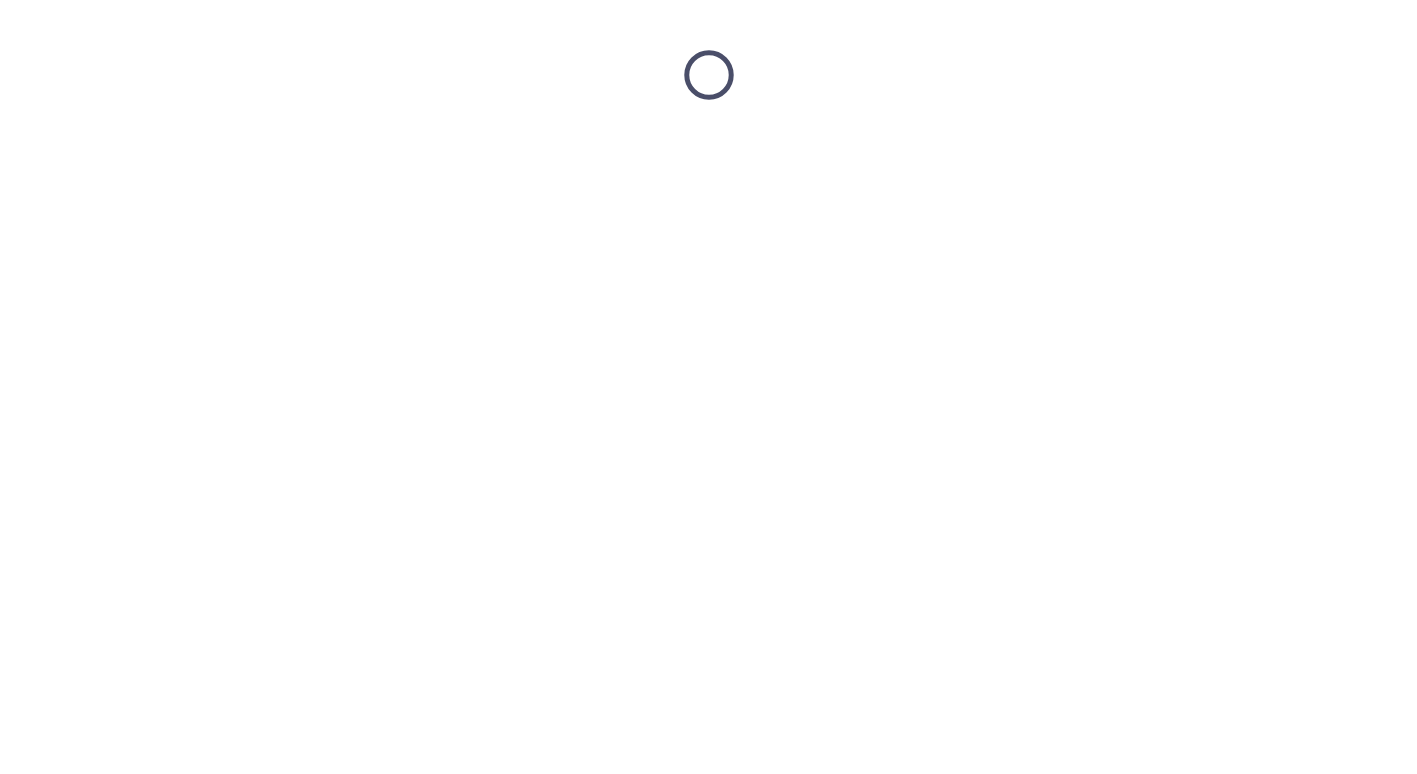 scroll, scrollTop: 0, scrollLeft: 0, axis: both 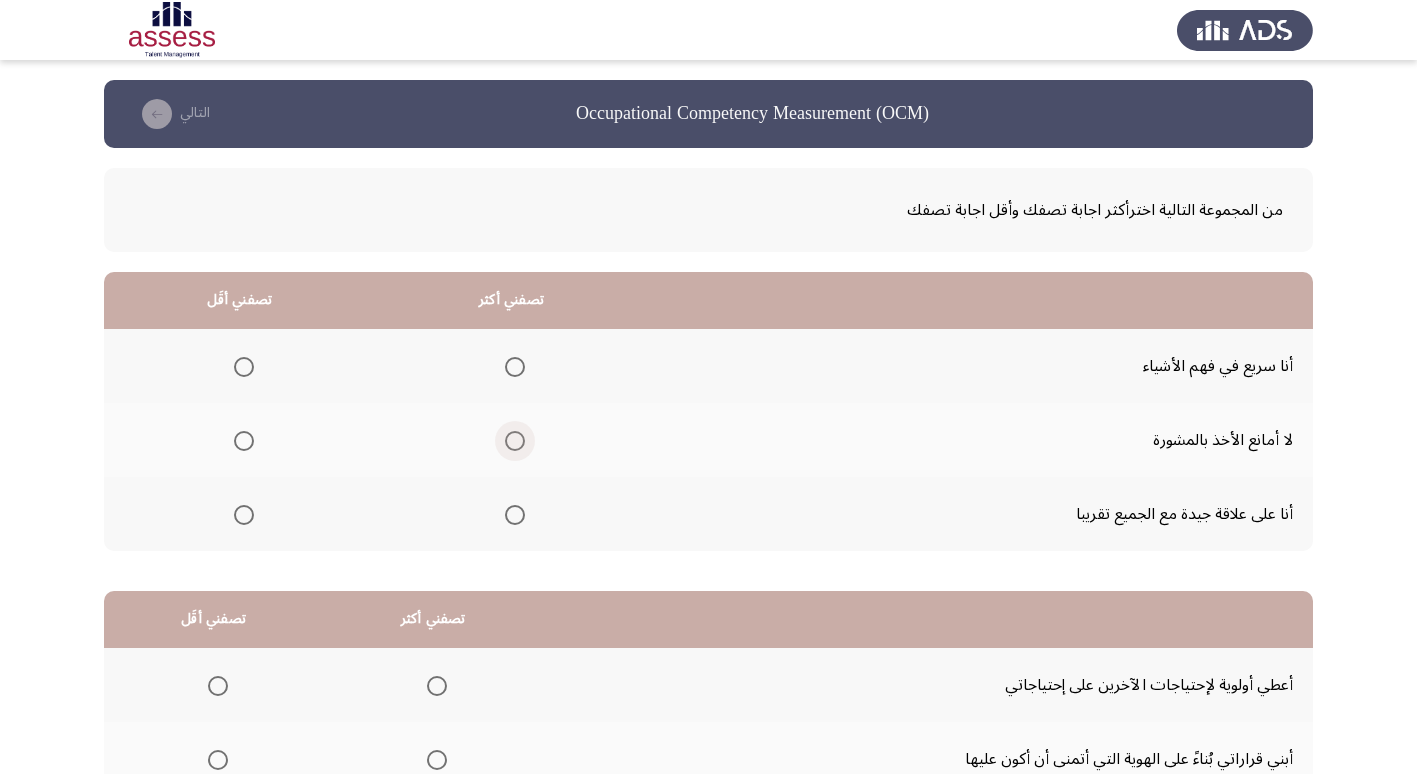 click at bounding box center (515, 441) 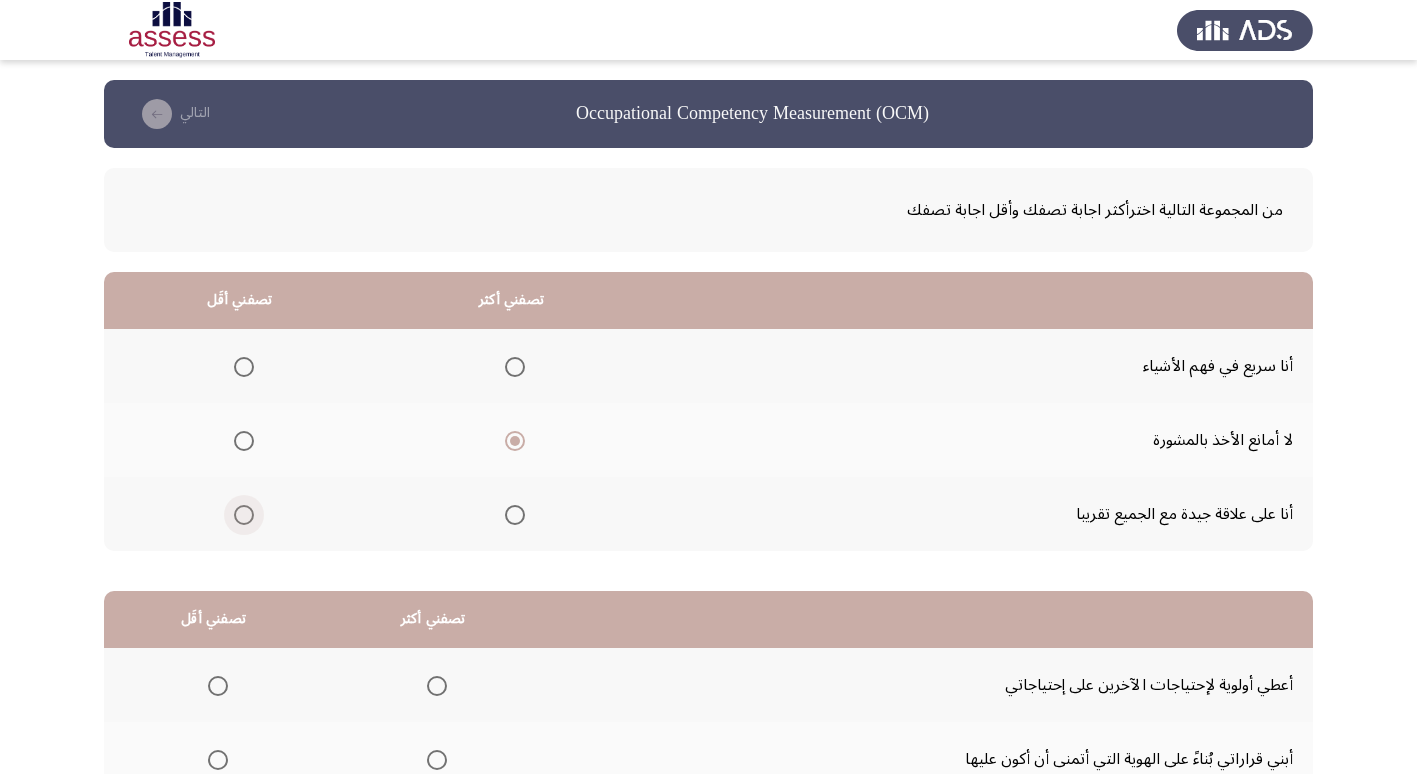 click at bounding box center (244, 515) 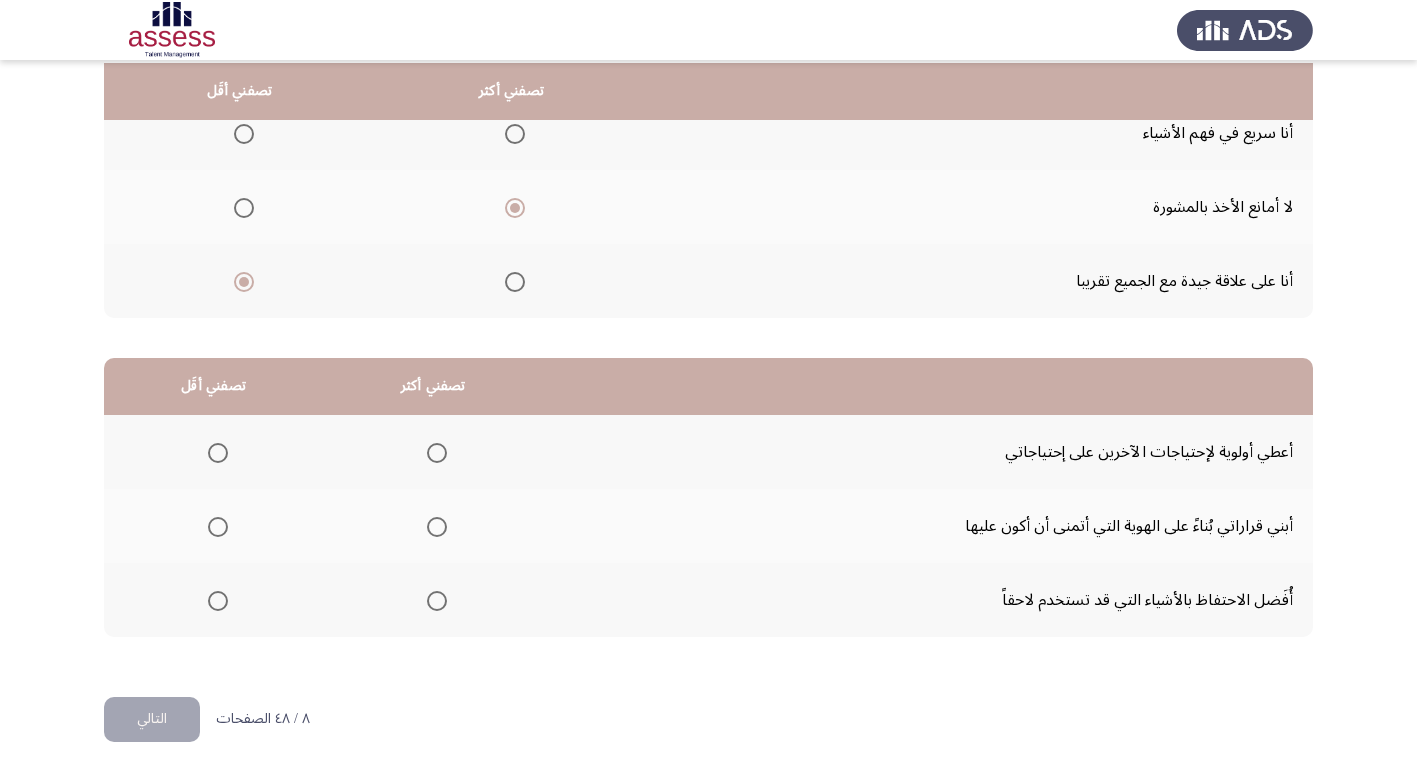 scroll, scrollTop: 236, scrollLeft: 0, axis: vertical 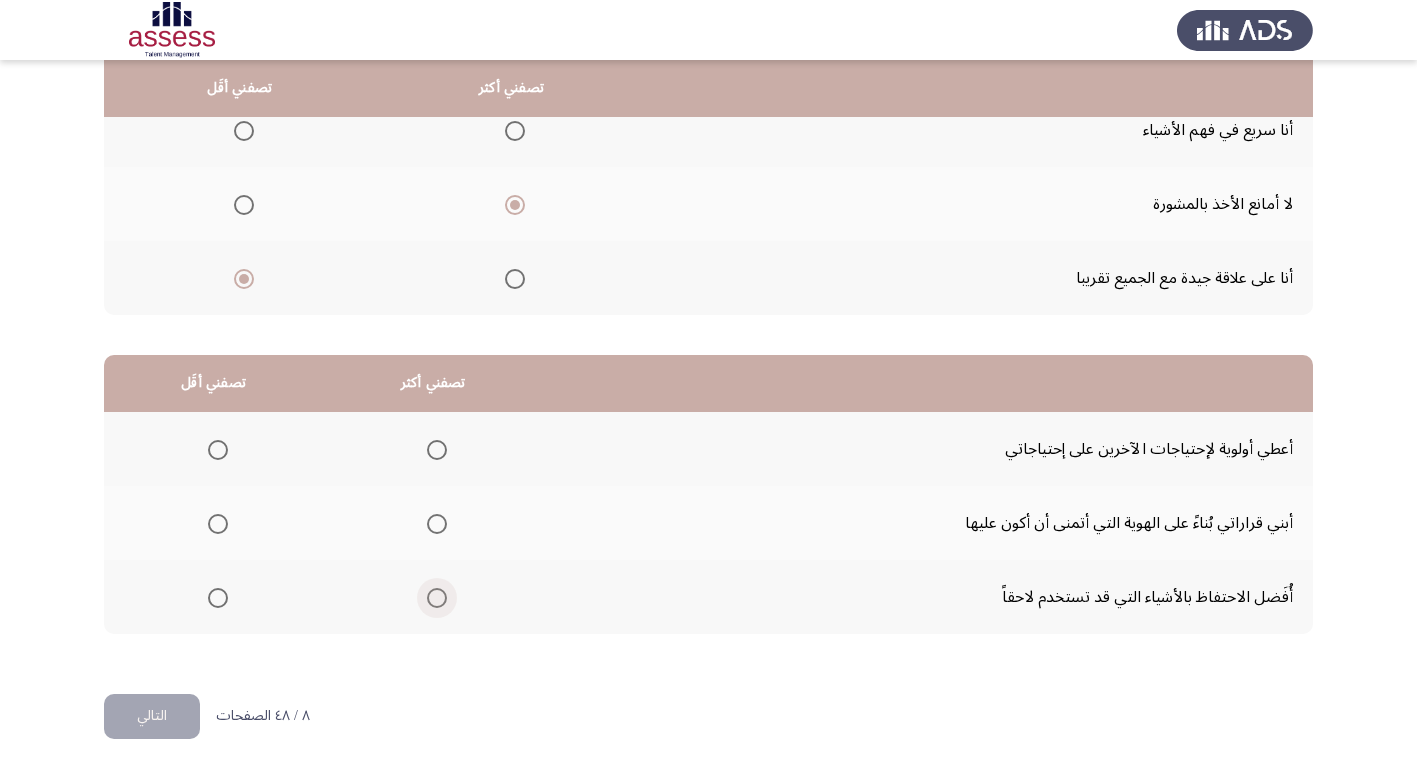 click at bounding box center (437, 598) 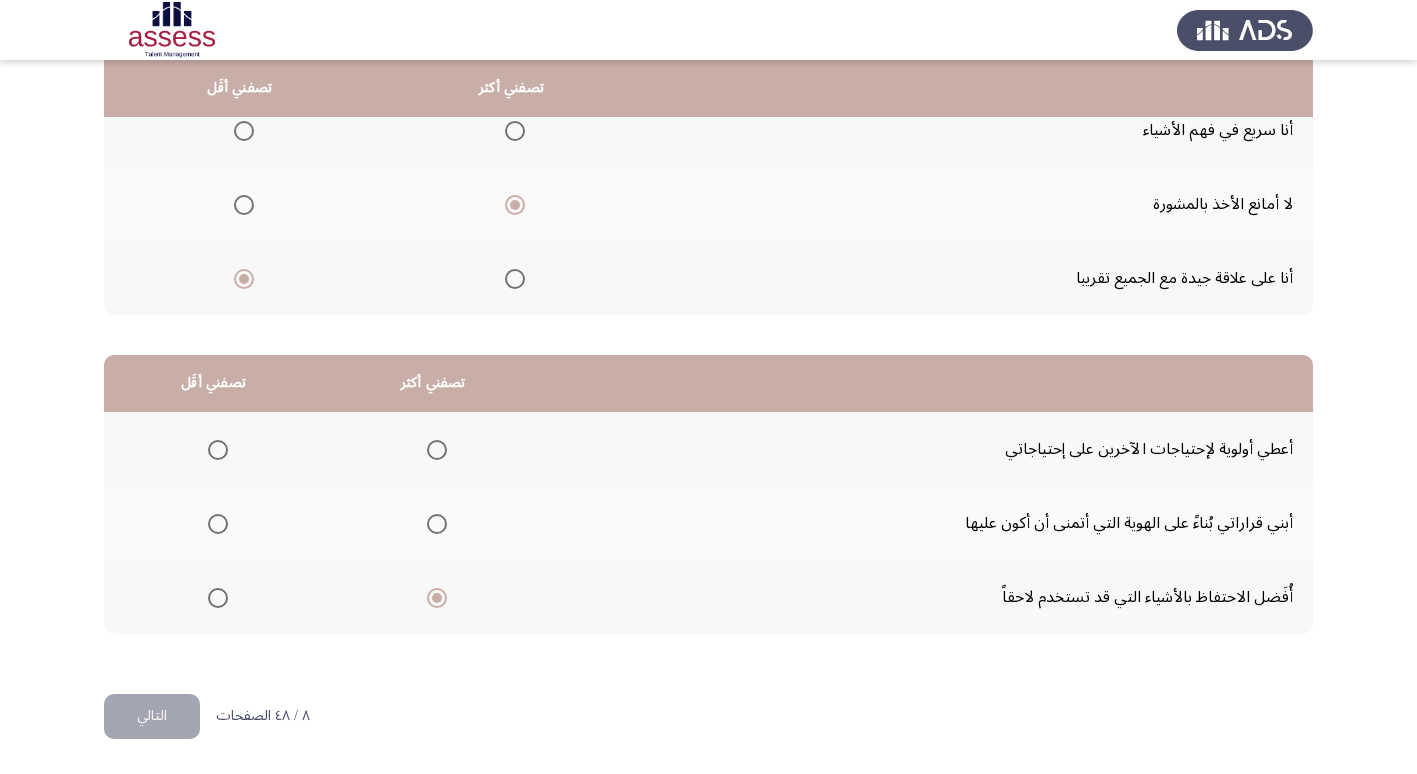 click at bounding box center [218, 450] 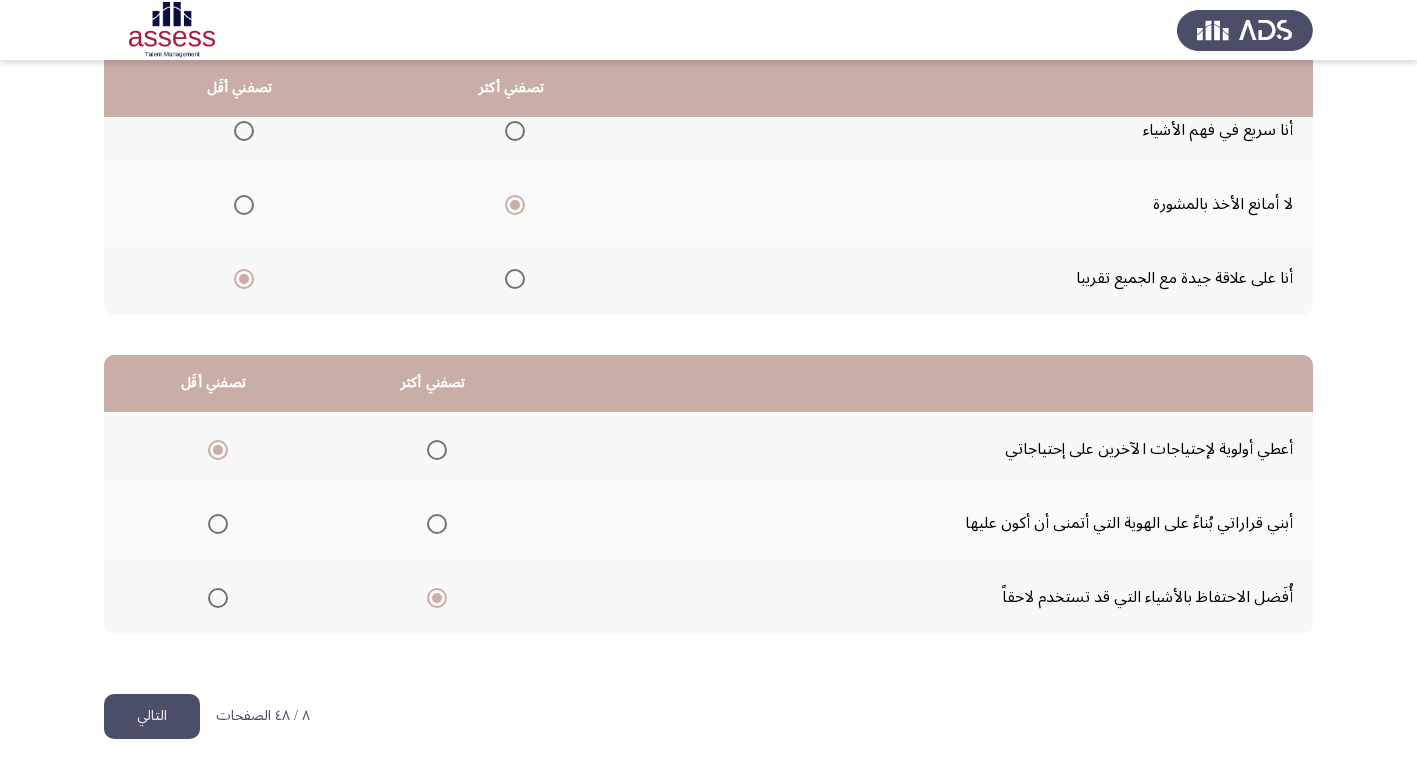 click on "التالي" 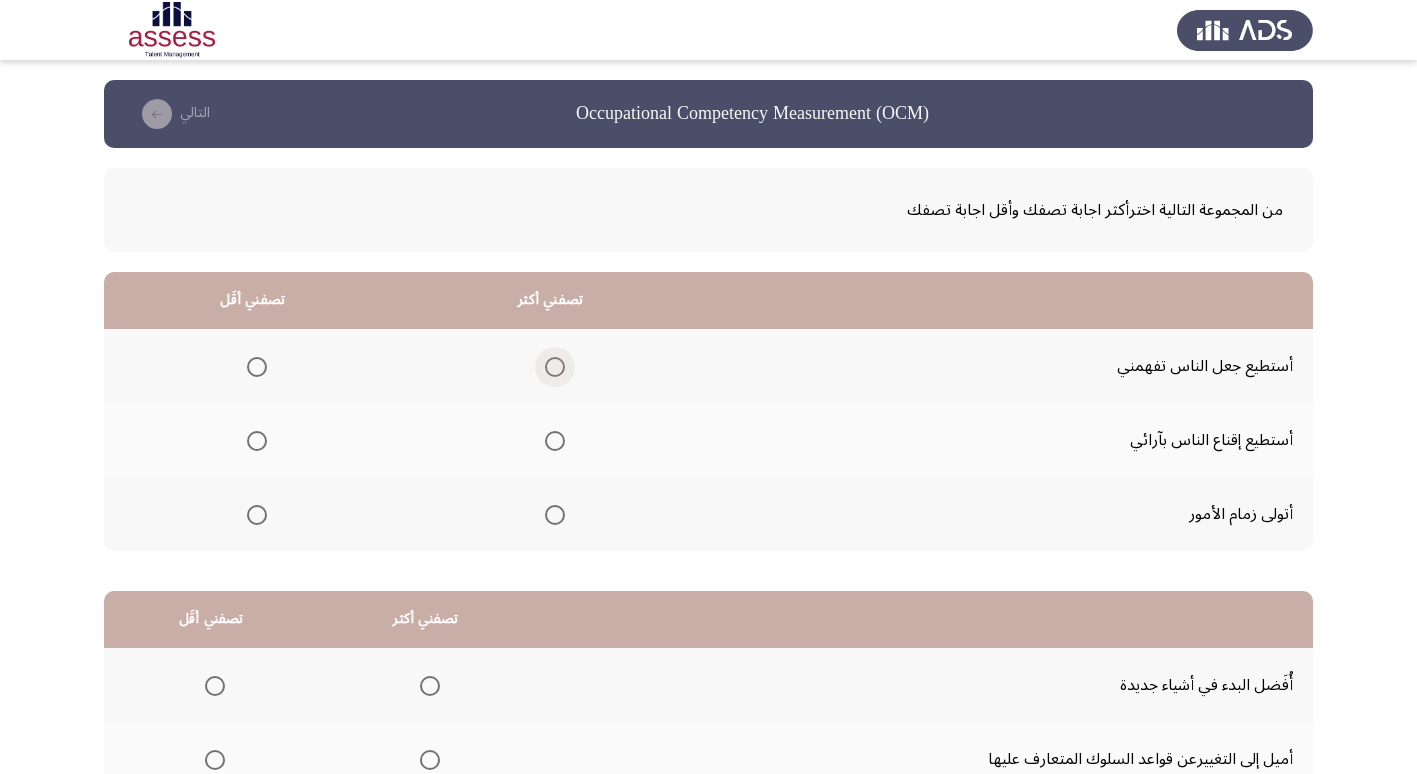 click at bounding box center (555, 367) 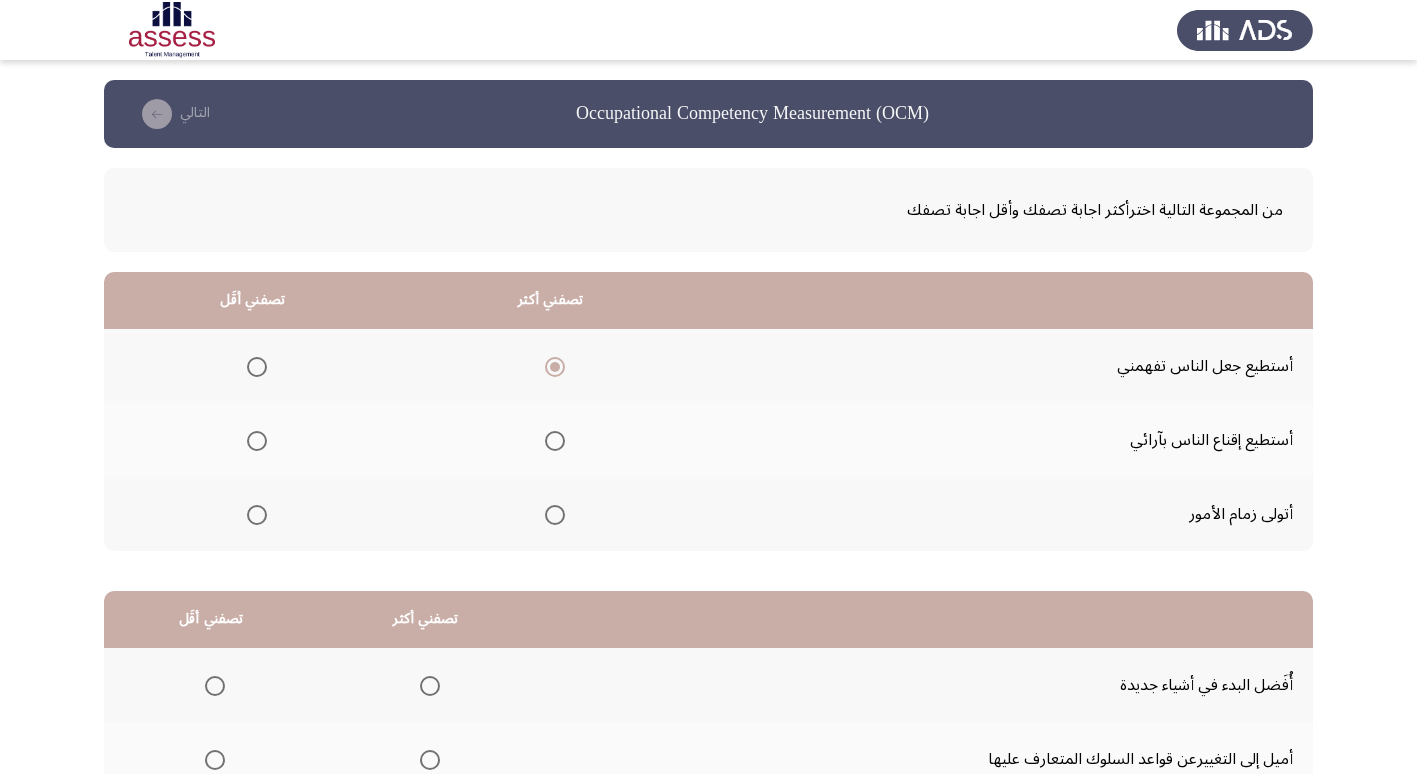 click at bounding box center [257, 441] 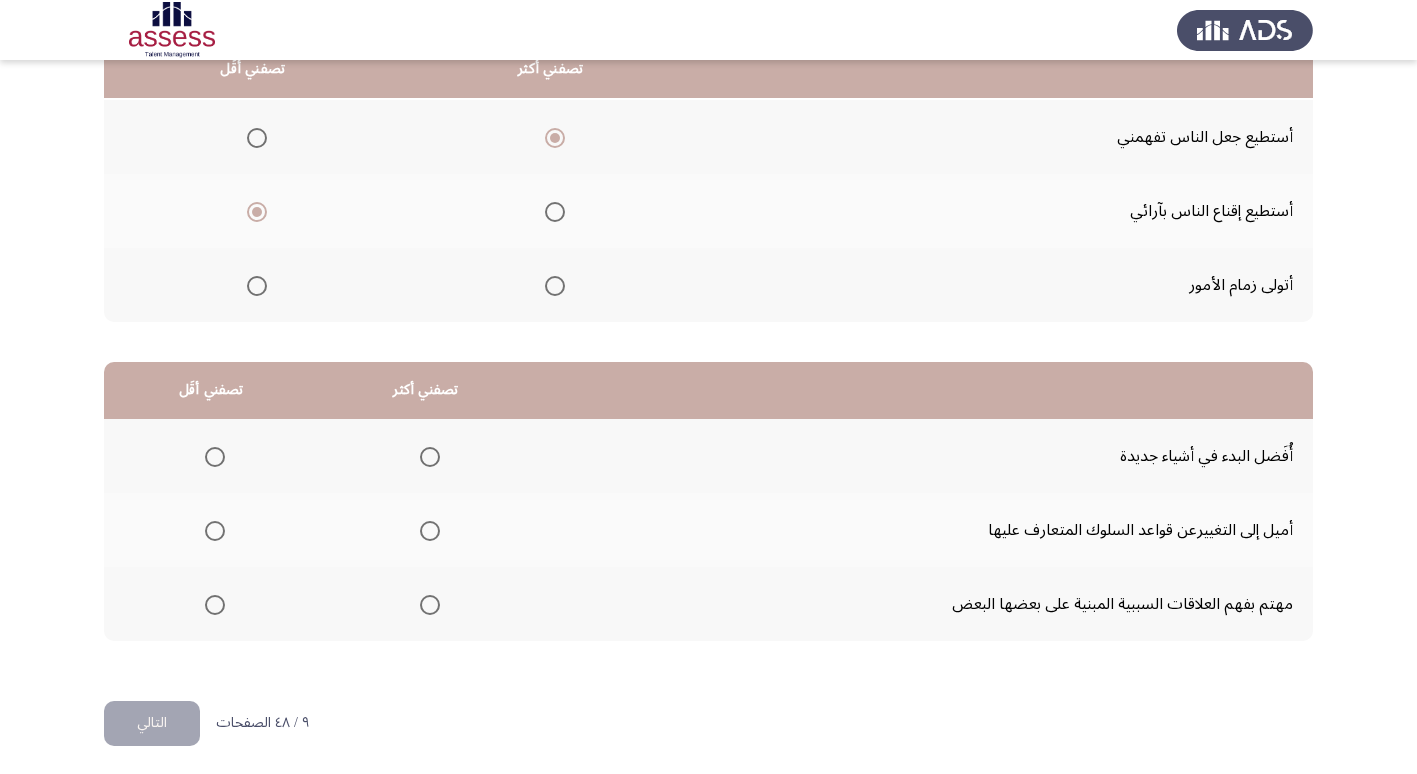 scroll, scrollTop: 236, scrollLeft: 0, axis: vertical 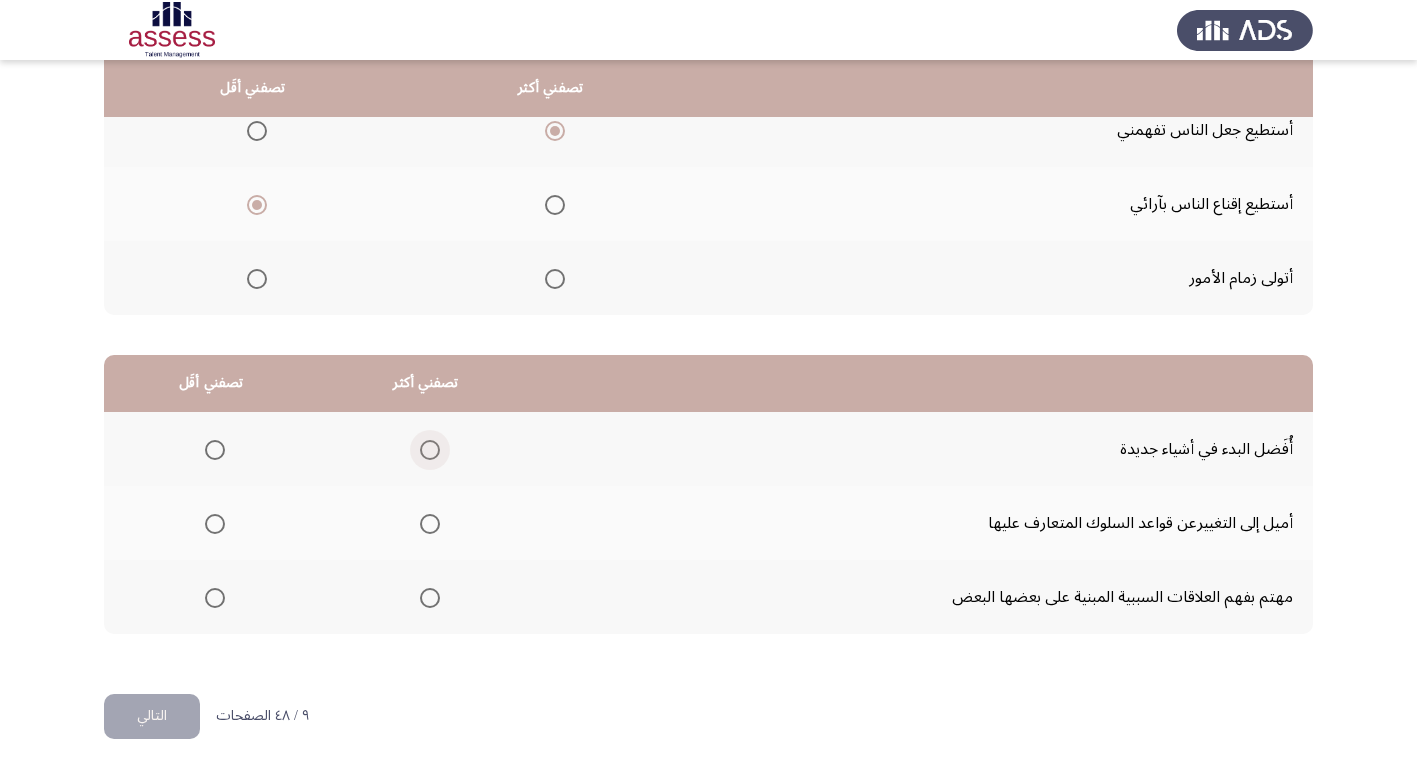 click at bounding box center [430, 450] 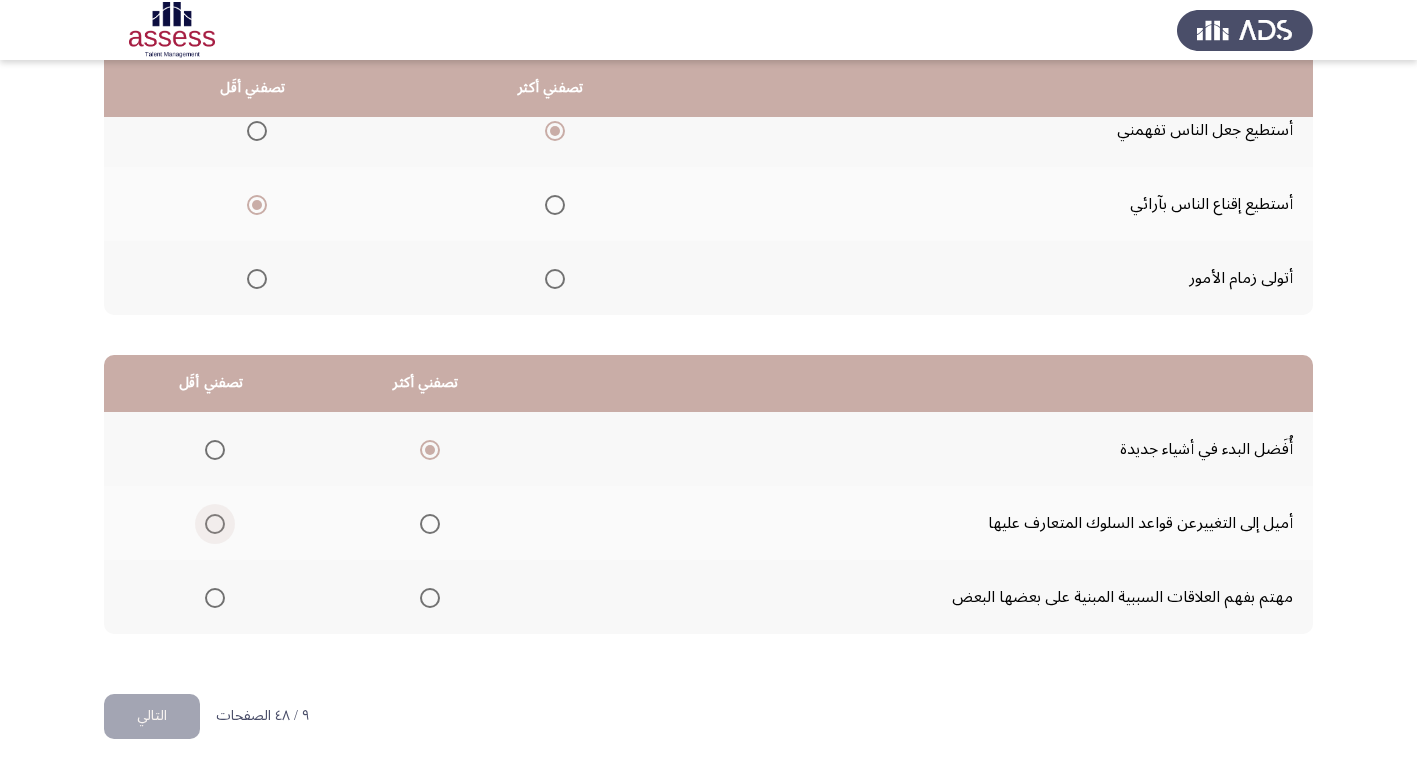 click at bounding box center (215, 524) 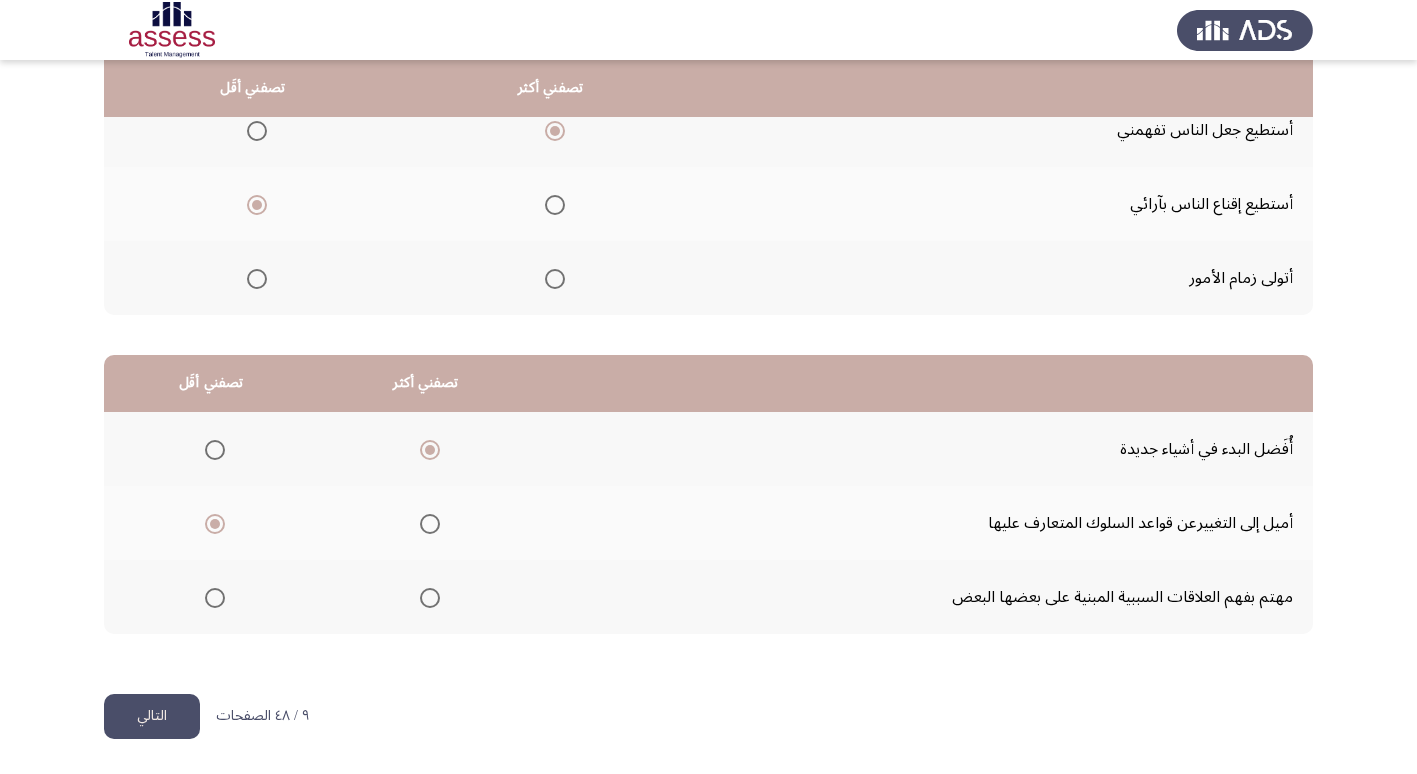 click on "التالي" 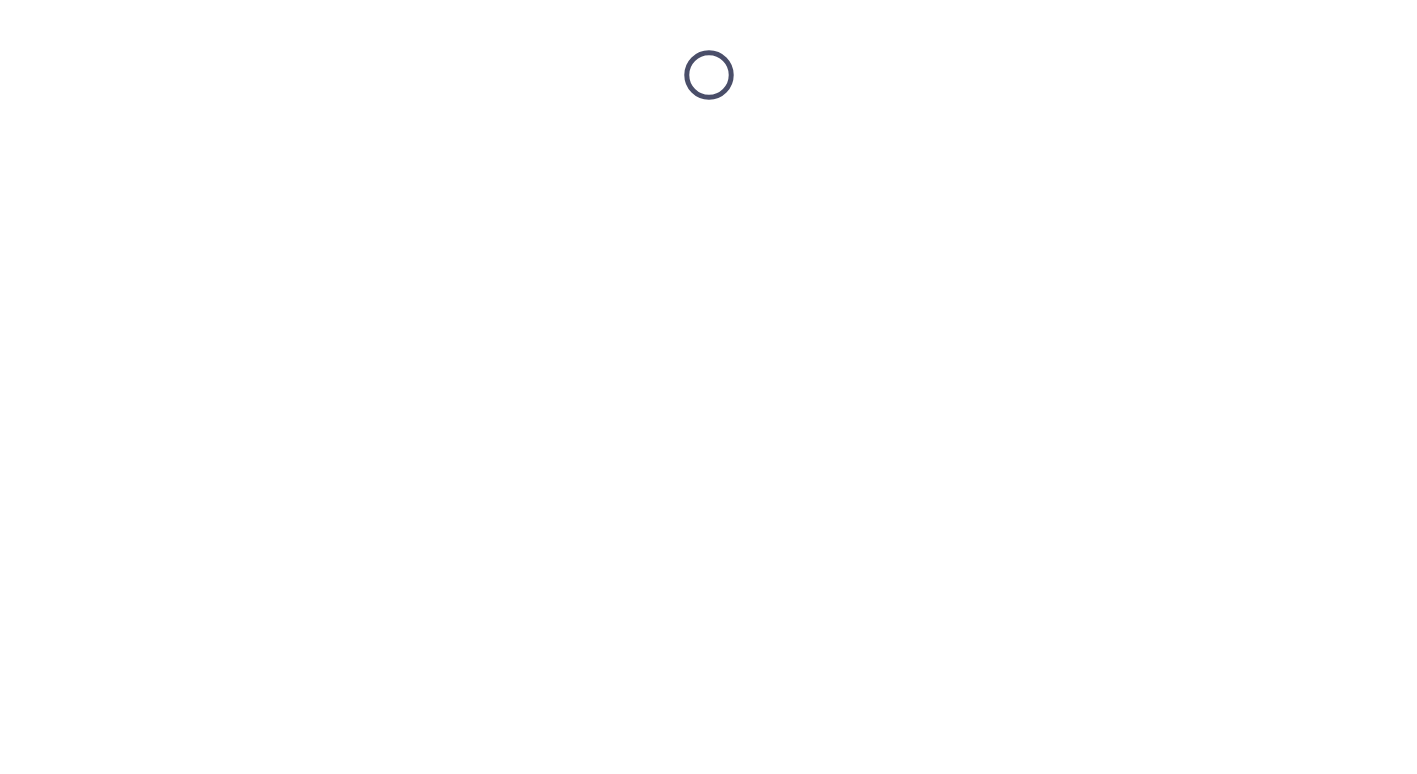 scroll, scrollTop: 0, scrollLeft: 0, axis: both 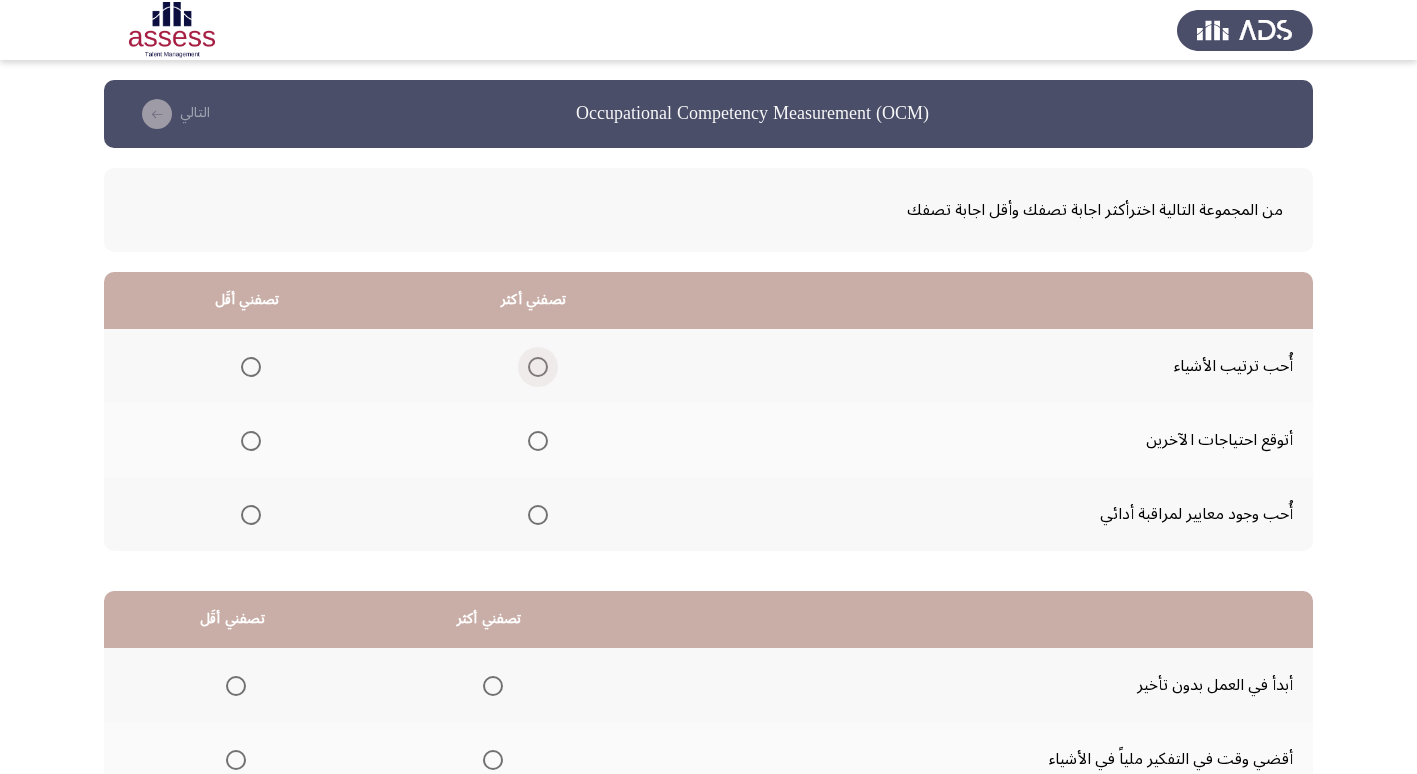 click at bounding box center [538, 367] 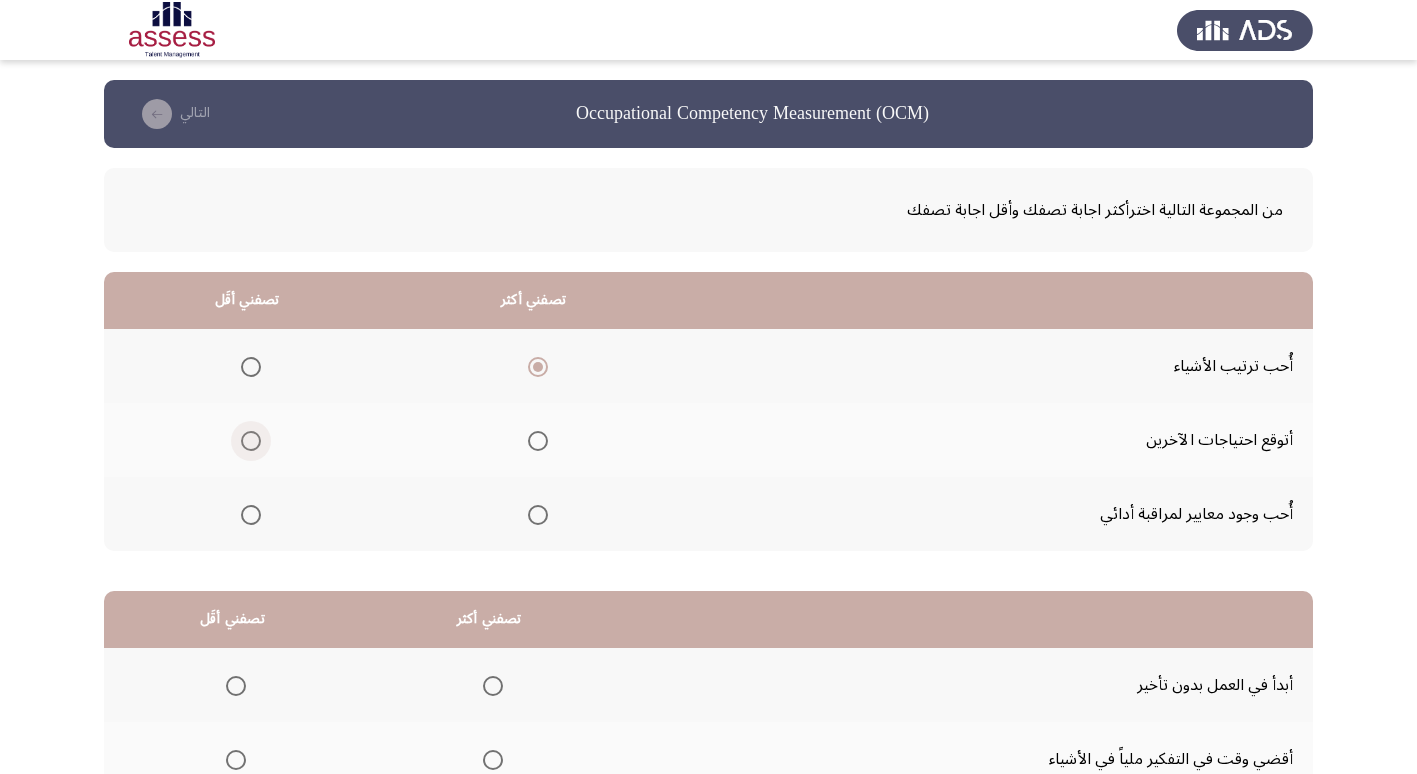 click at bounding box center (251, 441) 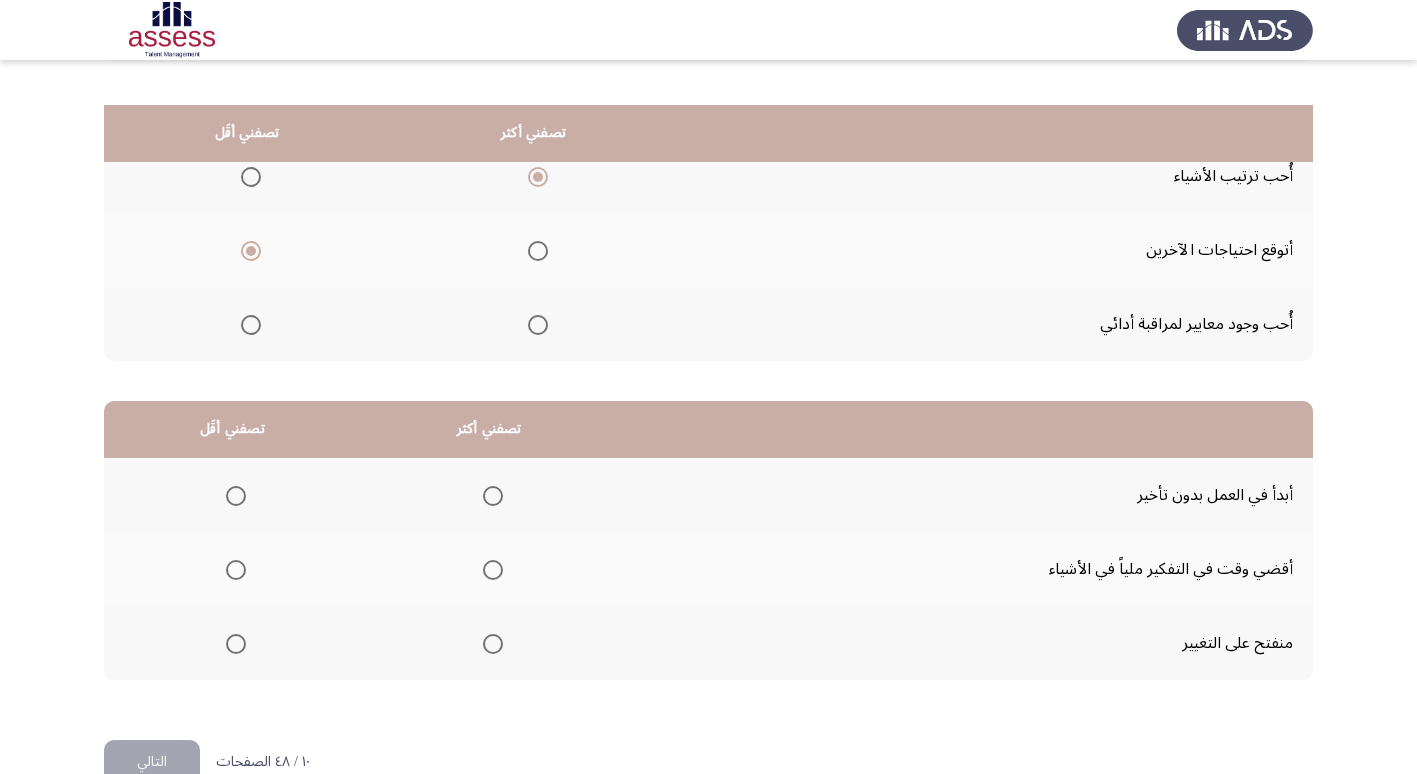 scroll, scrollTop: 236, scrollLeft: 0, axis: vertical 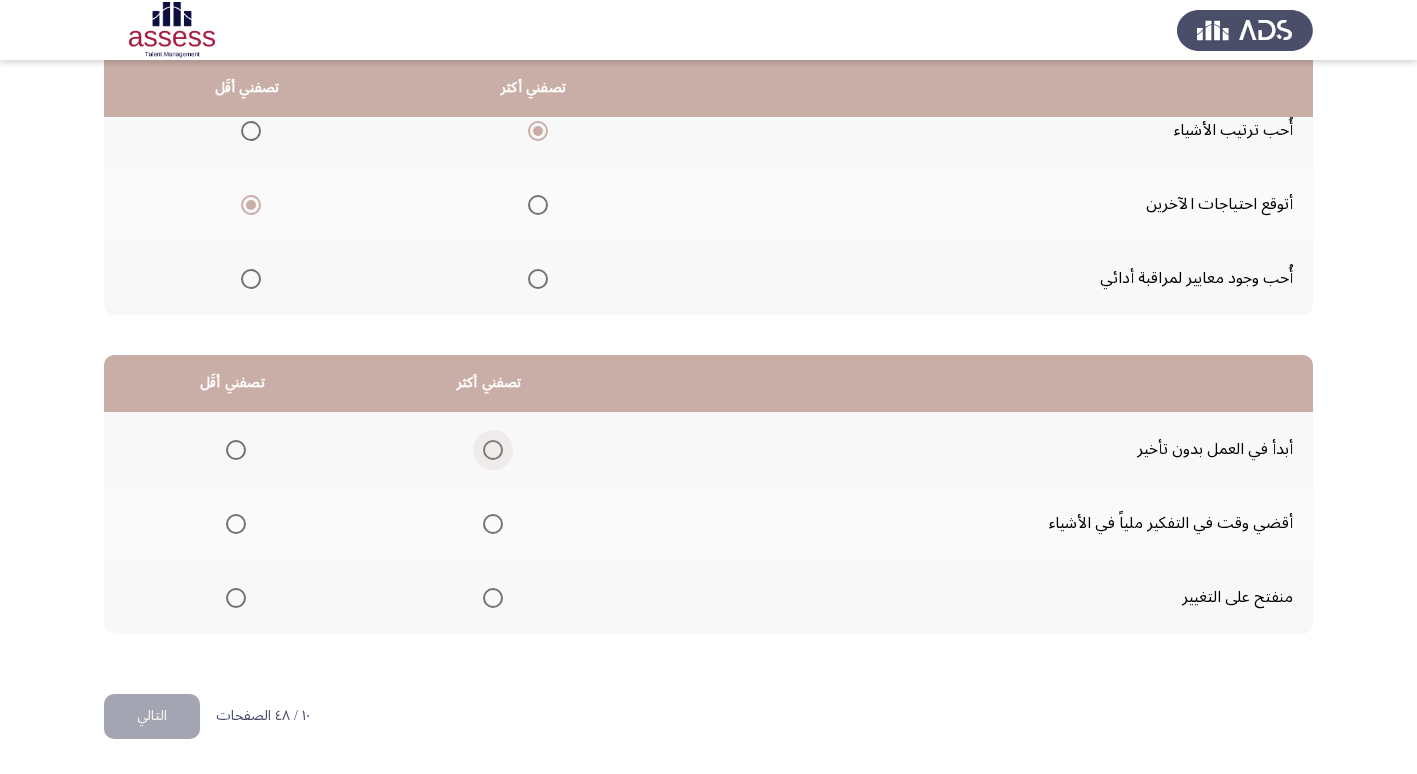 click at bounding box center (493, 450) 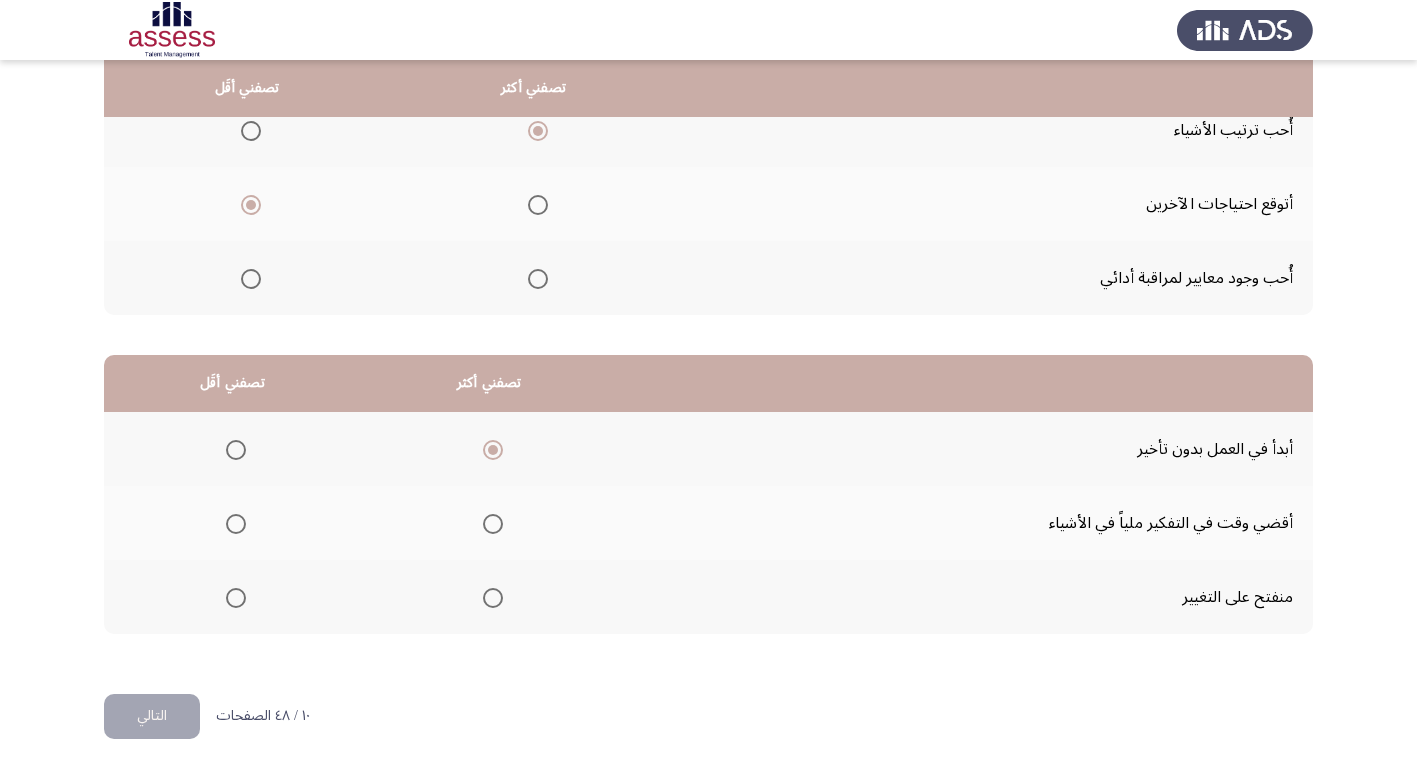 click at bounding box center (236, 524) 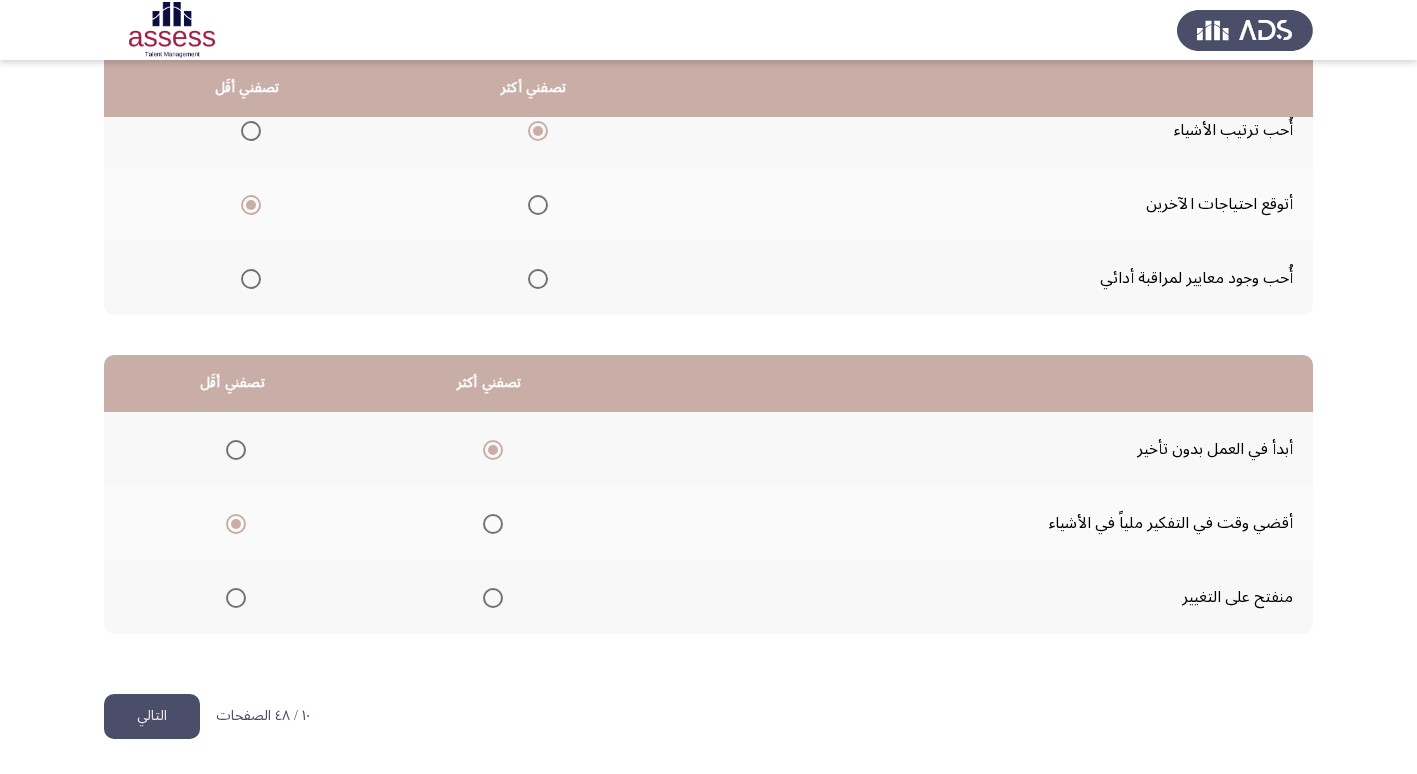 click on "التالي" 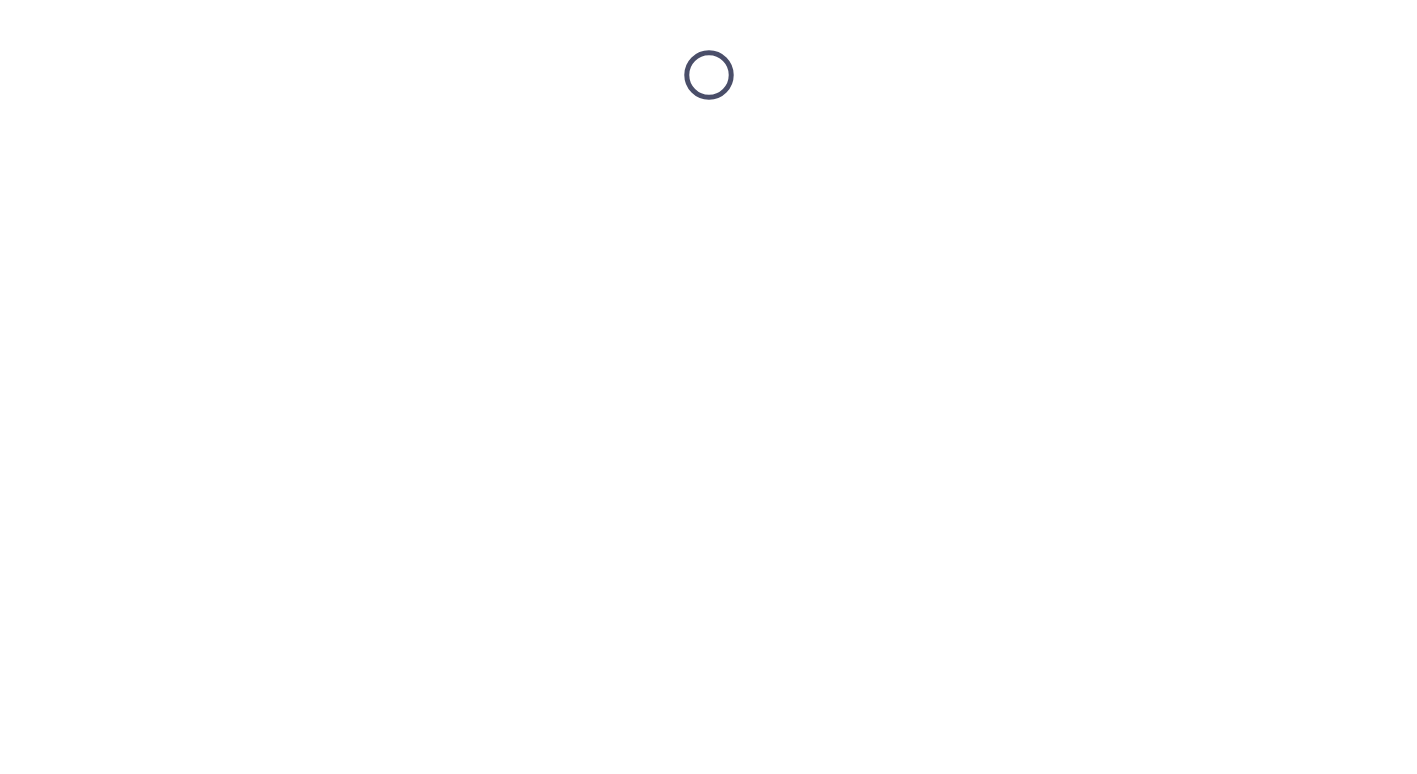 scroll, scrollTop: 0, scrollLeft: 0, axis: both 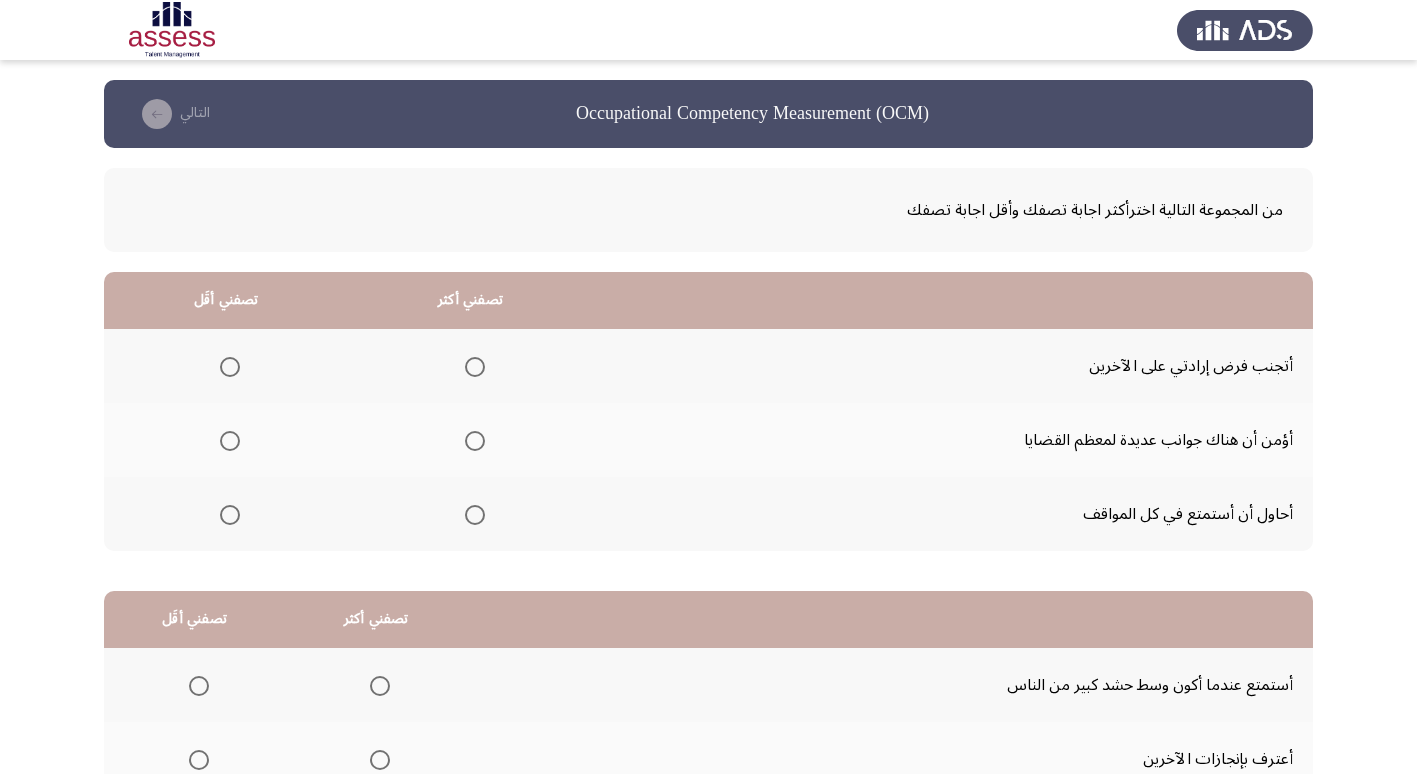 click at bounding box center [475, 367] 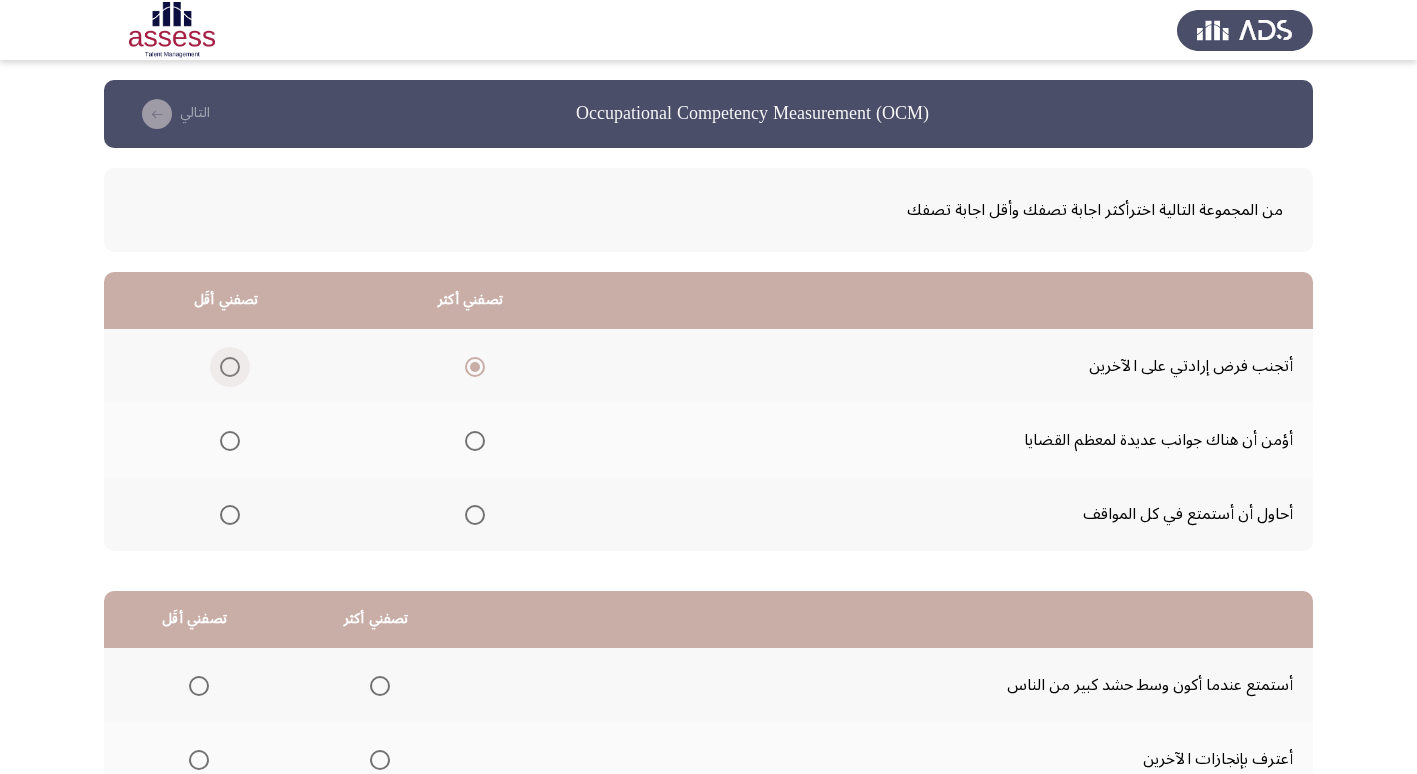 click at bounding box center [230, 367] 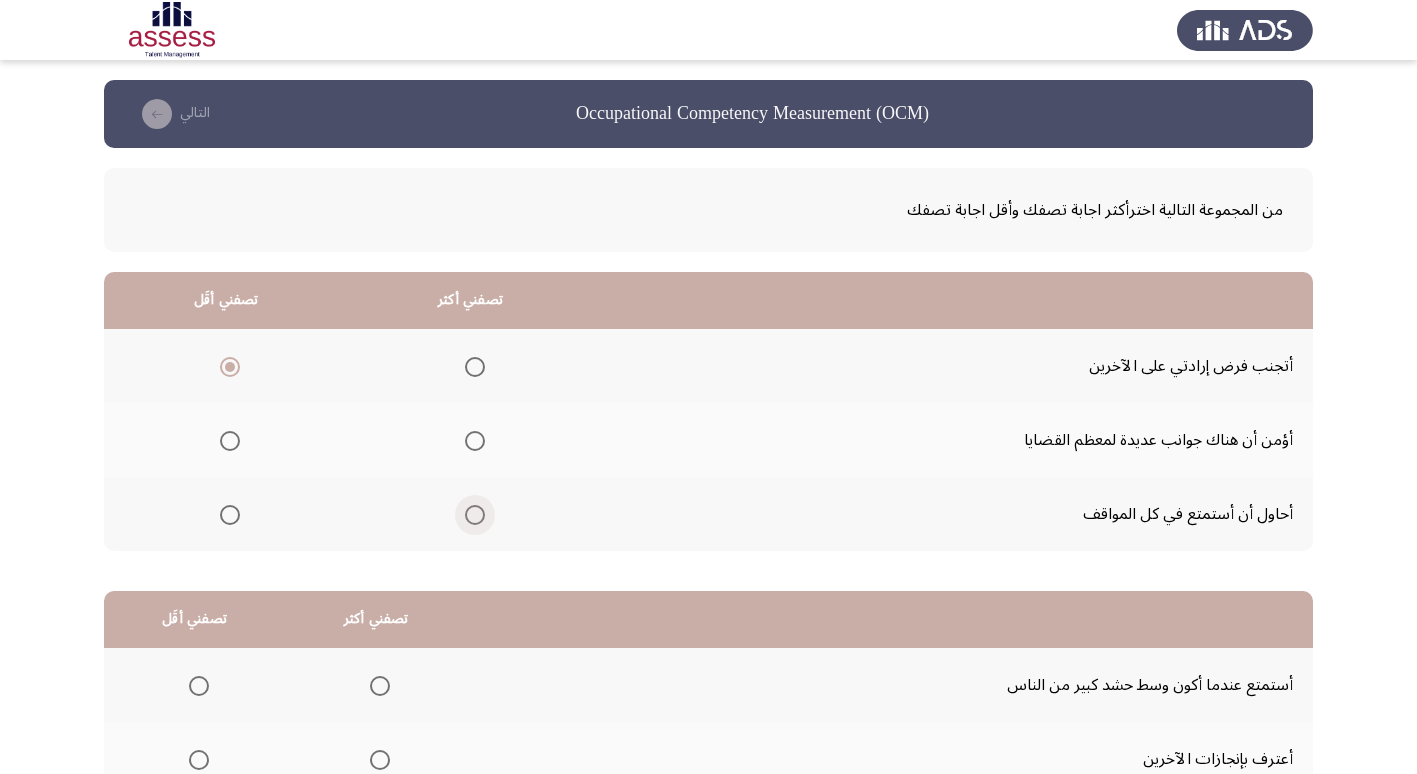 click at bounding box center (475, 515) 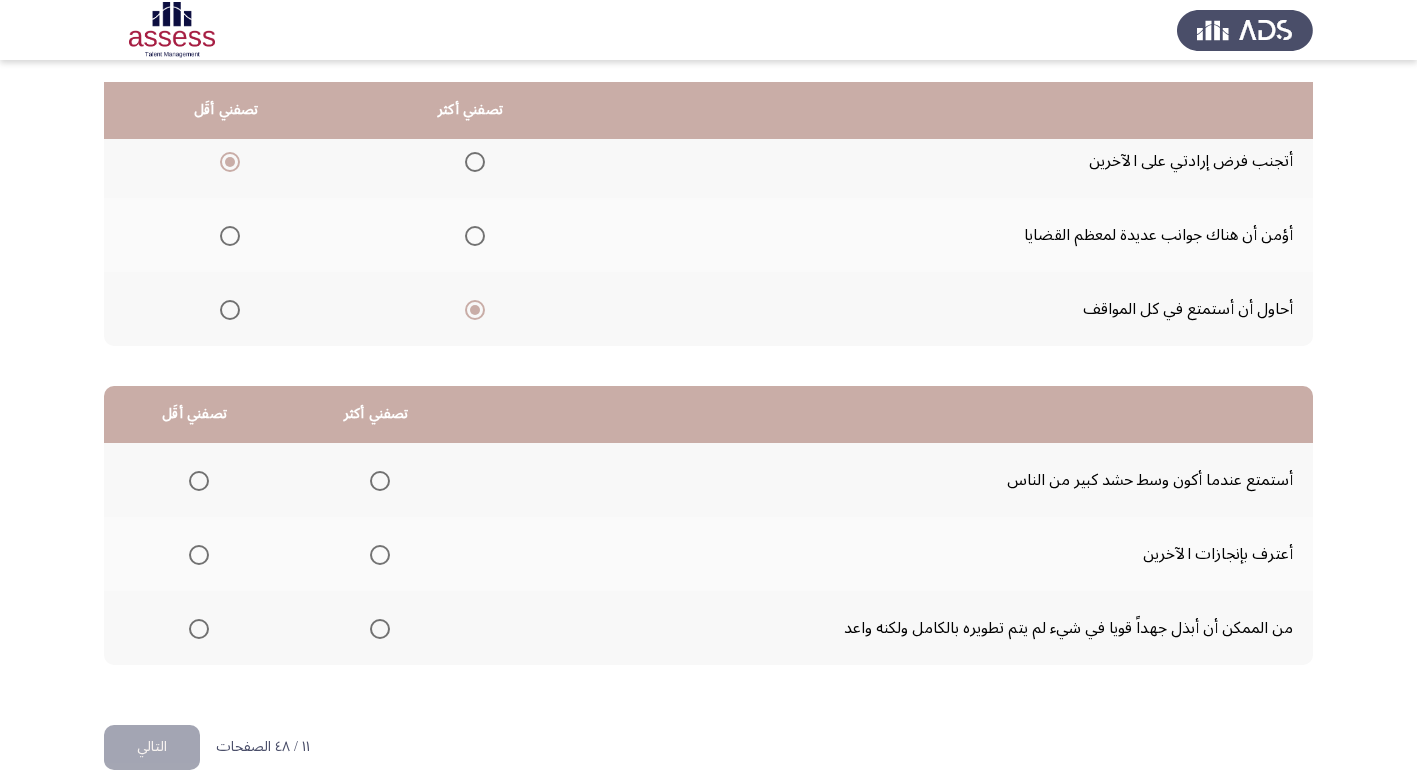 scroll, scrollTop: 236, scrollLeft: 0, axis: vertical 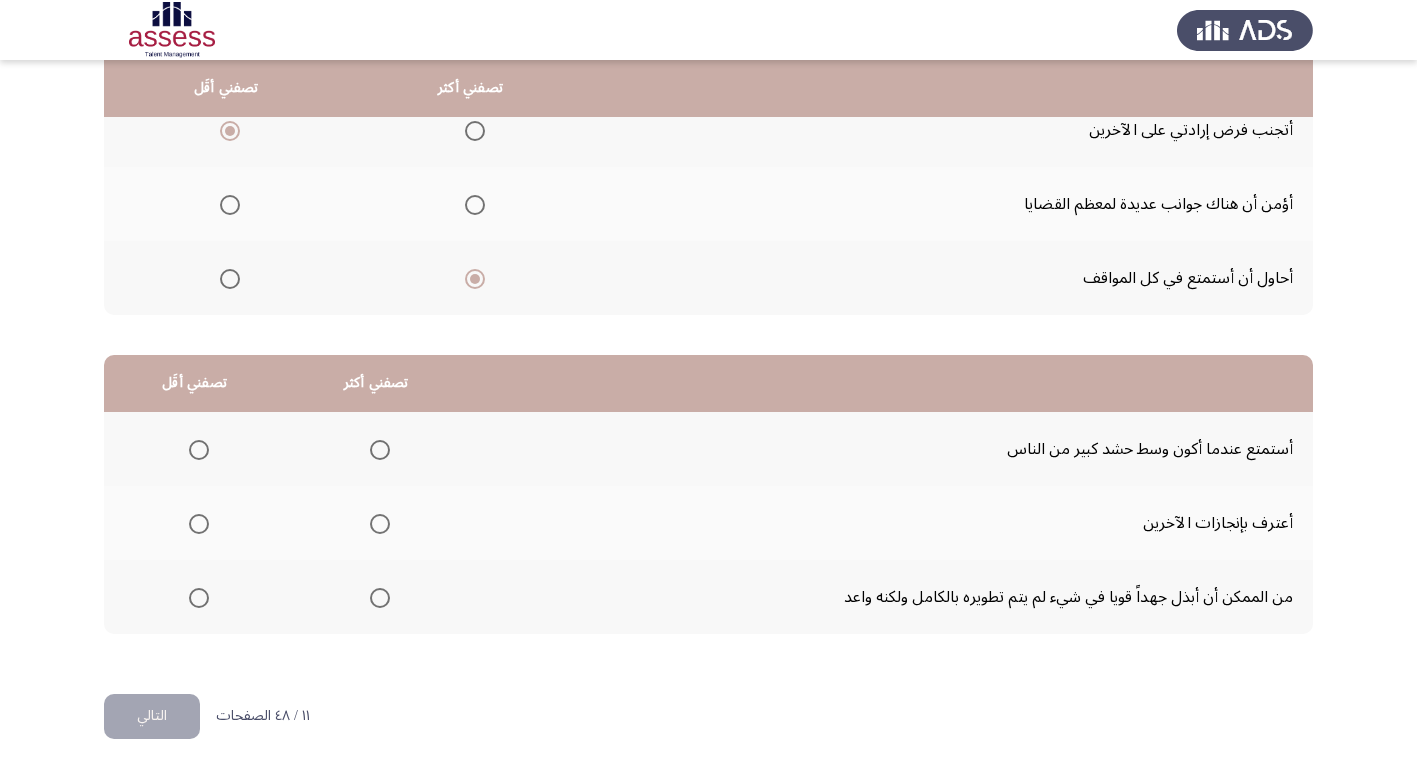 click at bounding box center (380, 598) 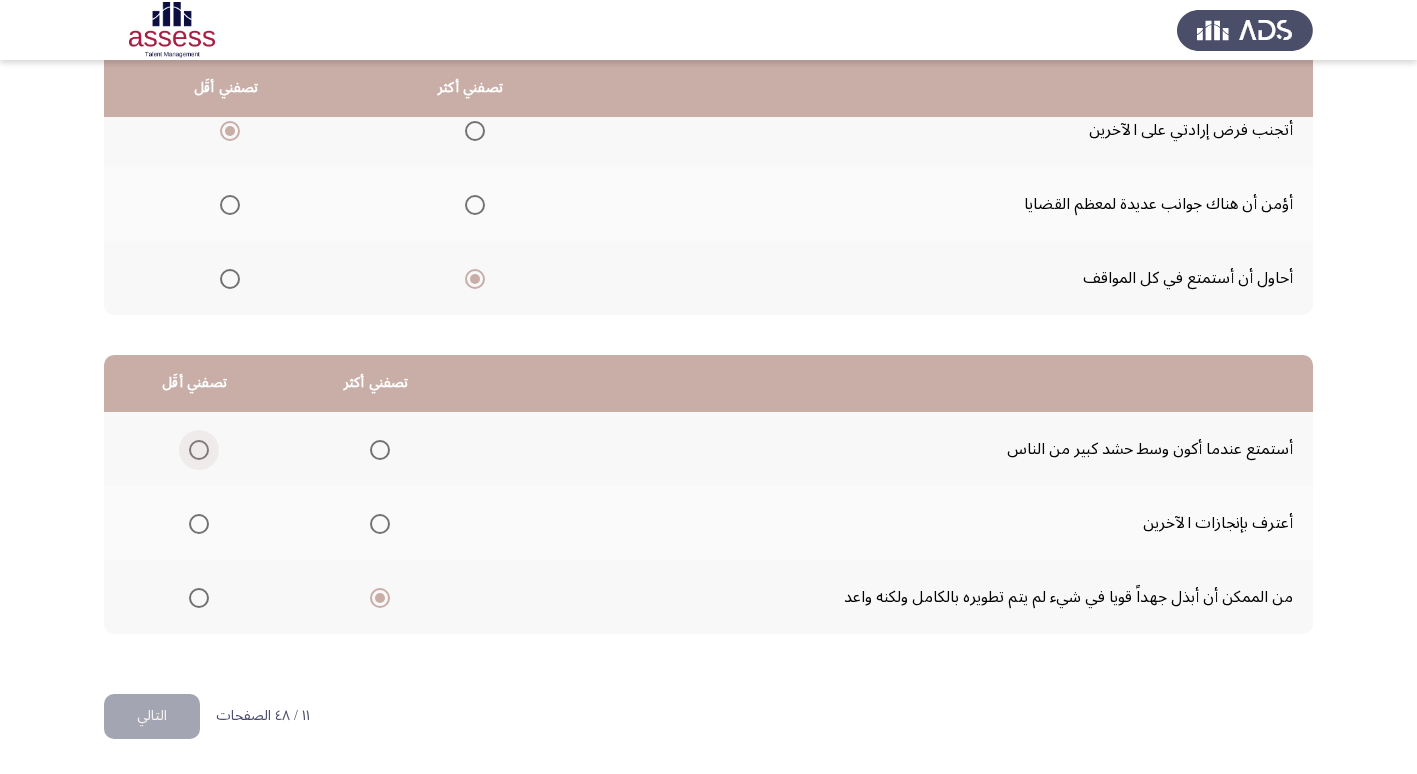 click at bounding box center (199, 450) 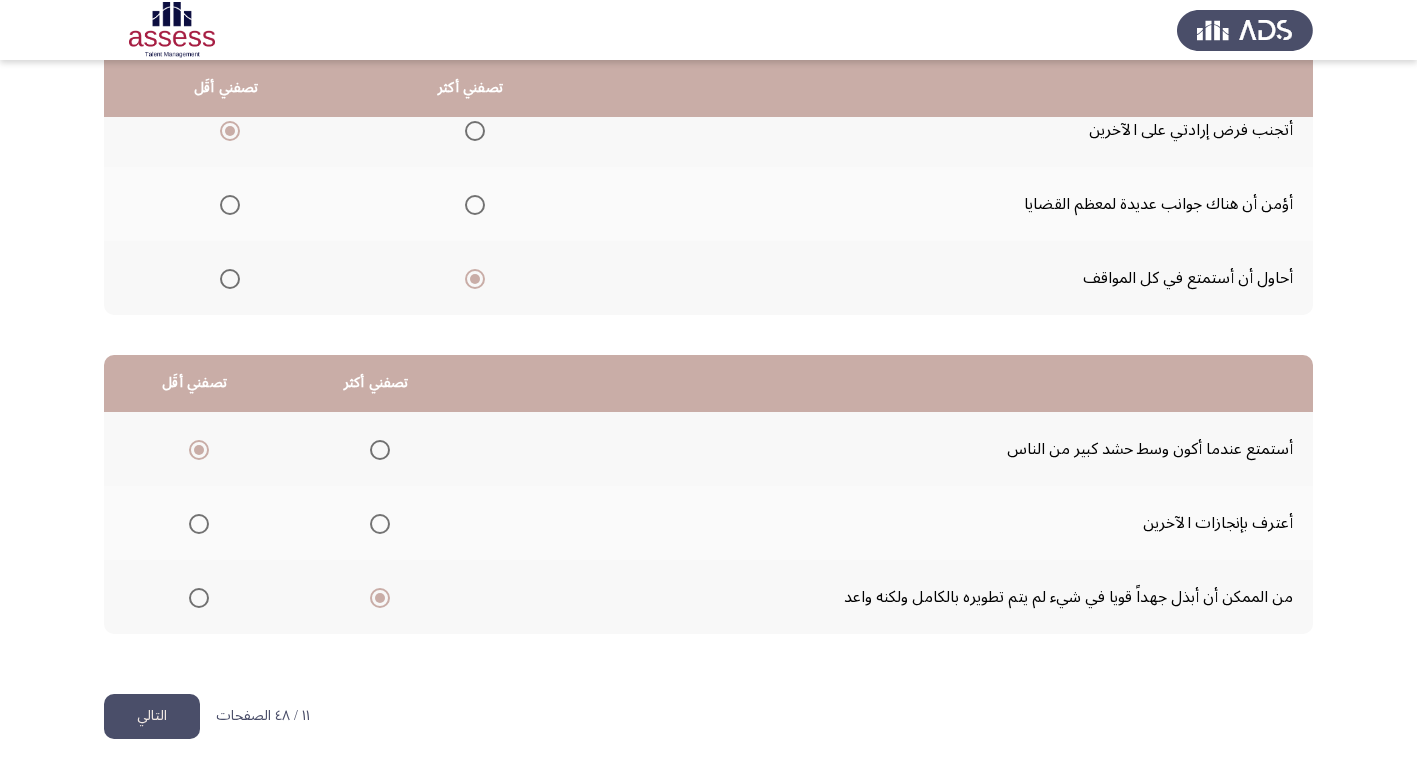 click on "التالي" 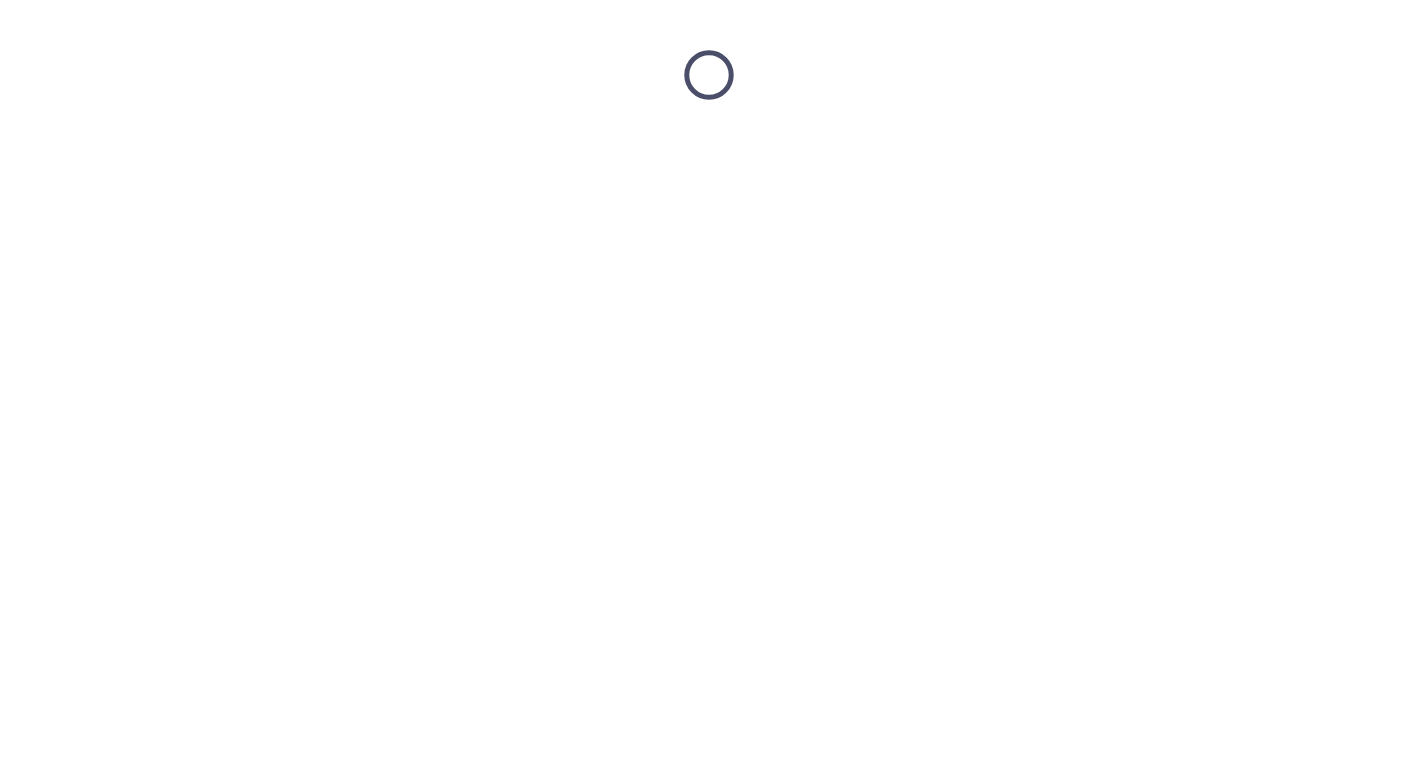 scroll, scrollTop: 0, scrollLeft: 0, axis: both 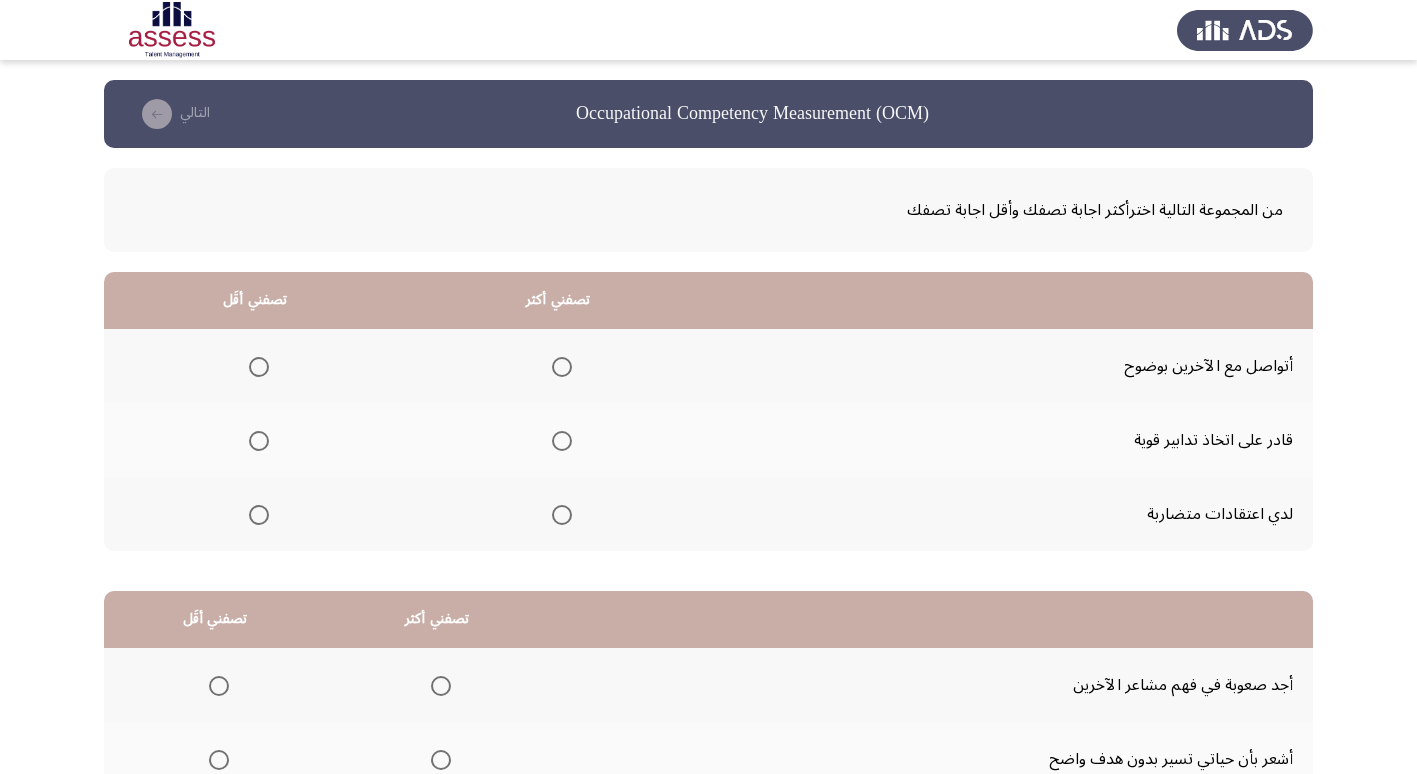 click at bounding box center (562, 367) 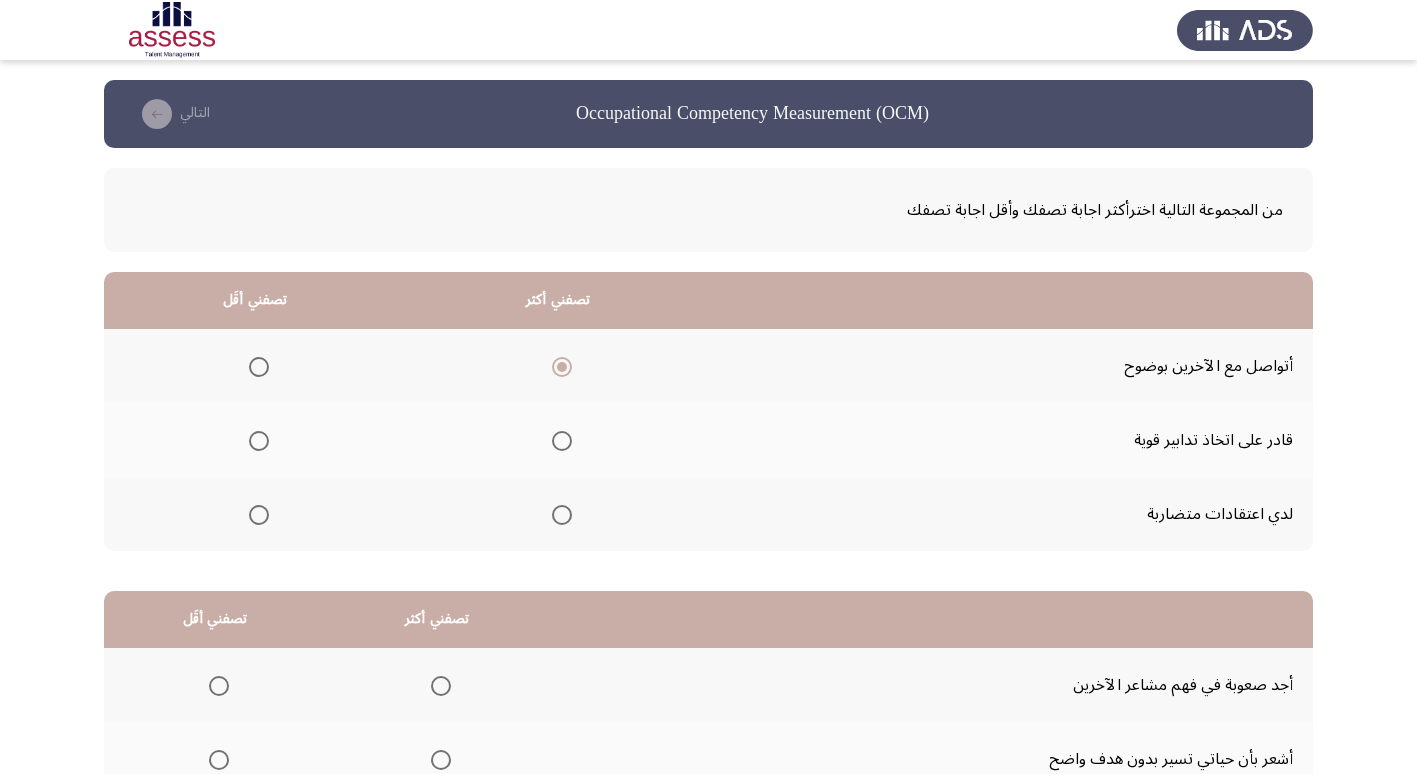 click at bounding box center [259, 515] 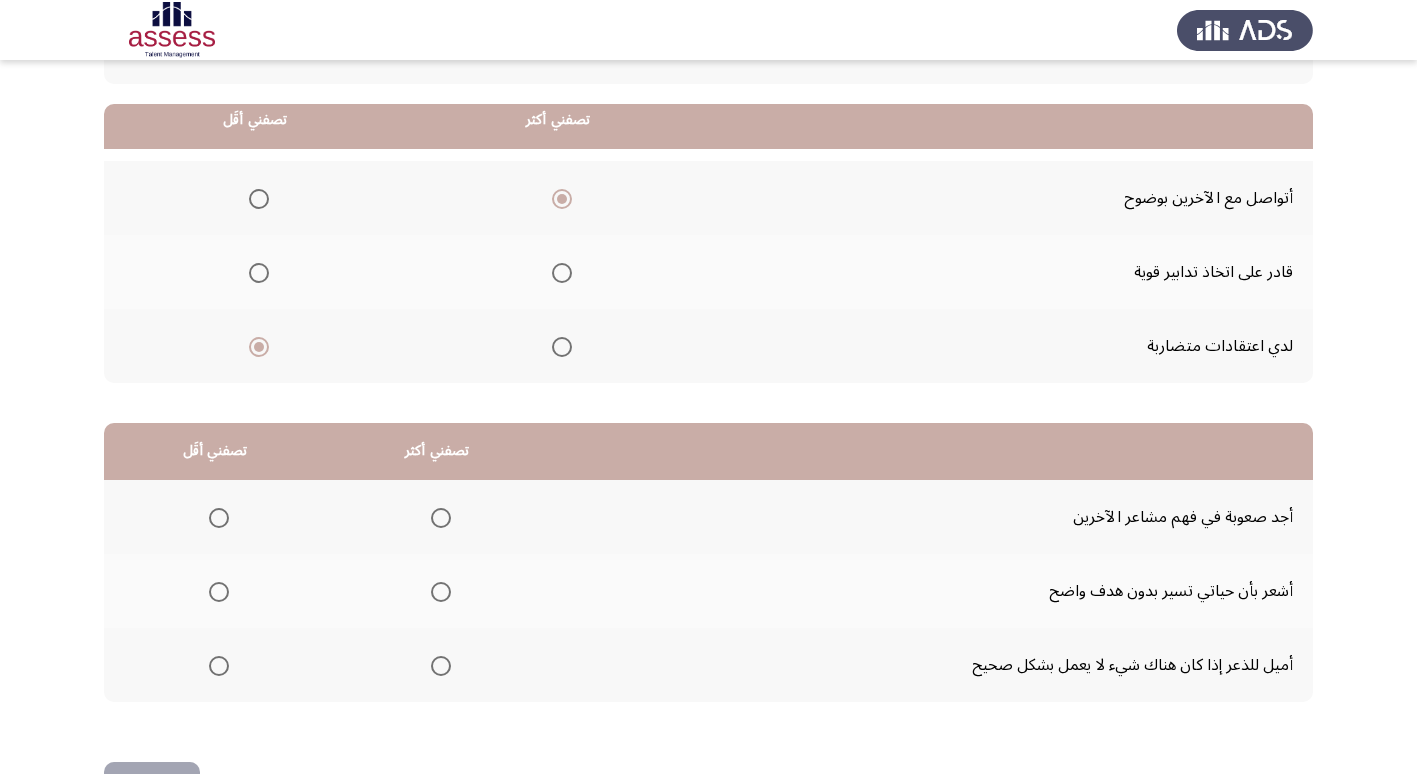 scroll, scrollTop: 200, scrollLeft: 0, axis: vertical 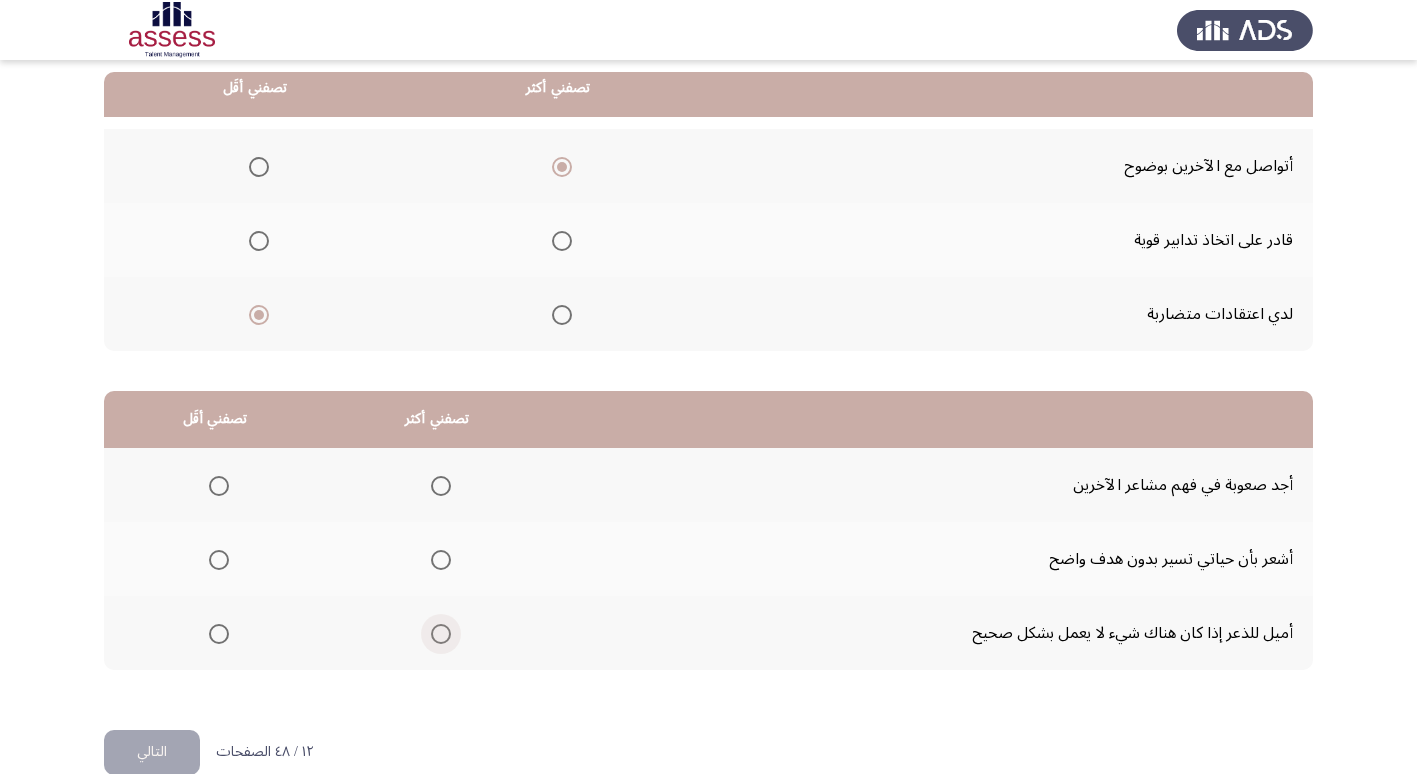 click at bounding box center [441, 634] 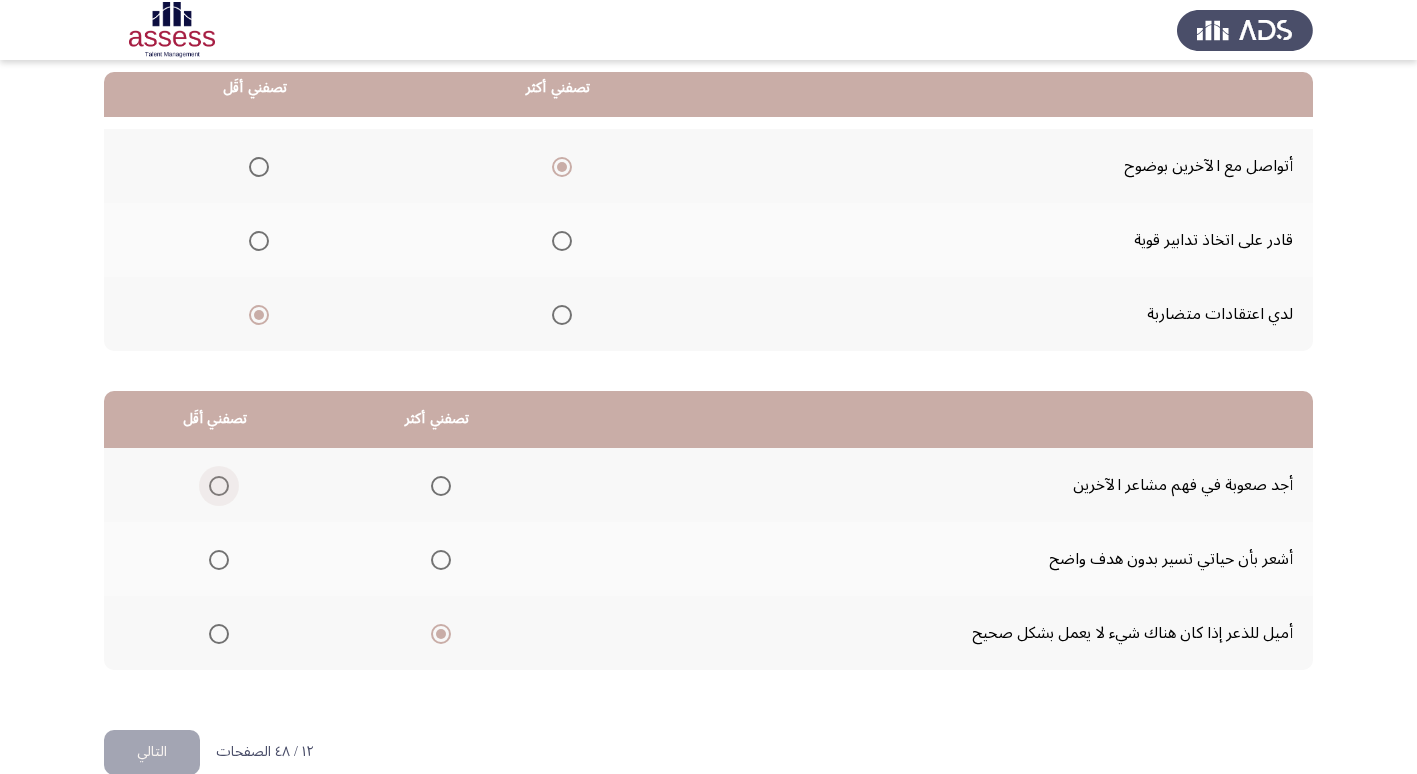 click at bounding box center [219, 486] 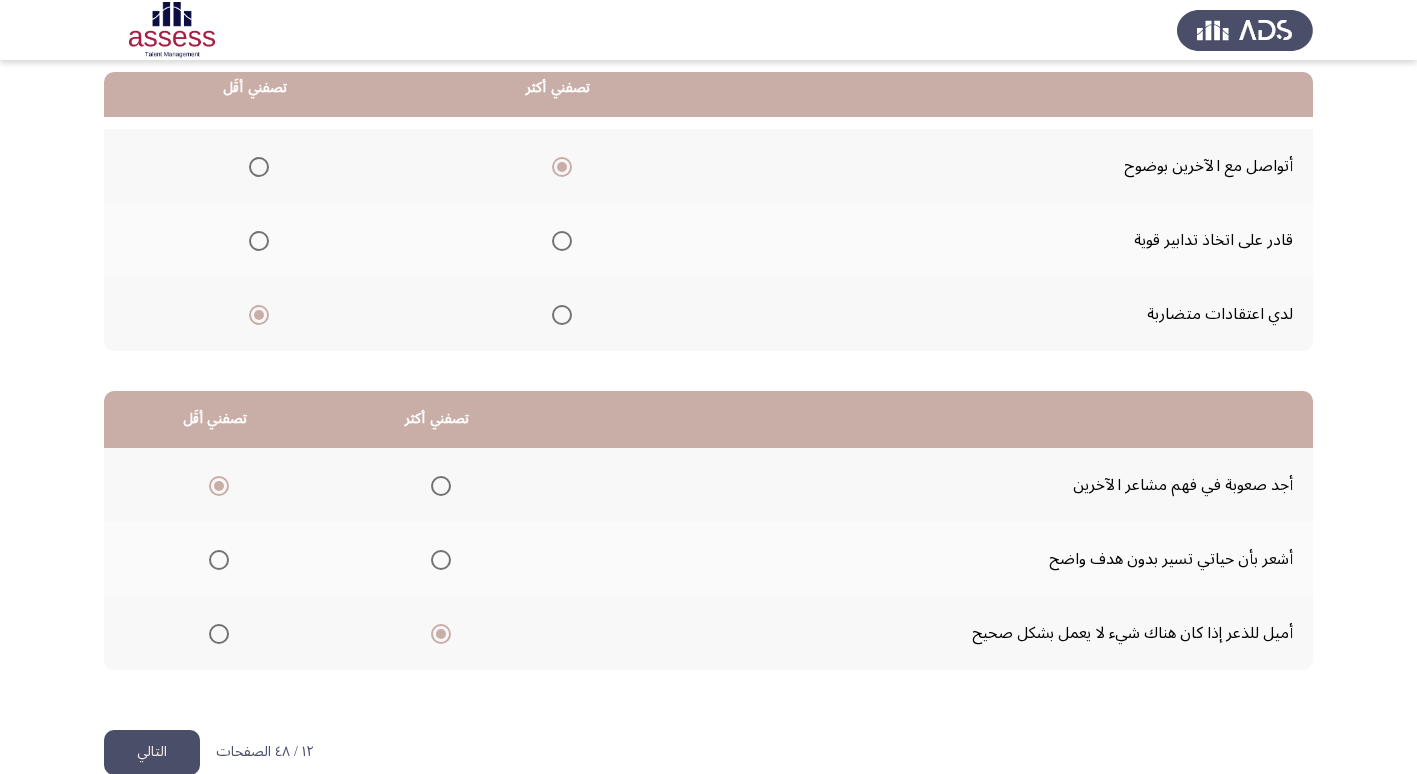 click on "التالي" 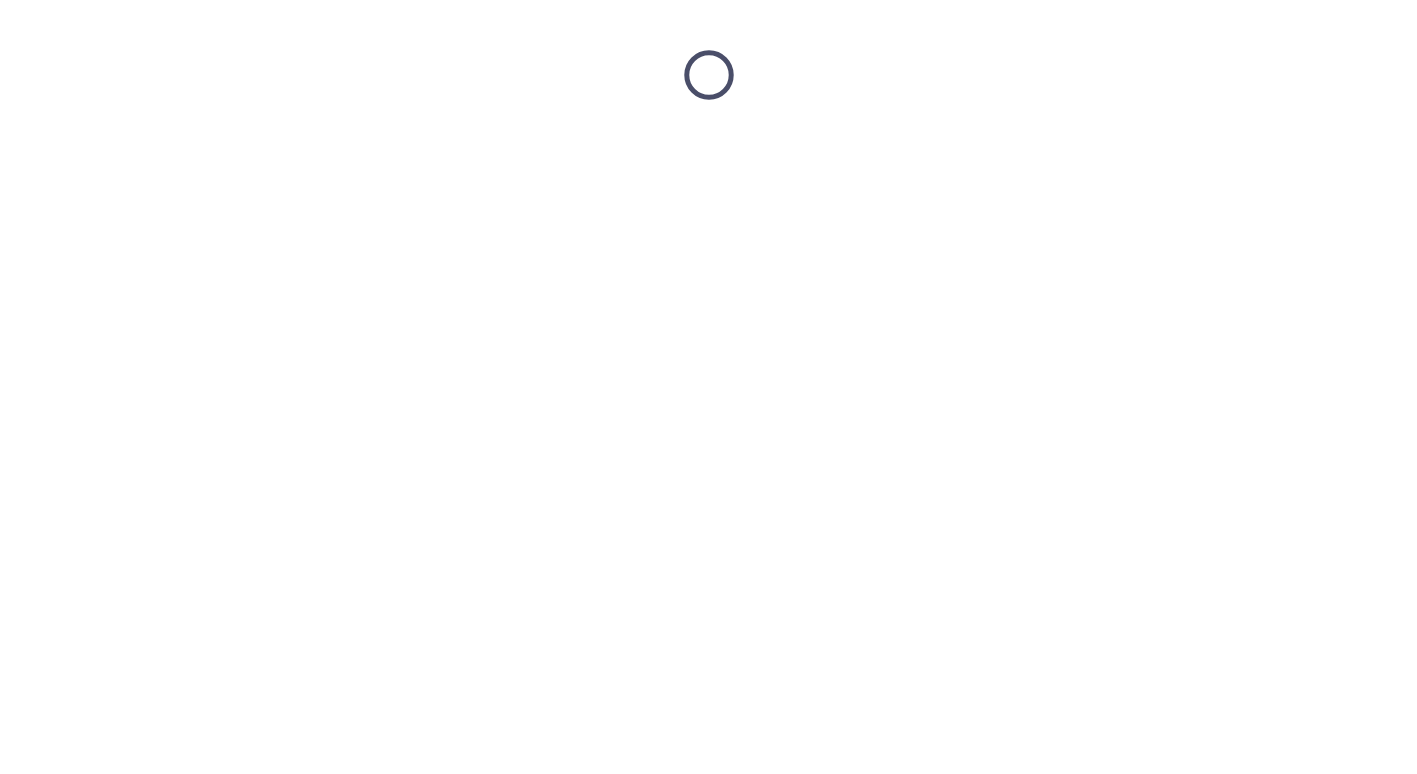 scroll, scrollTop: 0, scrollLeft: 0, axis: both 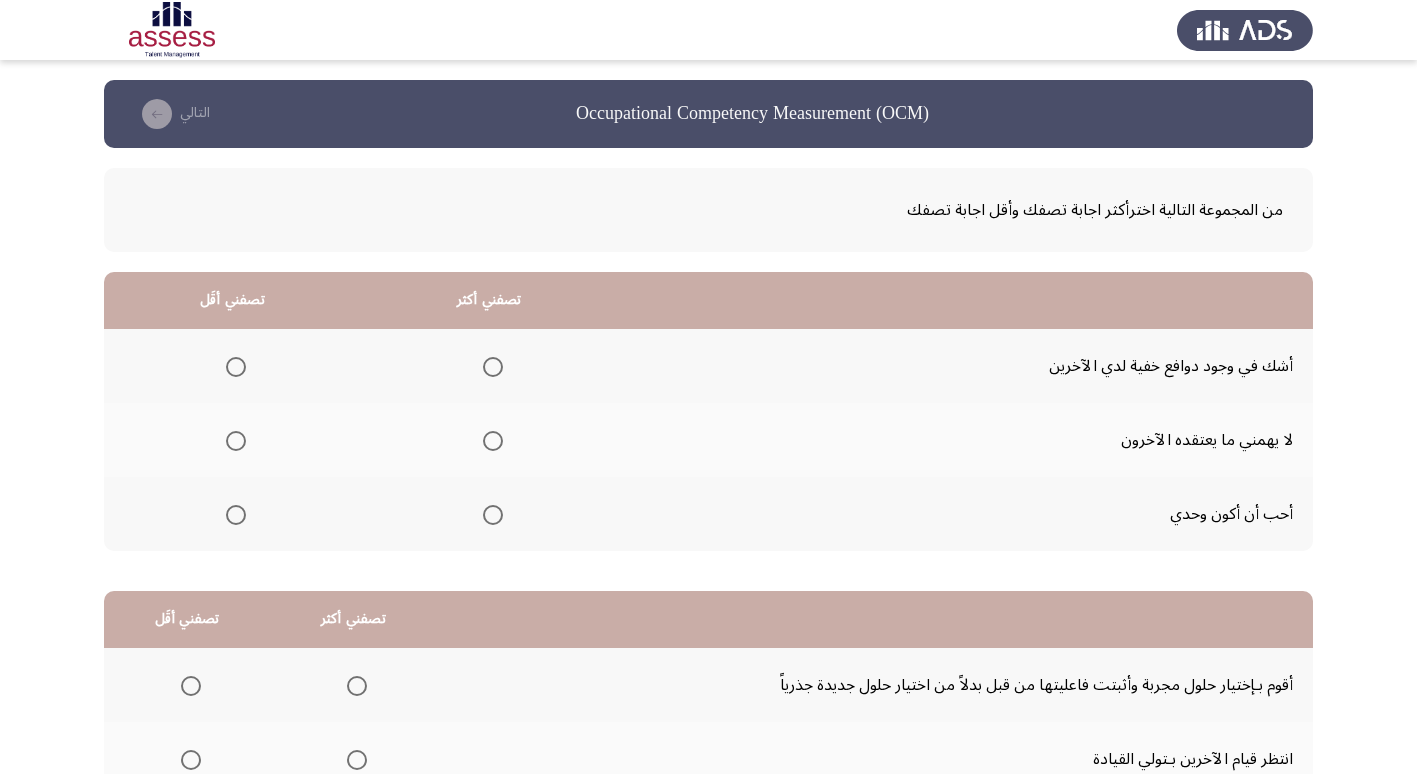 click at bounding box center [493, 441] 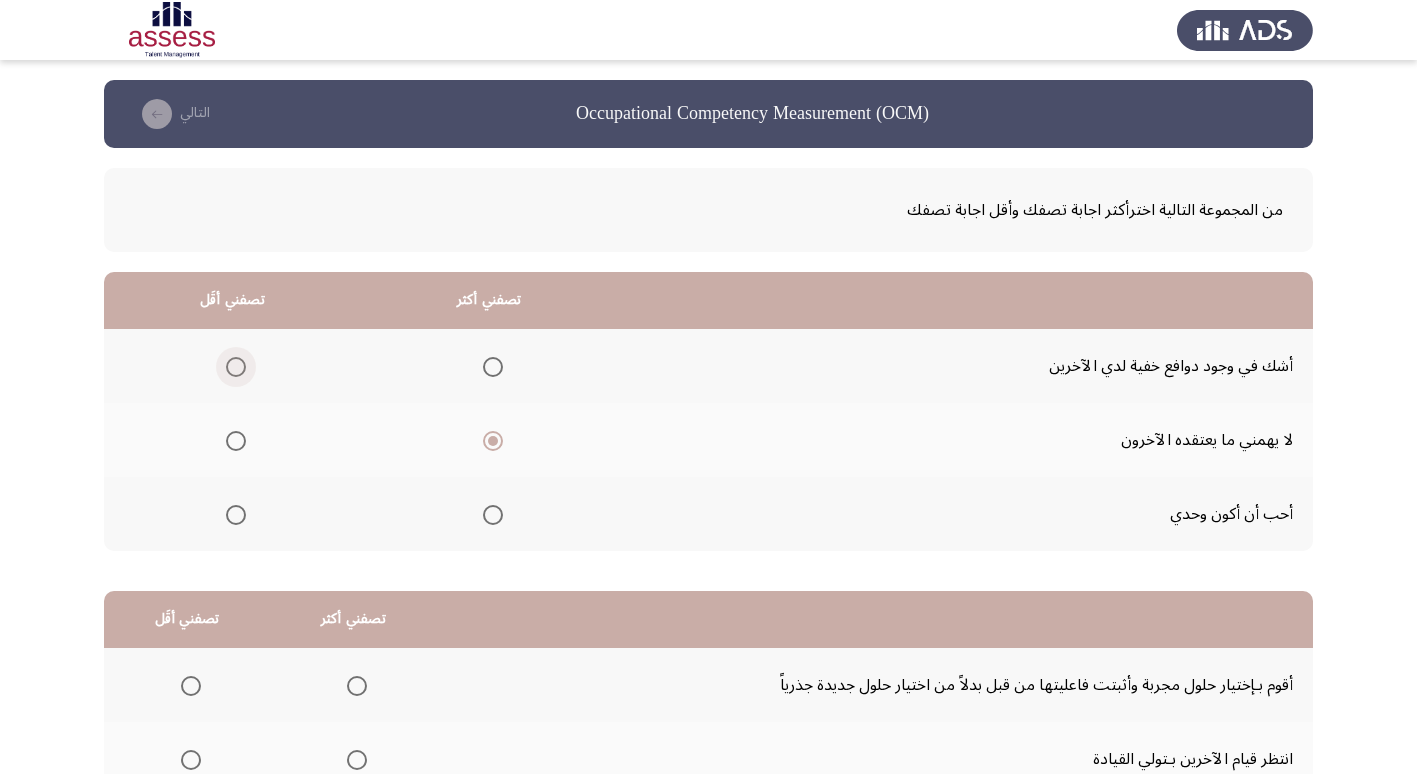 click at bounding box center (232, 367) 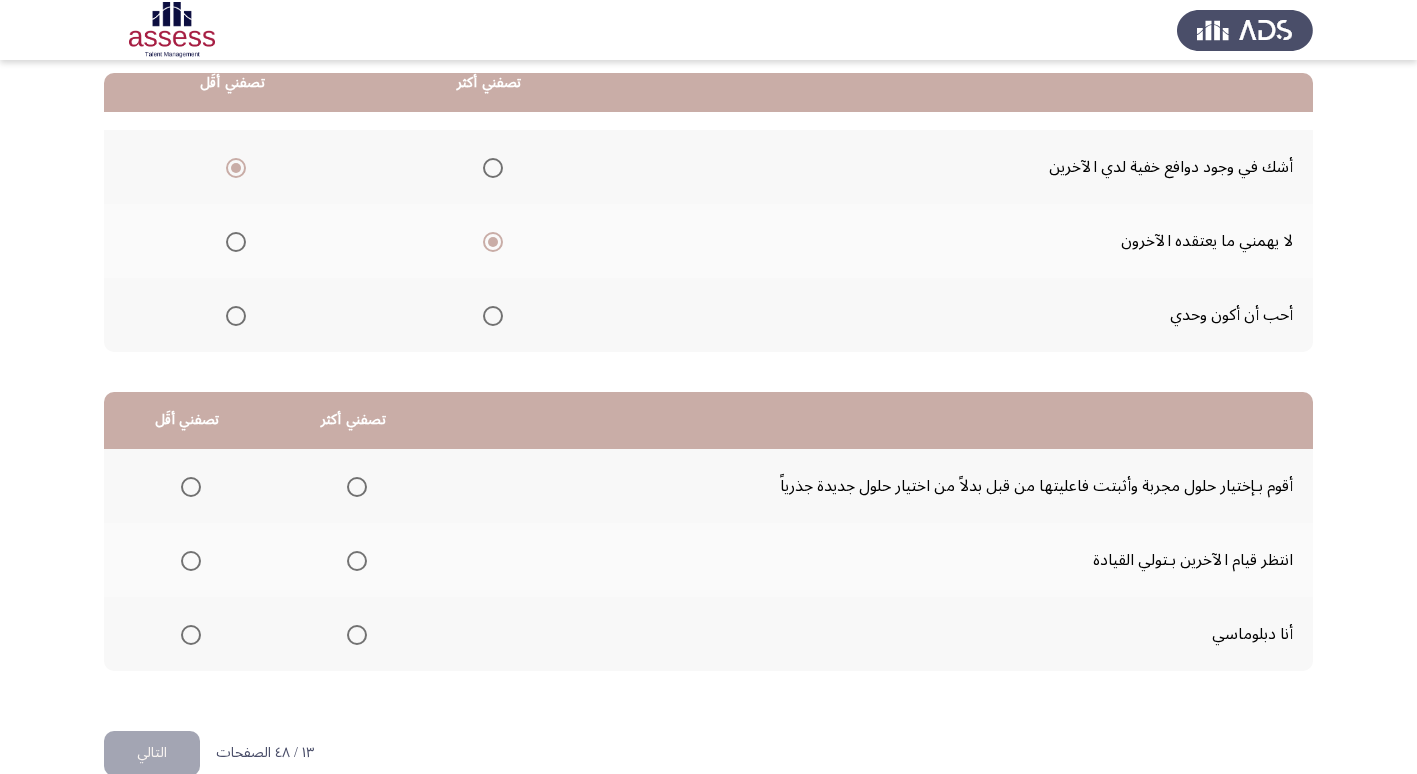 scroll, scrollTop: 200, scrollLeft: 0, axis: vertical 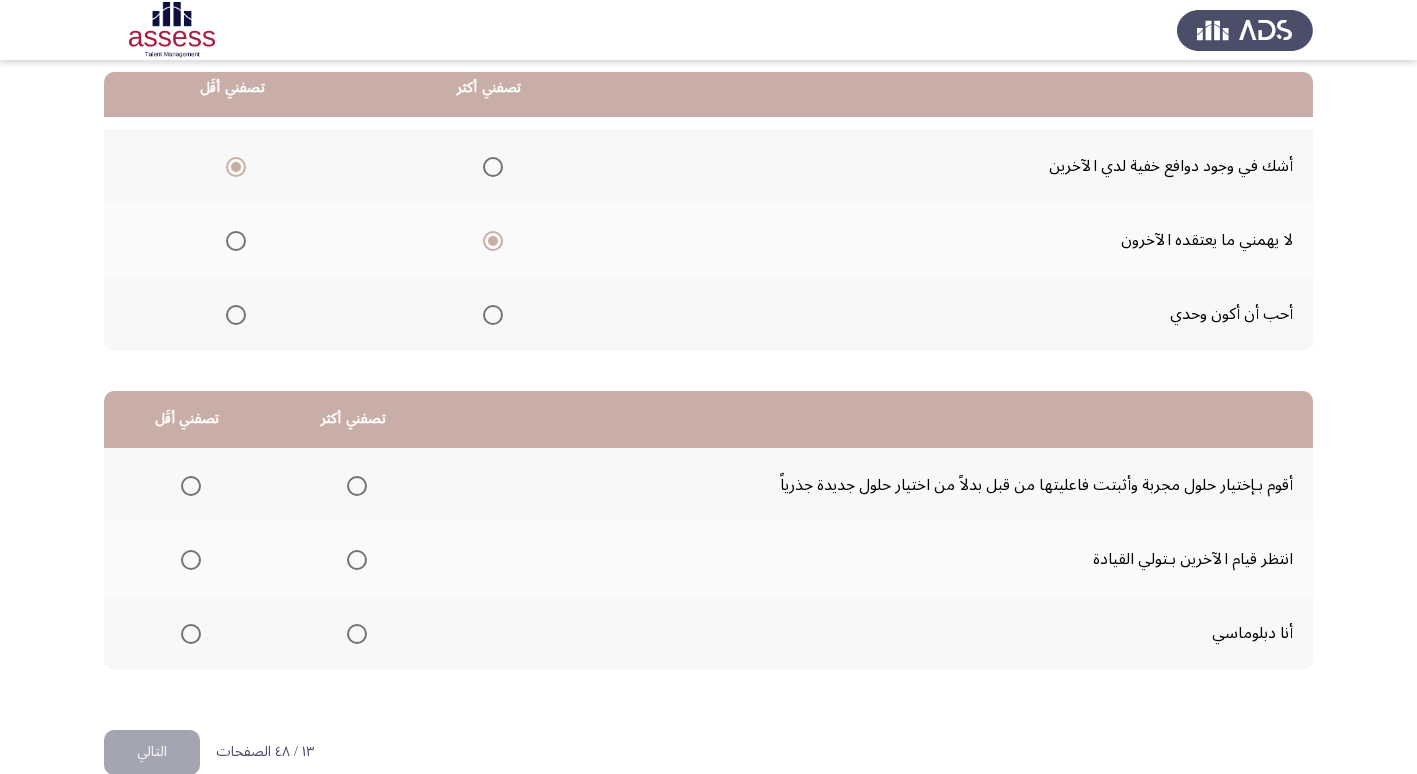 click at bounding box center (357, 634) 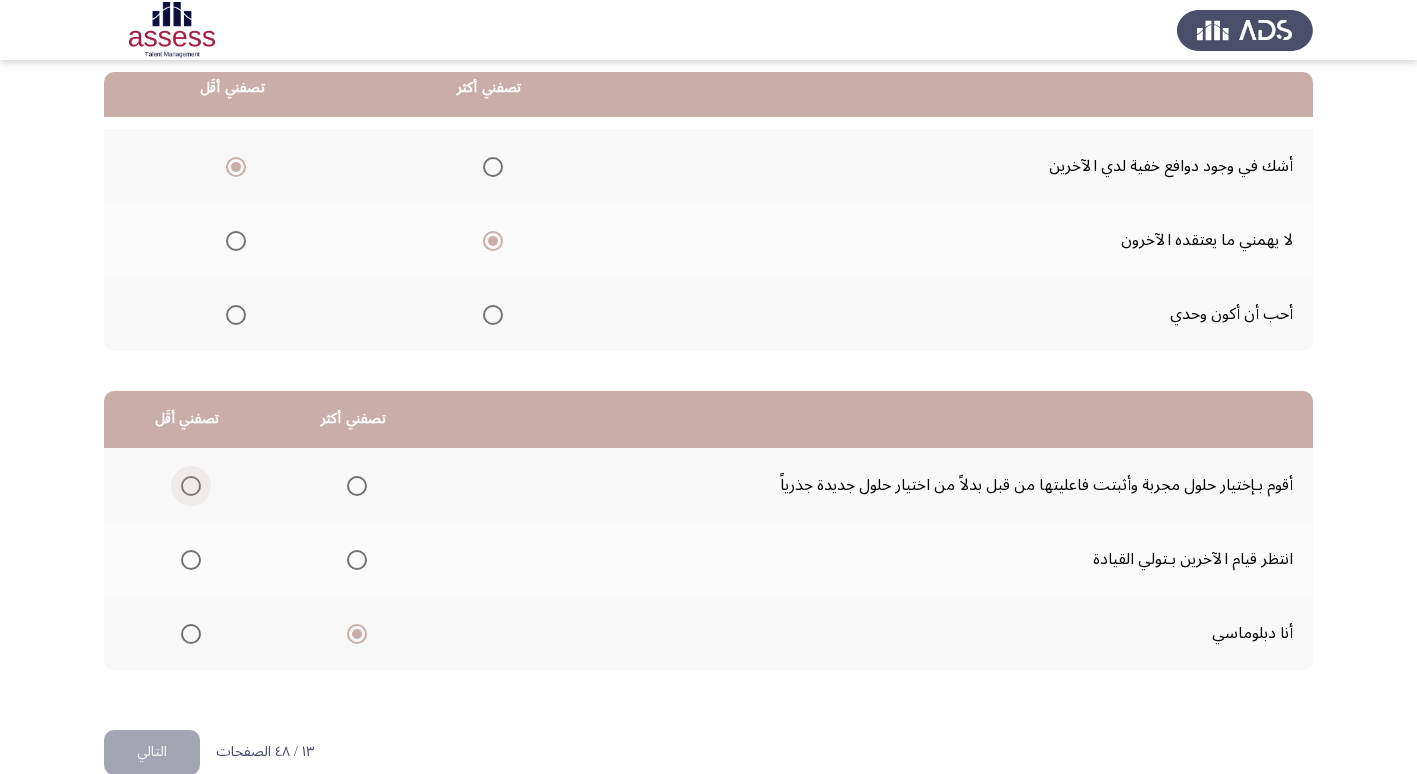 click at bounding box center [191, 486] 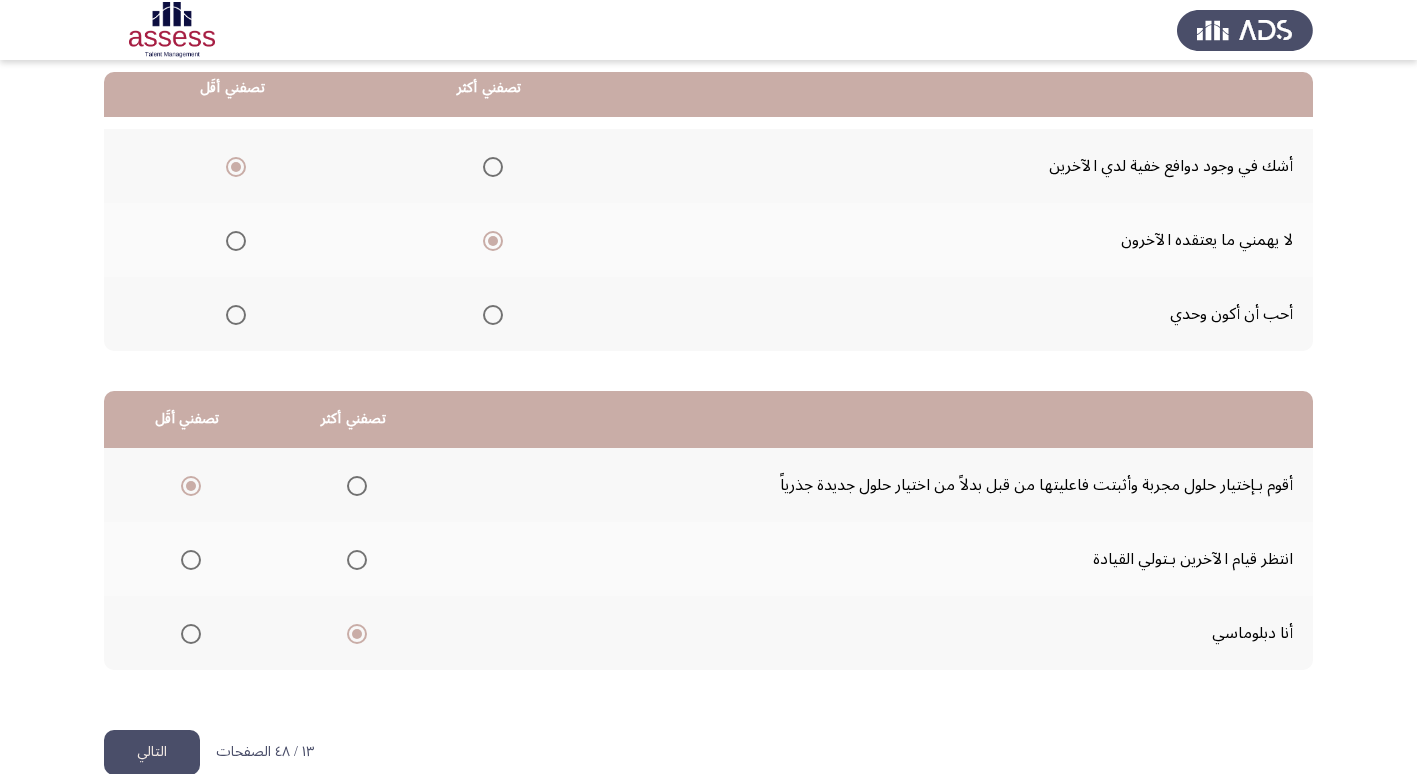click on "التالي" 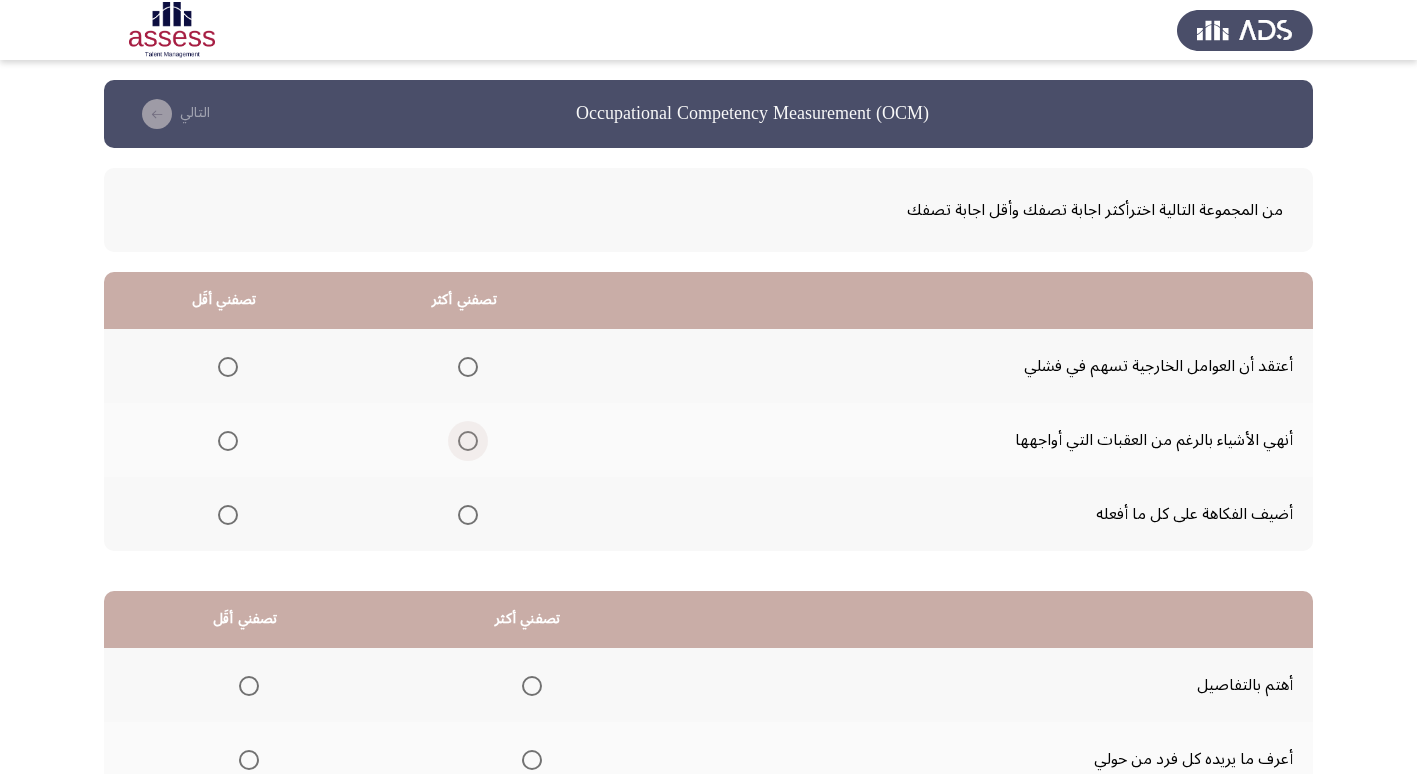 click at bounding box center [468, 441] 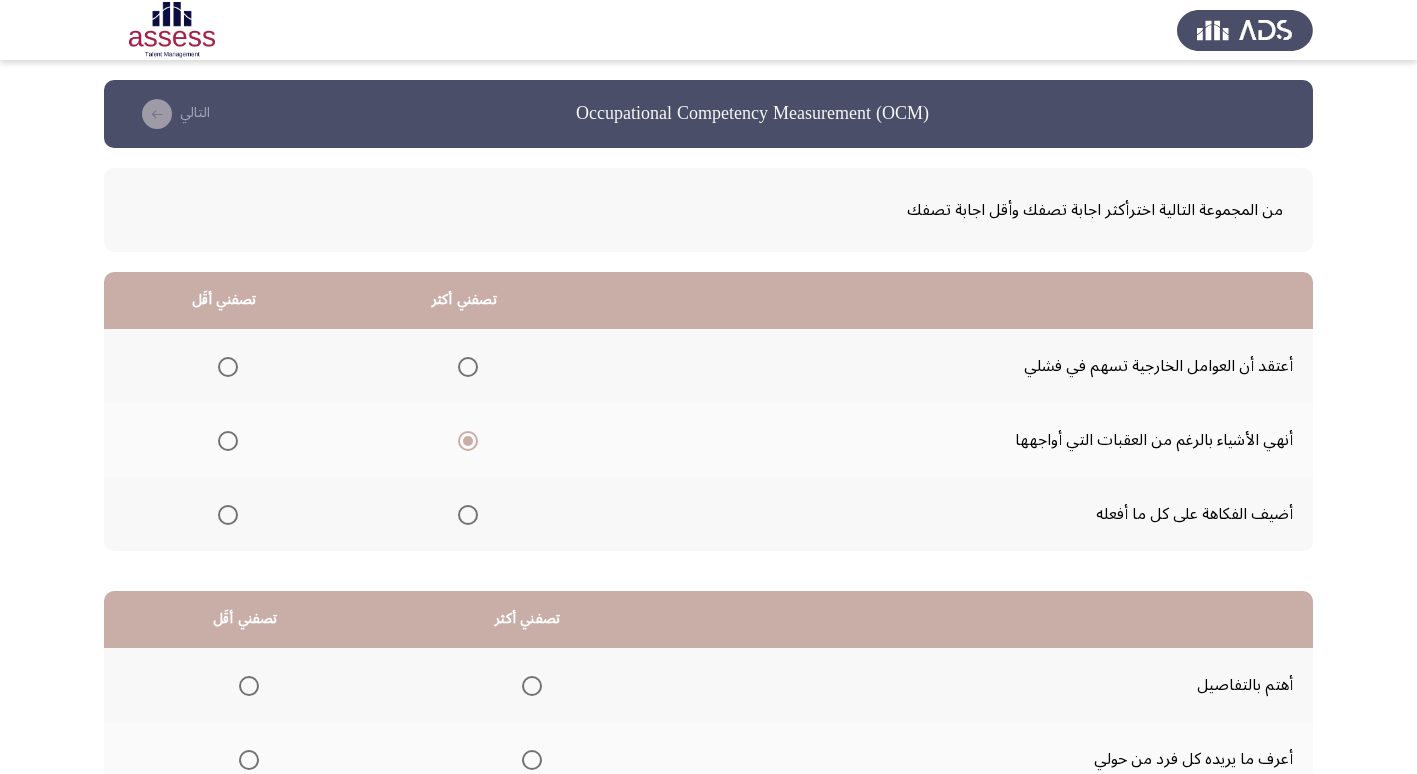 click at bounding box center (228, 515) 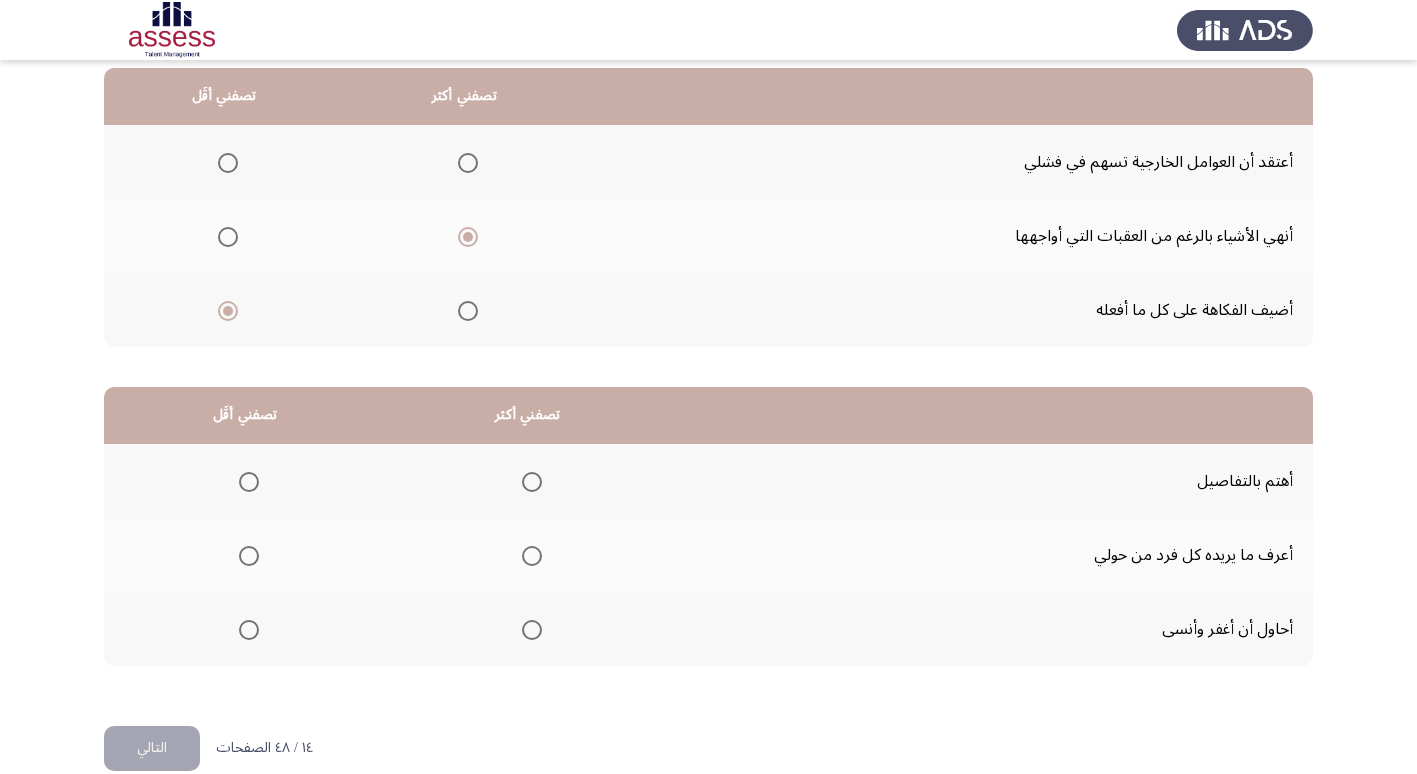 scroll, scrollTop: 236, scrollLeft: 0, axis: vertical 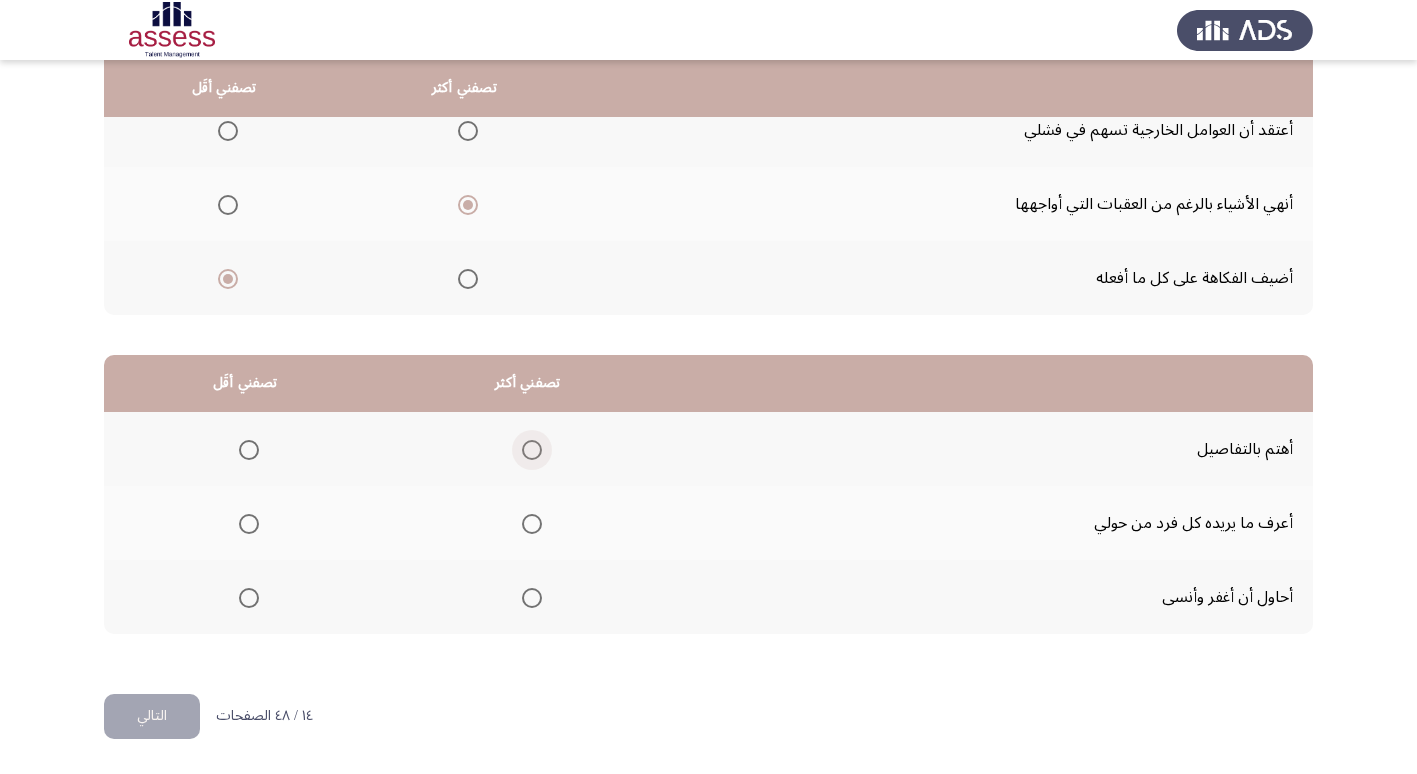 click at bounding box center [532, 450] 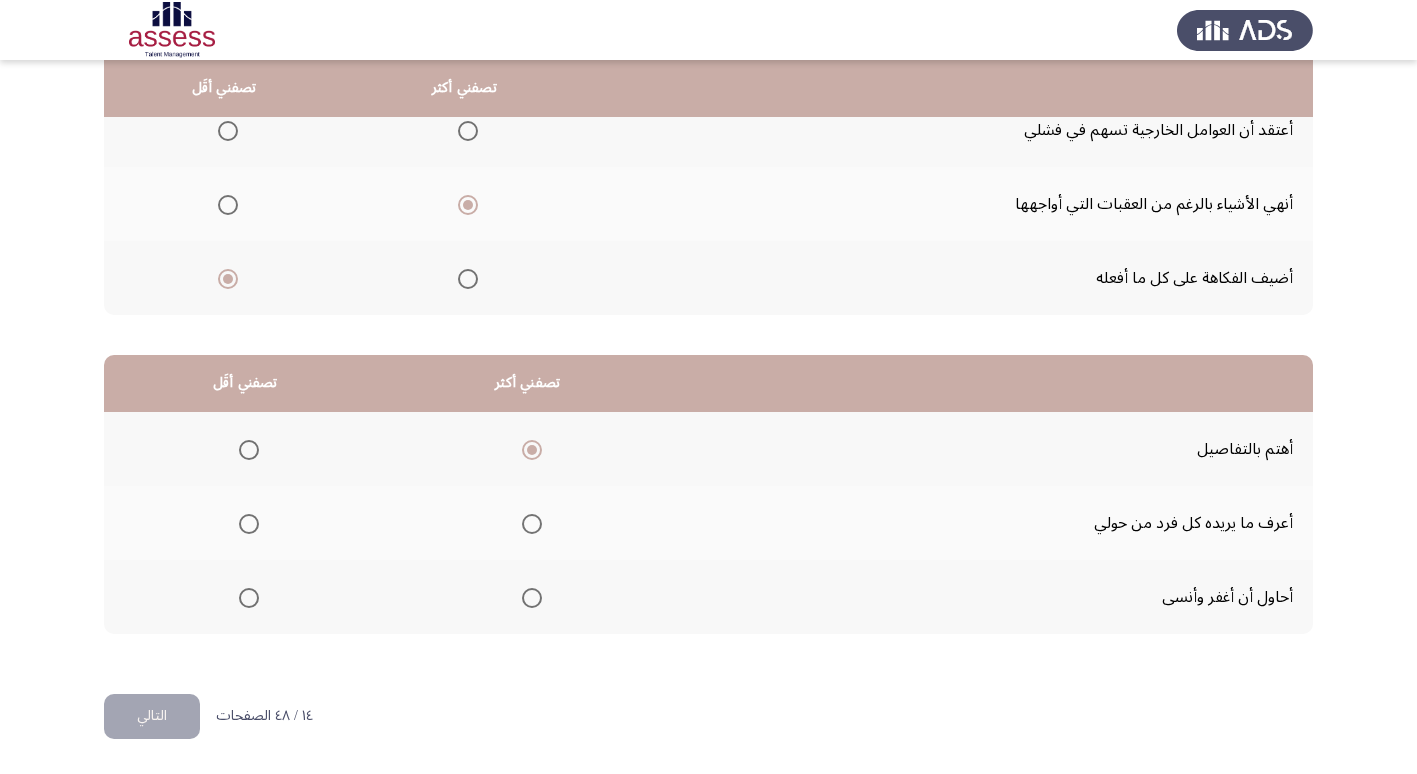click at bounding box center [249, 598] 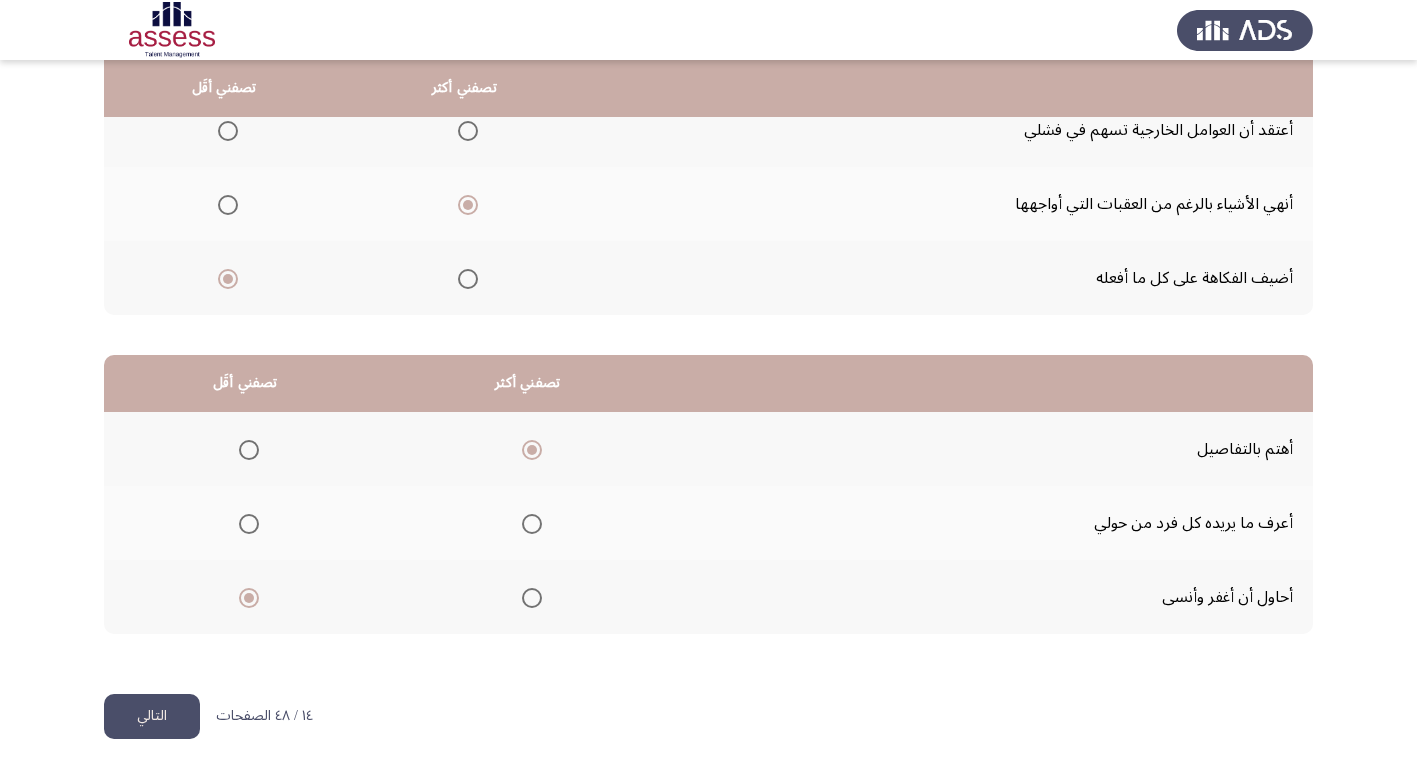 click on "التالي" 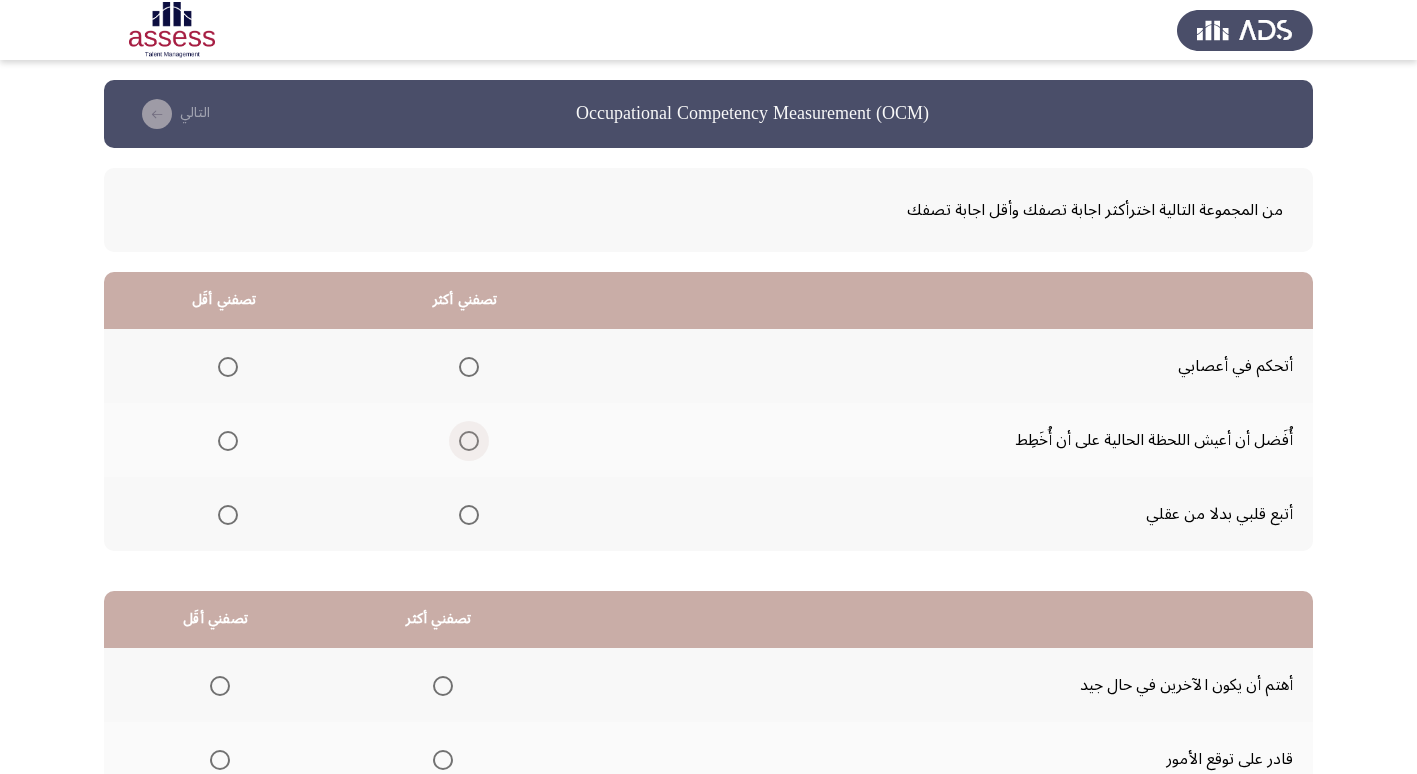 click at bounding box center (469, 441) 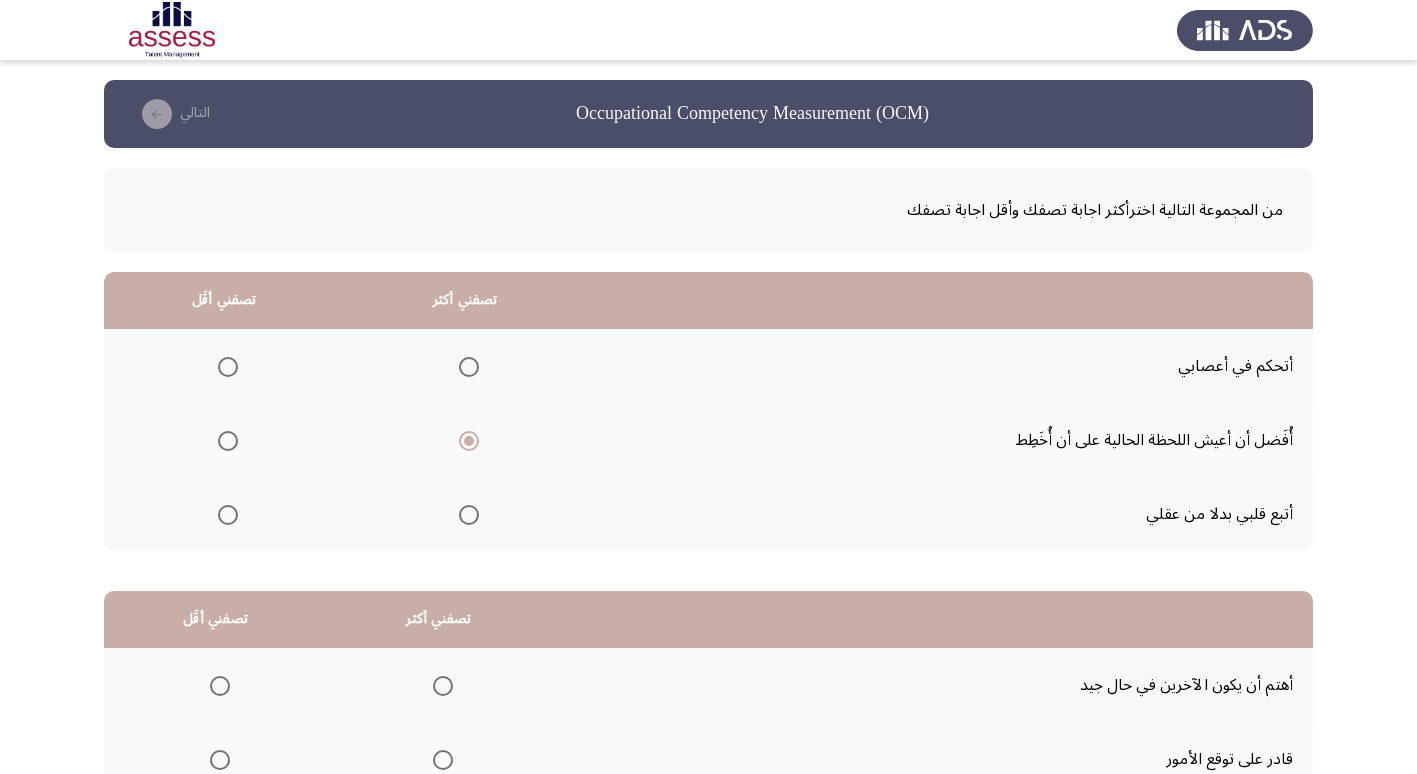 click at bounding box center [228, 367] 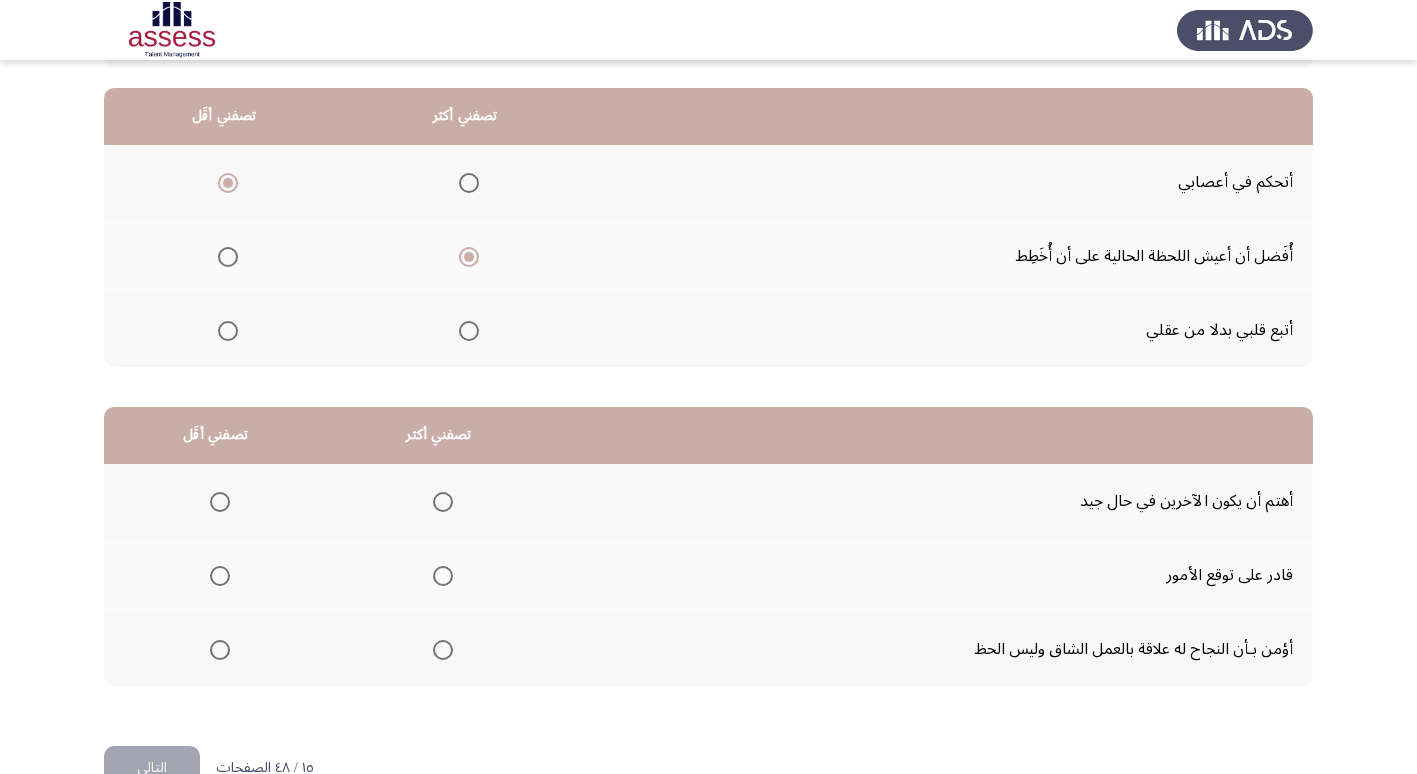 scroll, scrollTop: 200, scrollLeft: 0, axis: vertical 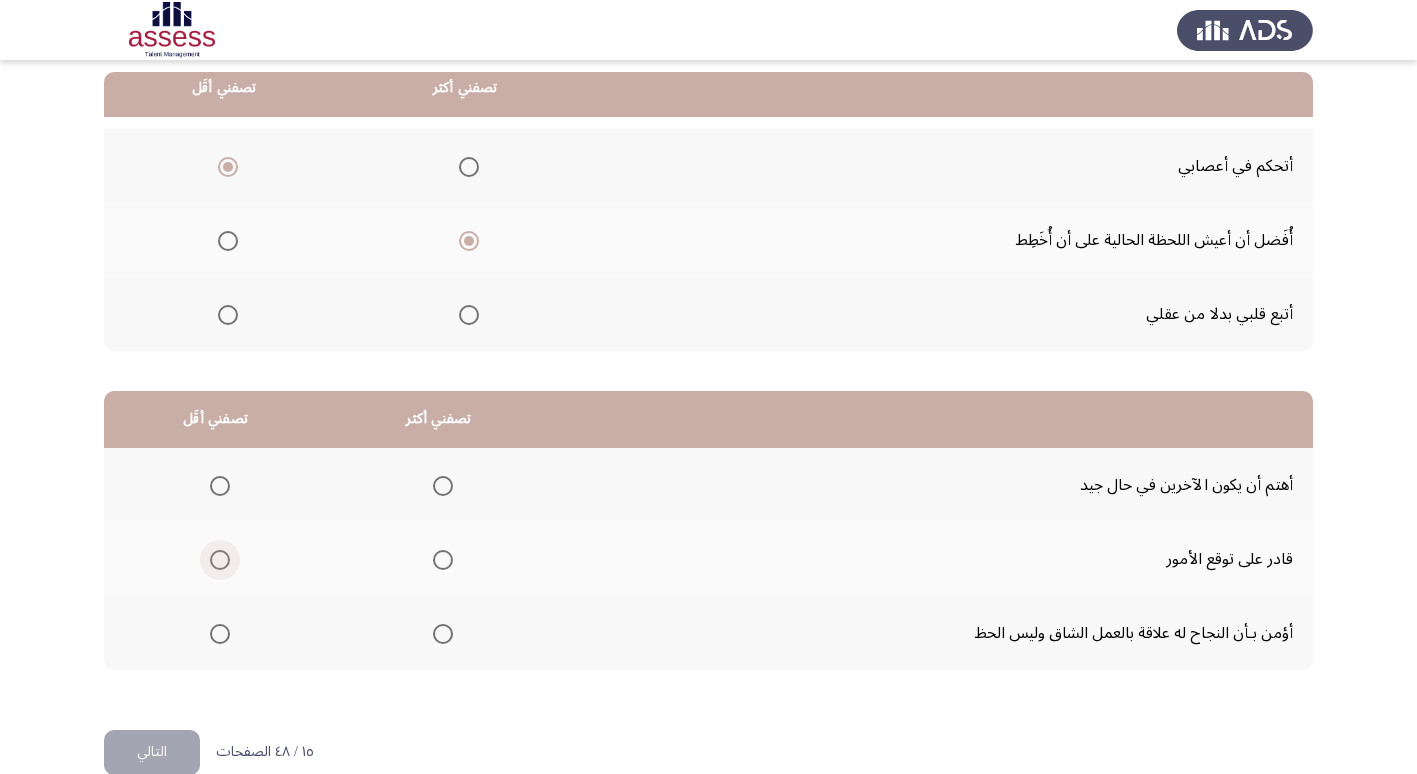 click at bounding box center [220, 560] 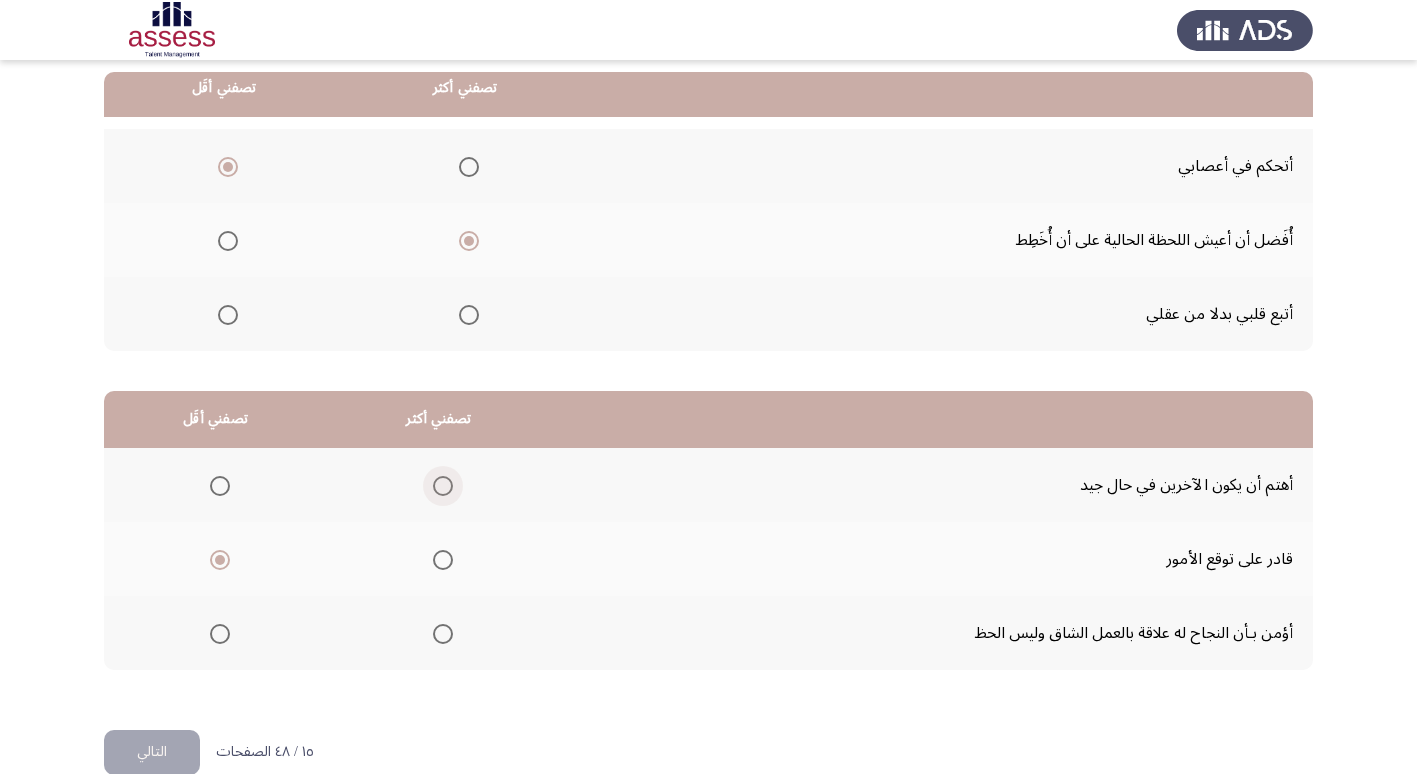 click at bounding box center [443, 486] 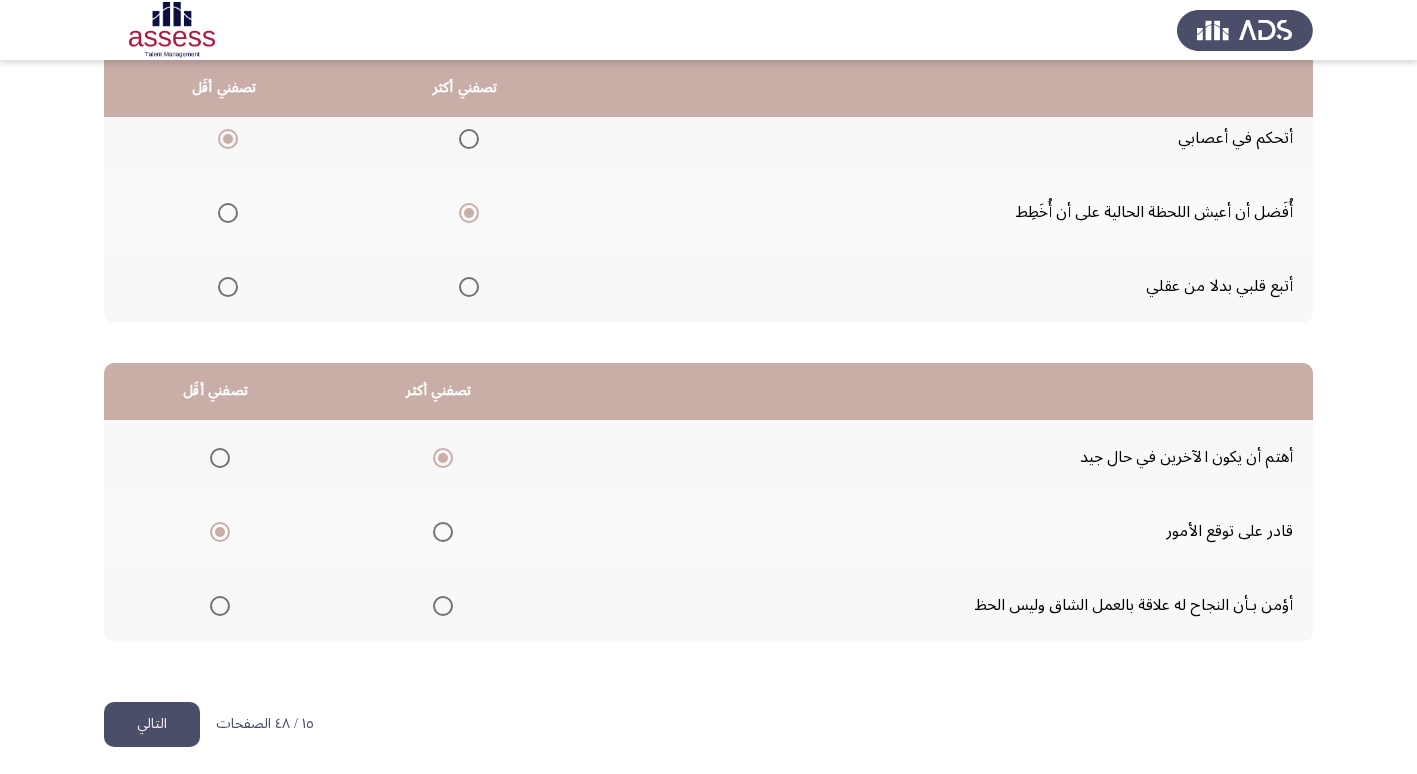 scroll, scrollTop: 236, scrollLeft: 0, axis: vertical 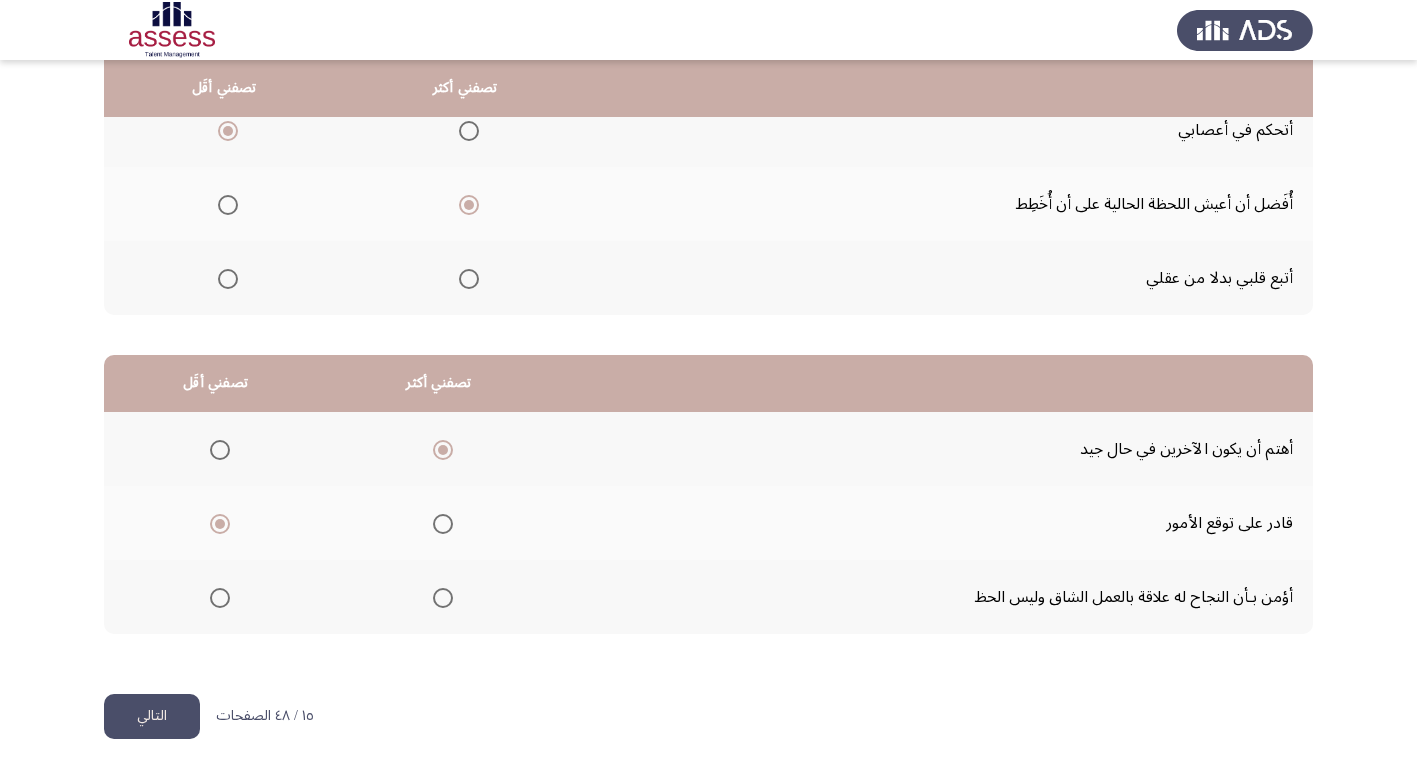 click on "التالي" 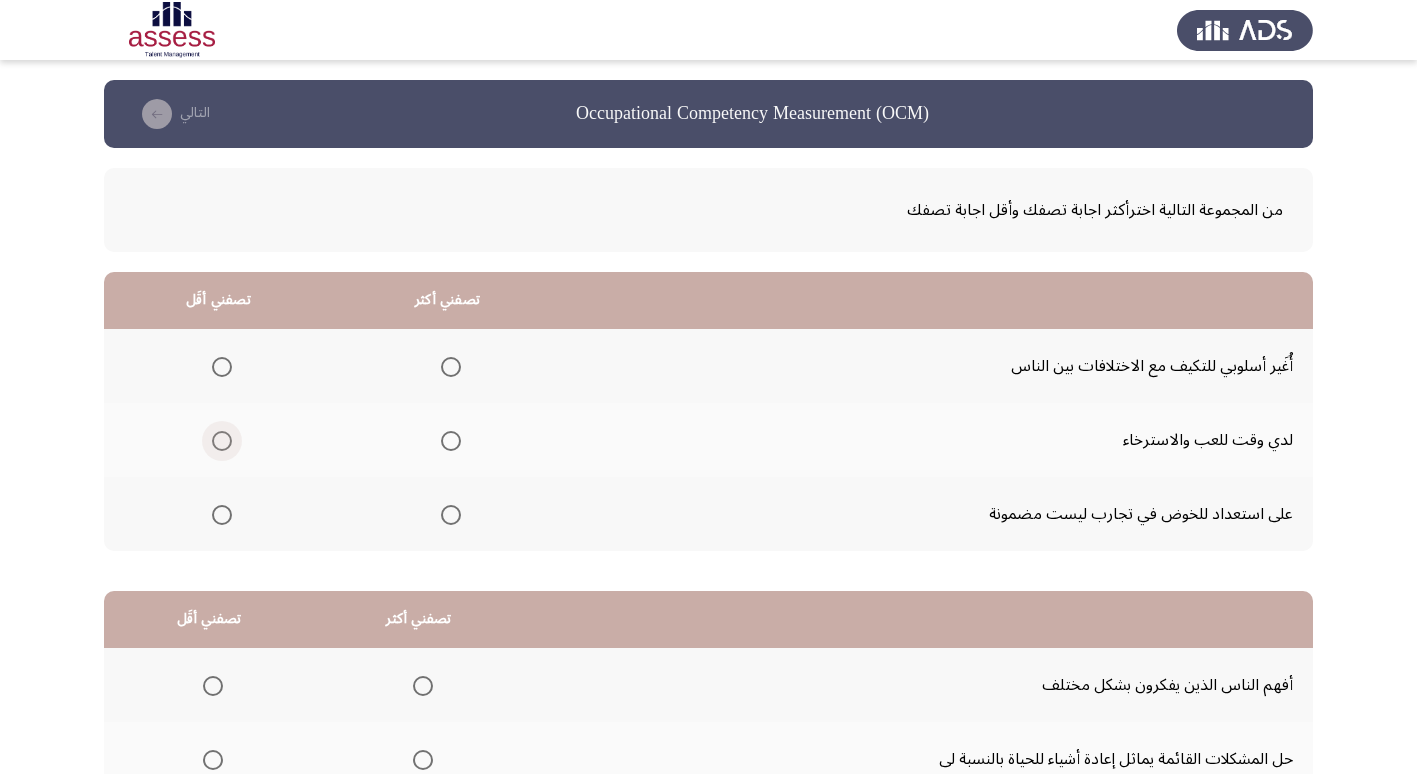 click at bounding box center (222, 441) 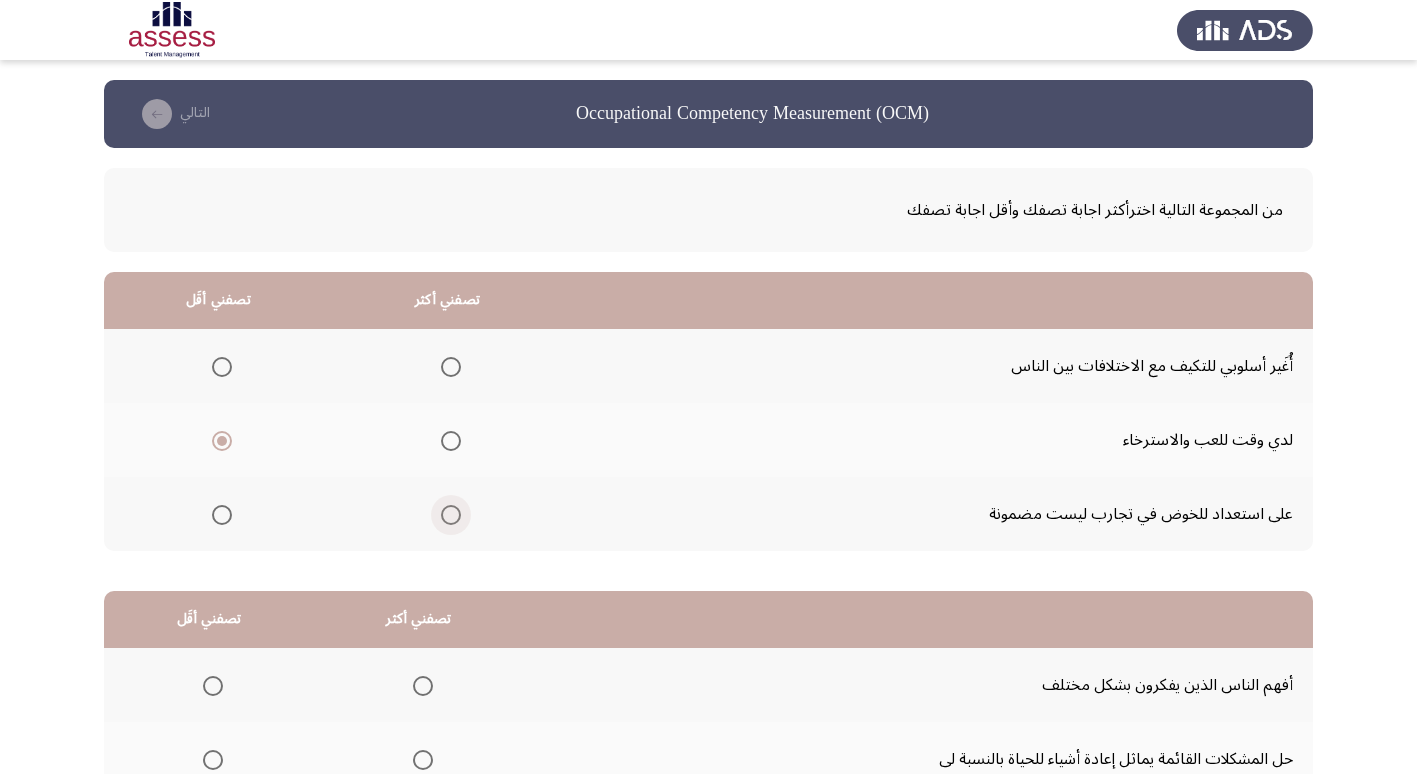 click at bounding box center (451, 515) 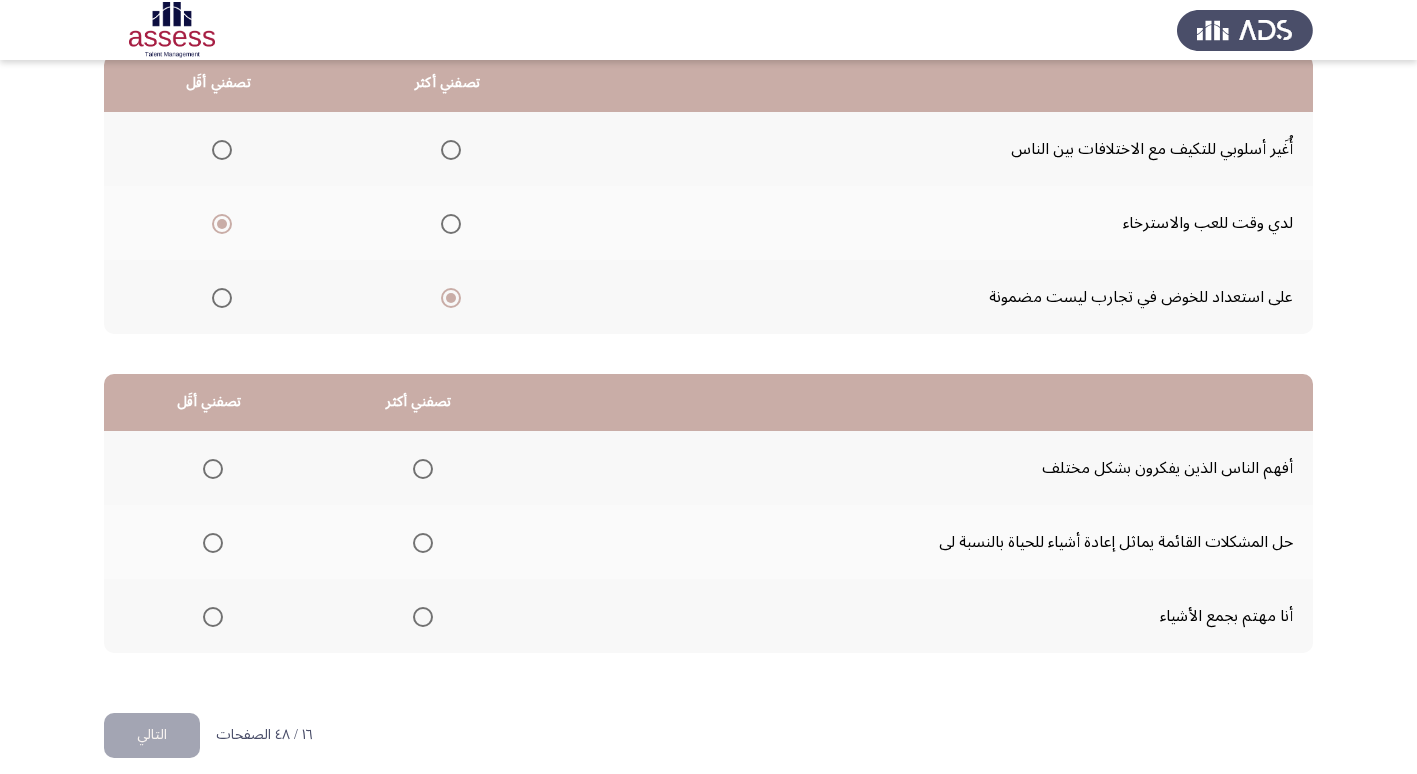 scroll, scrollTop: 236, scrollLeft: 0, axis: vertical 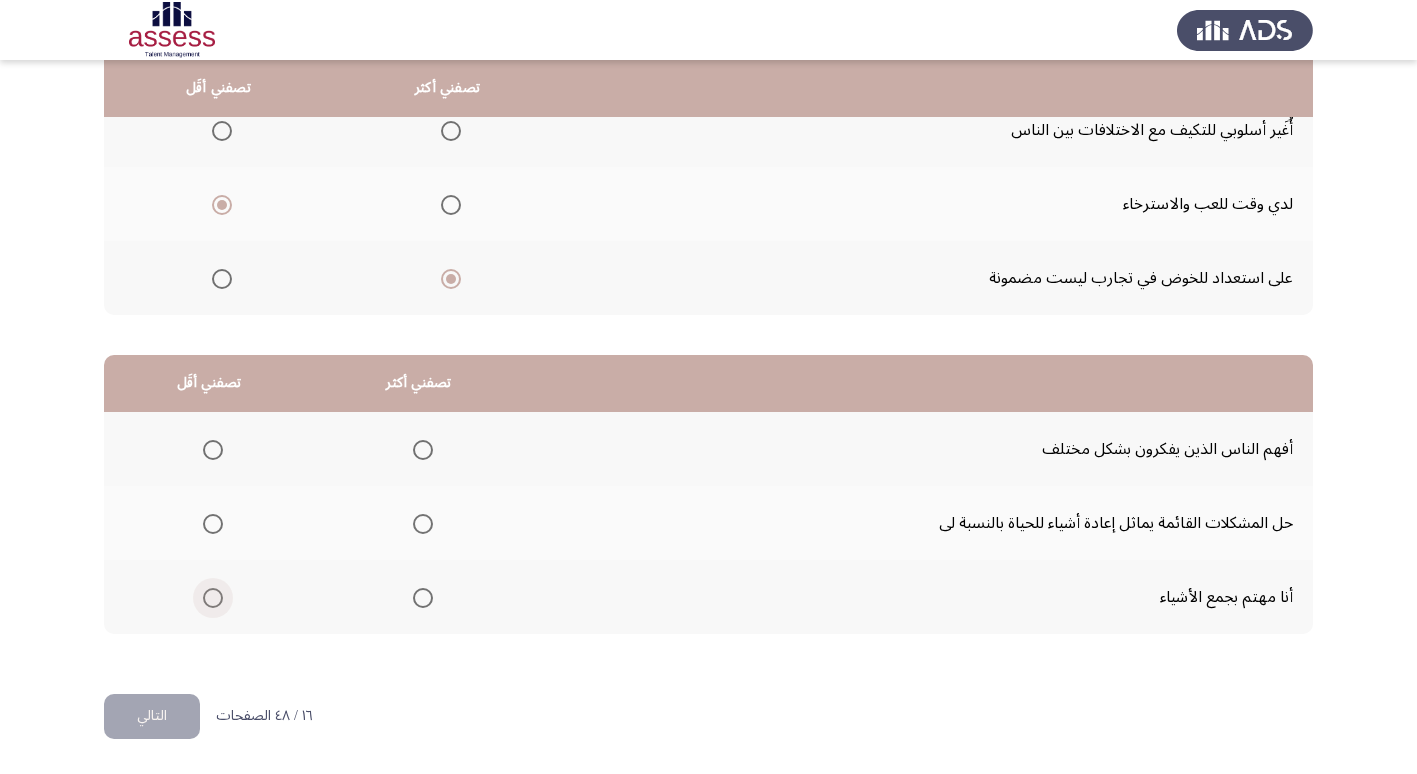 click at bounding box center (213, 598) 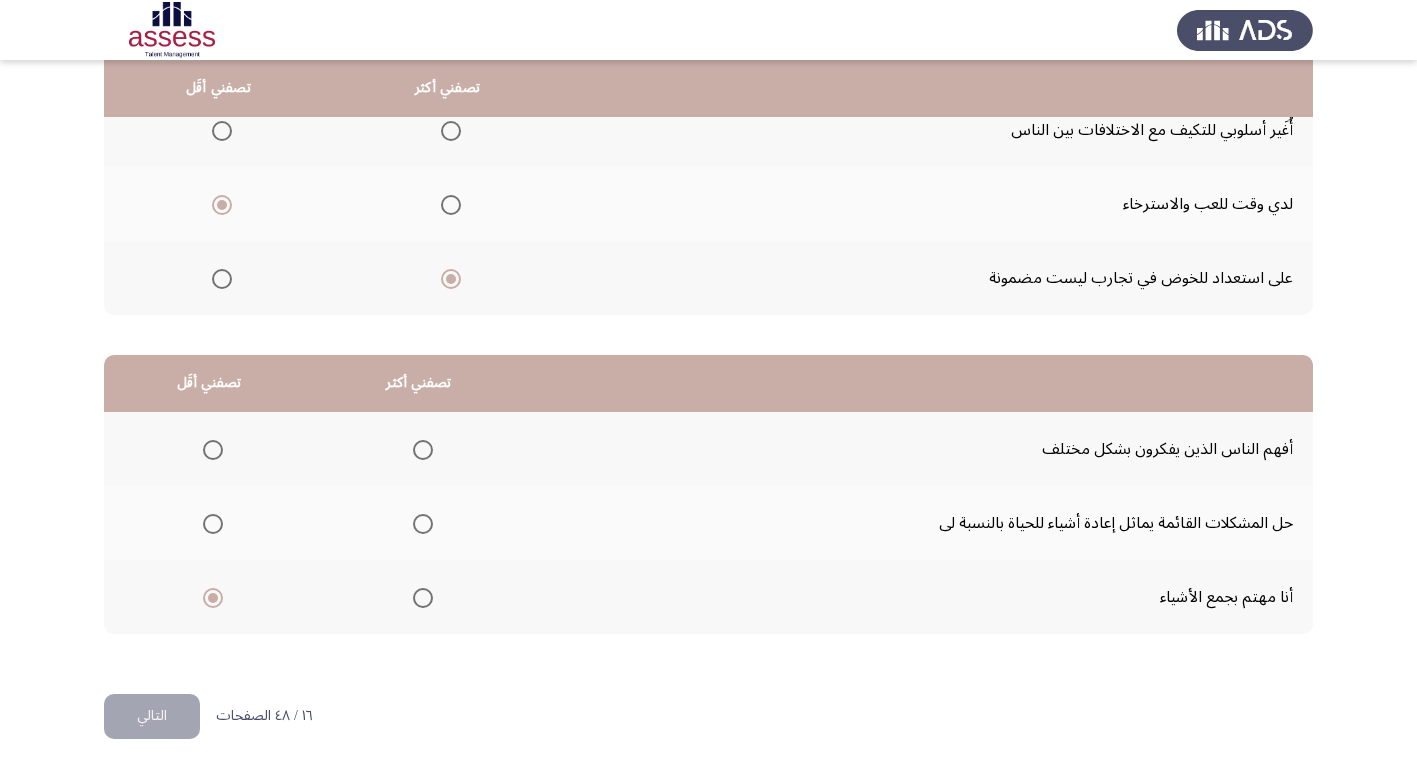 click at bounding box center [423, 524] 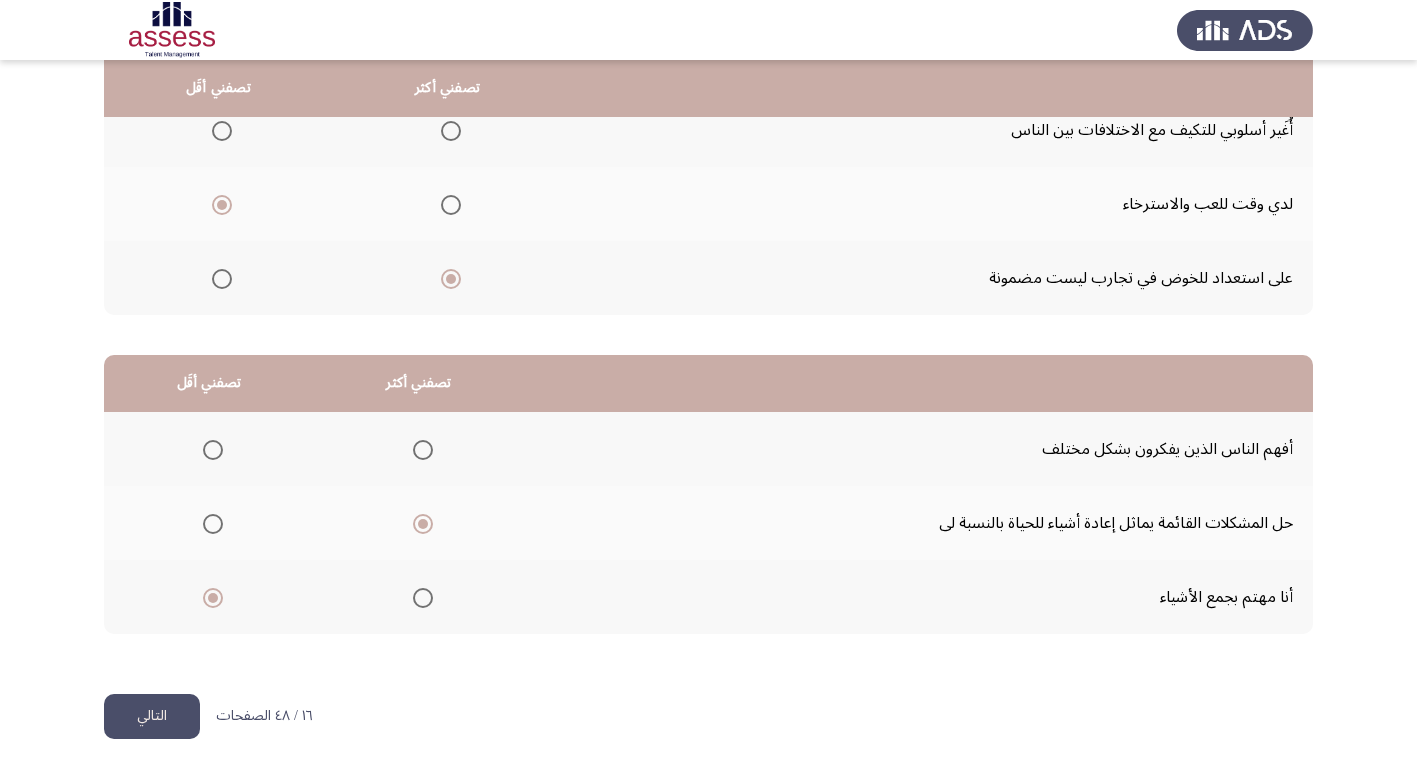 click on "التالي" 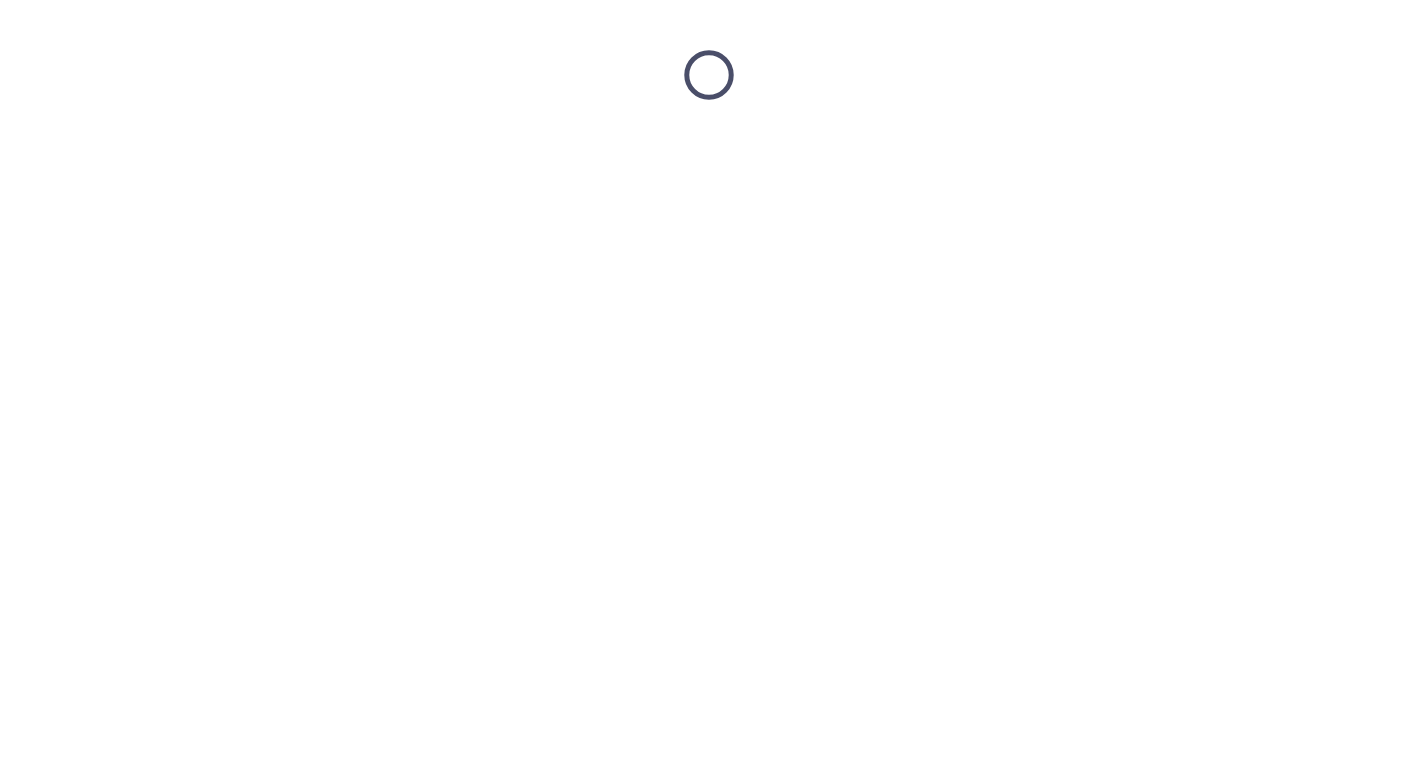 scroll, scrollTop: 0, scrollLeft: 0, axis: both 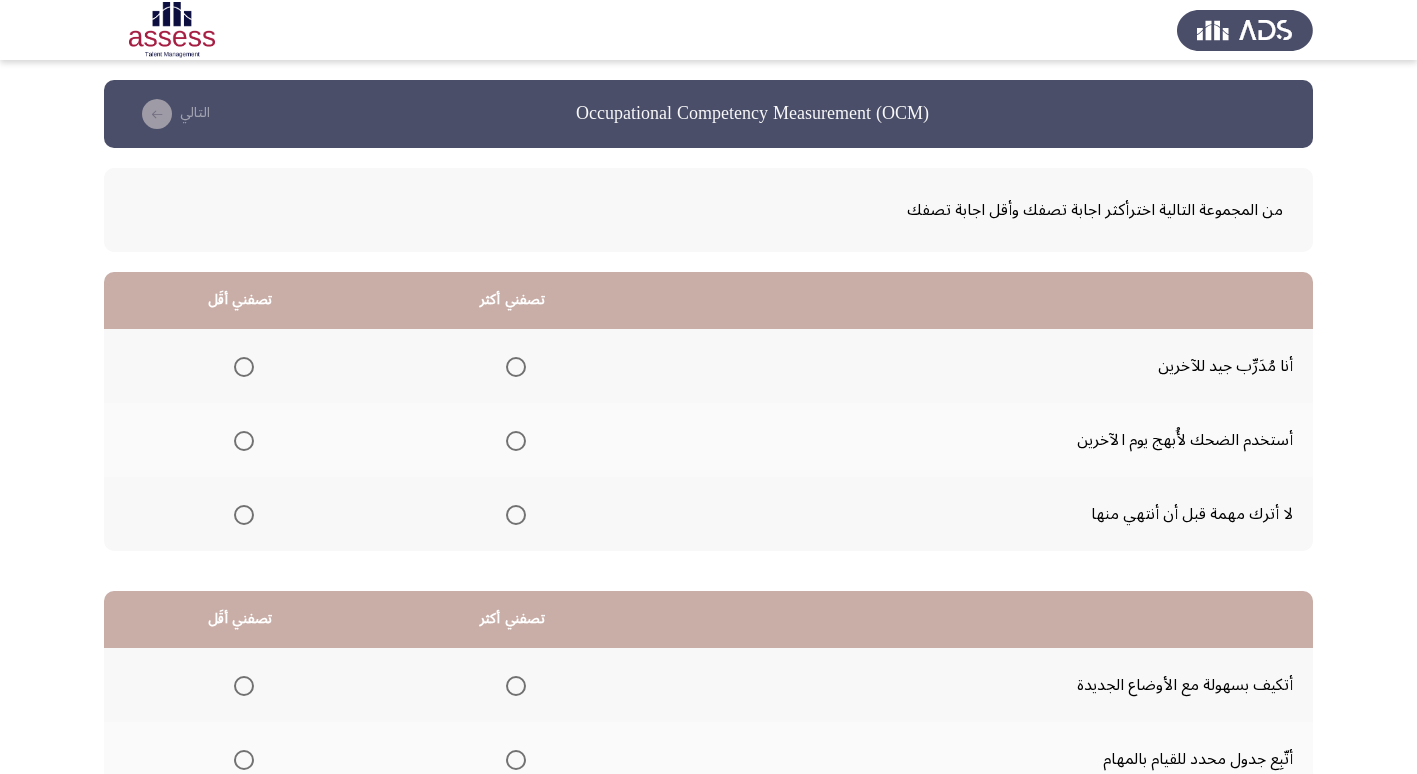 click at bounding box center (516, 515) 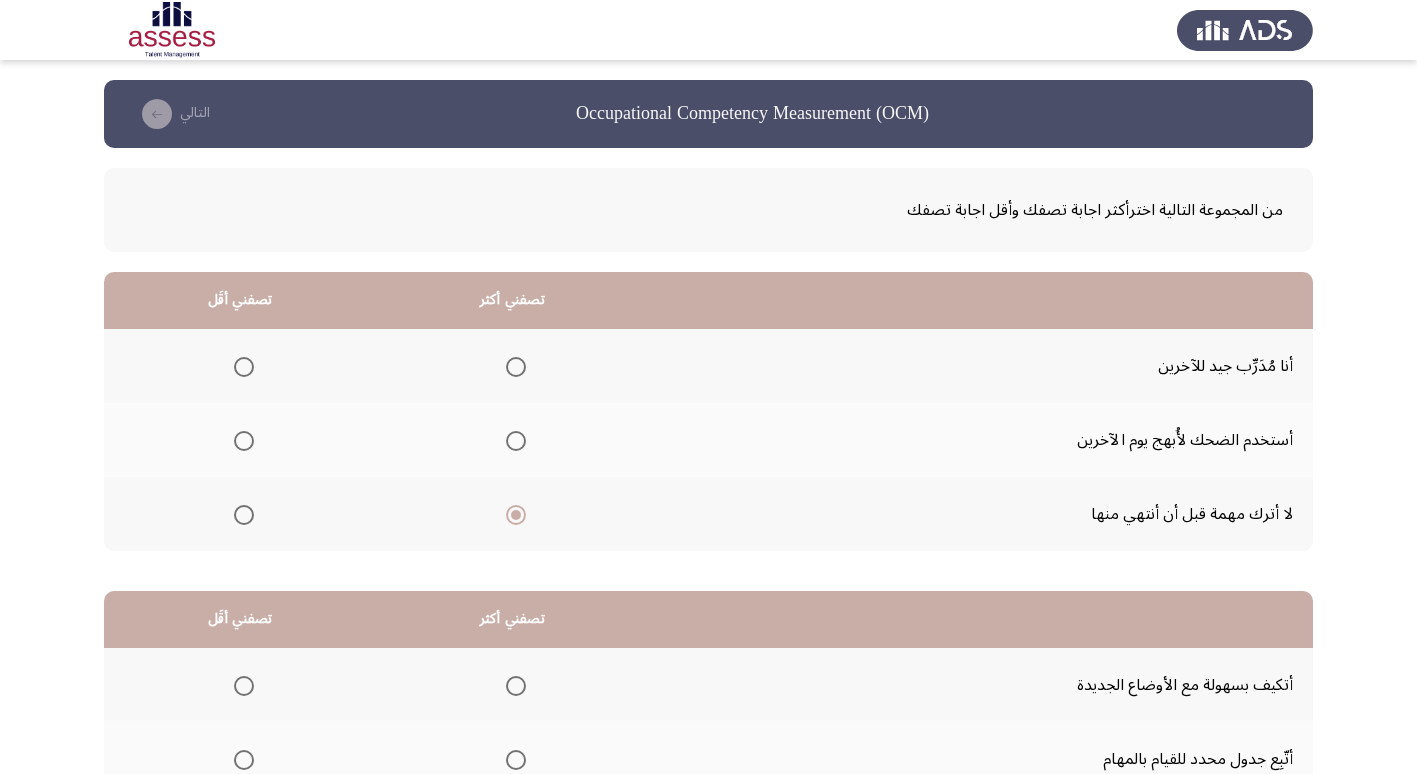 click at bounding box center [244, 441] 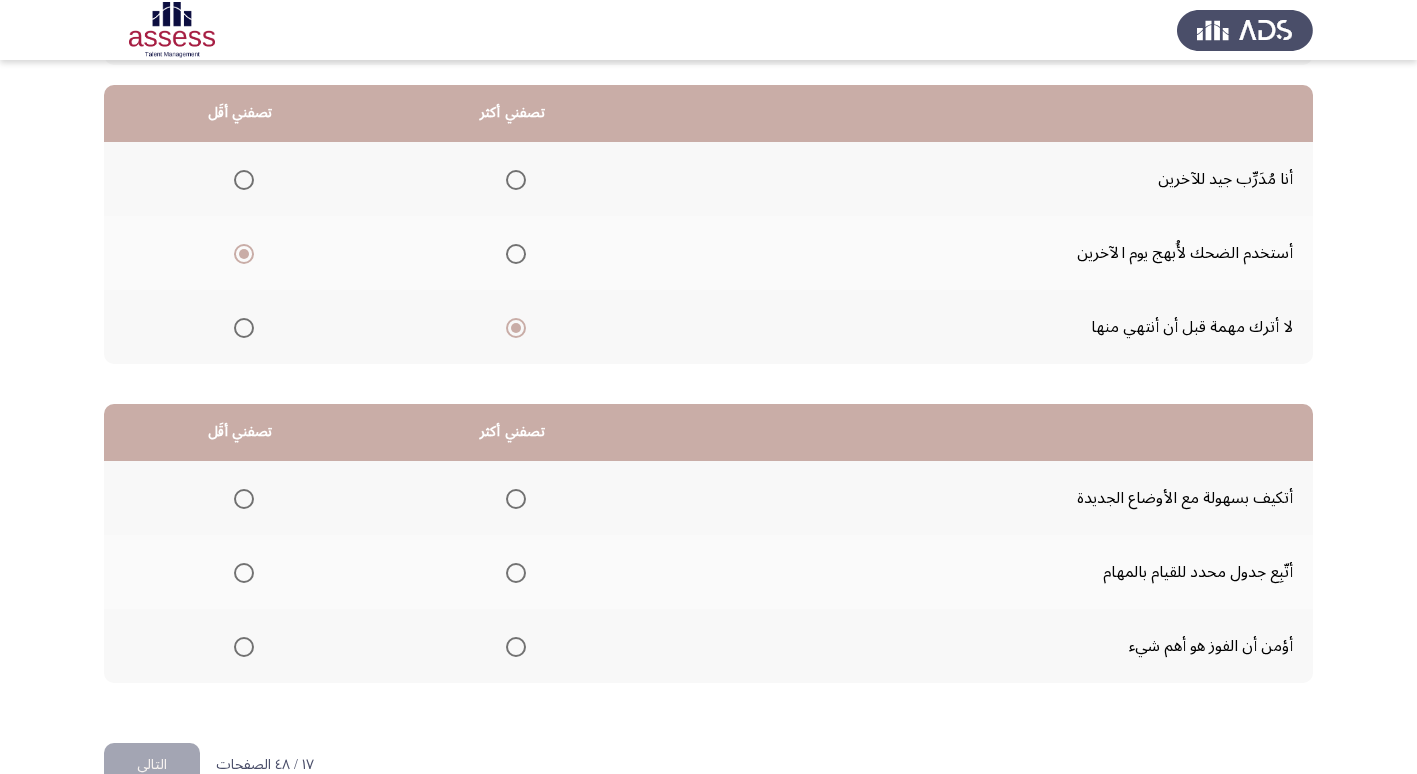 scroll, scrollTop: 200, scrollLeft: 0, axis: vertical 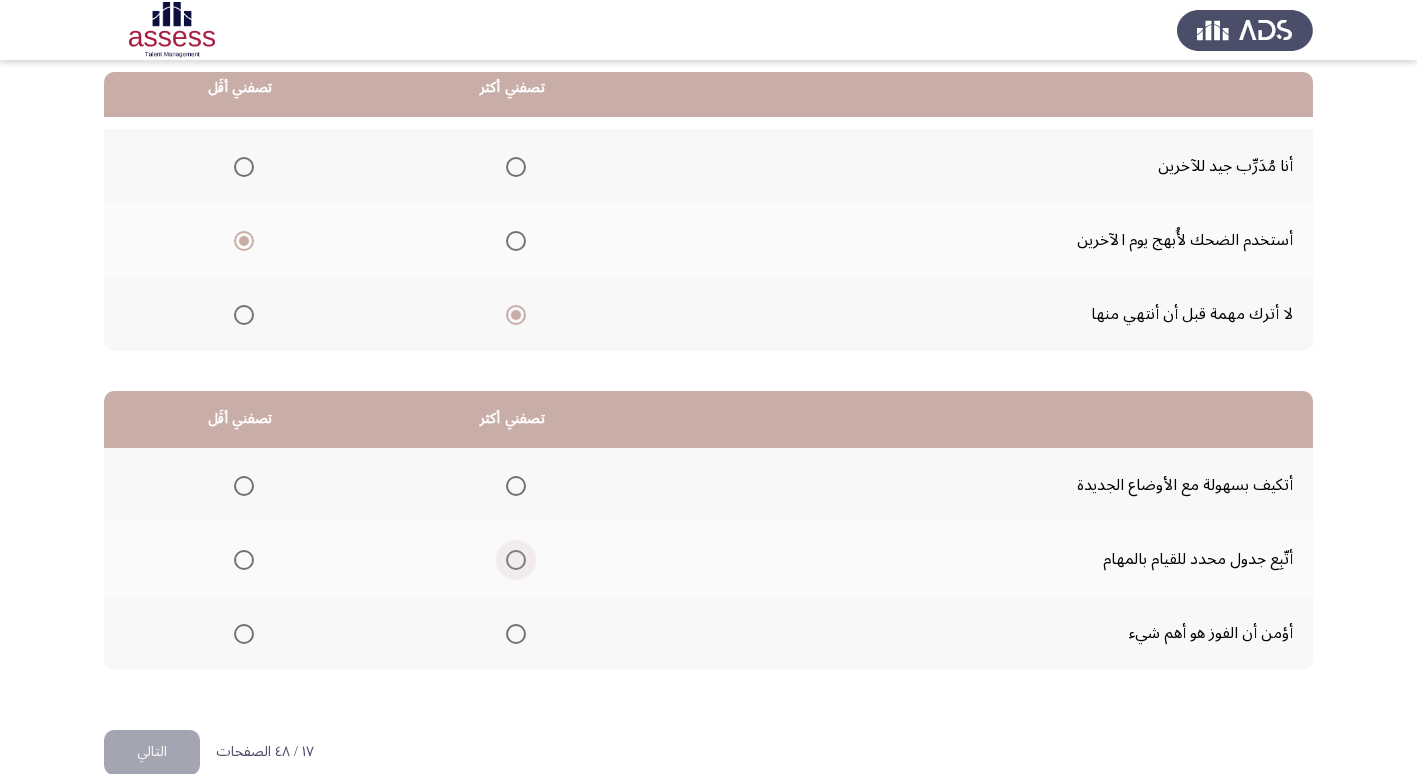 click at bounding box center (516, 560) 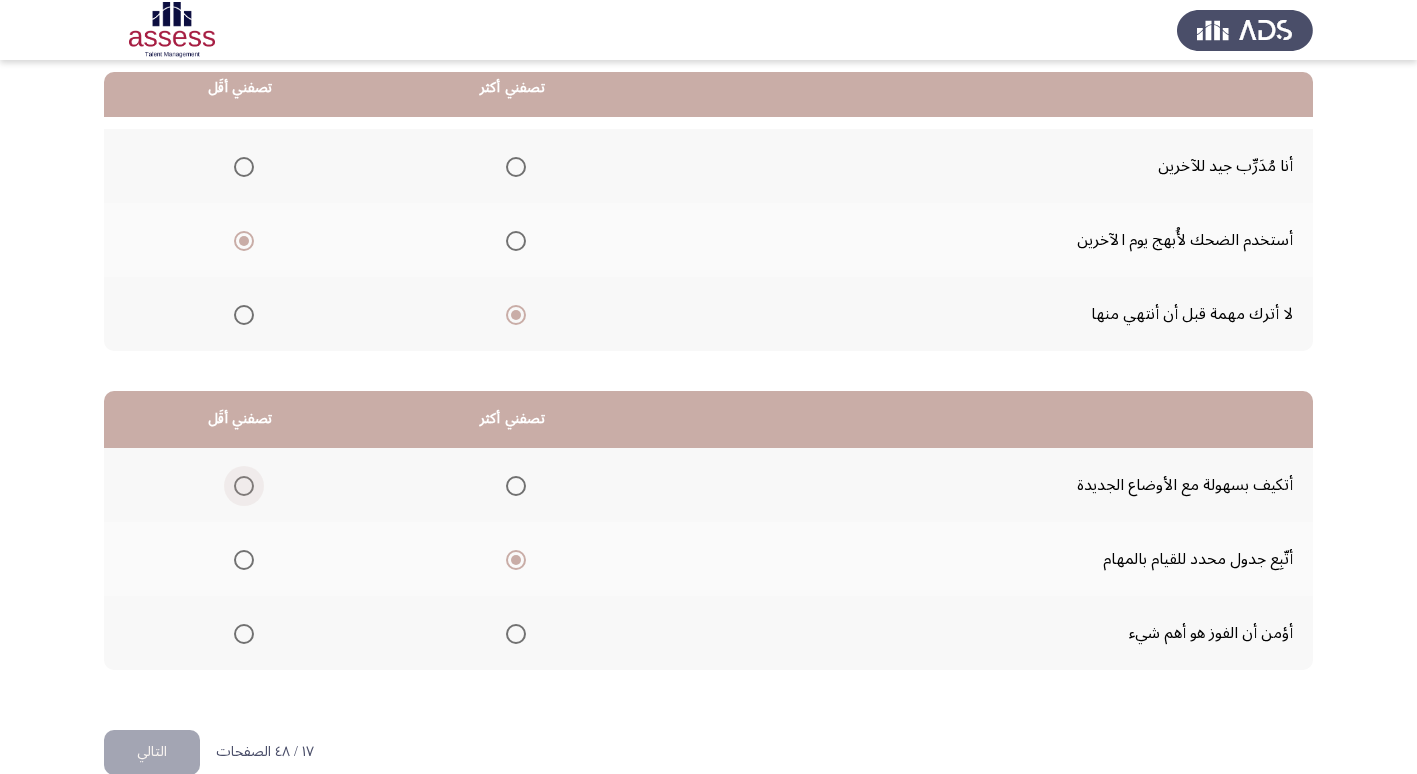 click at bounding box center [244, 486] 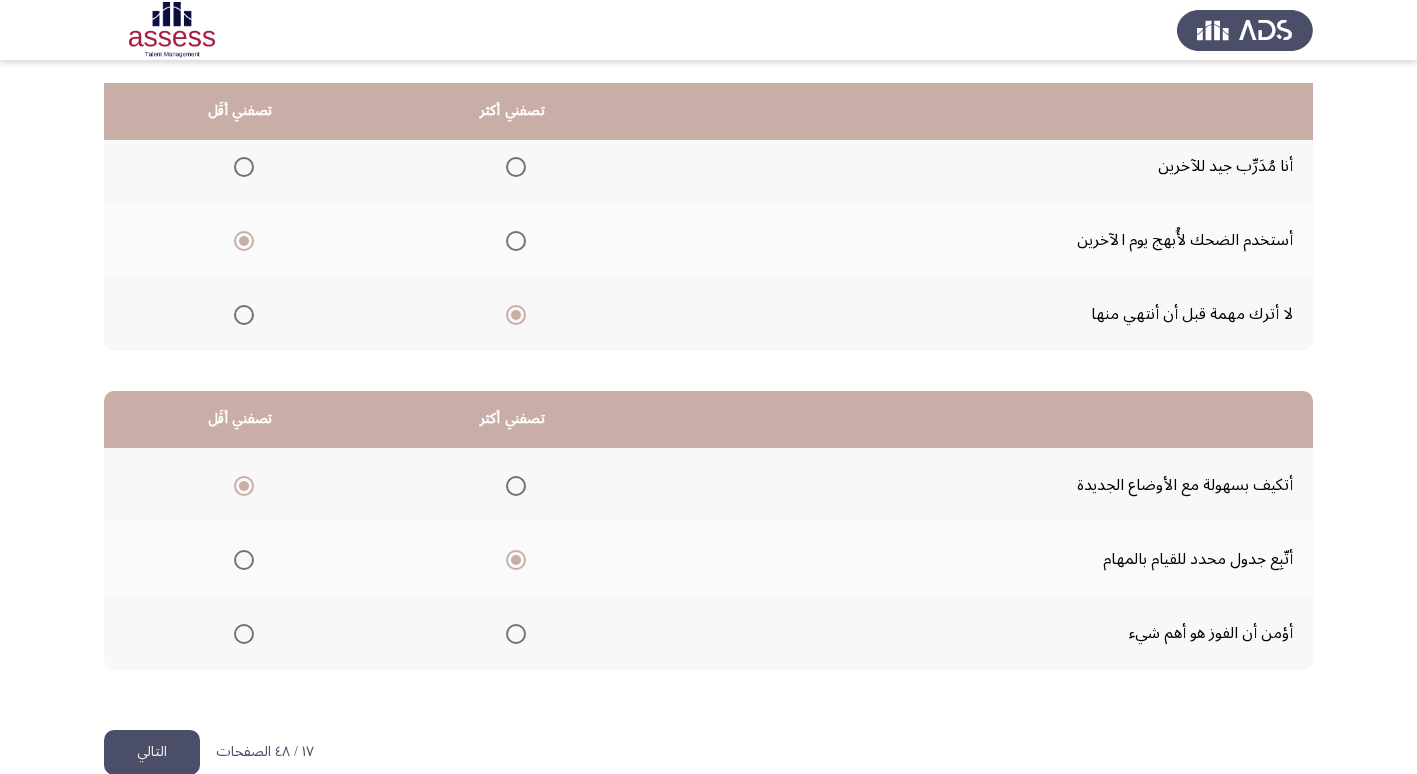 scroll, scrollTop: 236, scrollLeft: 0, axis: vertical 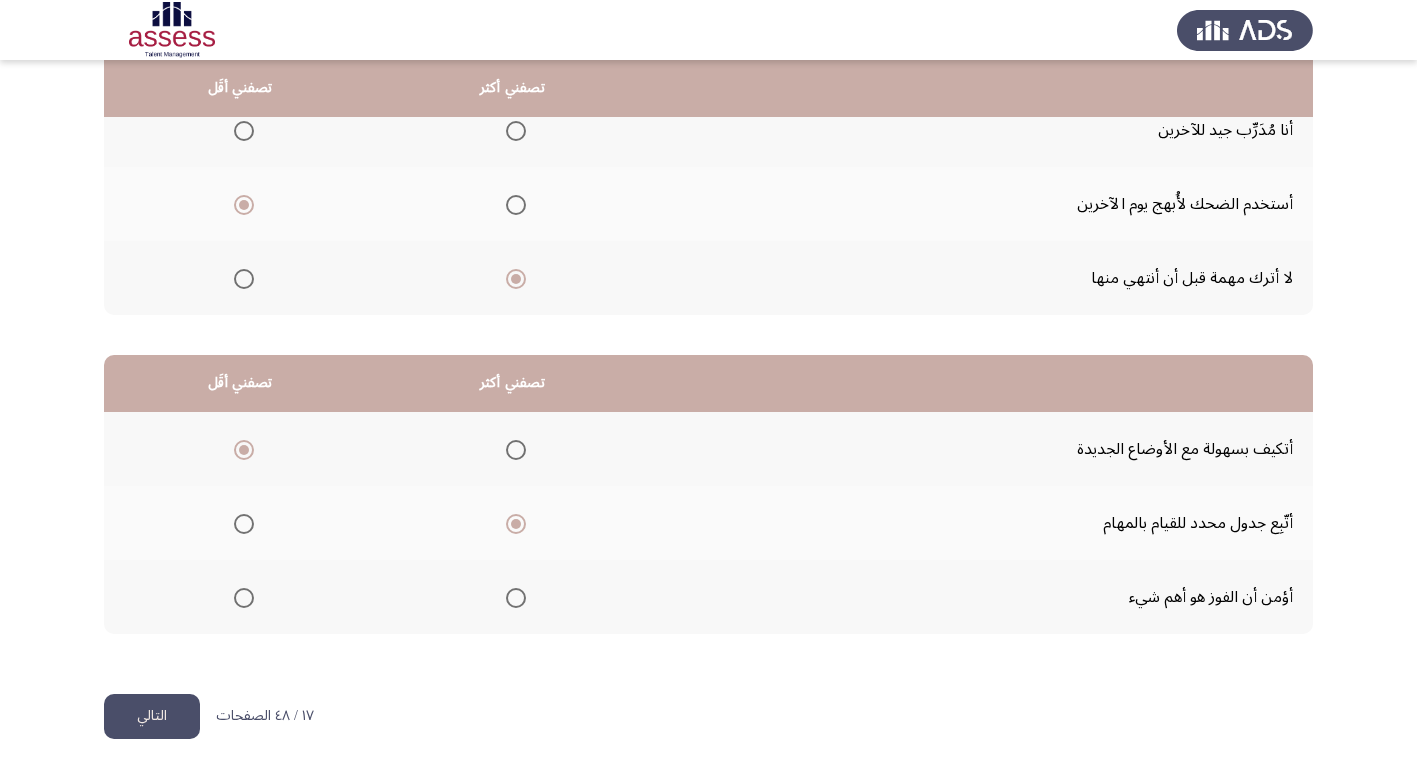 click on "التالي" 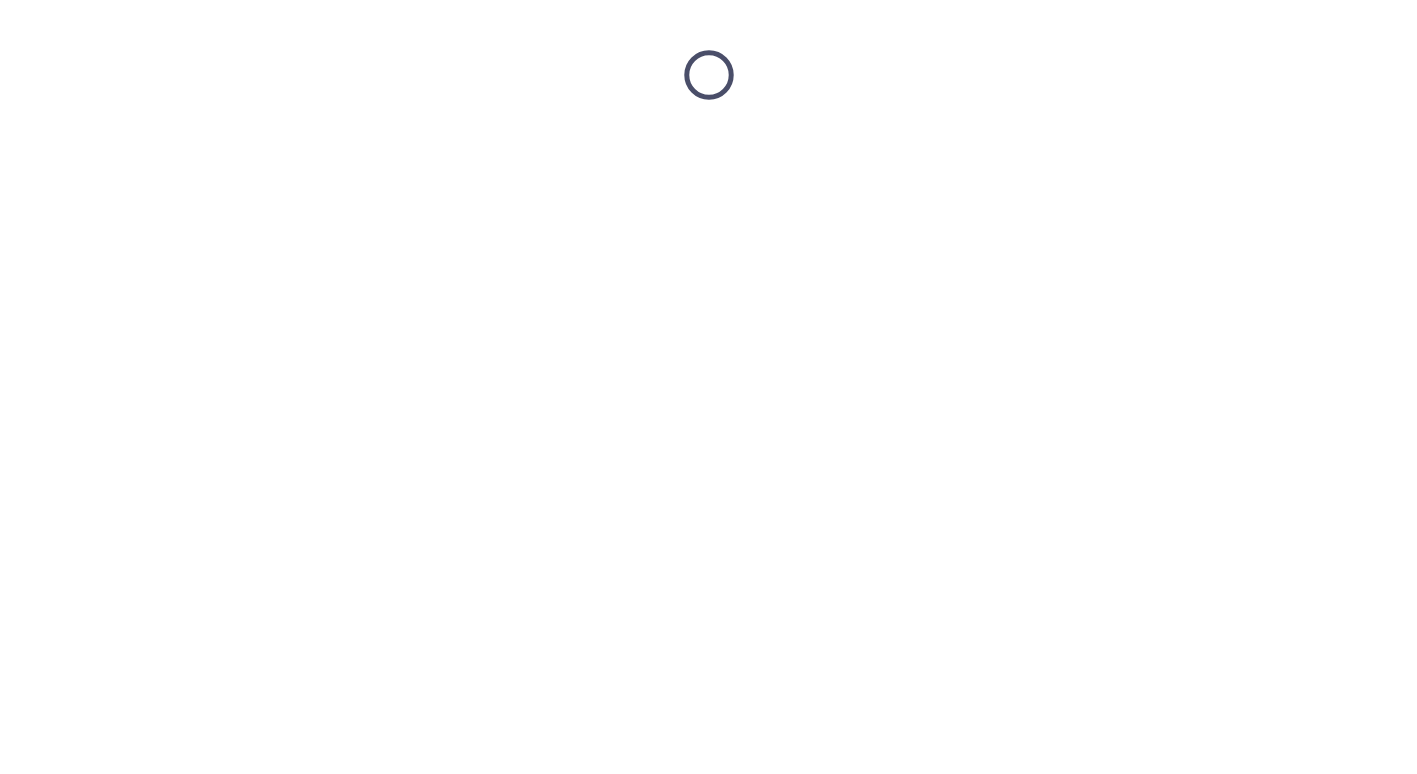 scroll, scrollTop: 0, scrollLeft: 0, axis: both 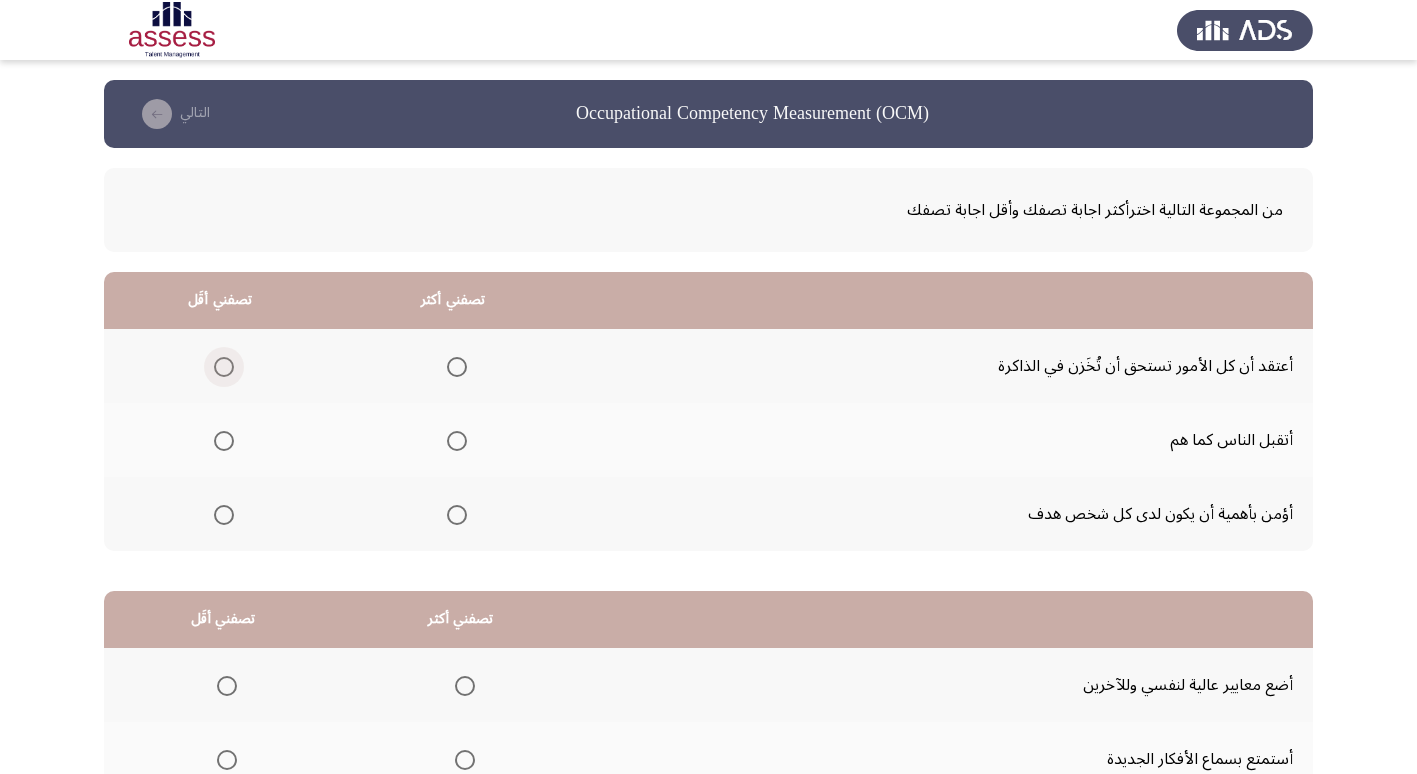 click at bounding box center (224, 367) 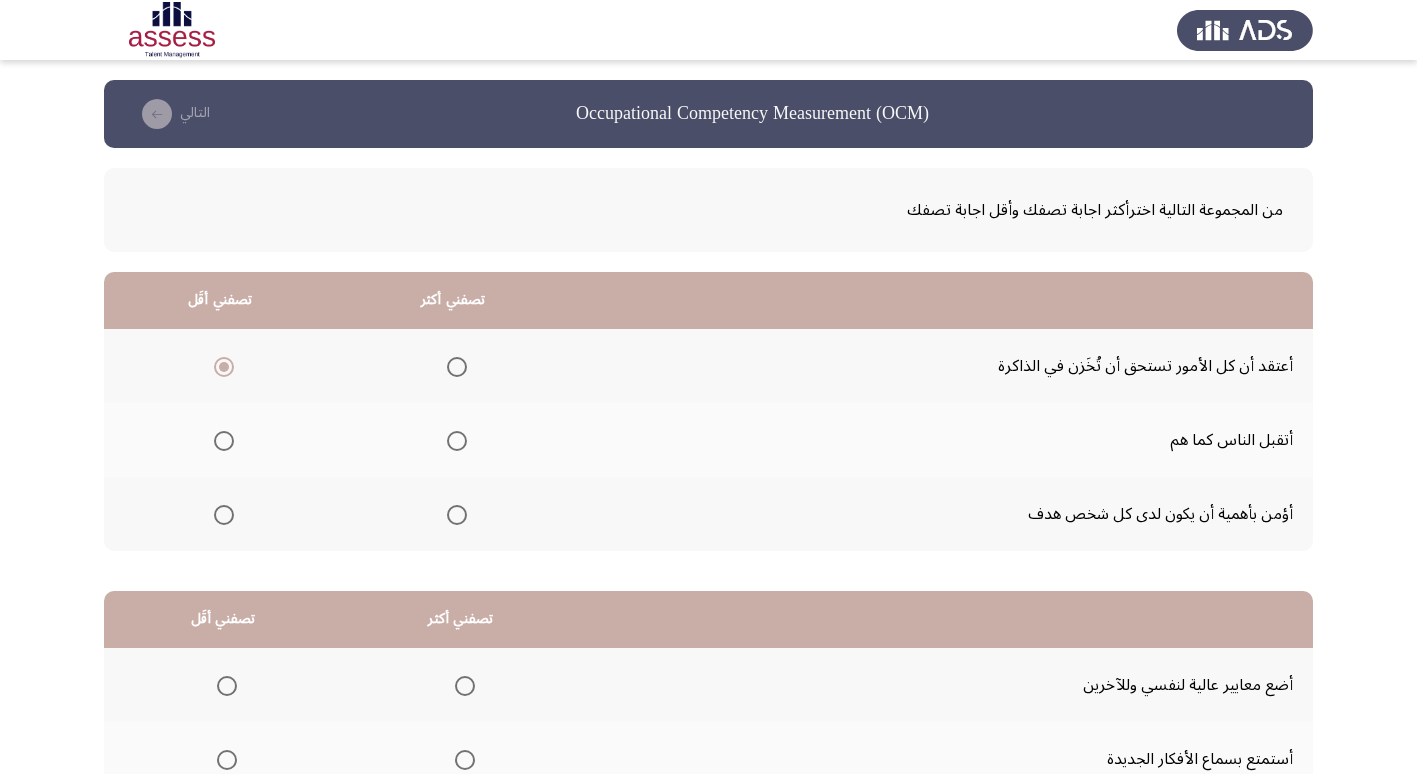 click at bounding box center [457, 441] 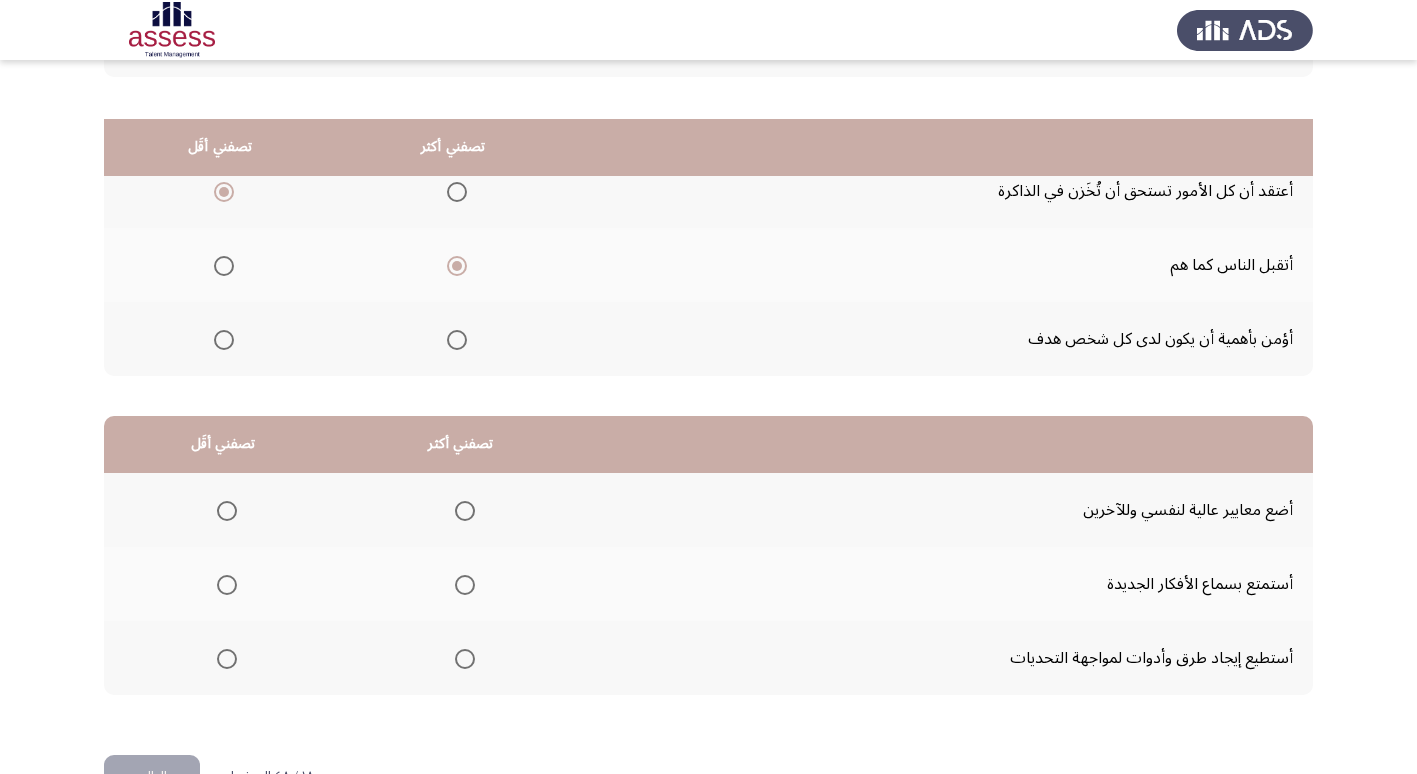 scroll, scrollTop: 236, scrollLeft: 0, axis: vertical 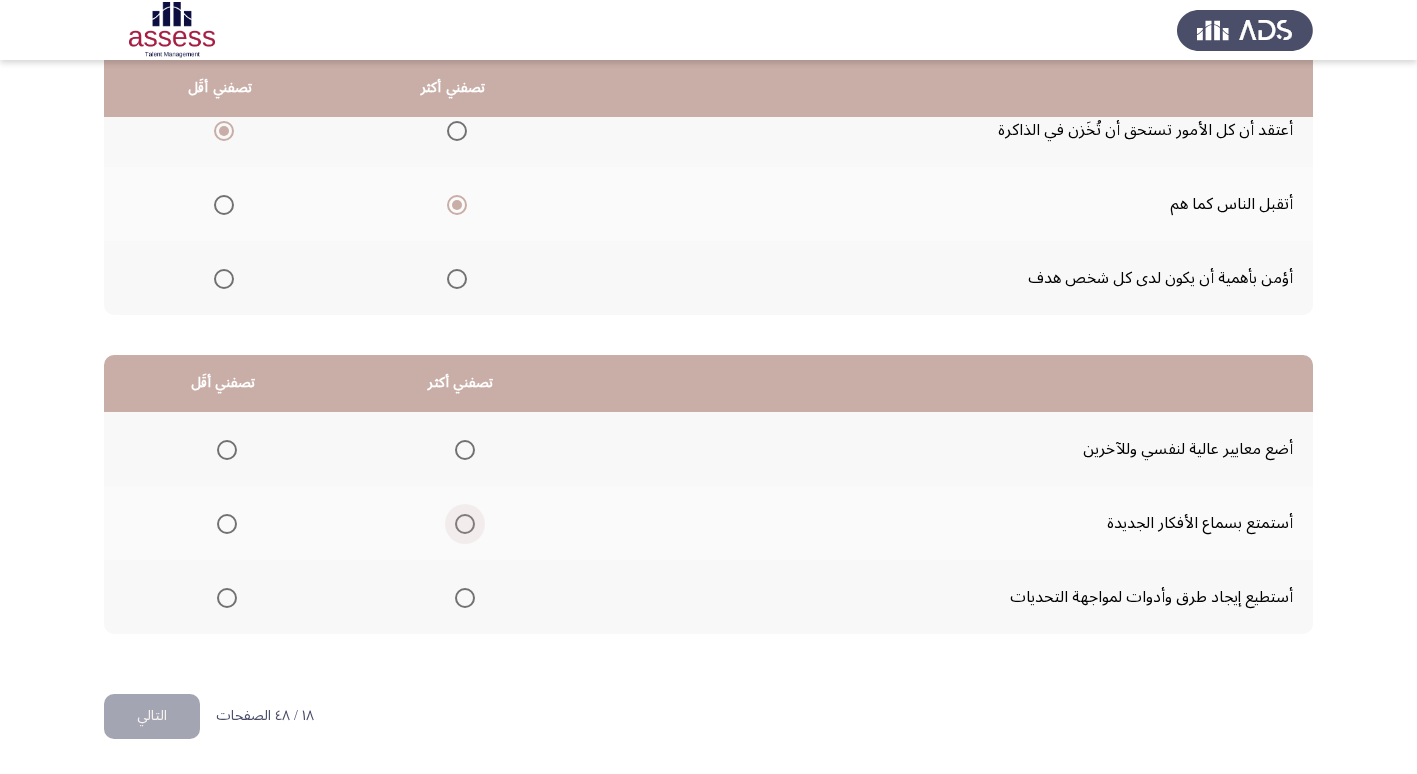 click at bounding box center (465, 524) 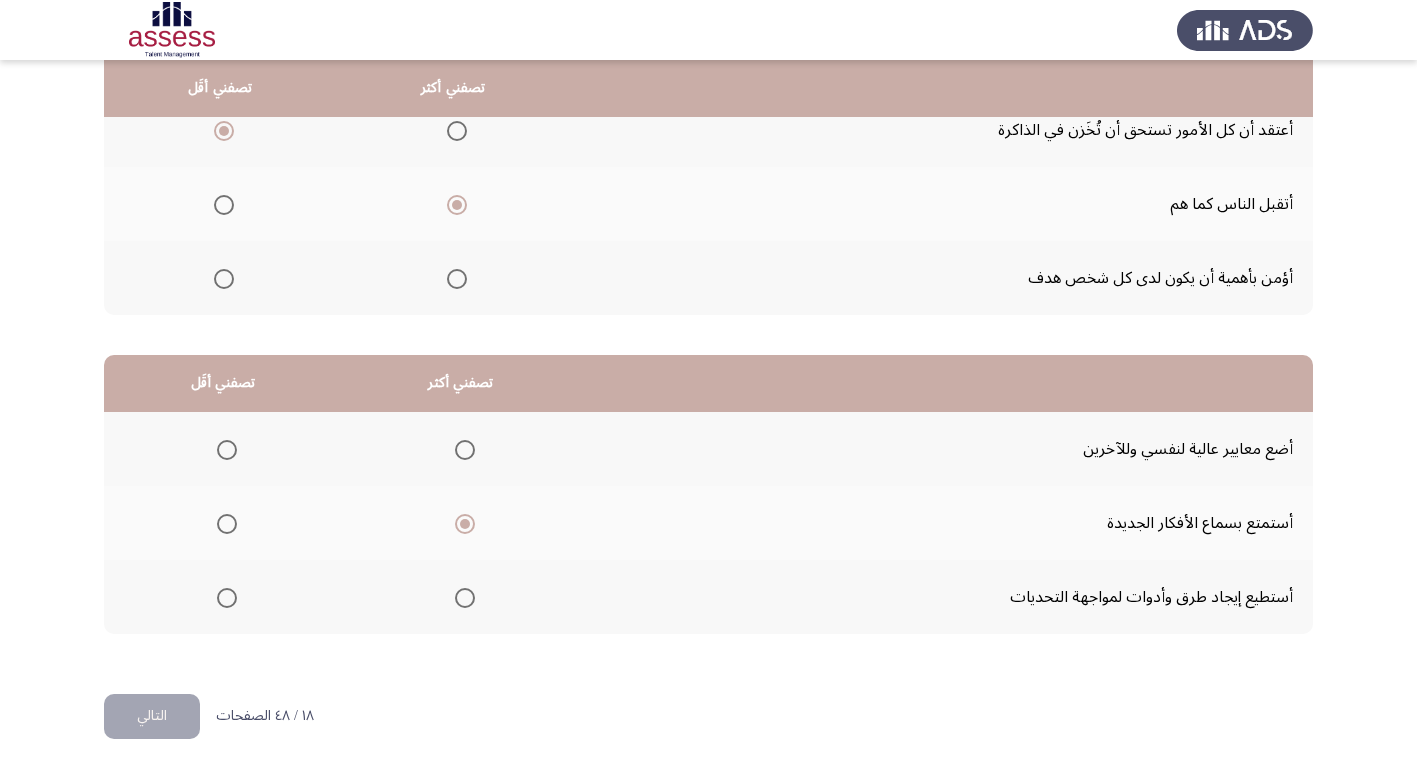 click at bounding box center (227, 524) 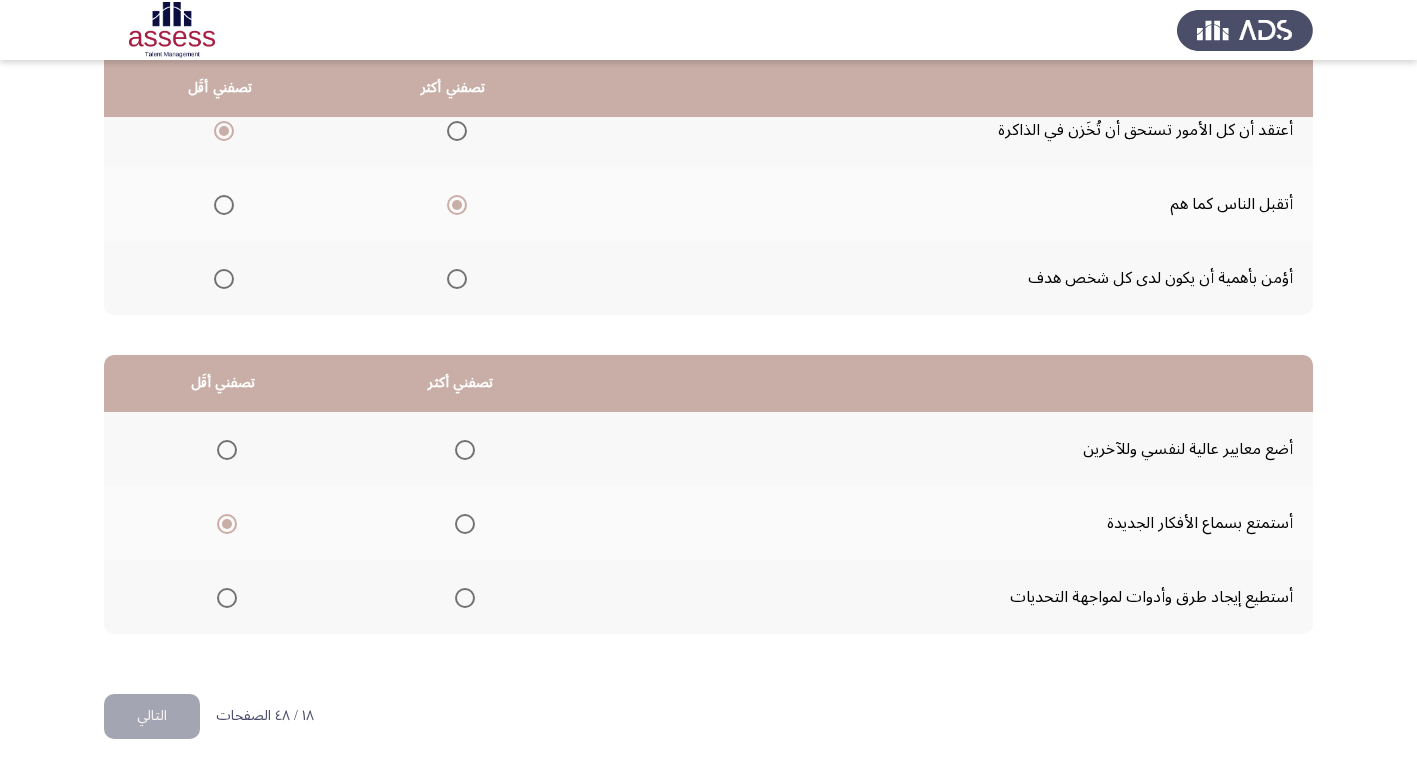 click at bounding box center (465, 598) 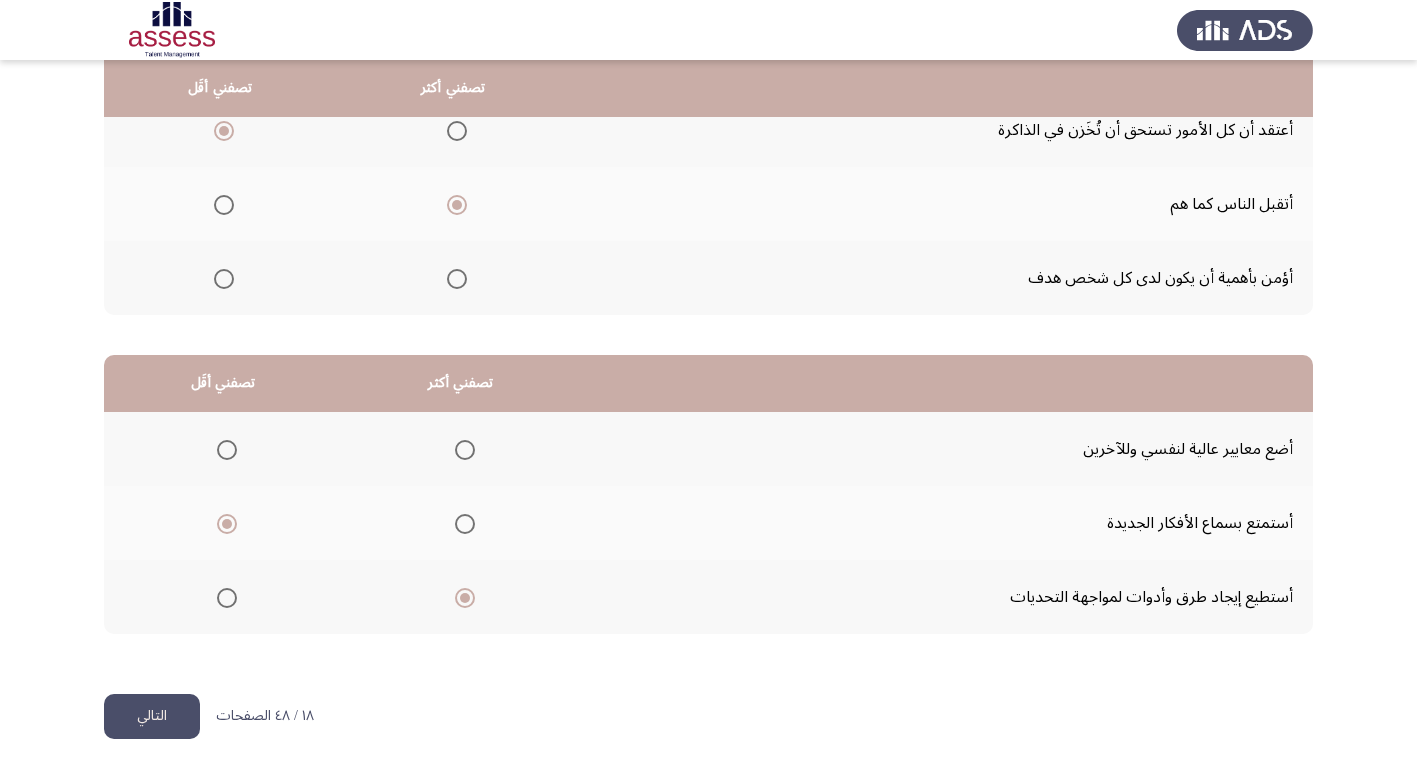 click on "التالي" 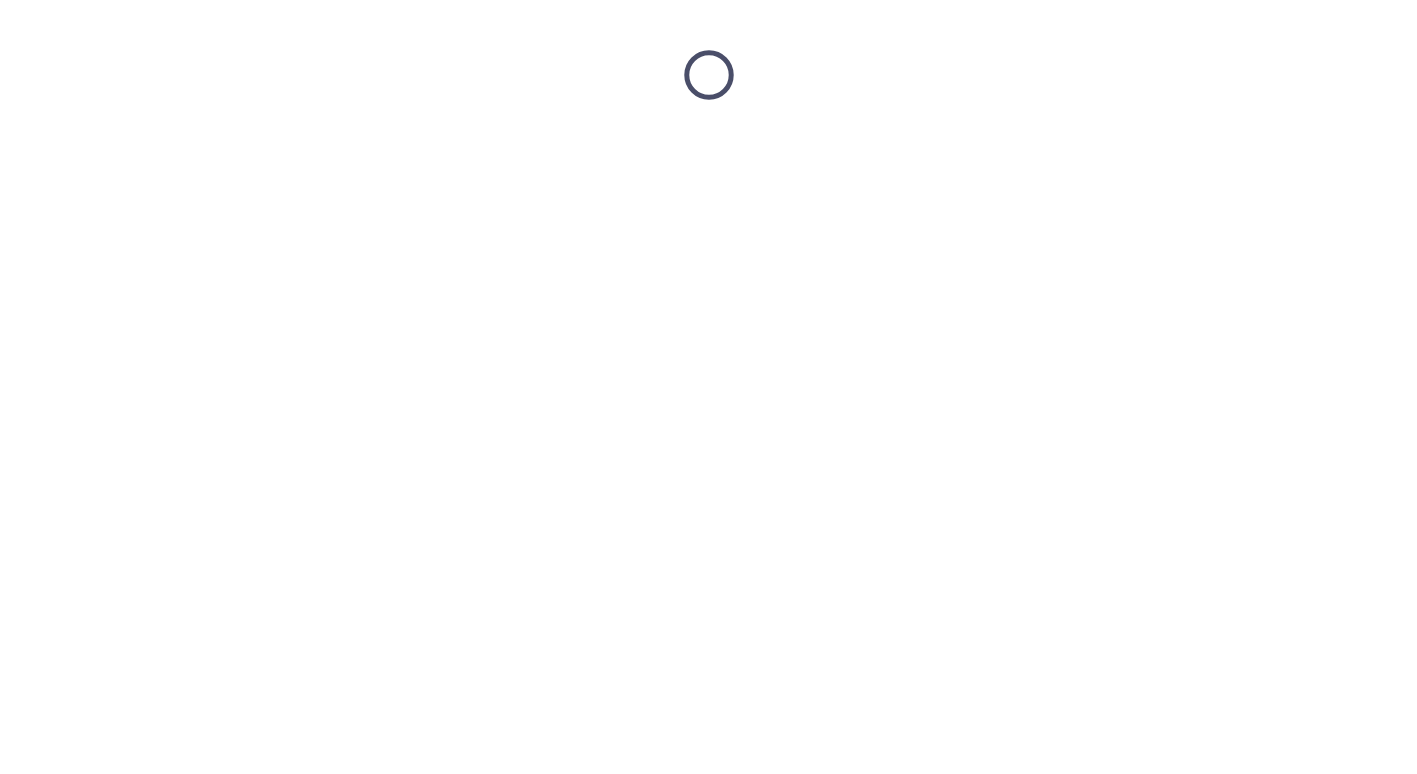 scroll, scrollTop: 0, scrollLeft: 0, axis: both 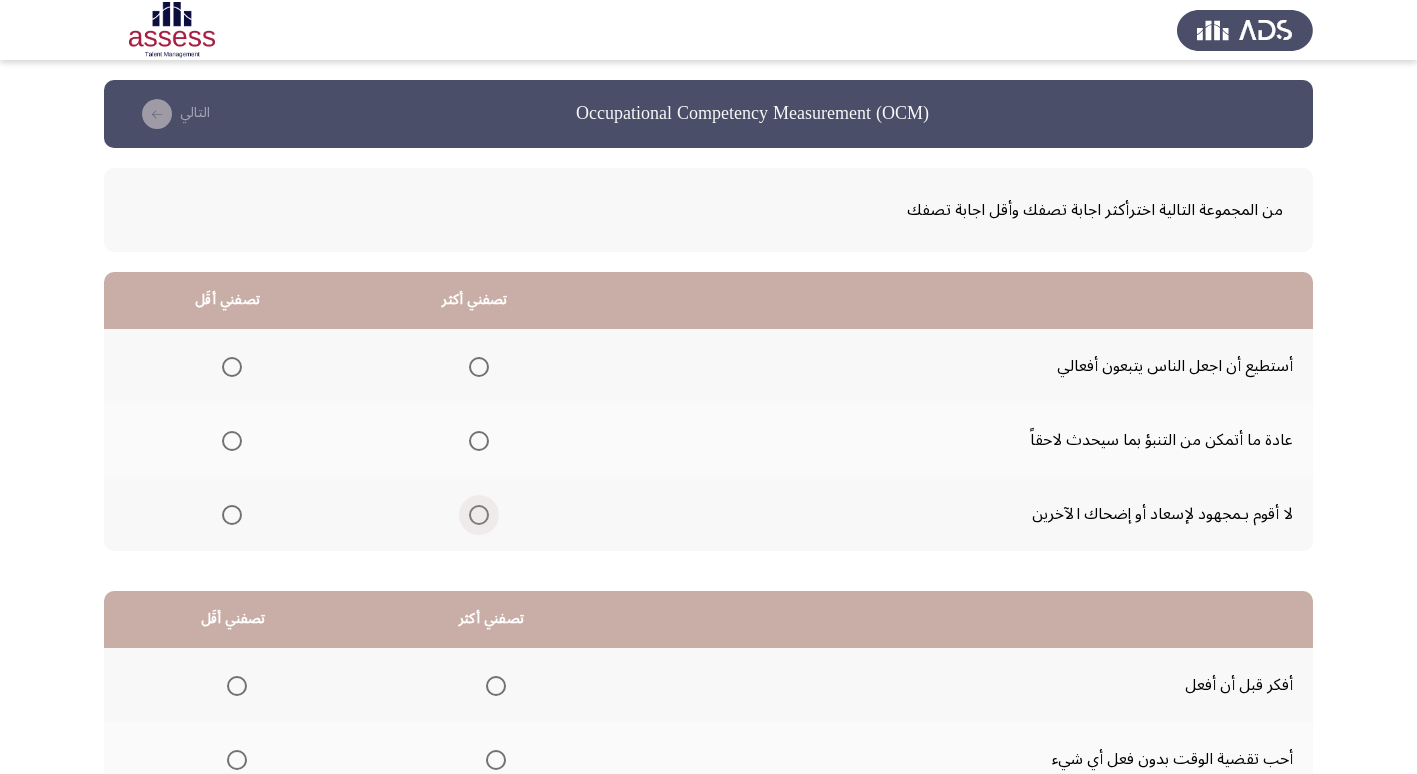click at bounding box center (479, 515) 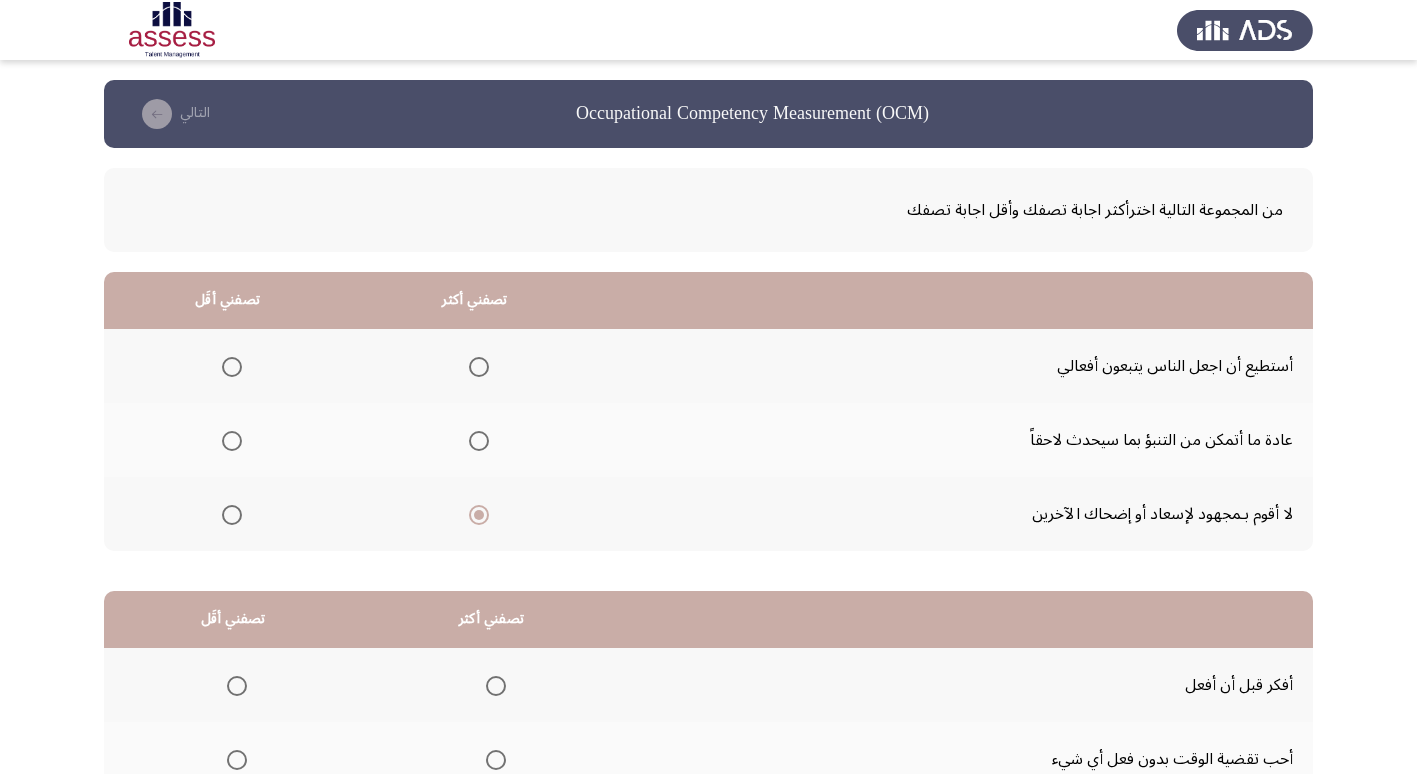 click at bounding box center (232, 367) 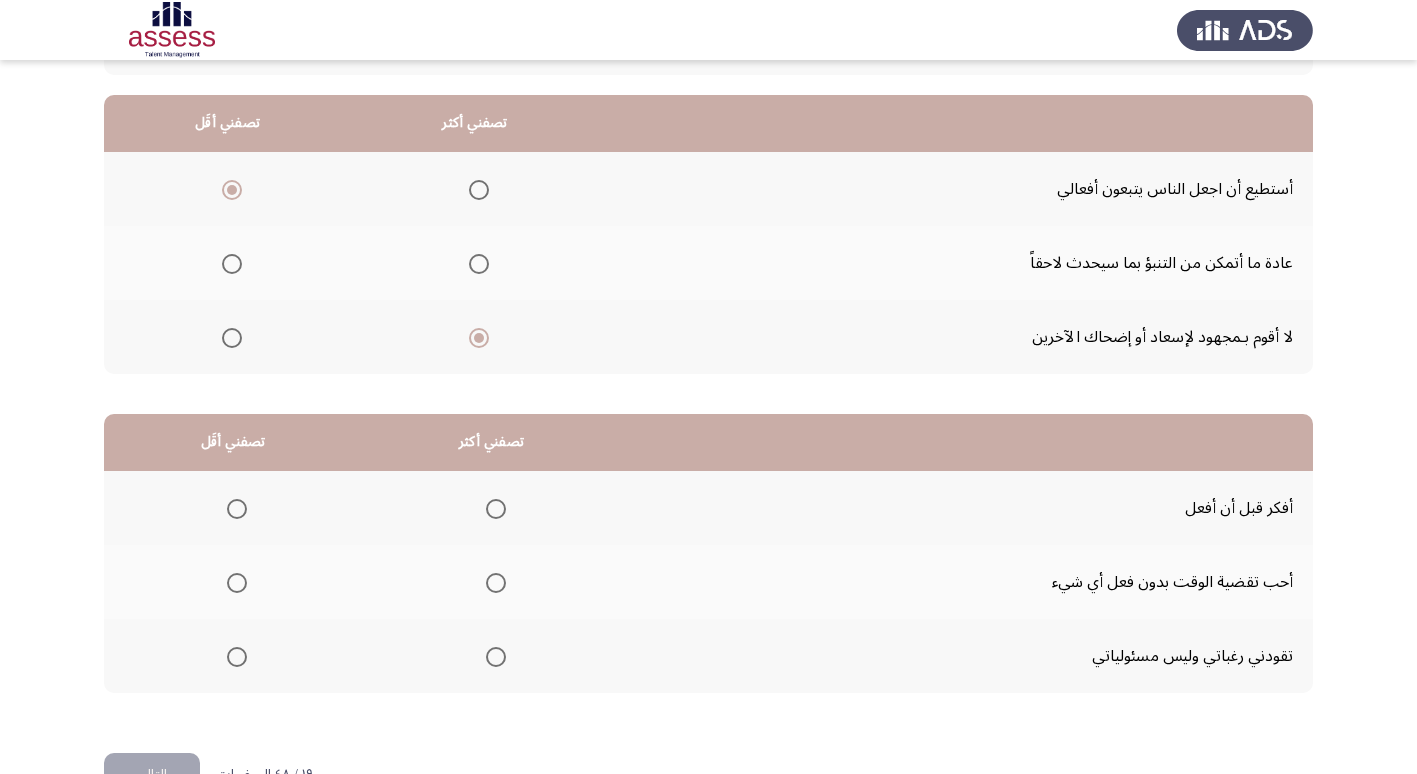 scroll, scrollTop: 200, scrollLeft: 0, axis: vertical 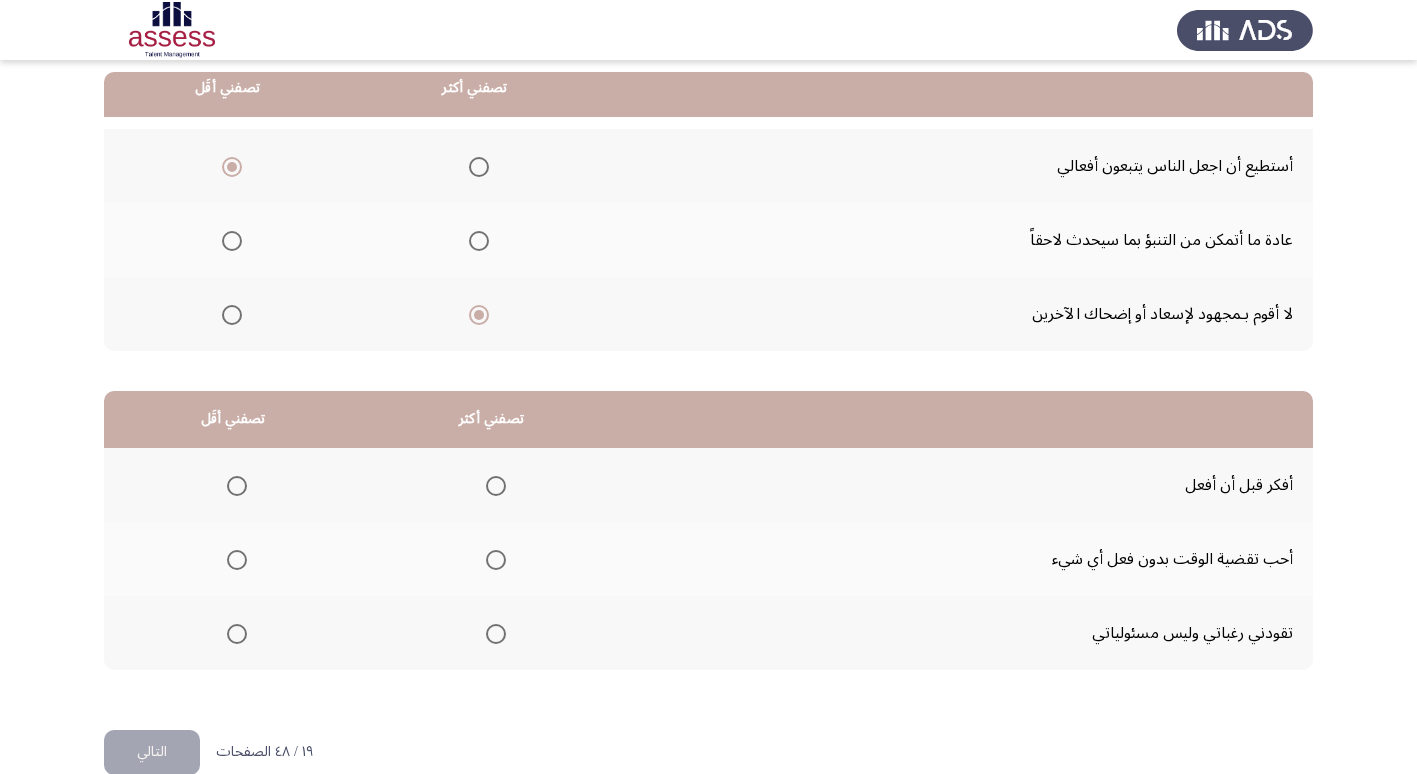 click at bounding box center [496, 486] 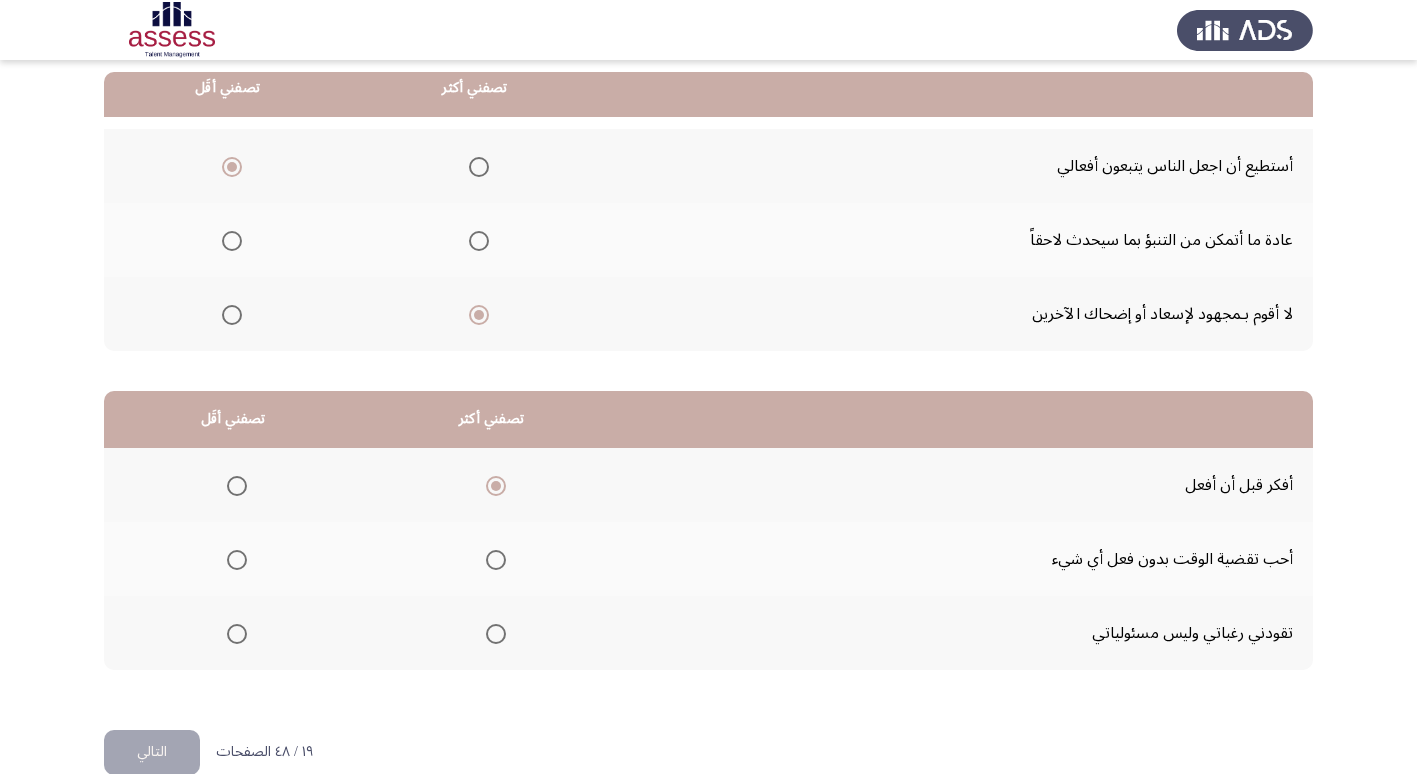 click at bounding box center [237, 634] 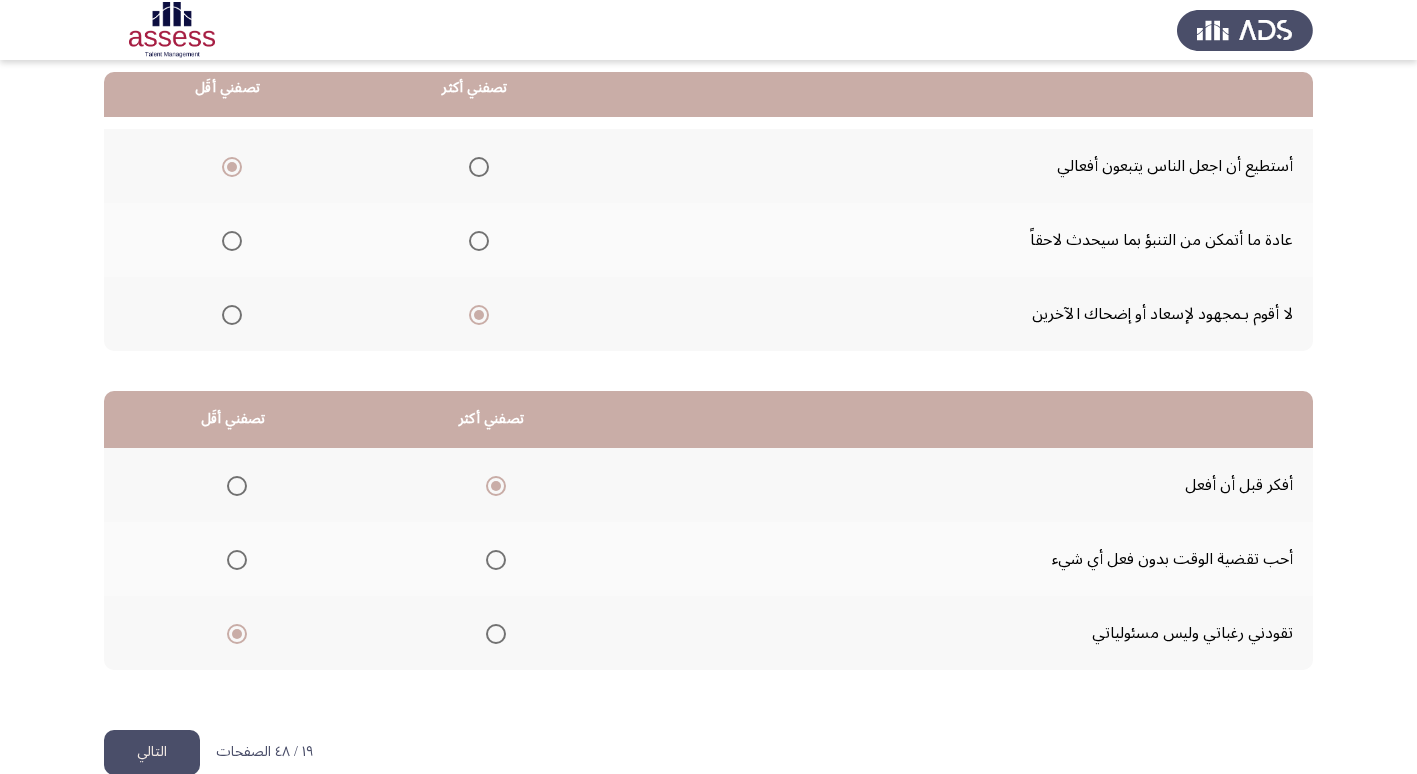 click on "التالي" 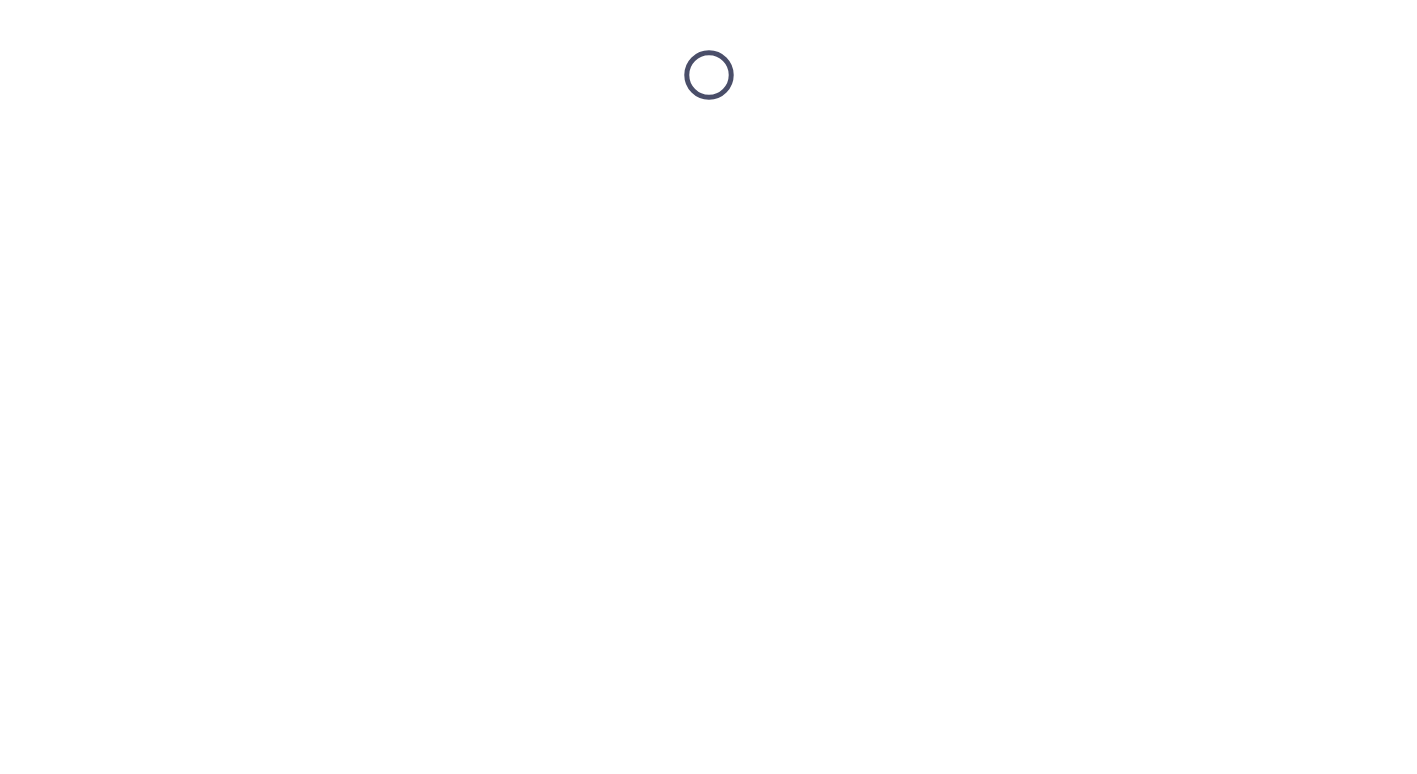 scroll, scrollTop: 0, scrollLeft: 0, axis: both 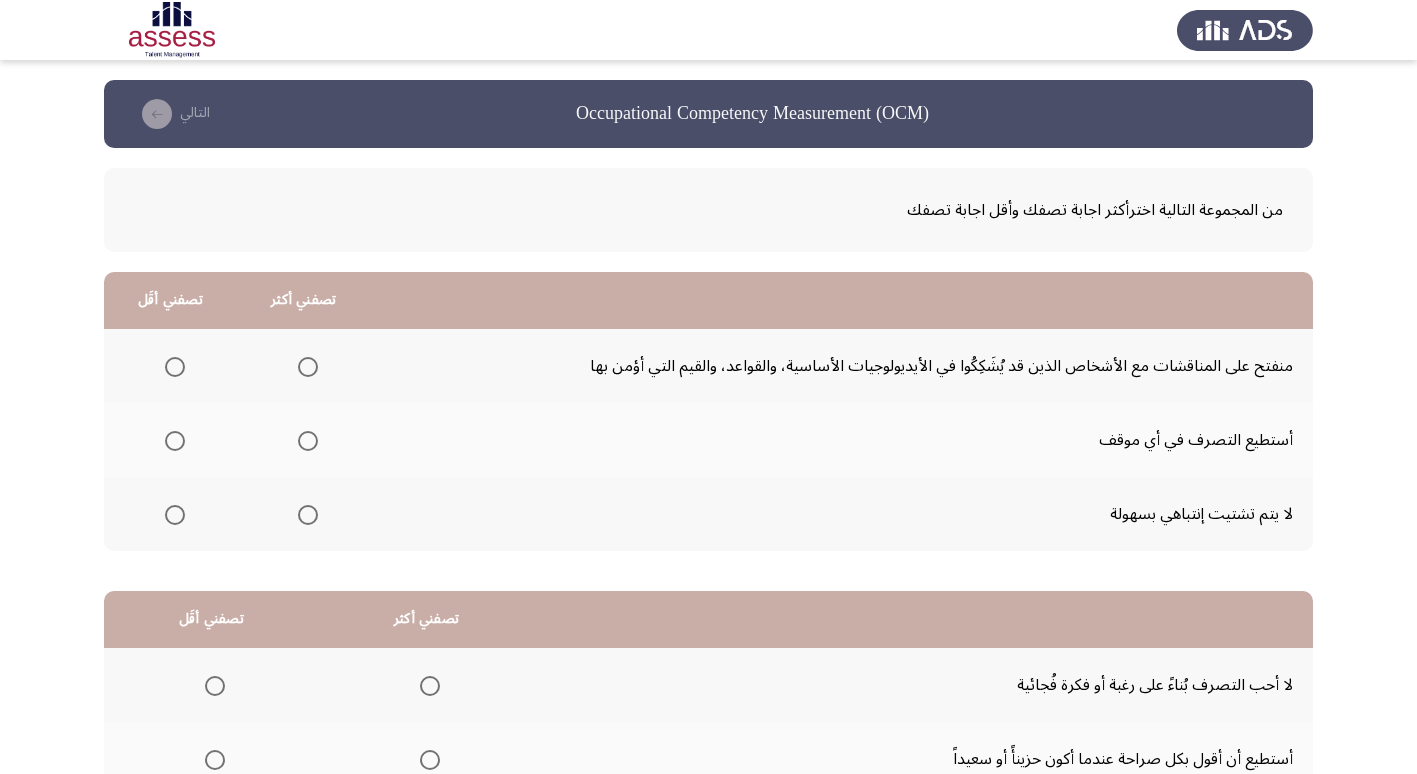 click at bounding box center (308, 367) 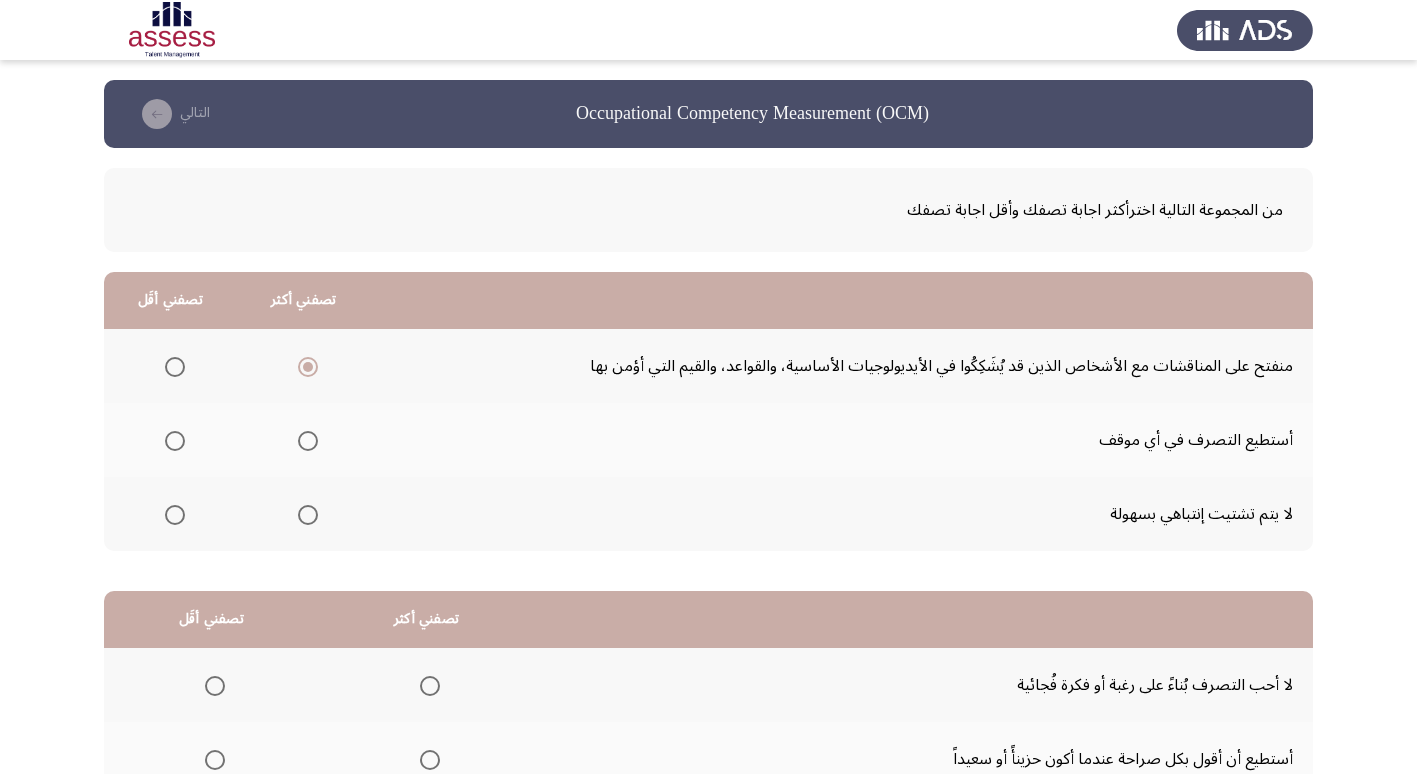 click at bounding box center [308, 441] 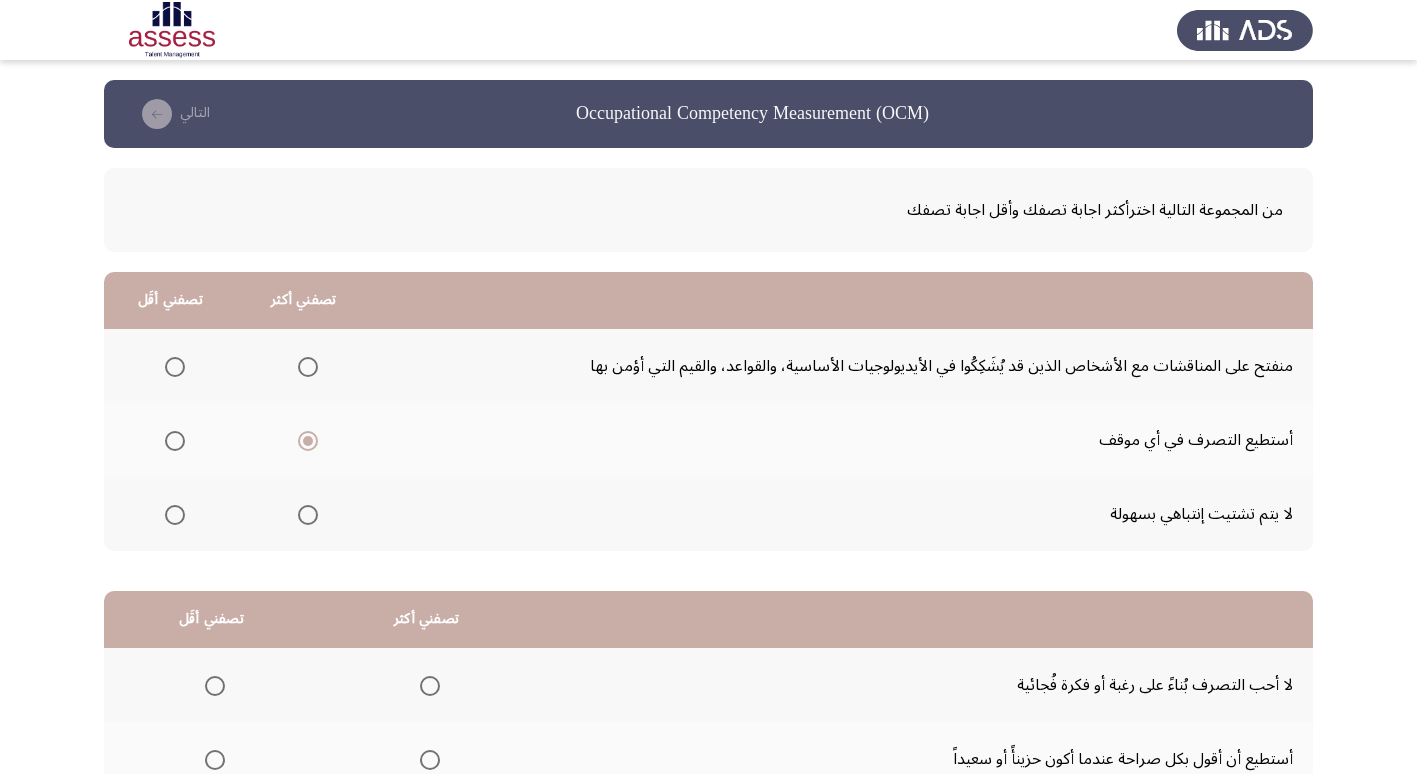 click at bounding box center [175, 367] 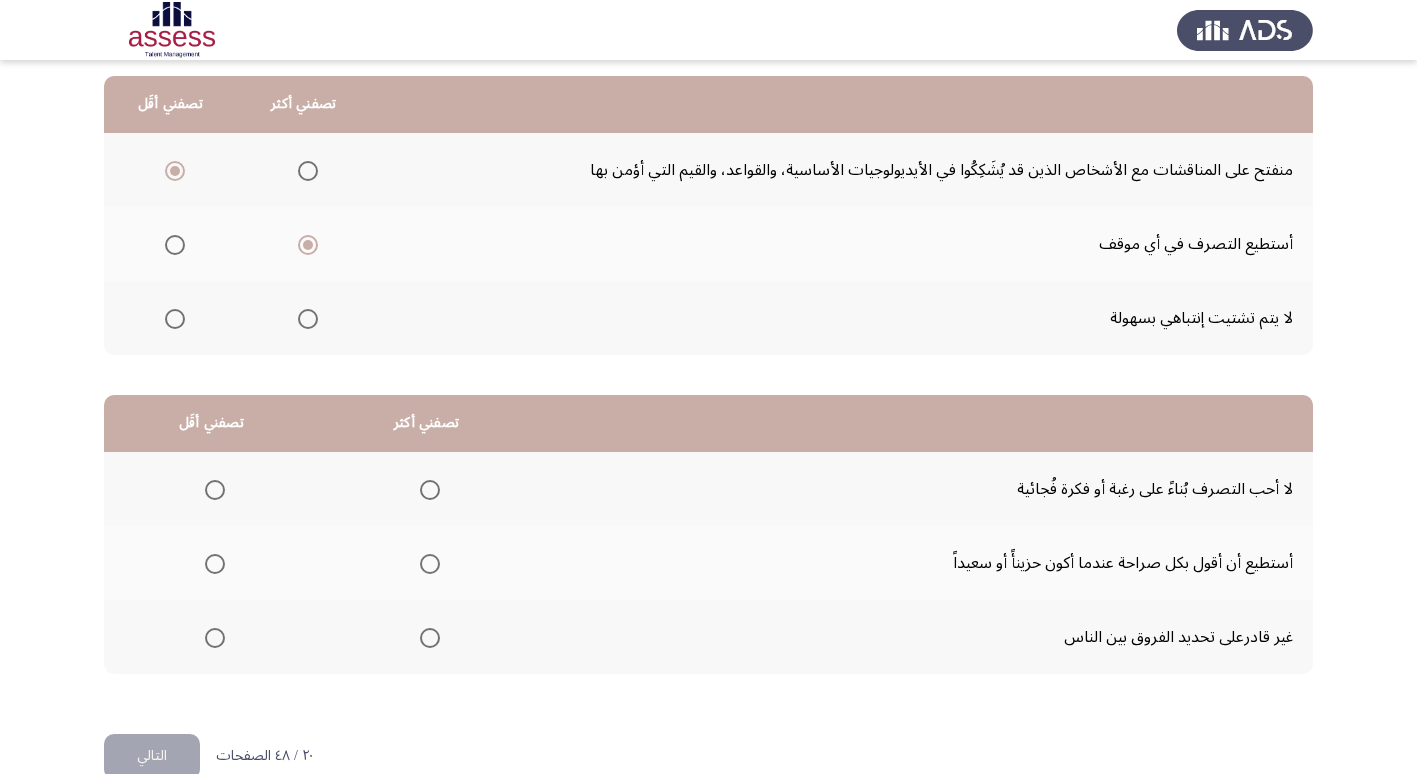 scroll, scrollTop: 200, scrollLeft: 0, axis: vertical 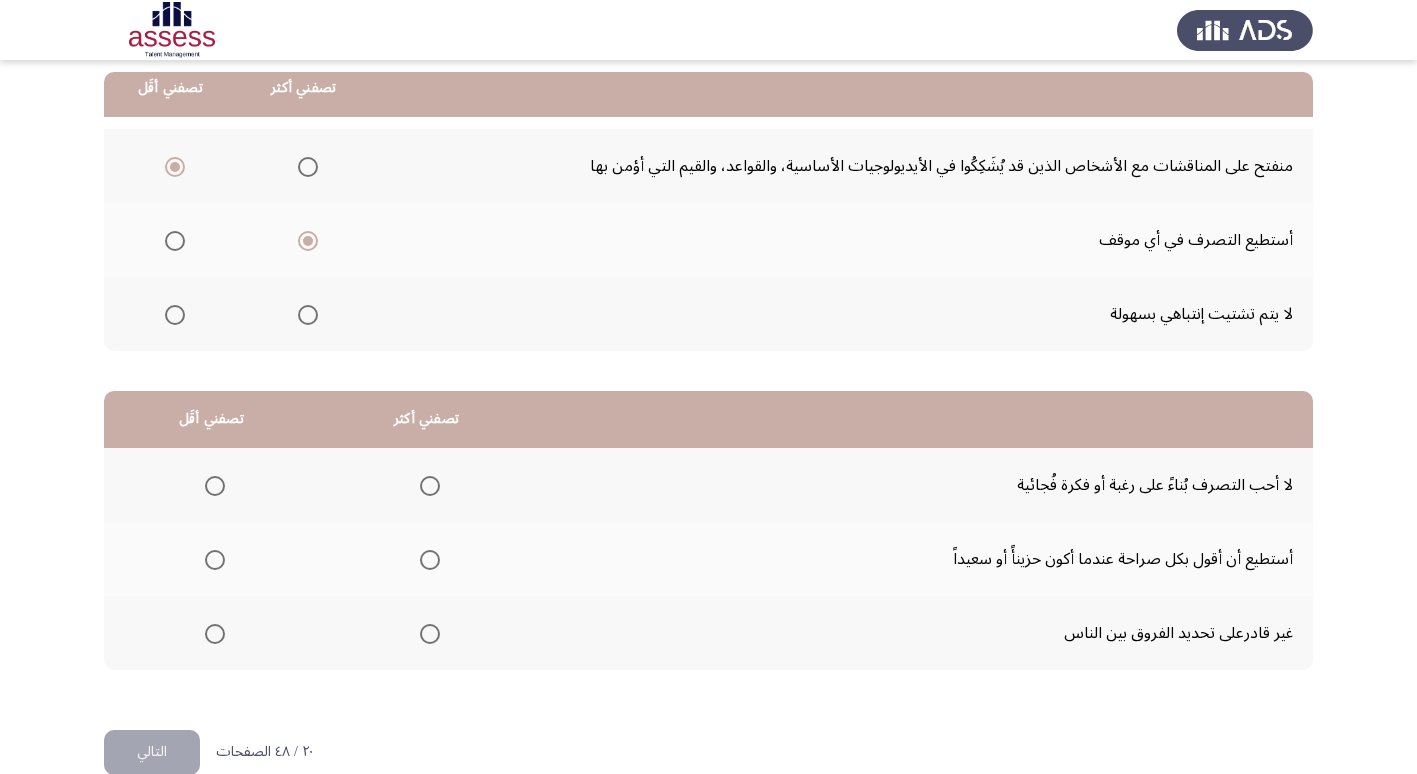 click at bounding box center (430, 560) 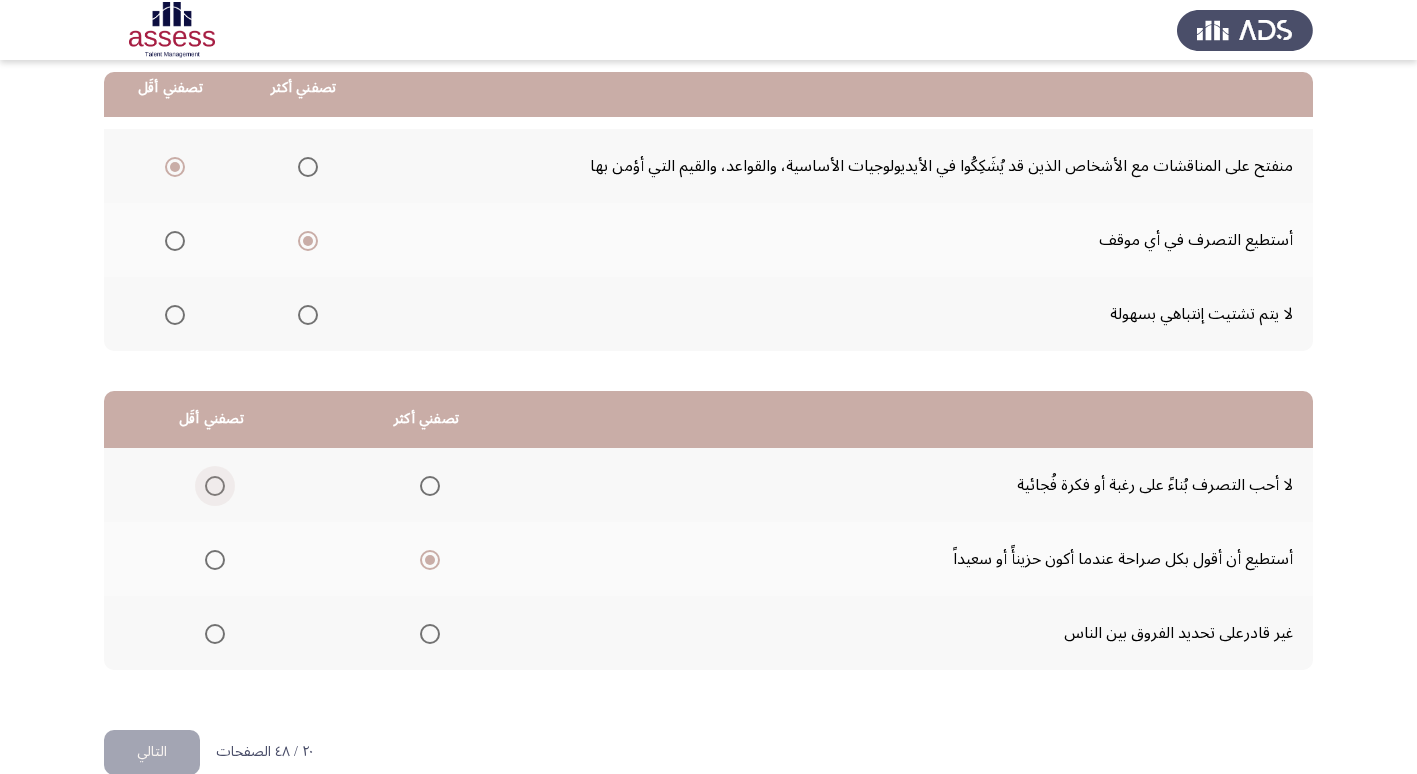 click at bounding box center (215, 486) 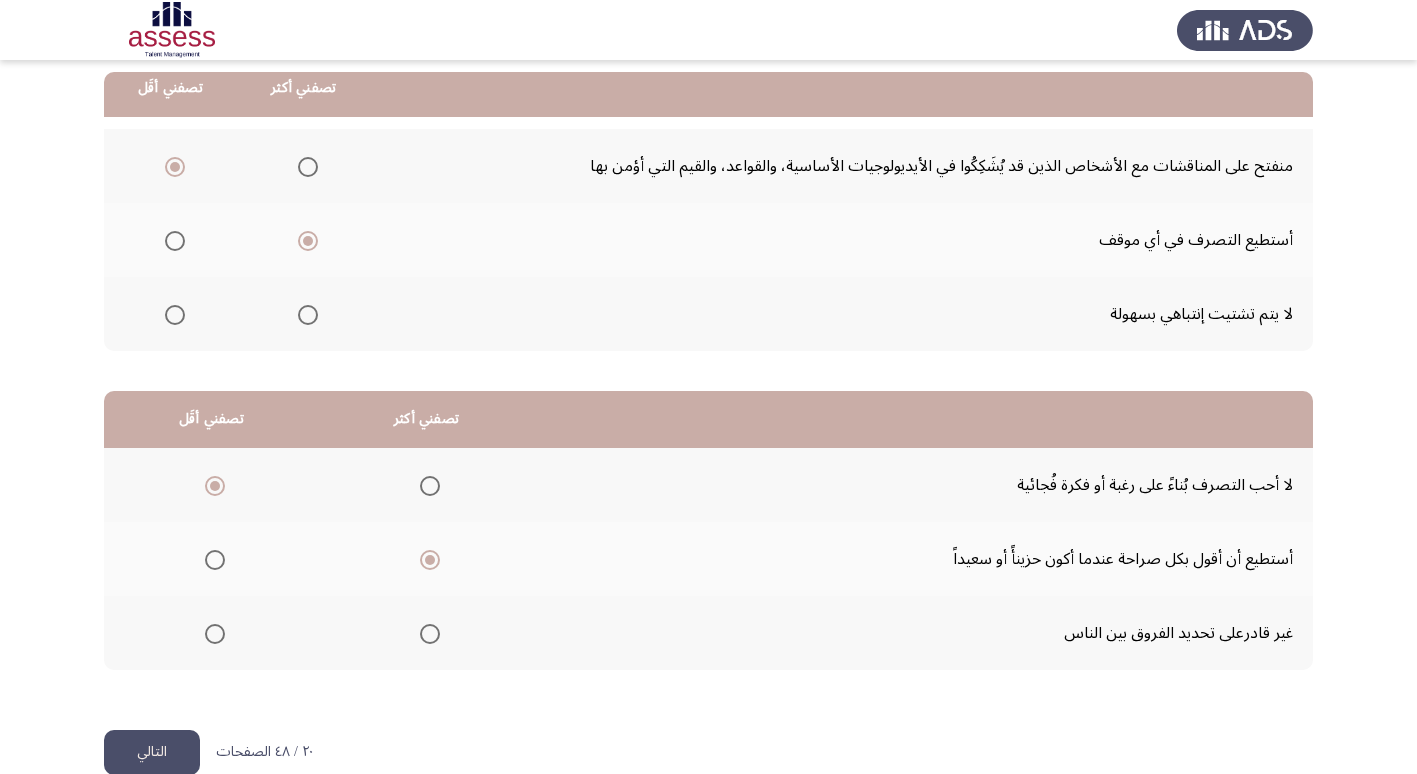 click on "التالي" 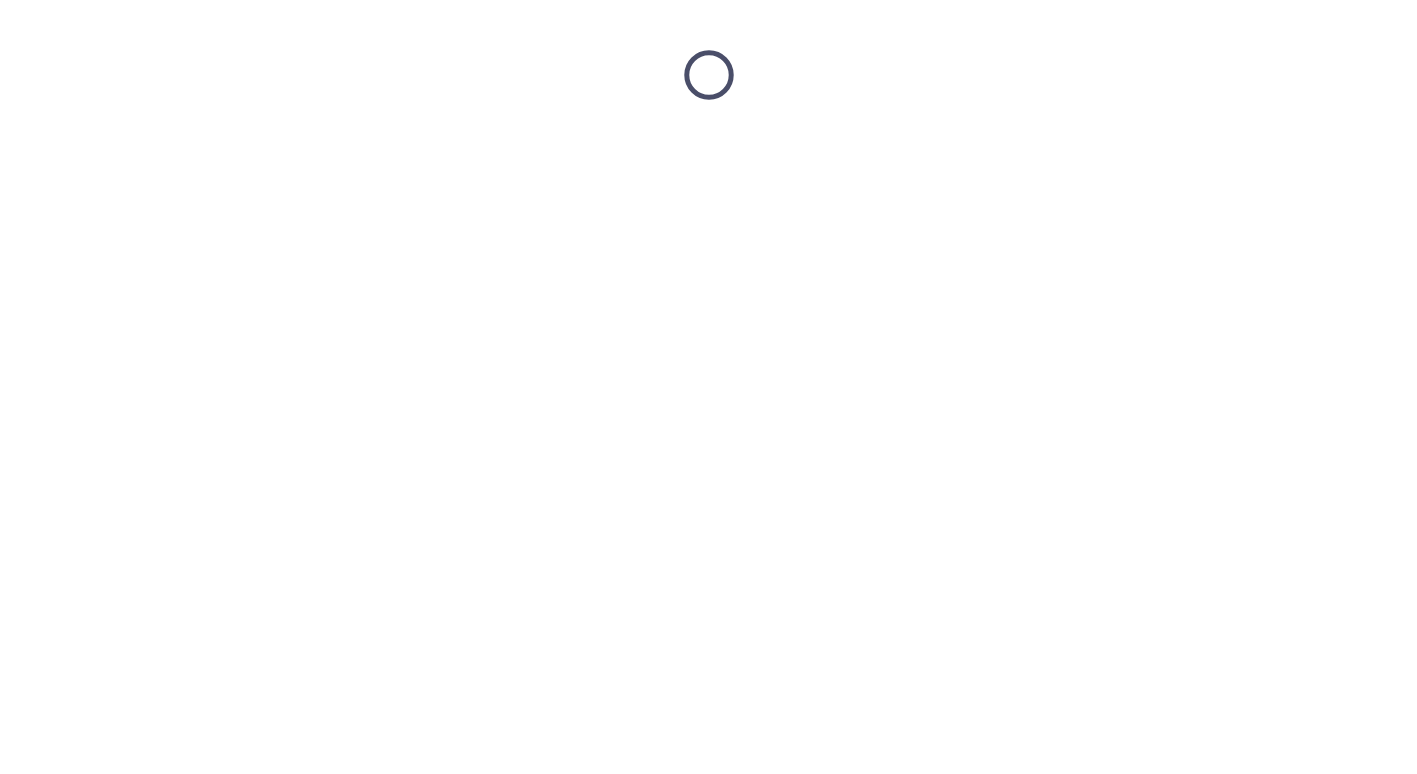 scroll, scrollTop: 0, scrollLeft: 0, axis: both 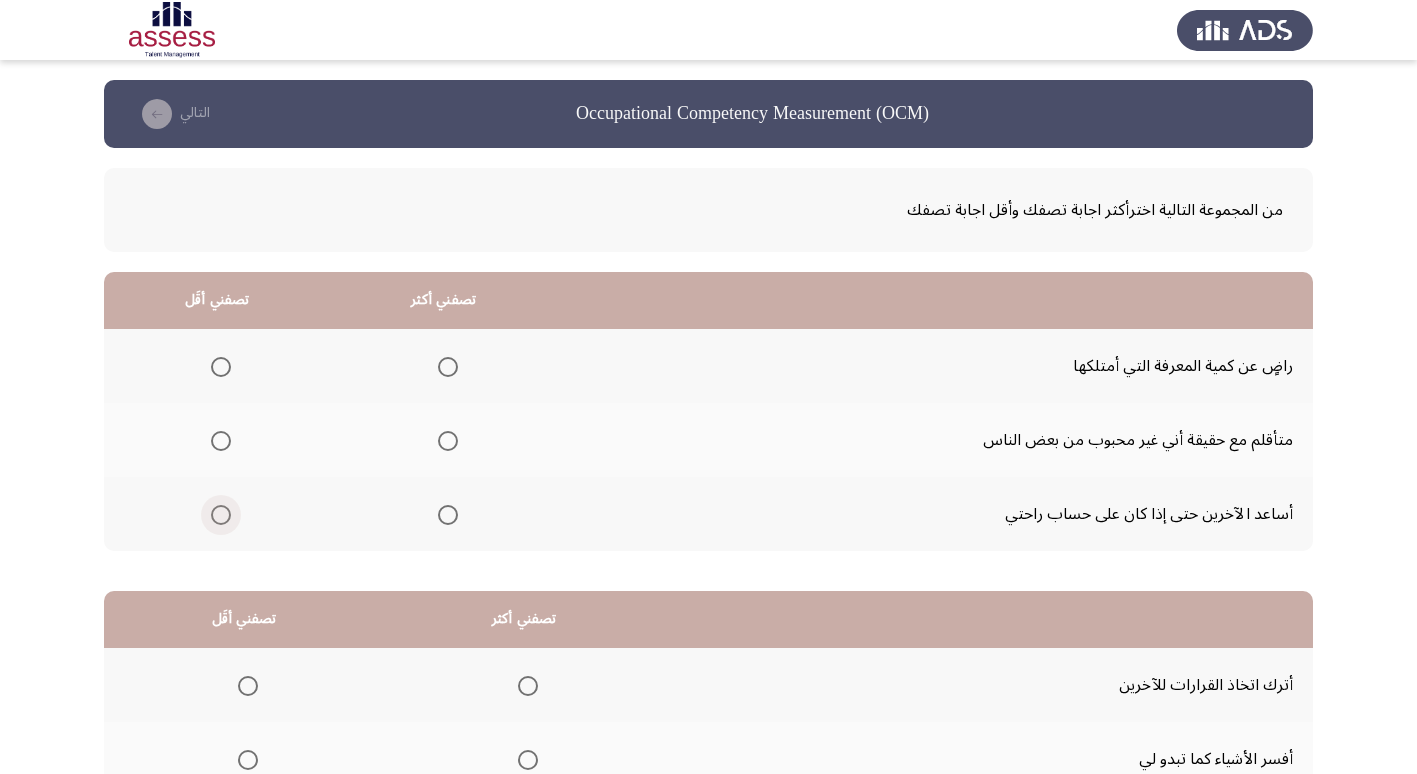 click at bounding box center [221, 515] 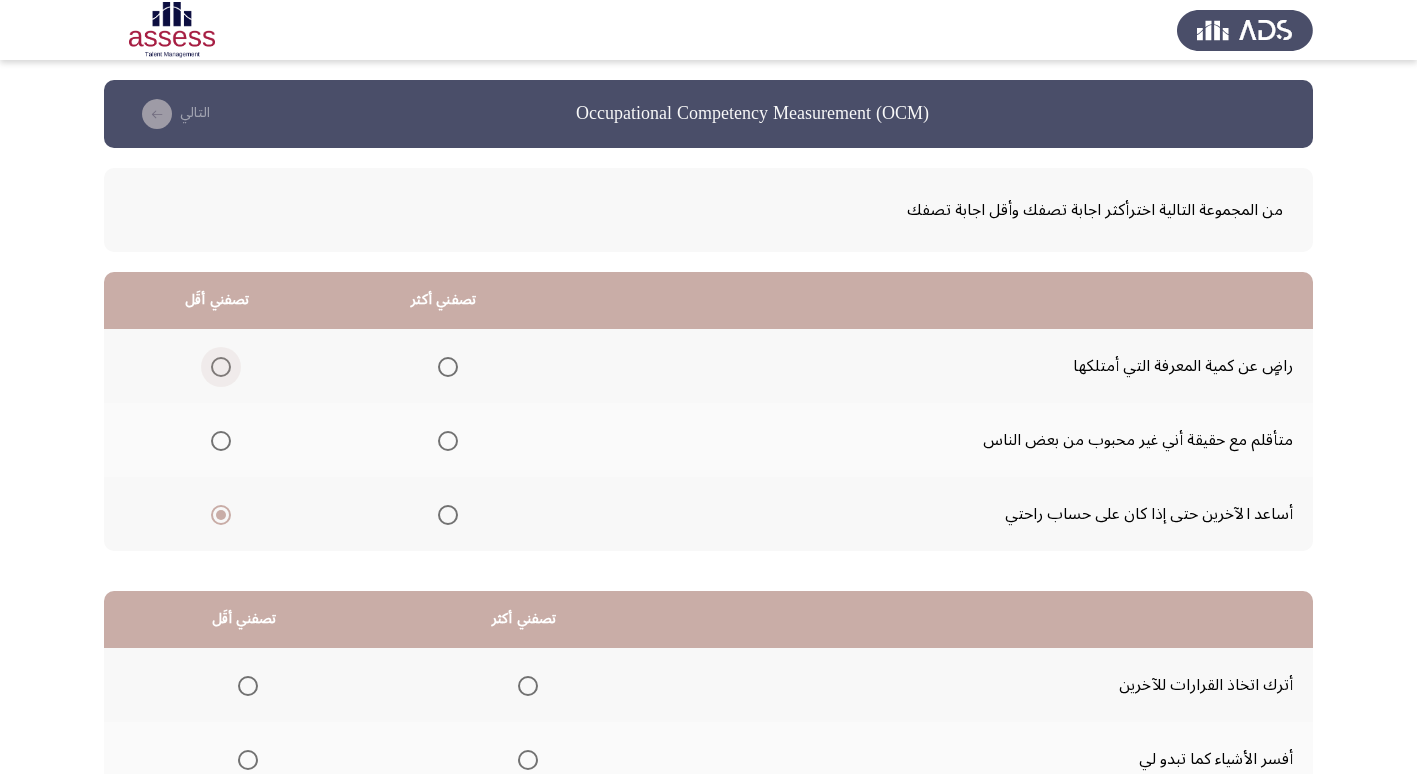 click at bounding box center (221, 367) 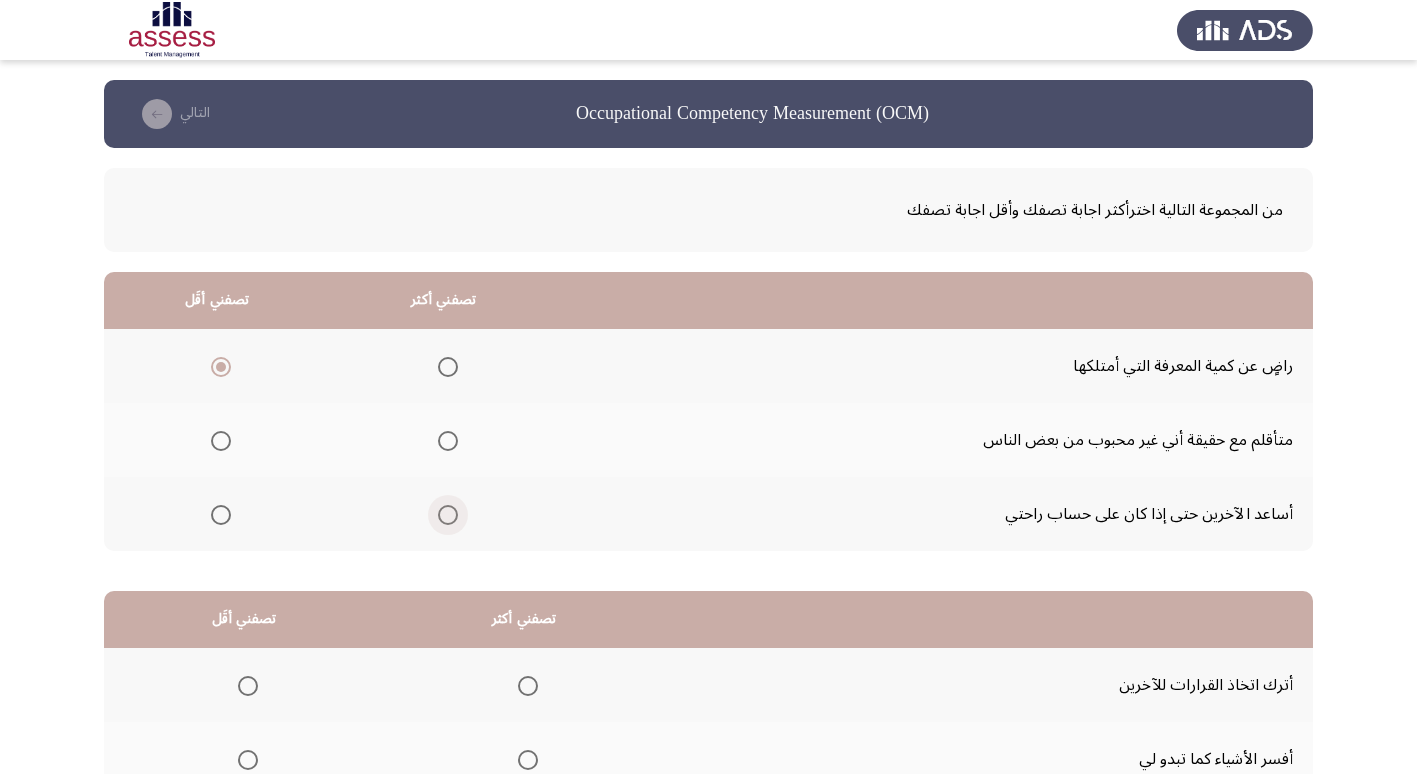 click at bounding box center (448, 515) 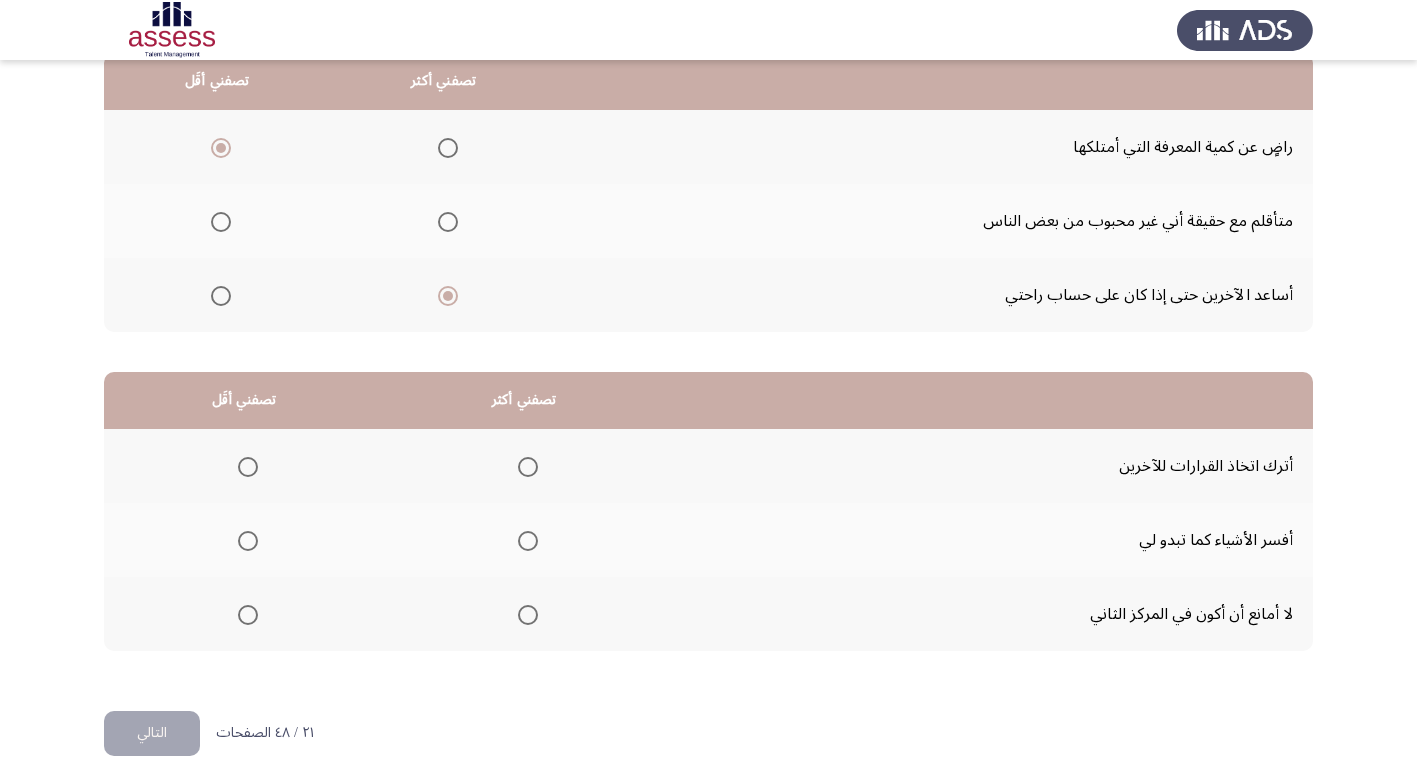 scroll, scrollTop: 236, scrollLeft: 0, axis: vertical 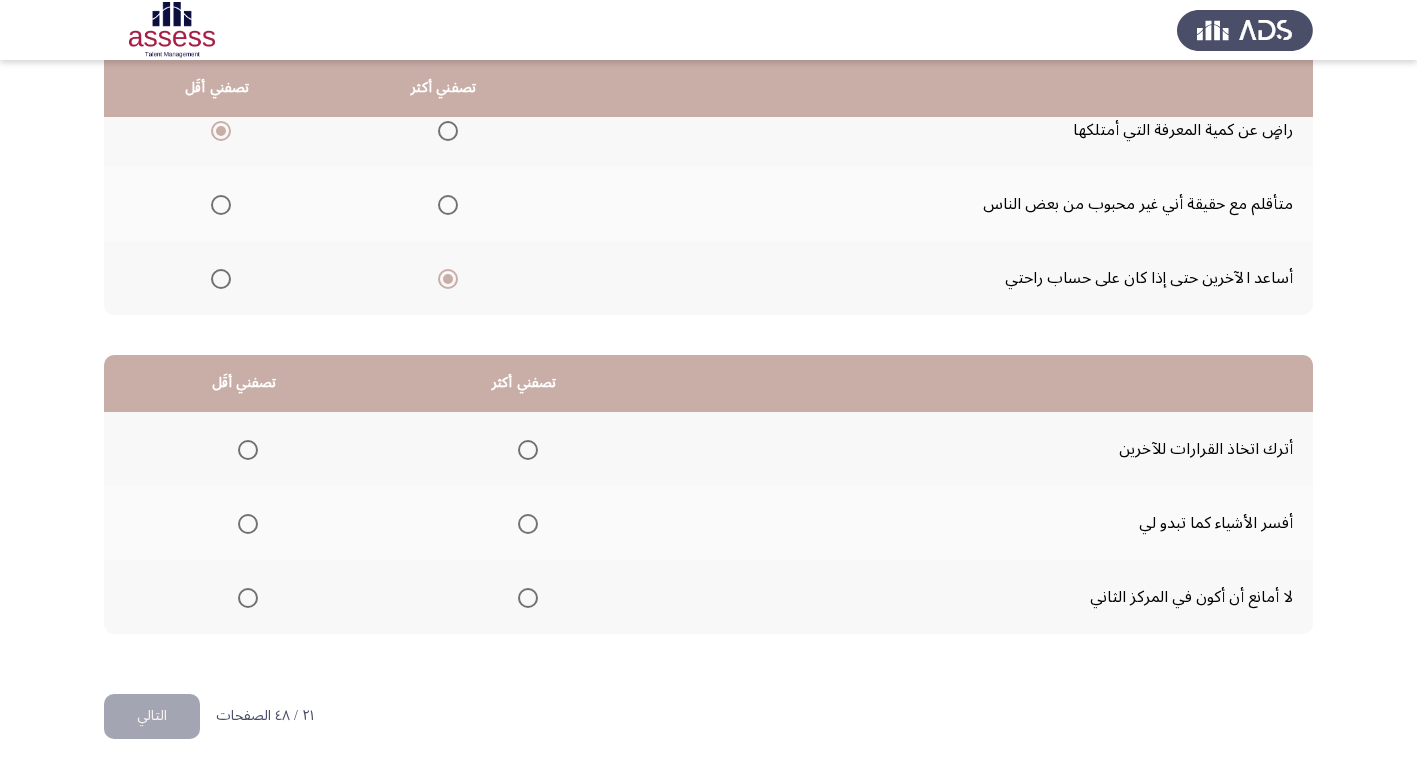 click at bounding box center (528, 524) 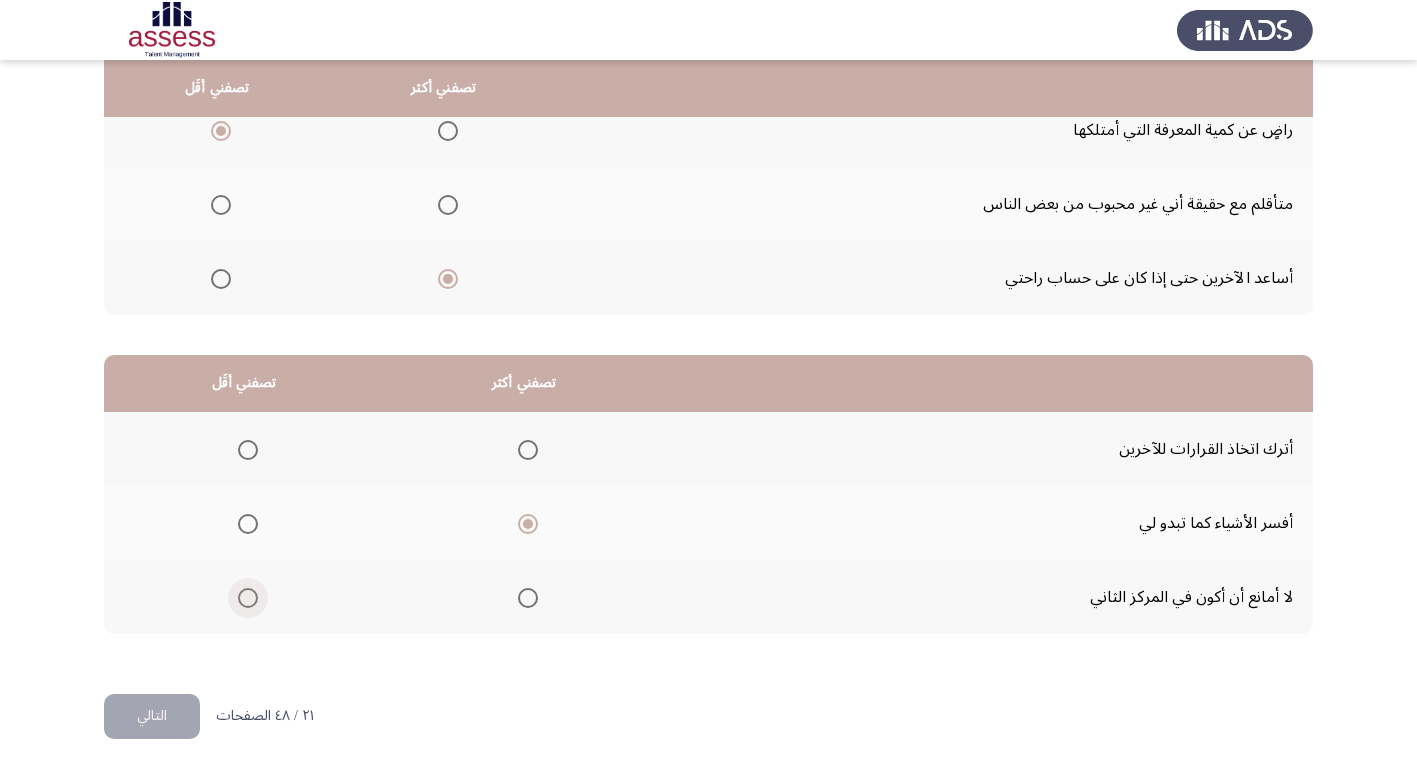 click at bounding box center [244, 598] 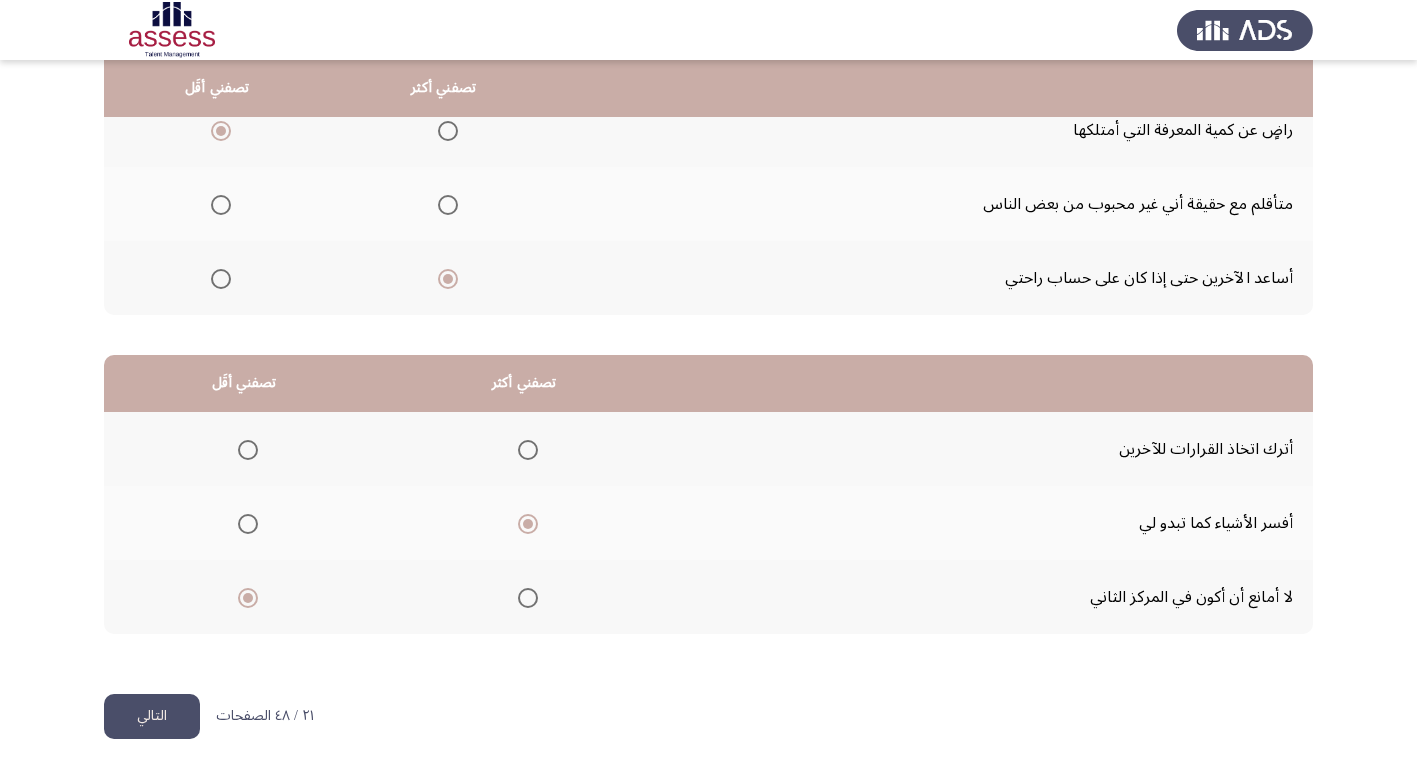 click on "التالي" 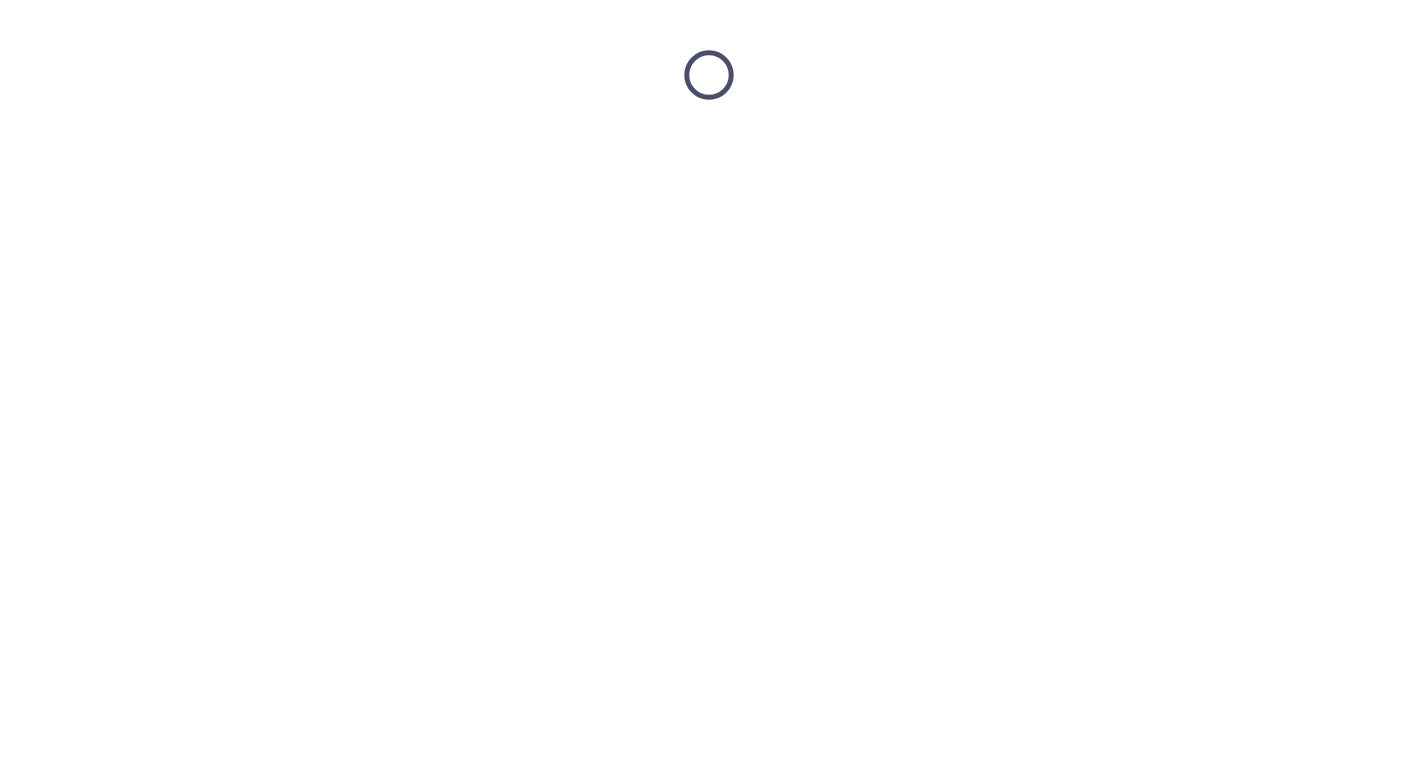 scroll, scrollTop: 0, scrollLeft: 0, axis: both 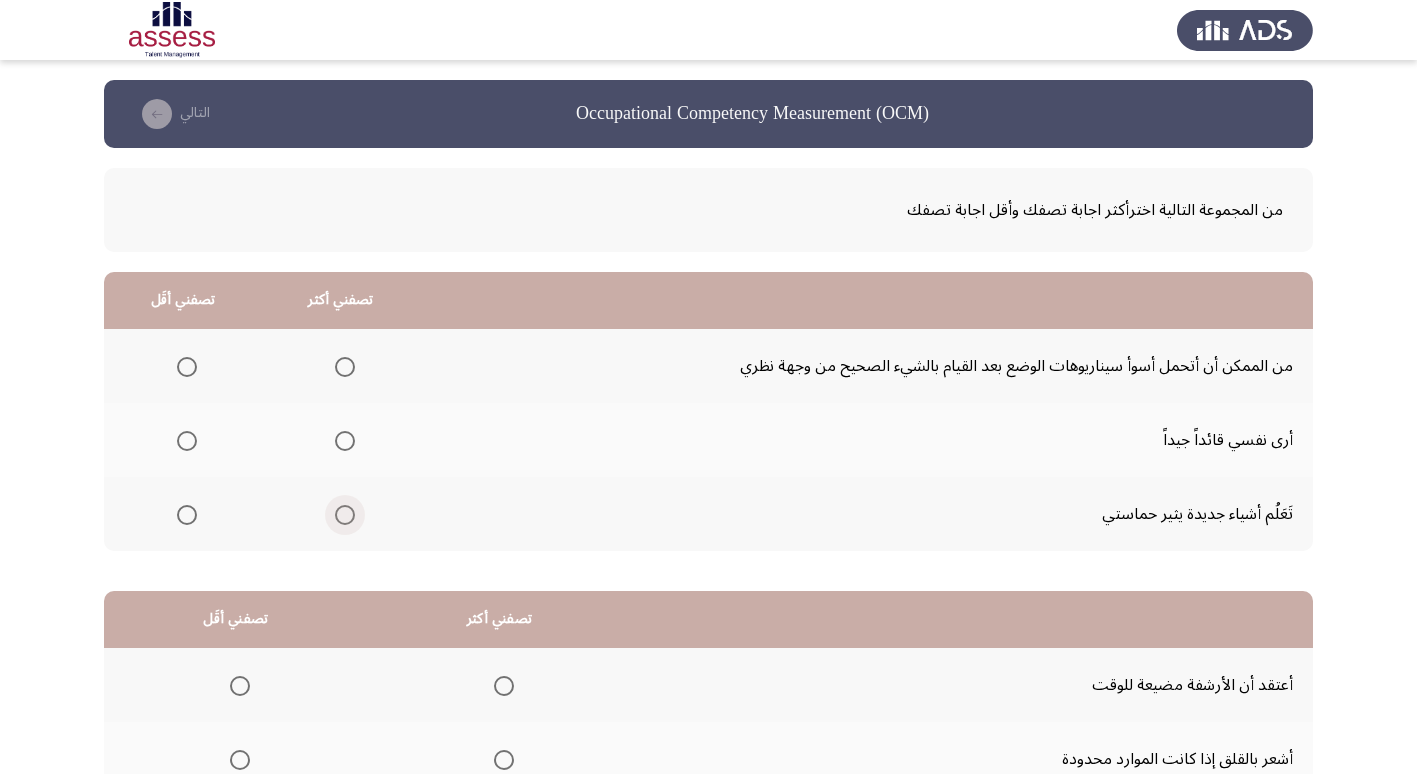 click at bounding box center [345, 515] 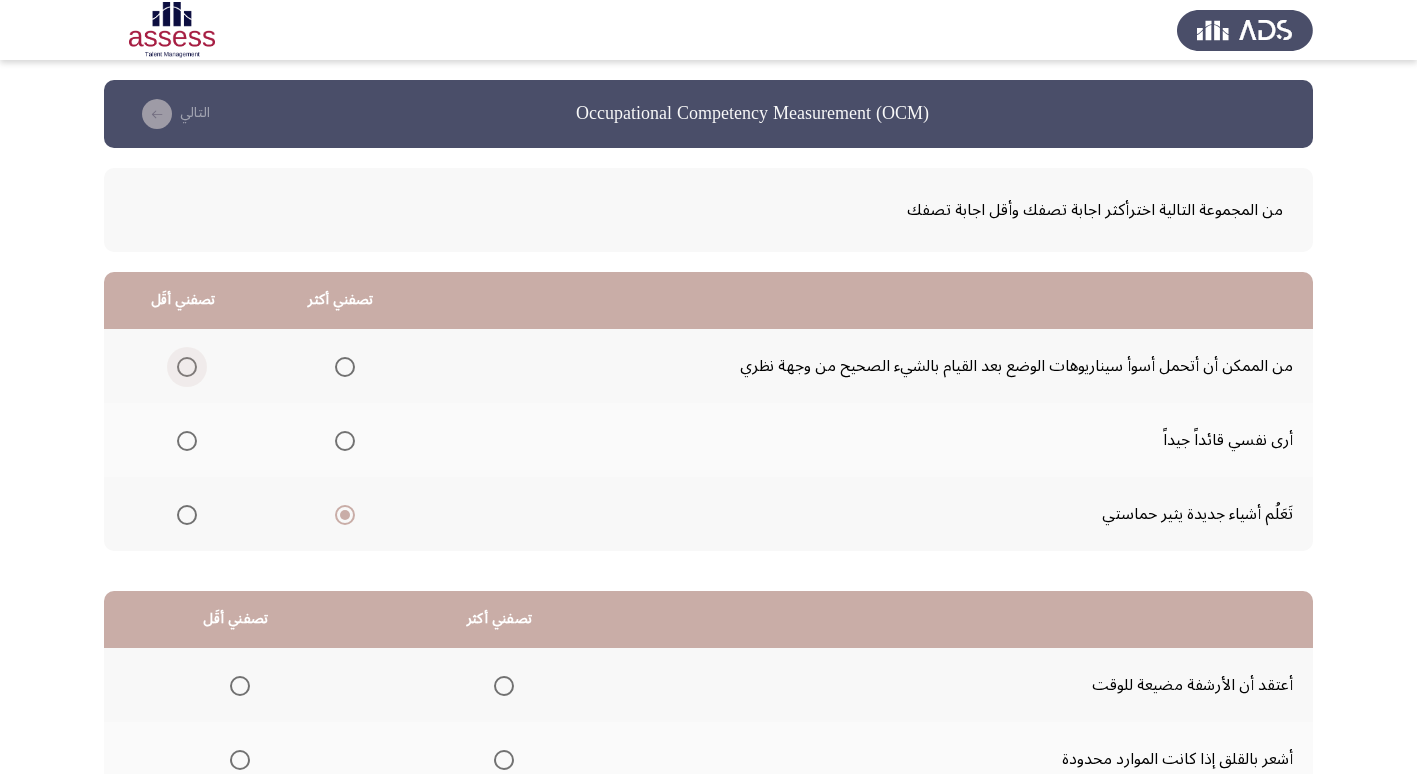 click at bounding box center [187, 367] 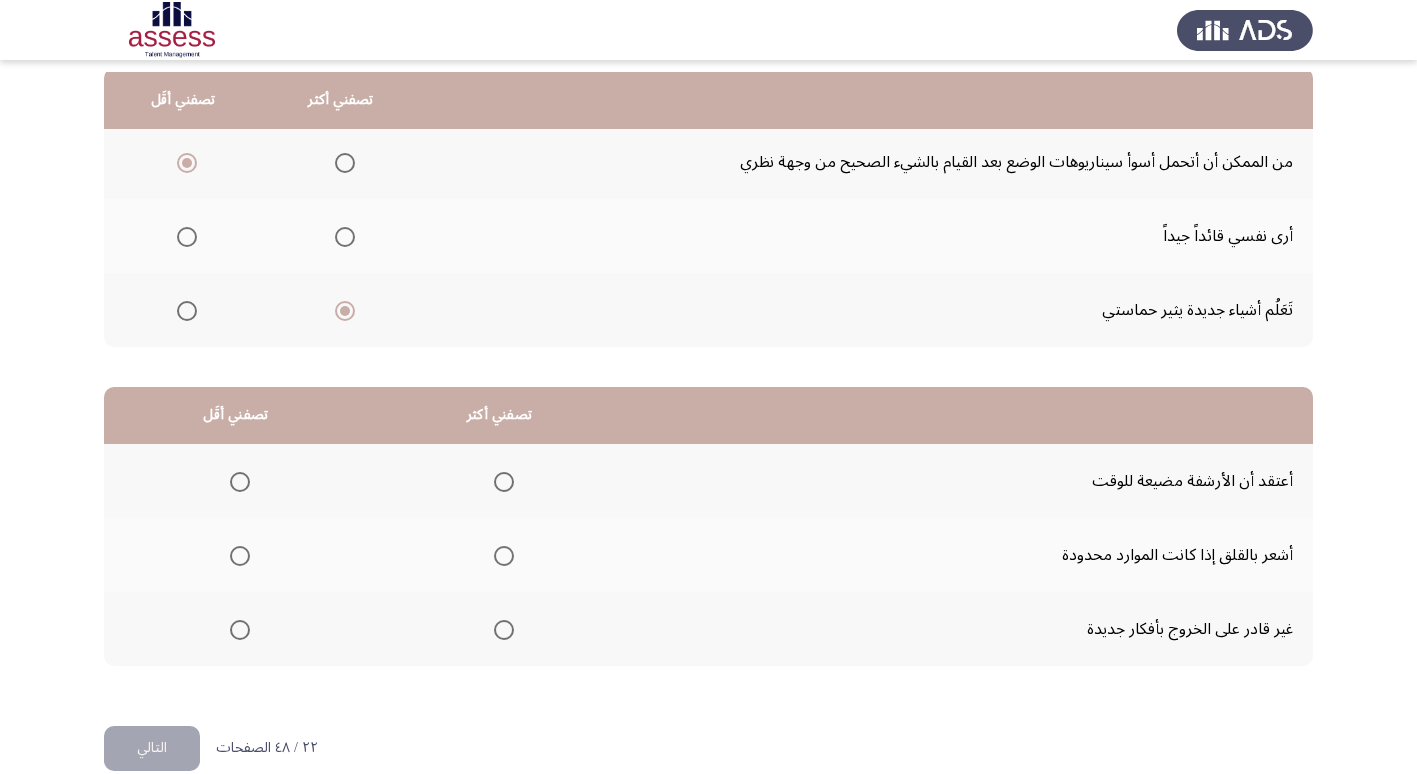 scroll, scrollTop: 236, scrollLeft: 0, axis: vertical 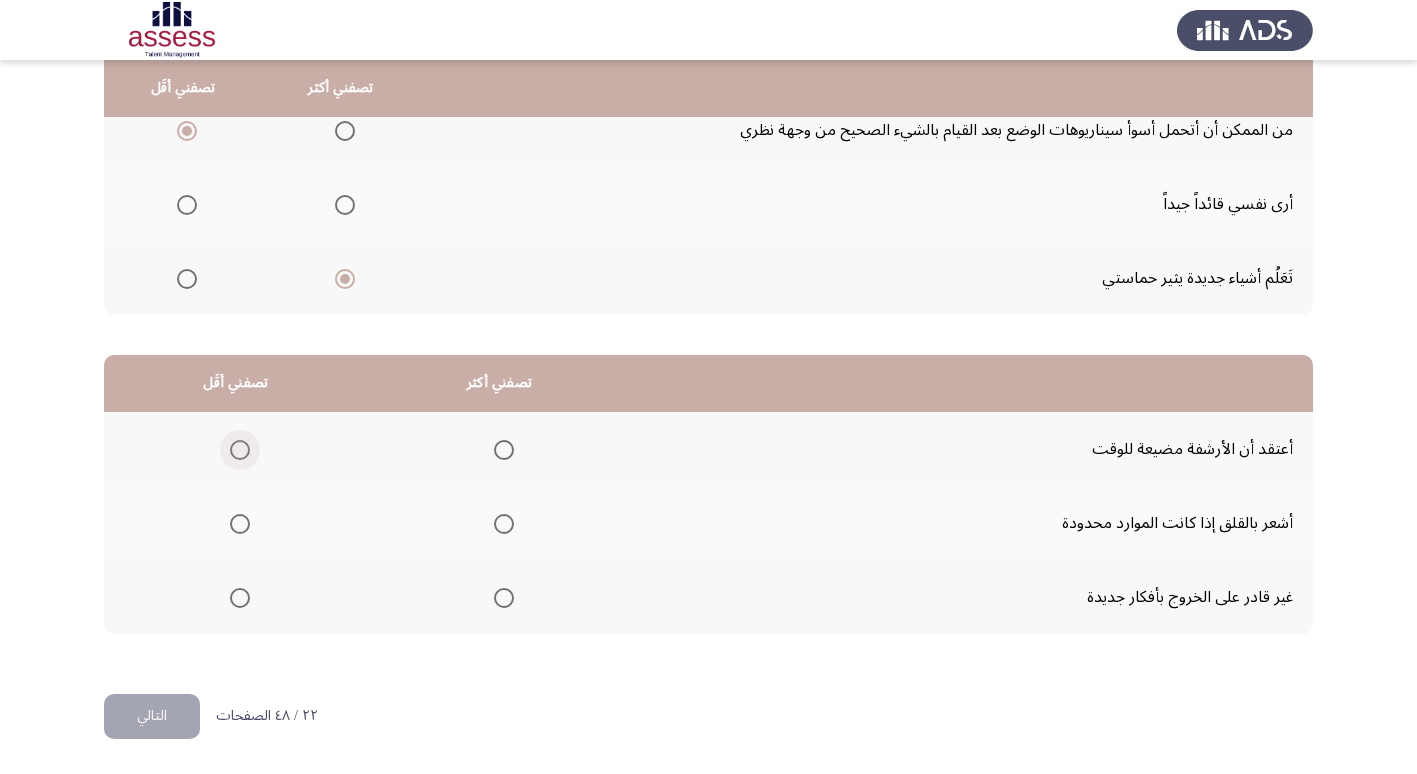 click at bounding box center (240, 450) 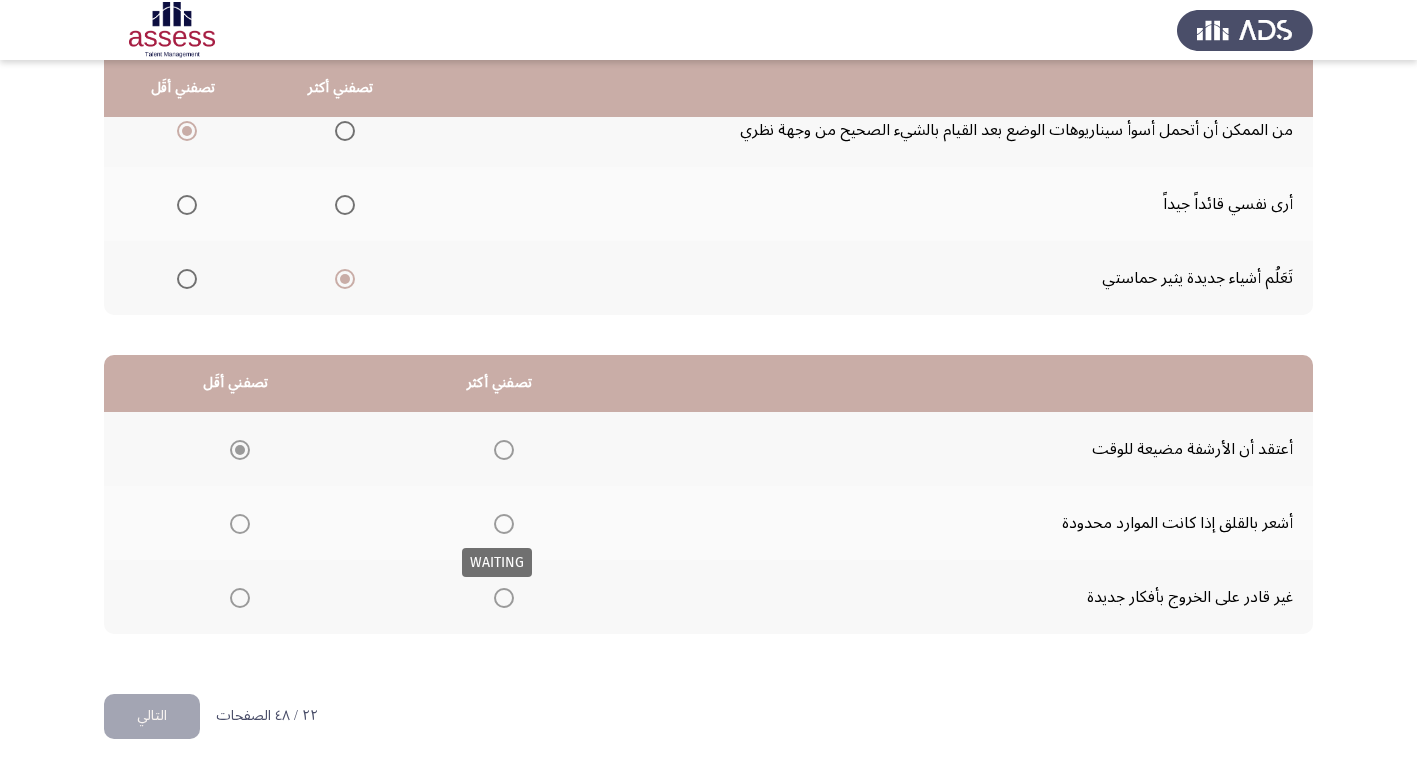 click at bounding box center (504, 524) 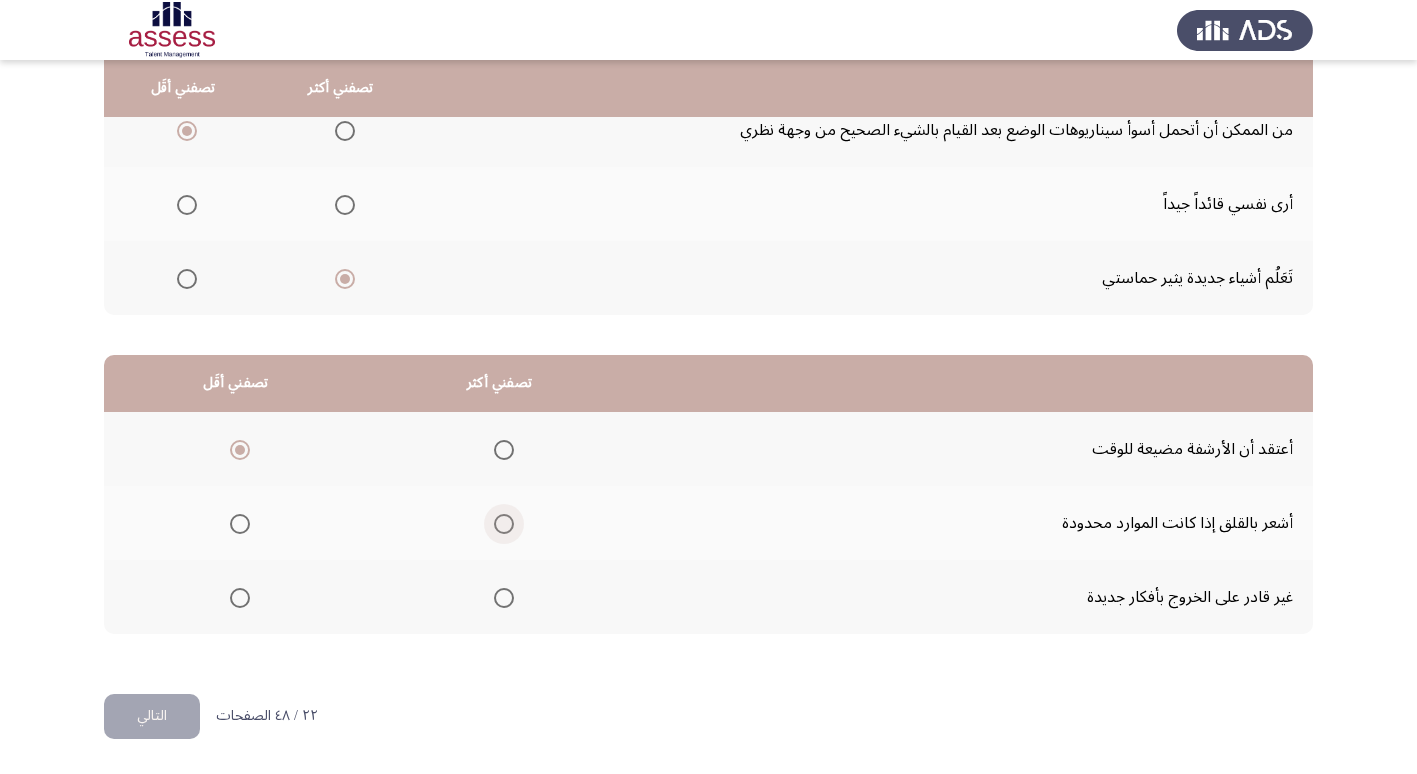 click at bounding box center [504, 524] 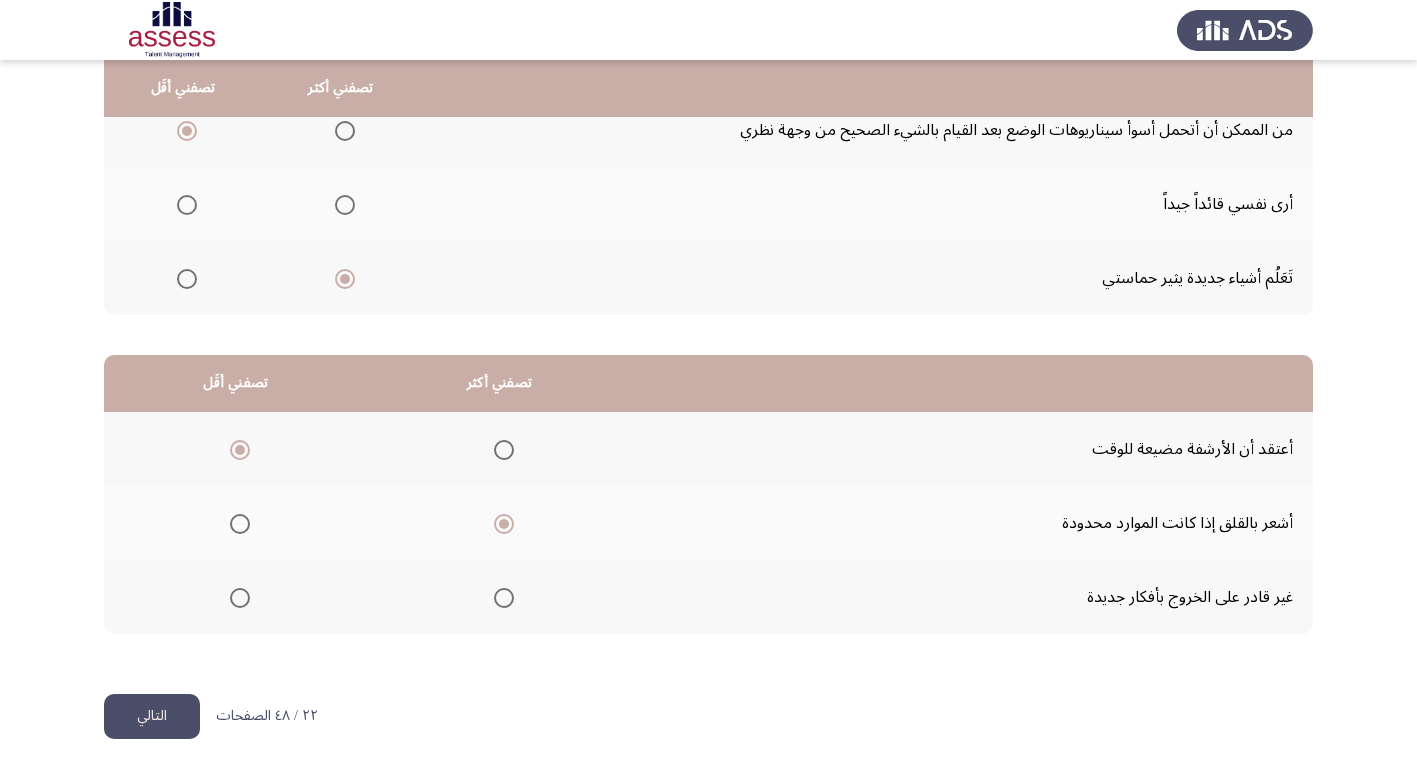 click on "التالي" 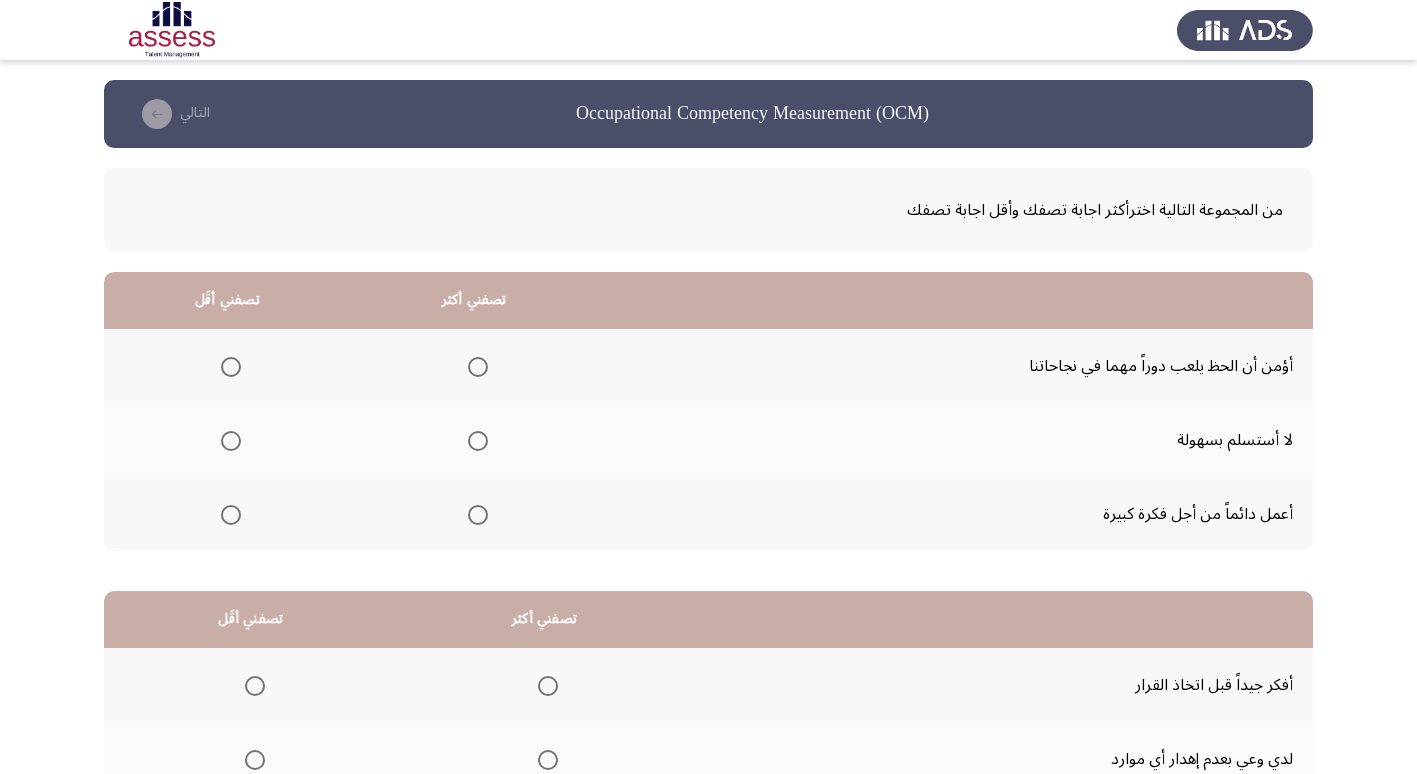 click at bounding box center (478, 515) 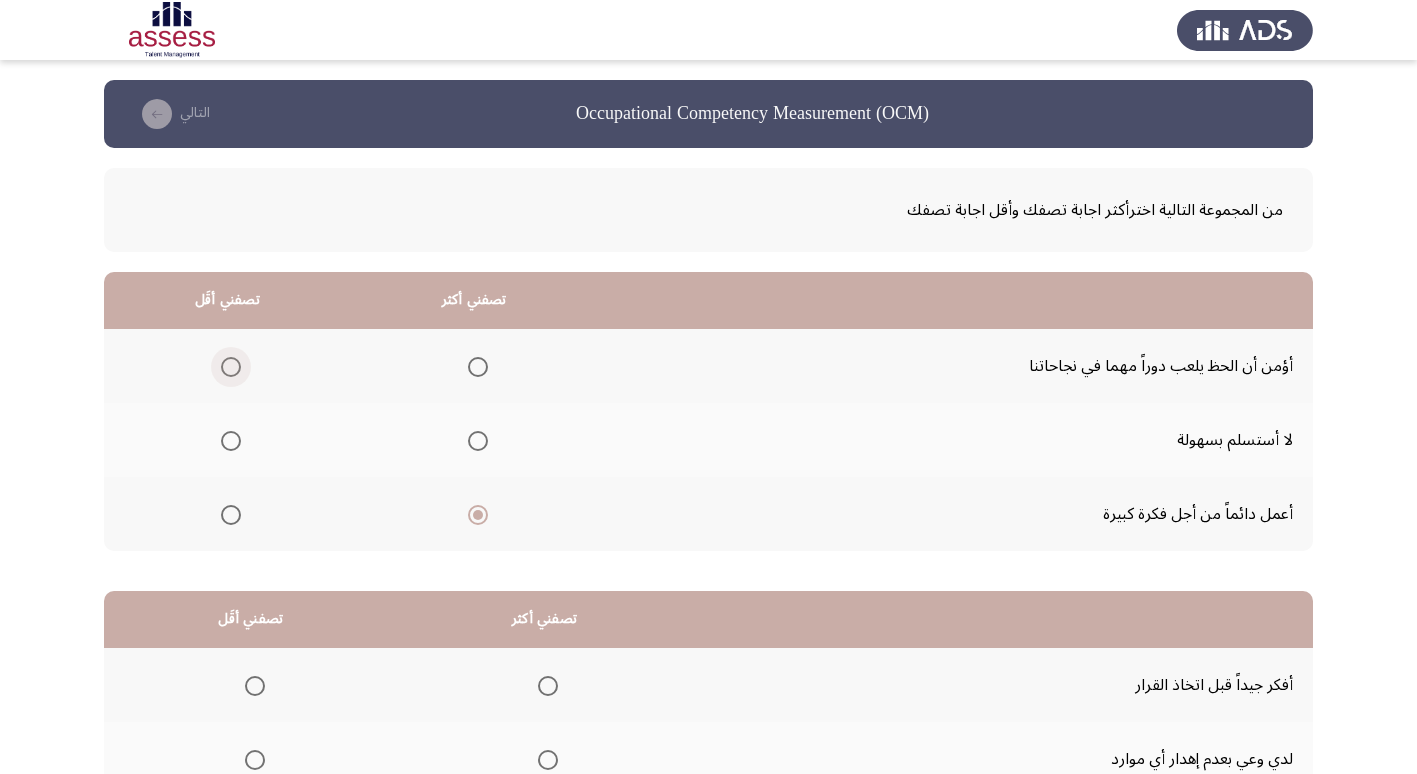 click at bounding box center [231, 367] 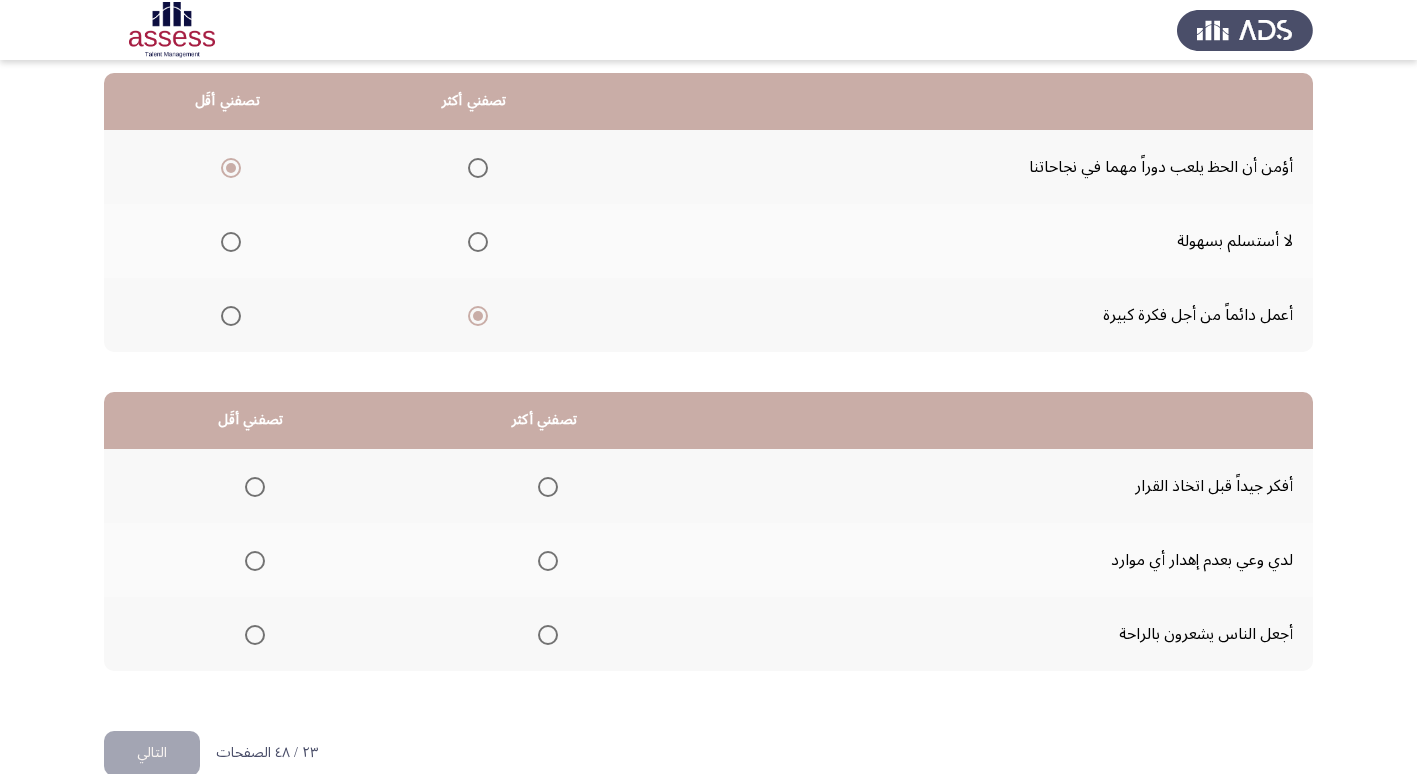 scroll, scrollTop: 200, scrollLeft: 0, axis: vertical 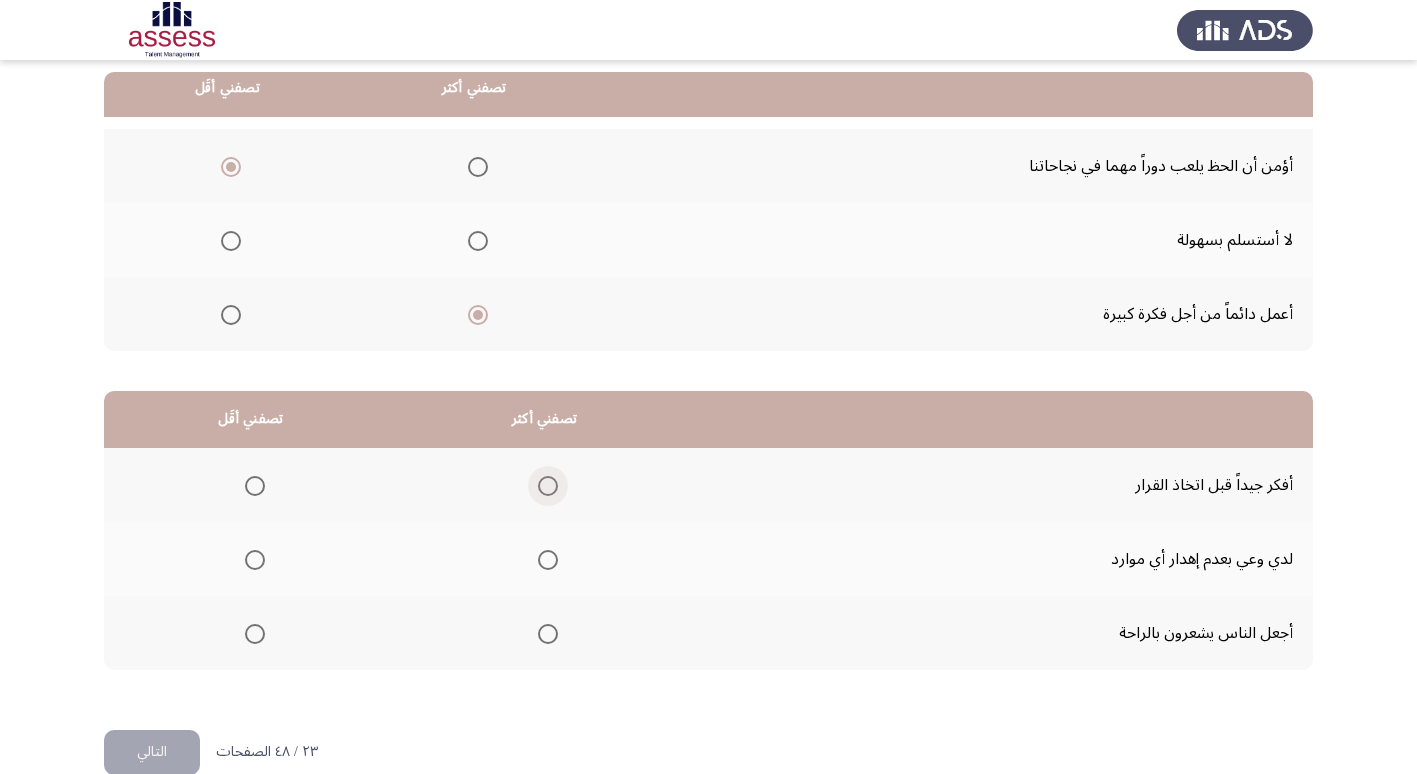 click at bounding box center (548, 486) 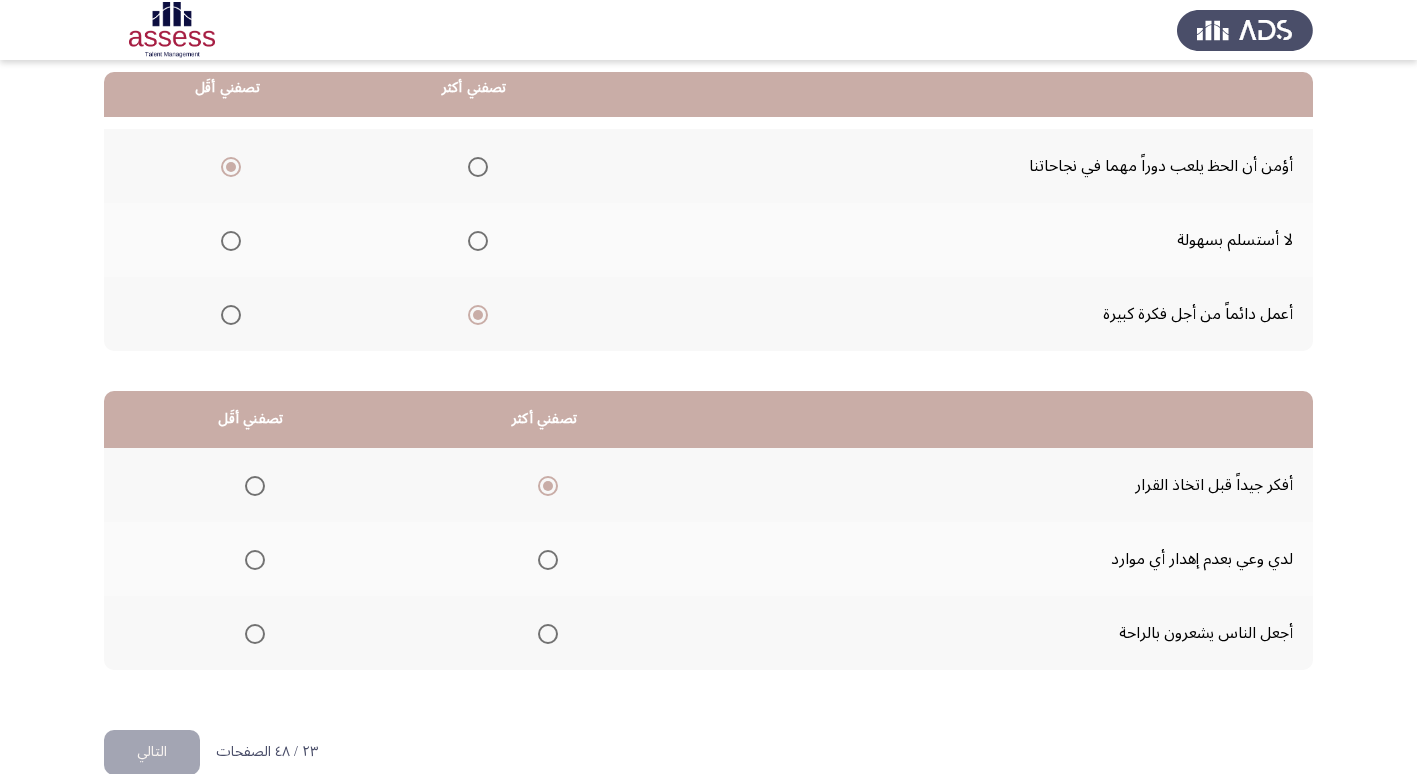 click at bounding box center (255, 560) 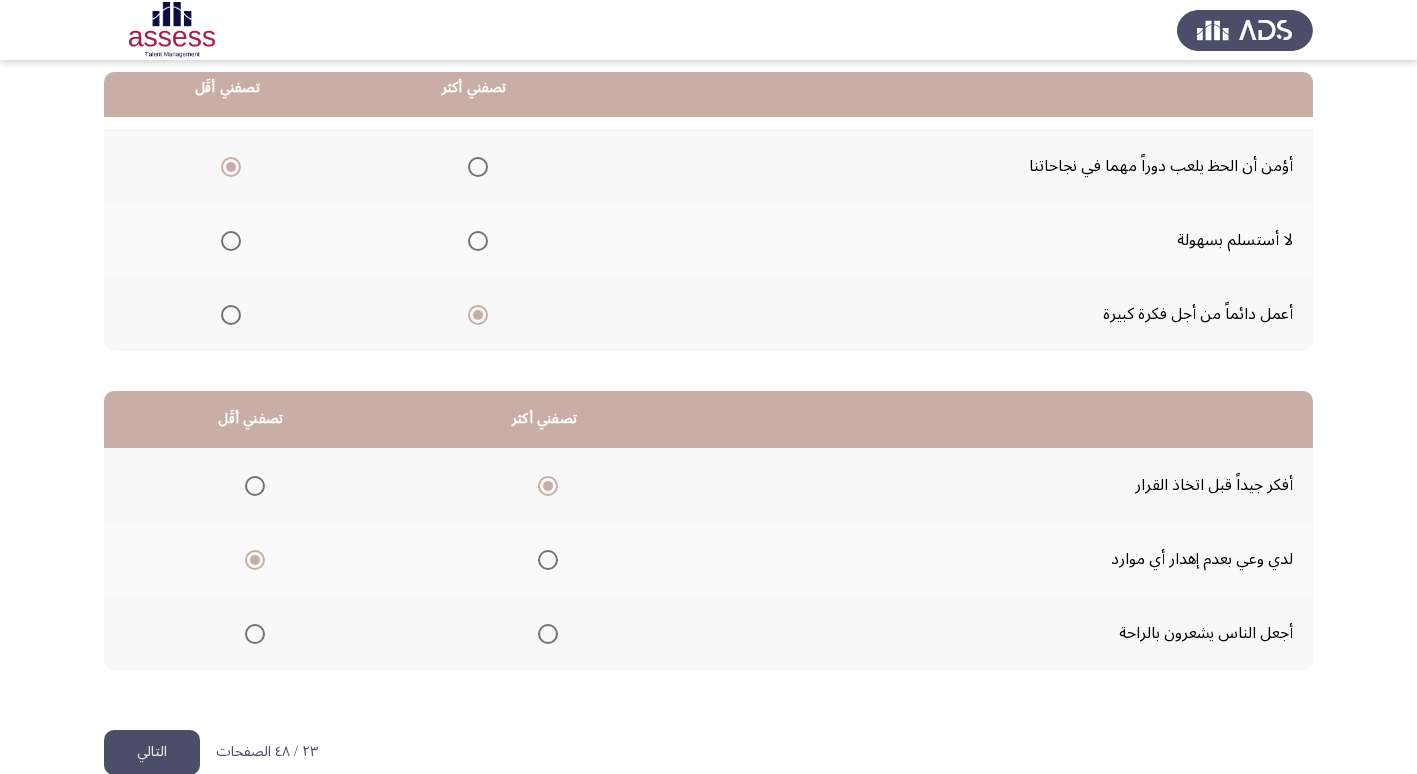 click on "التالي" 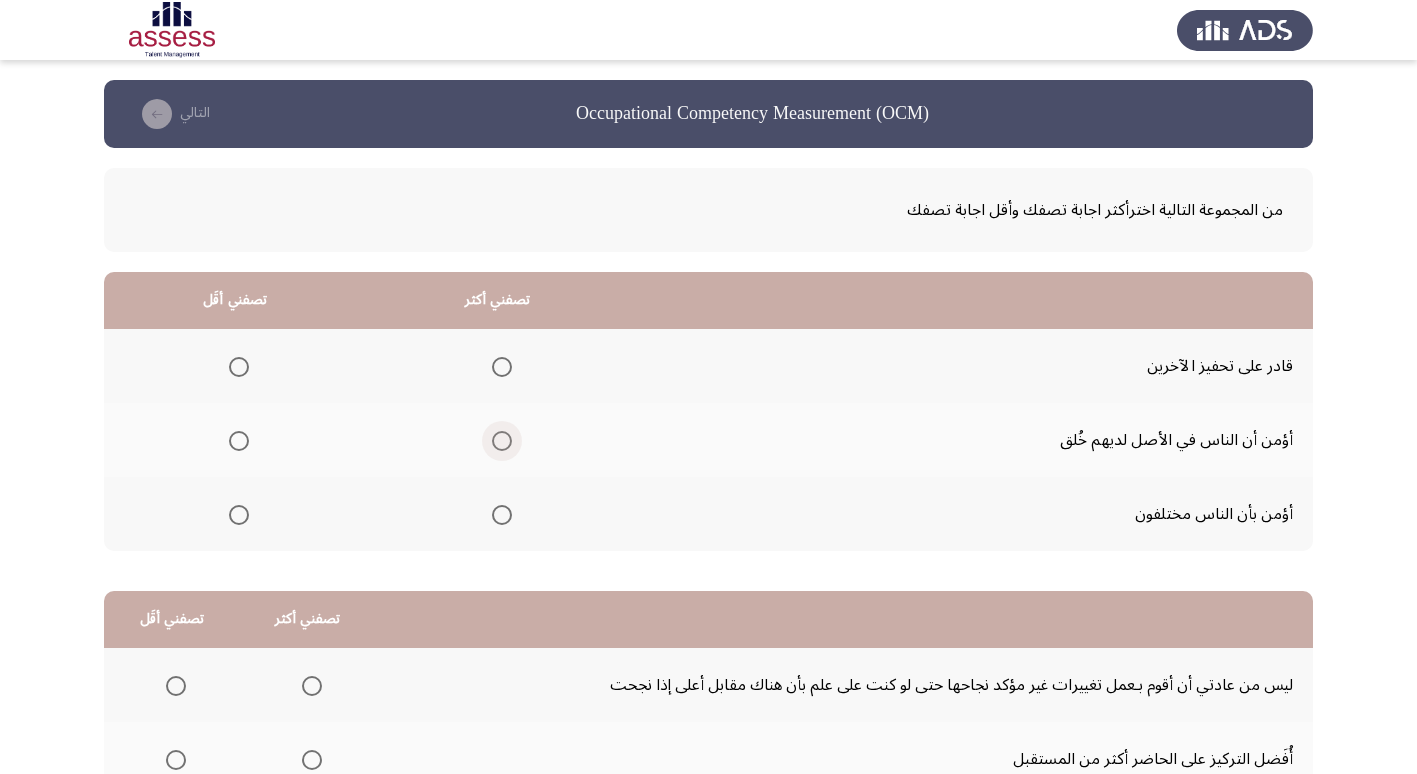 click at bounding box center [502, 441] 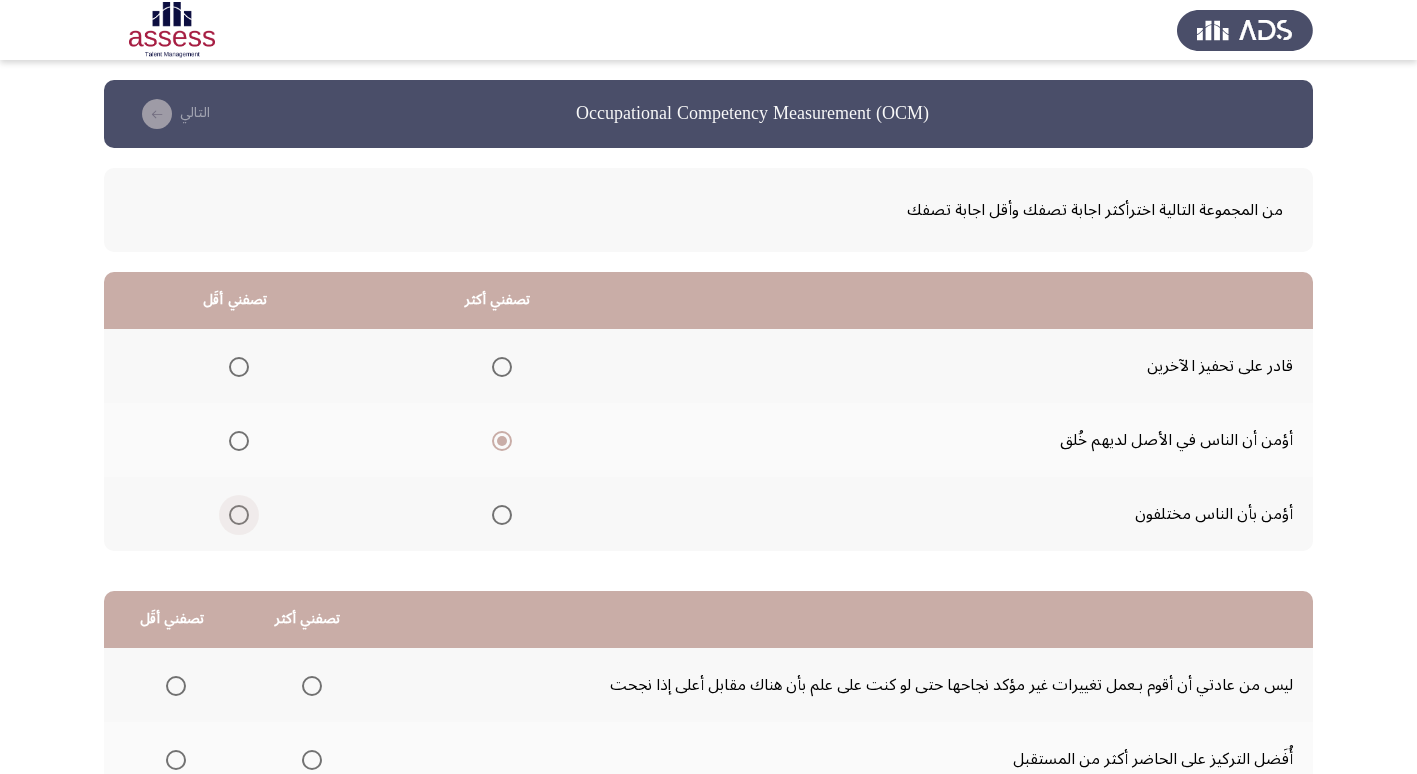 click at bounding box center (239, 515) 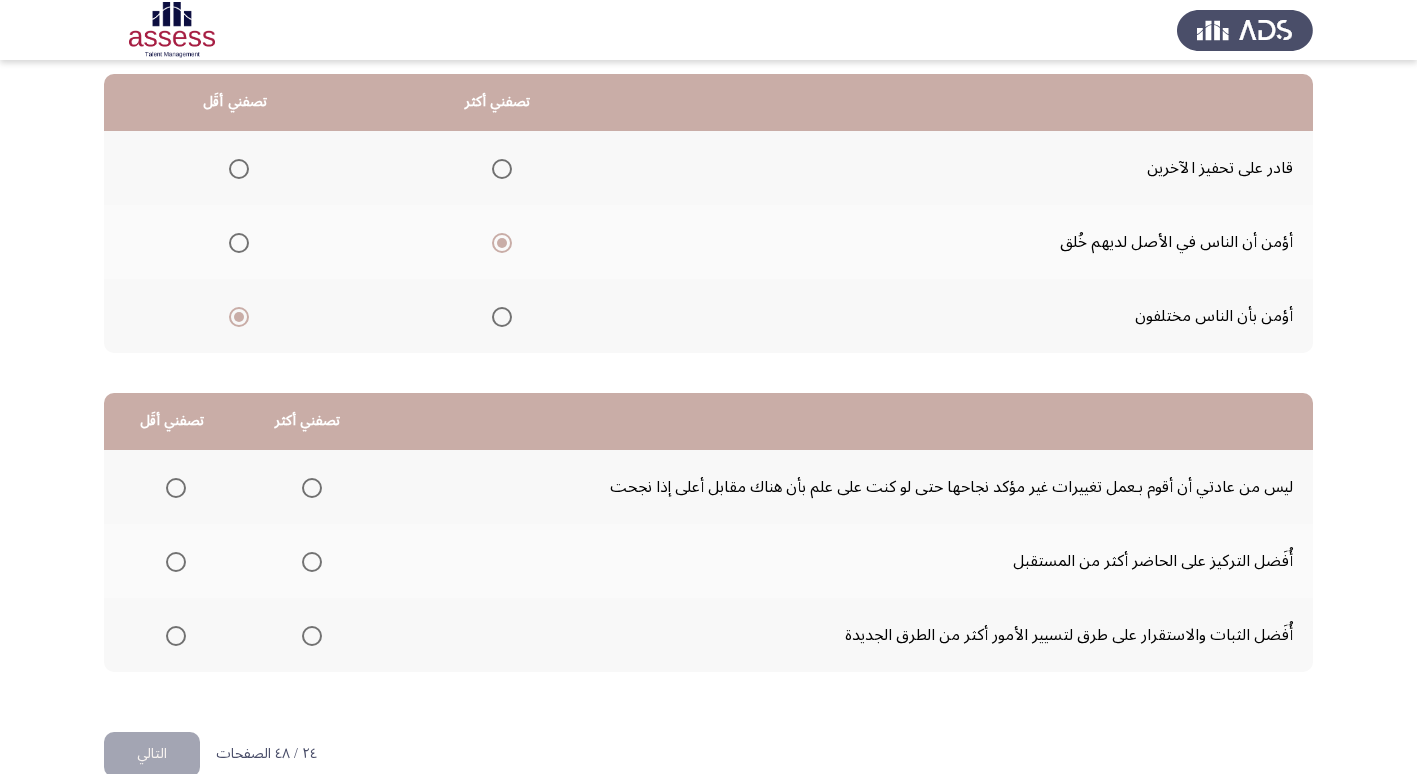 scroll, scrollTop: 200, scrollLeft: 0, axis: vertical 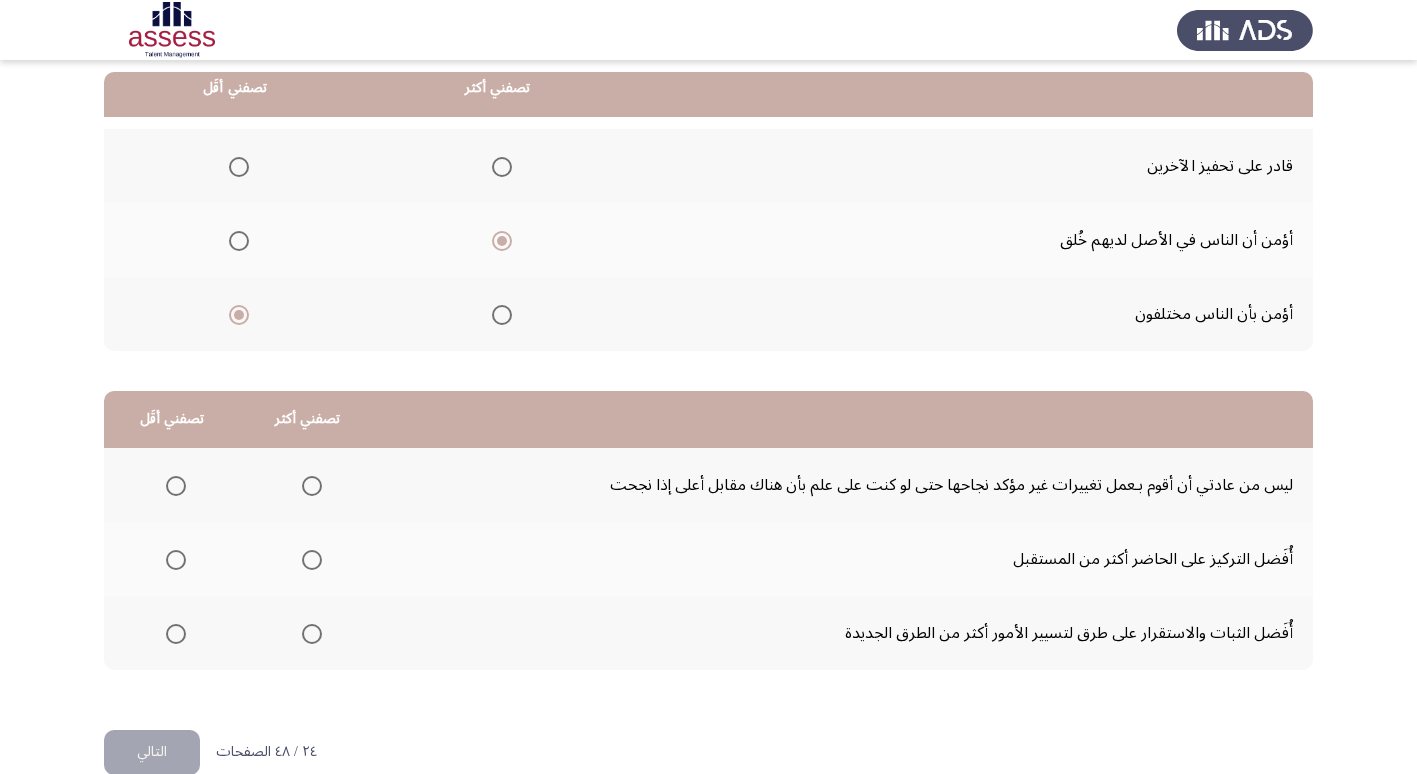 click at bounding box center [312, 560] 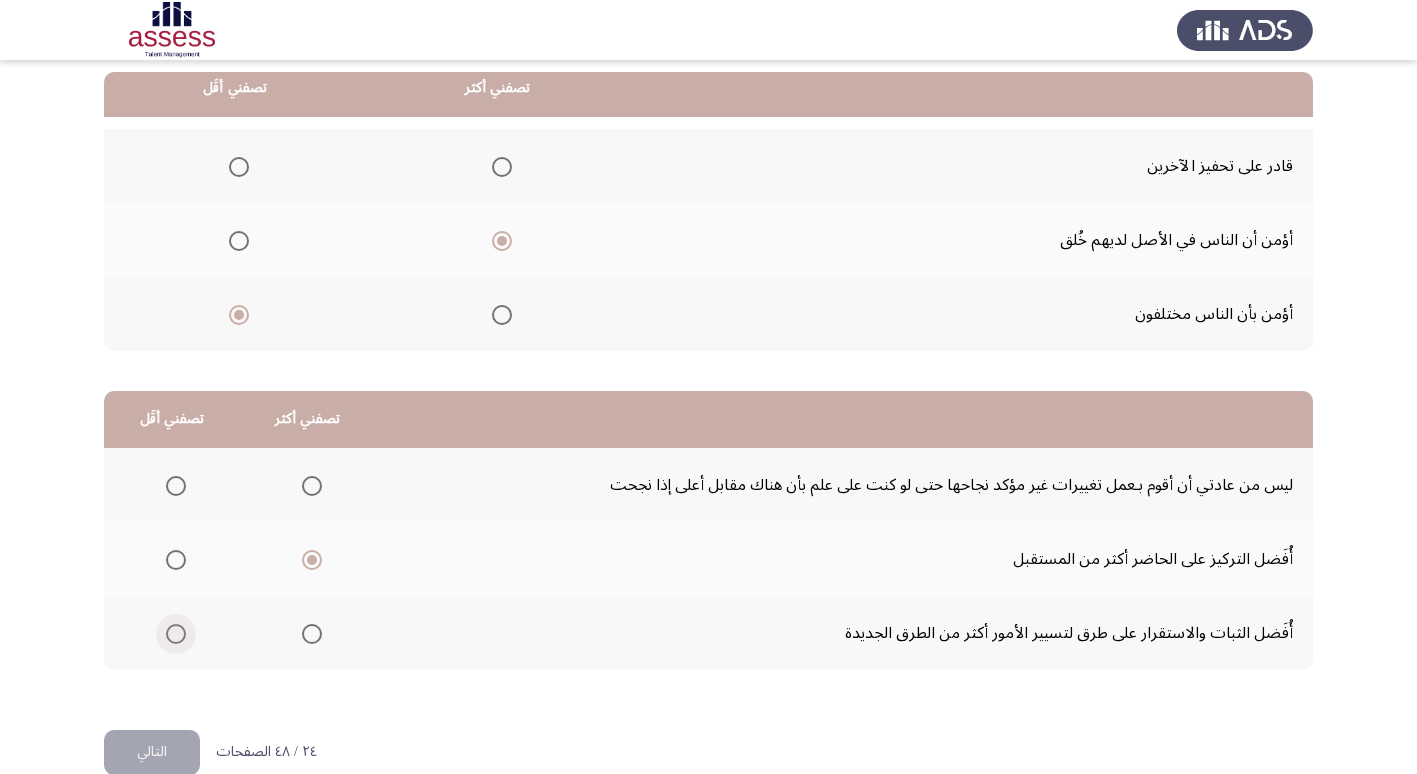 click at bounding box center [172, 634] 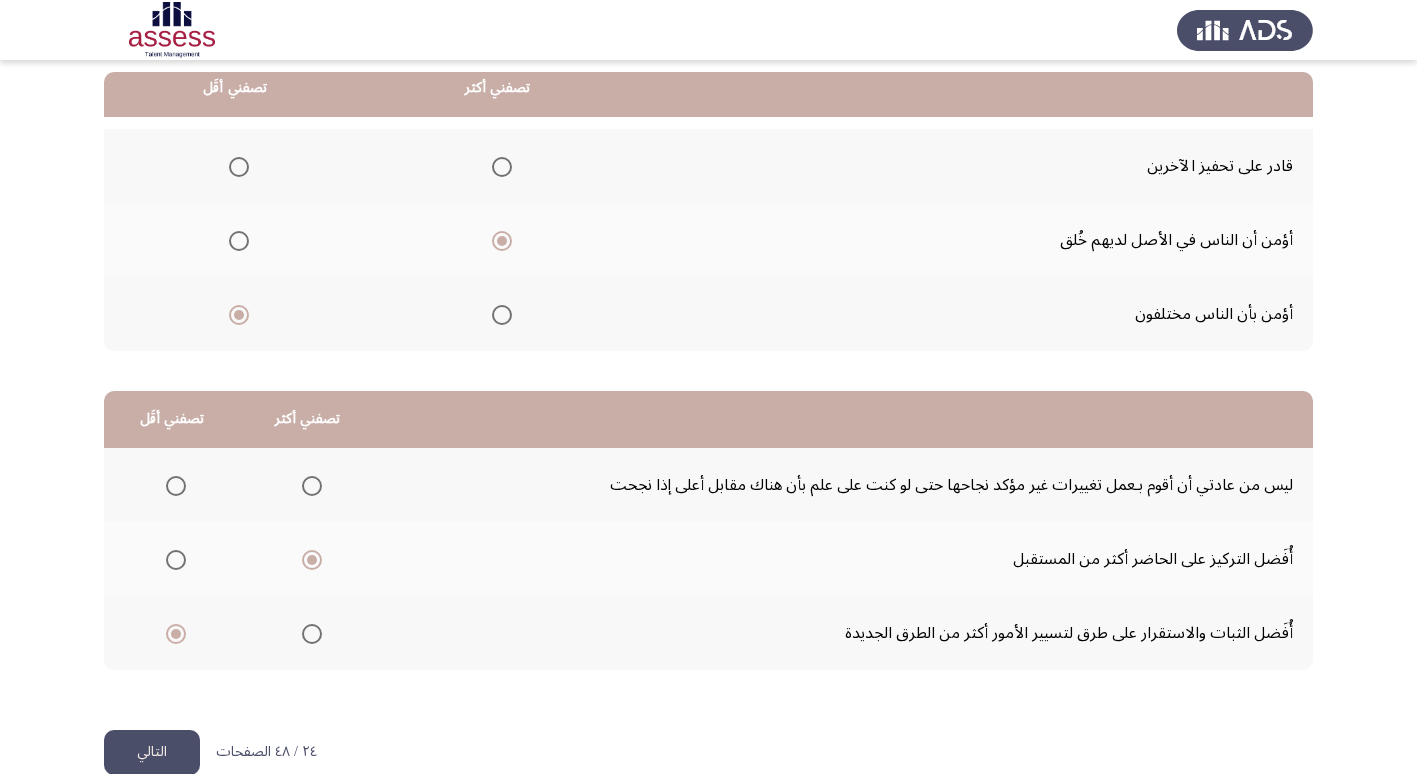 click on "التالي" 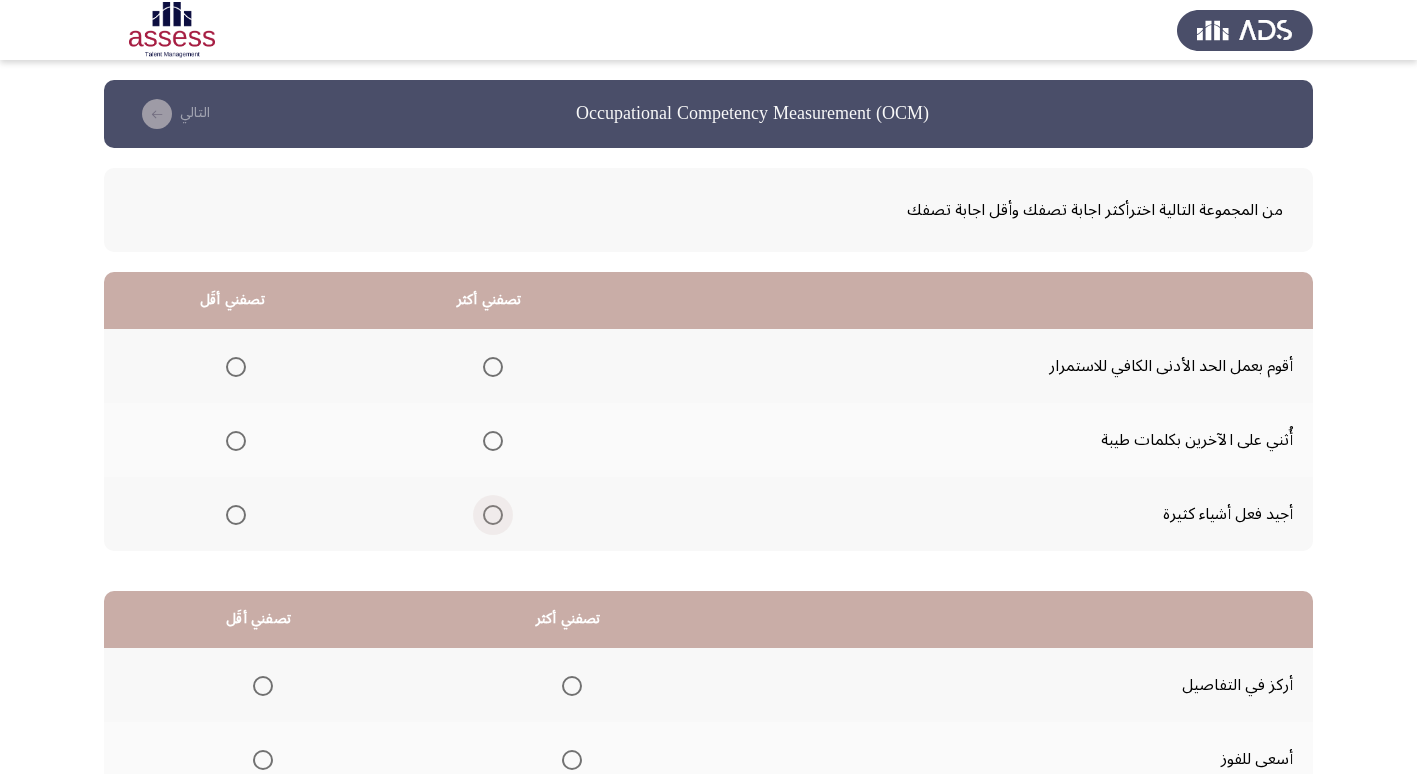 click at bounding box center [493, 515] 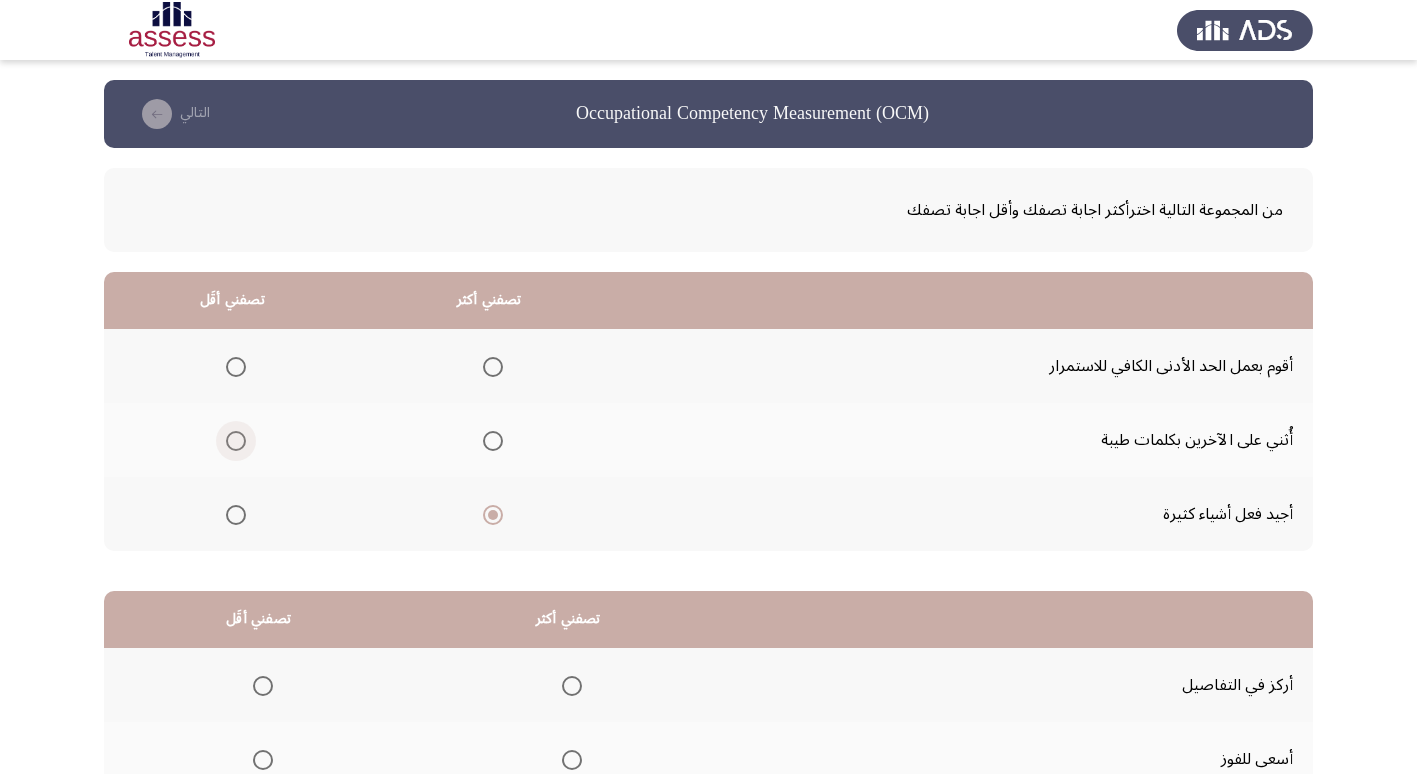 click at bounding box center [236, 441] 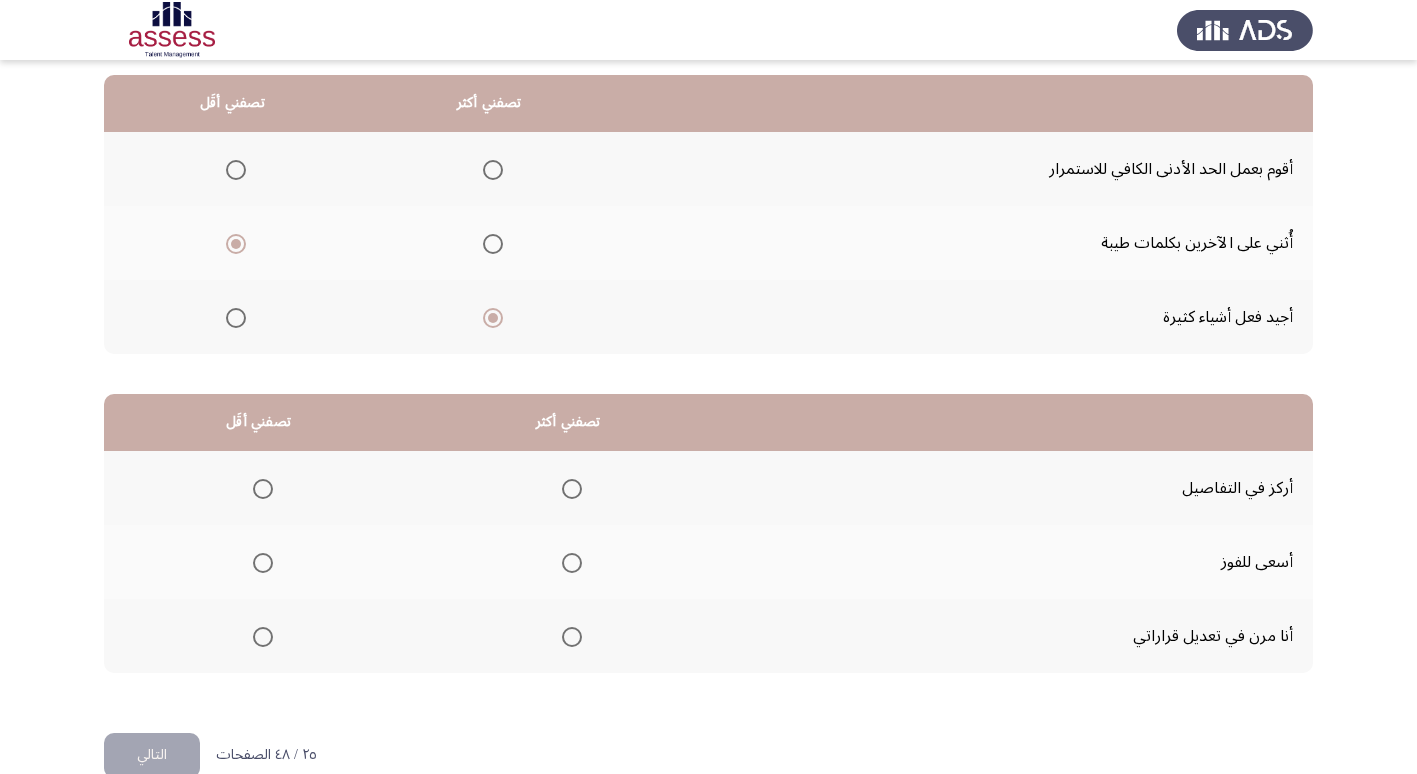 scroll, scrollTop: 236, scrollLeft: 0, axis: vertical 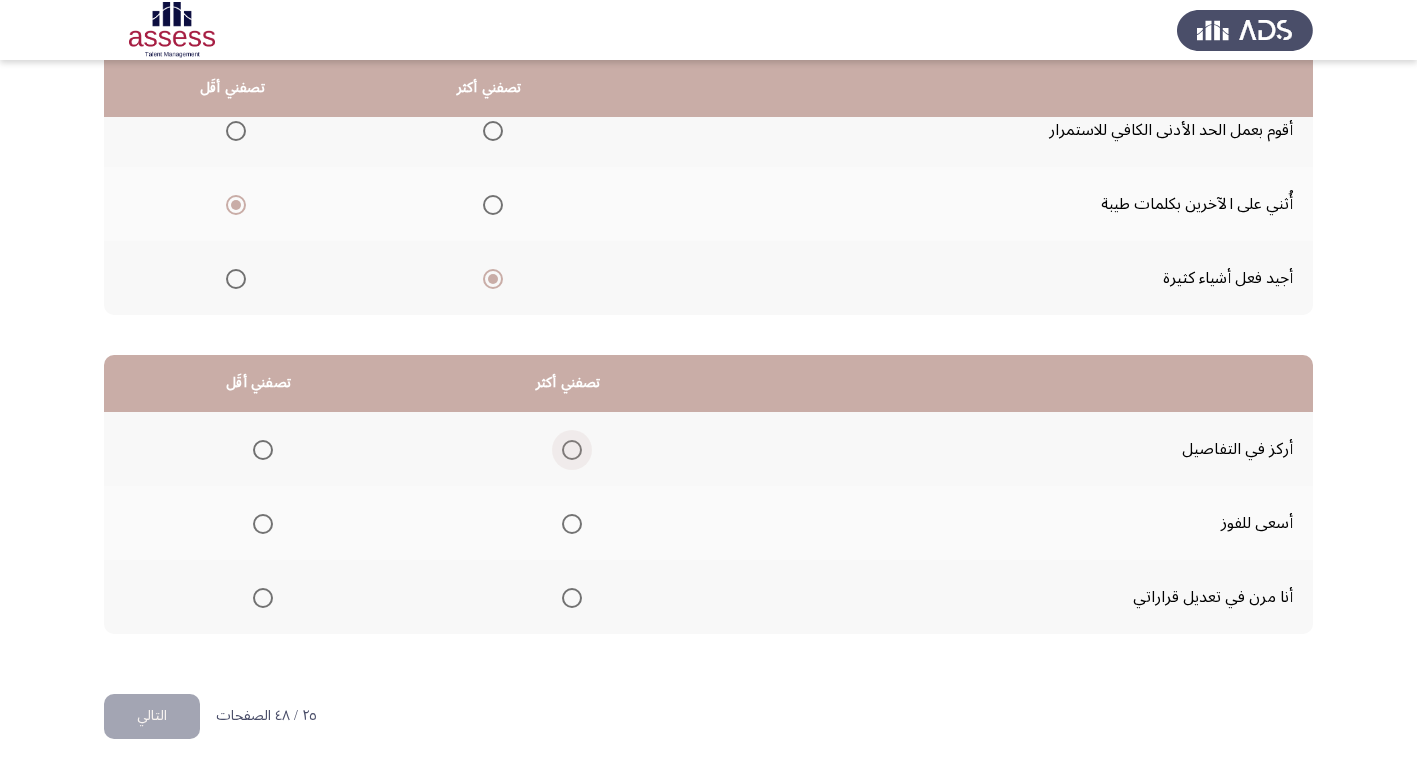 click at bounding box center (572, 450) 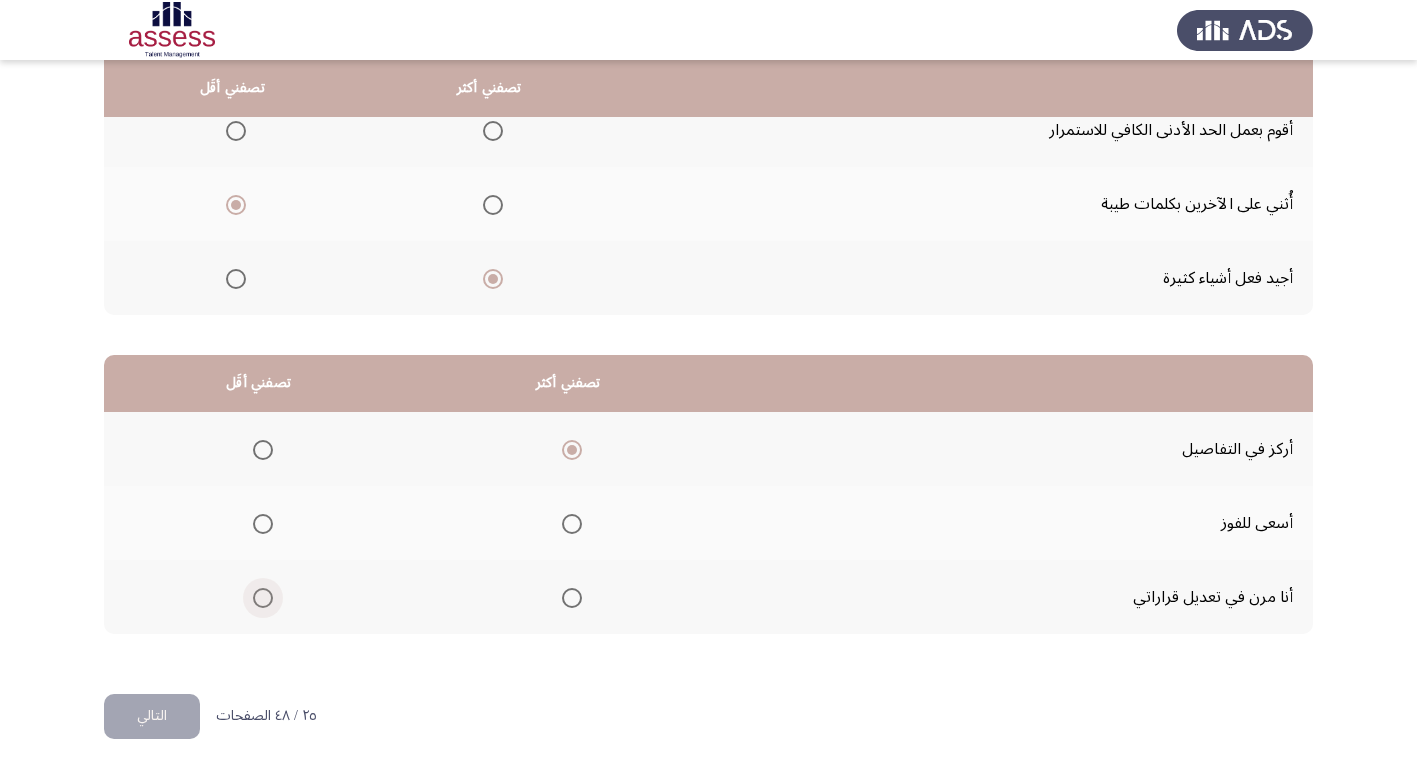 click at bounding box center [263, 598] 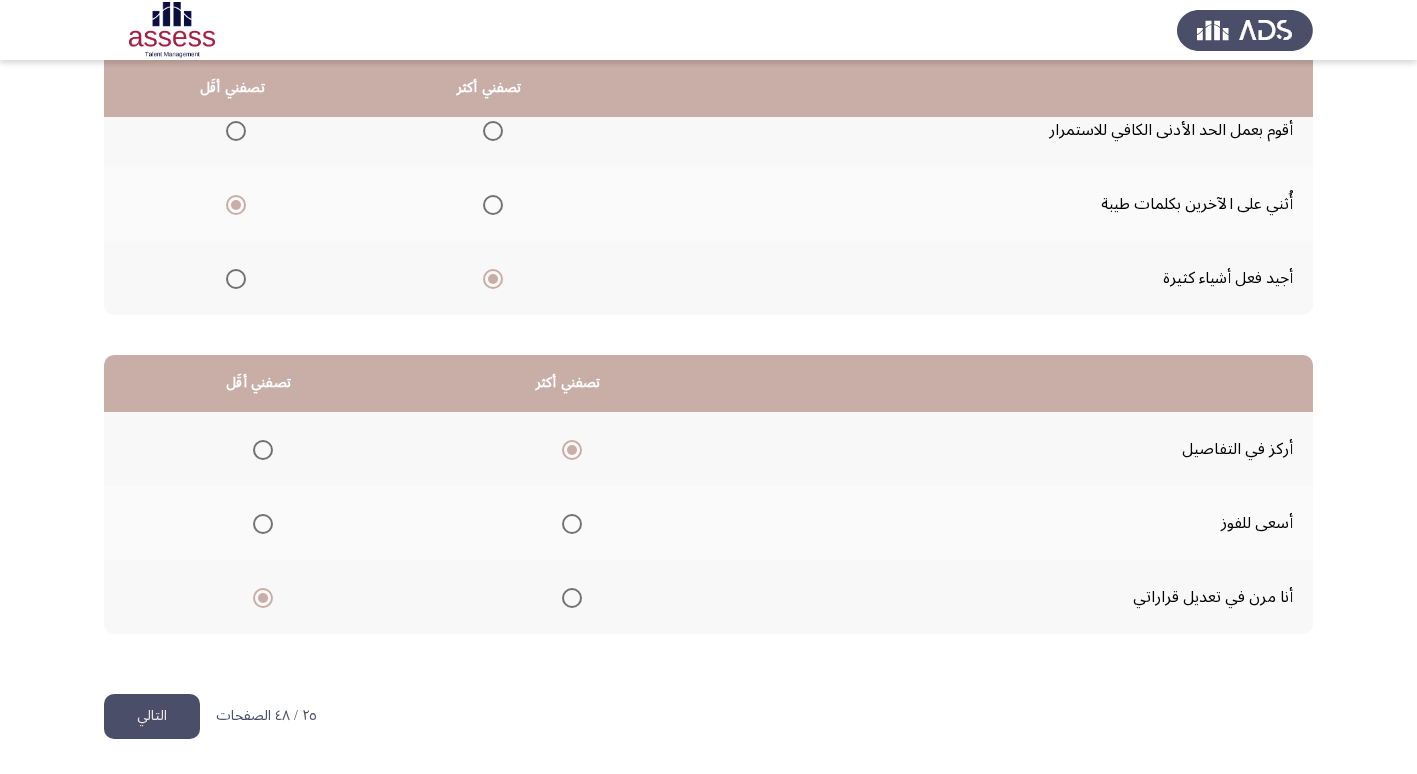click on "التالي" 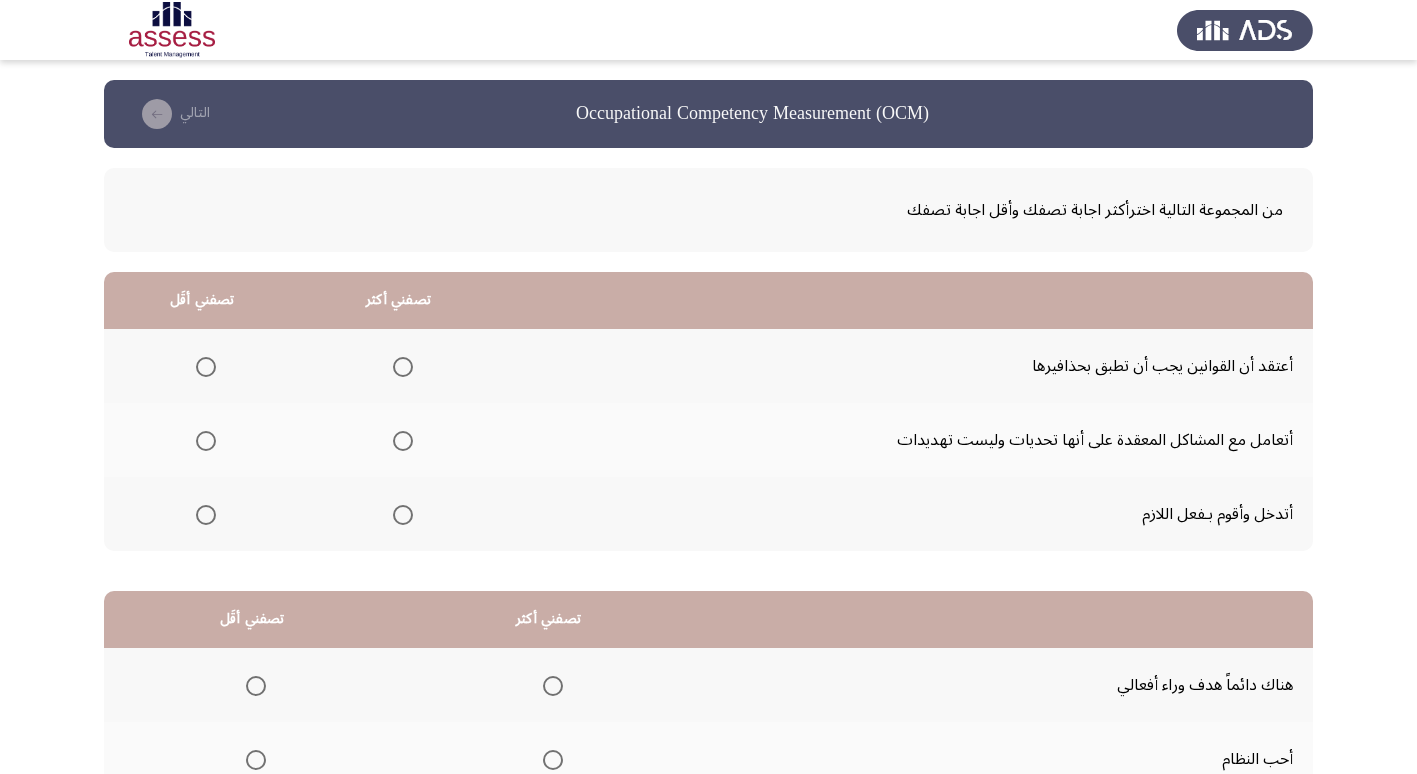 click at bounding box center (403, 441) 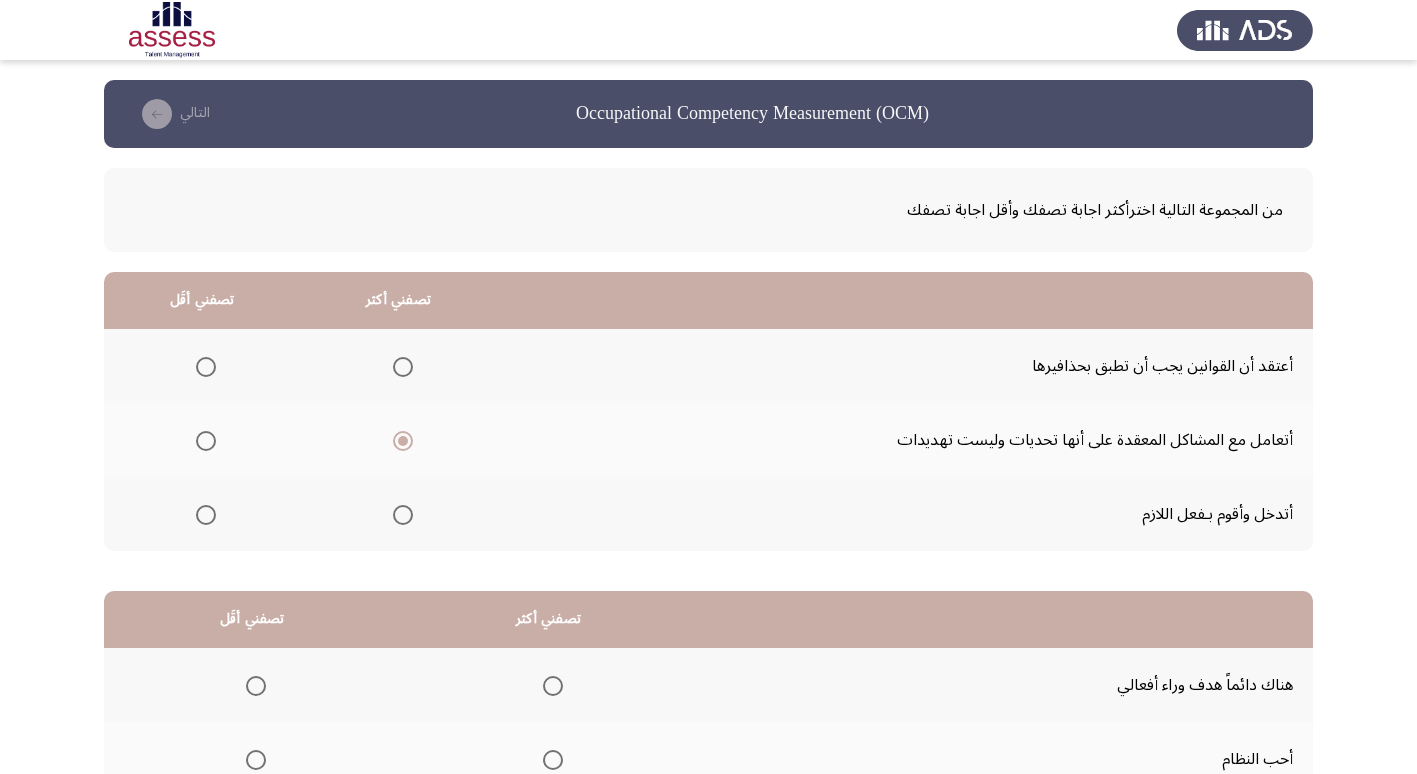 click at bounding box center (206, 515) 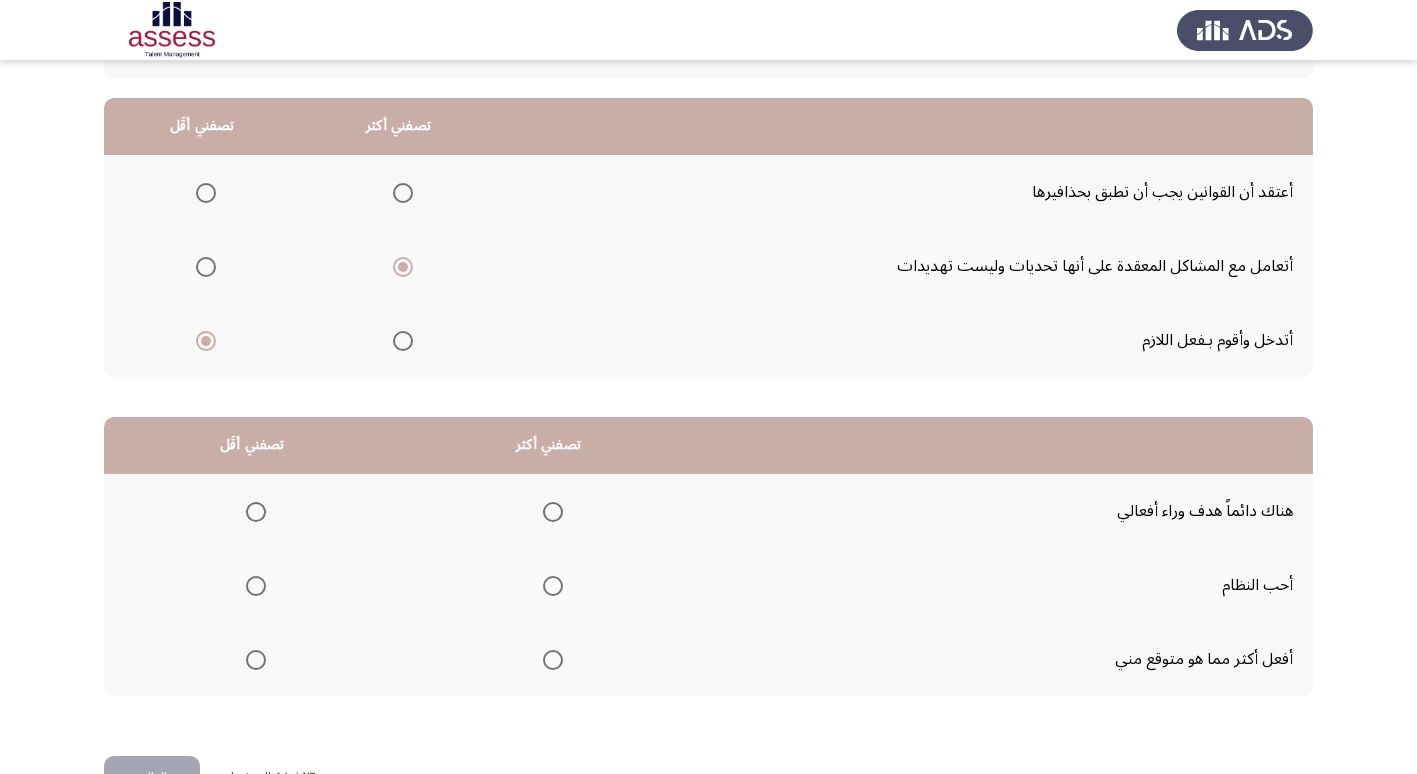 scroll, scrollTop: 200, scrollLeft: 0, axis: vertical 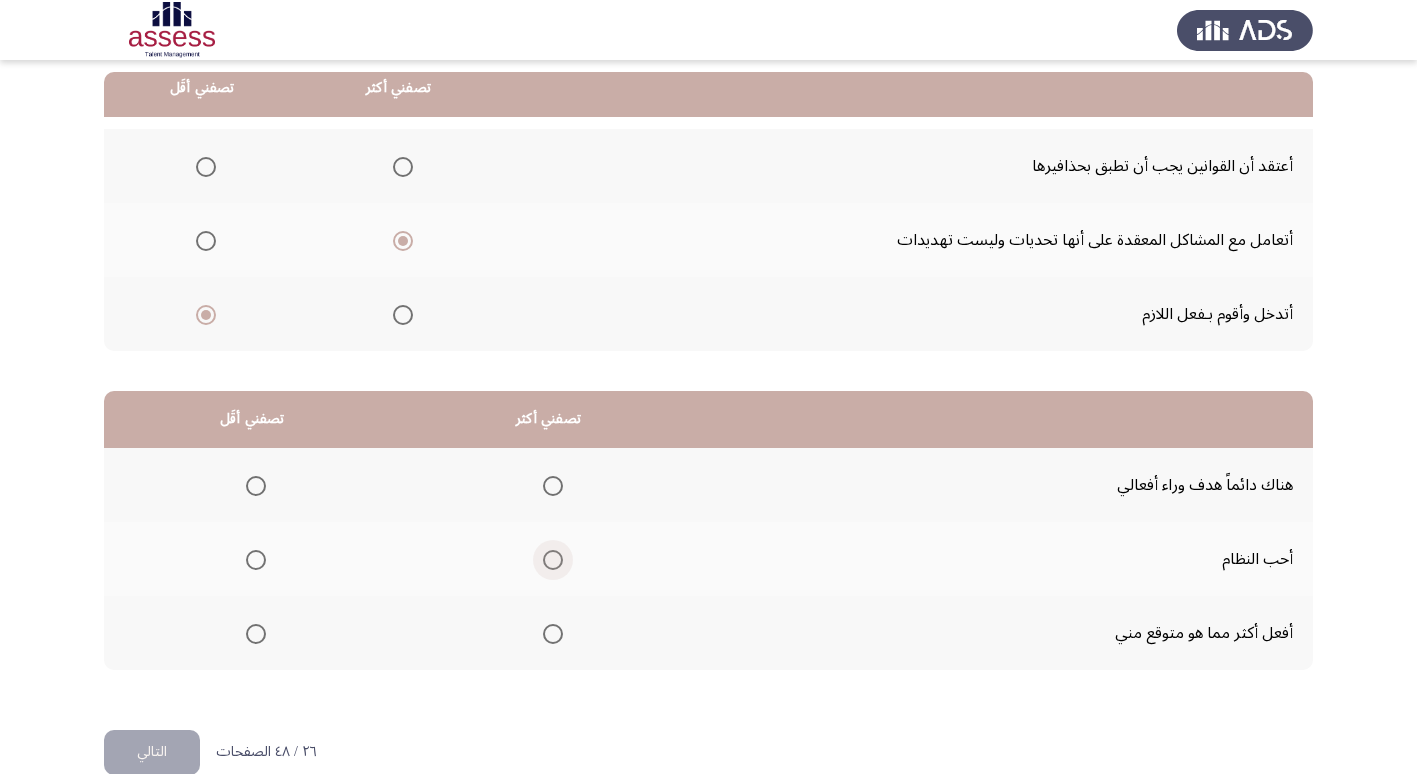 click at bounding box center (553, 560) 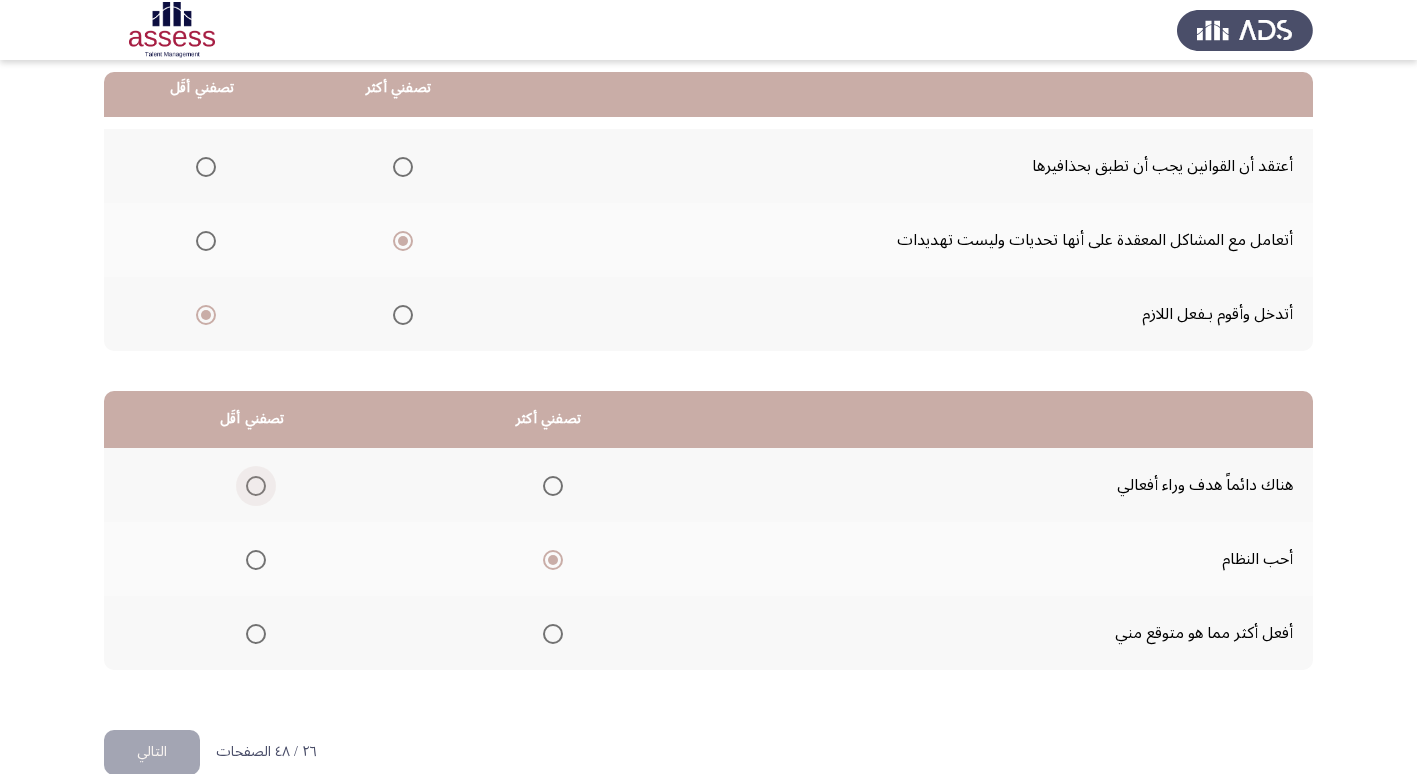 click at bounding box center [256, 486] 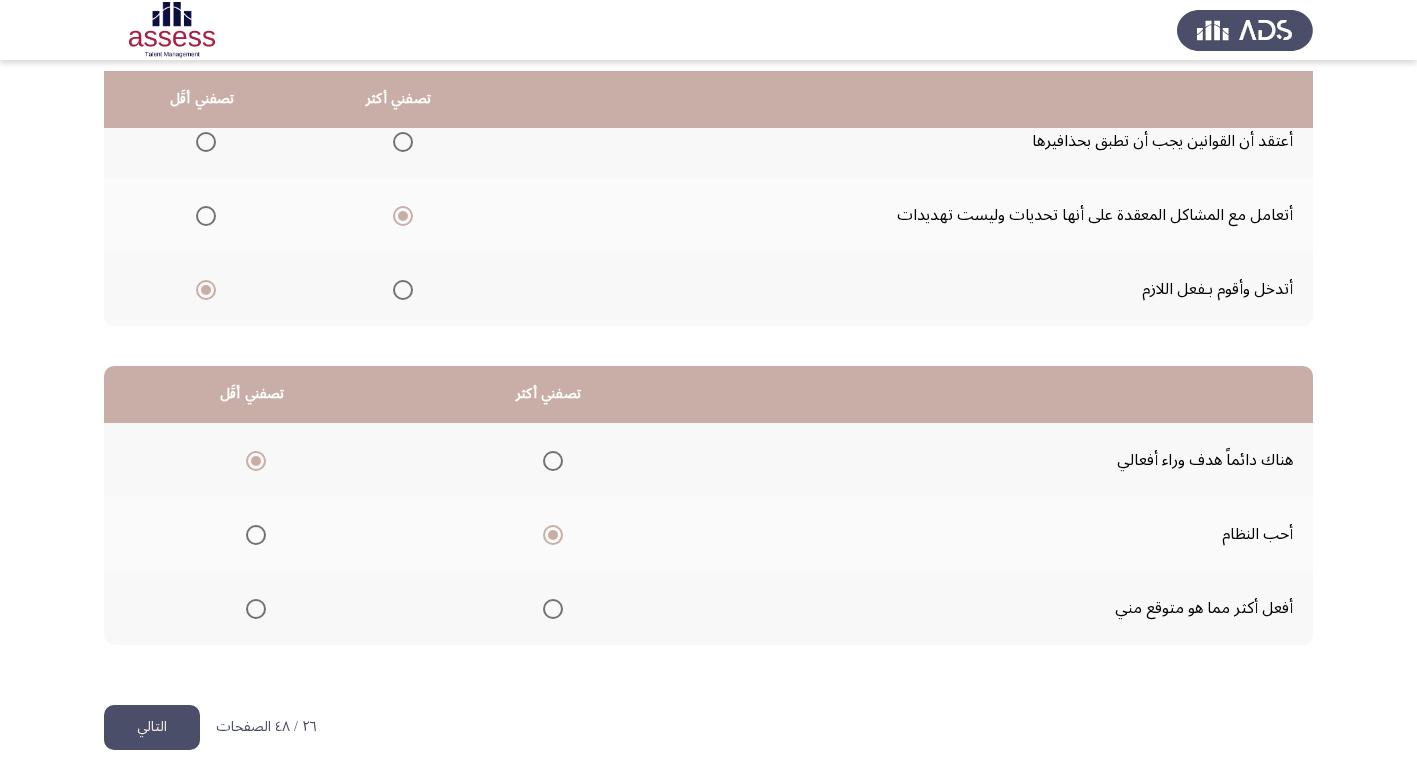 scroll, scrollTop: 236, scrollLeft: 0, axis: vertical 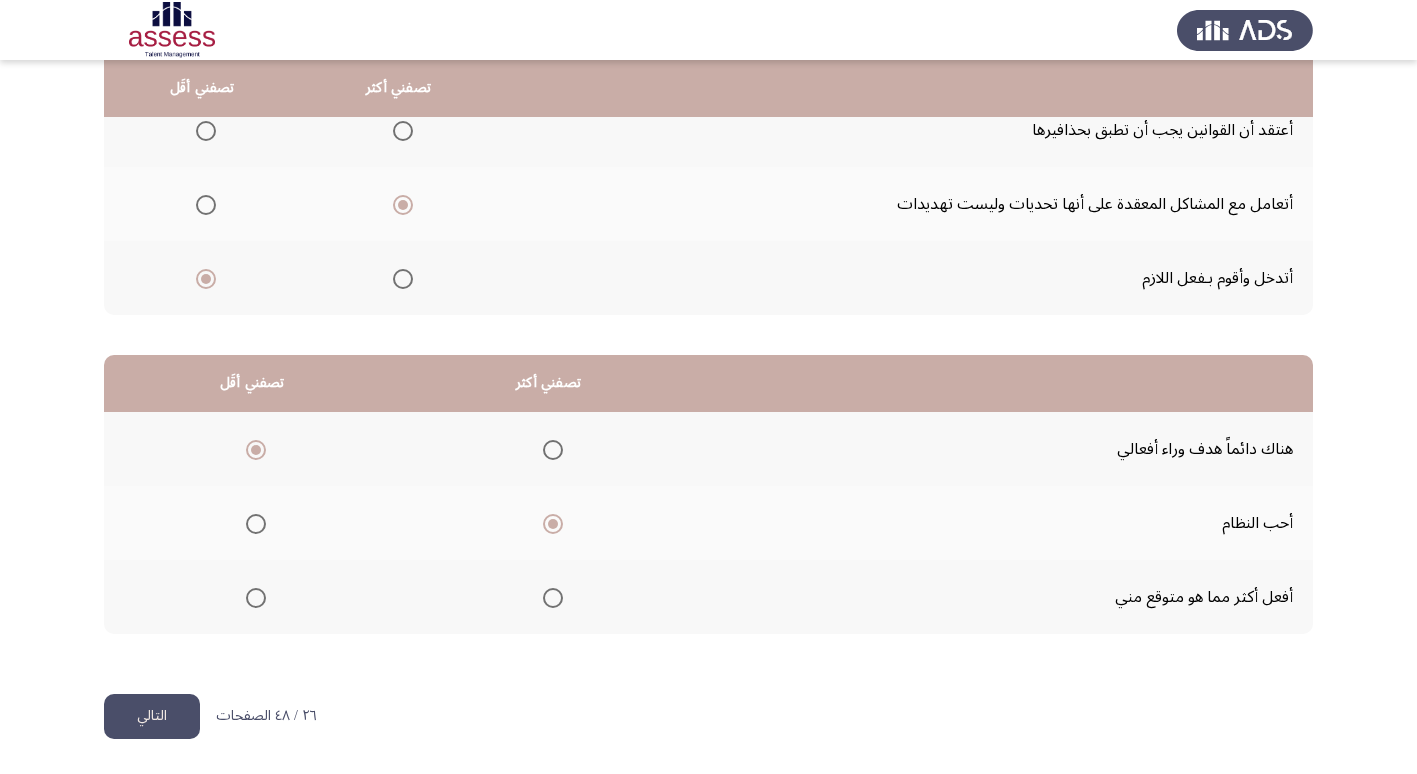 click on "التالي" 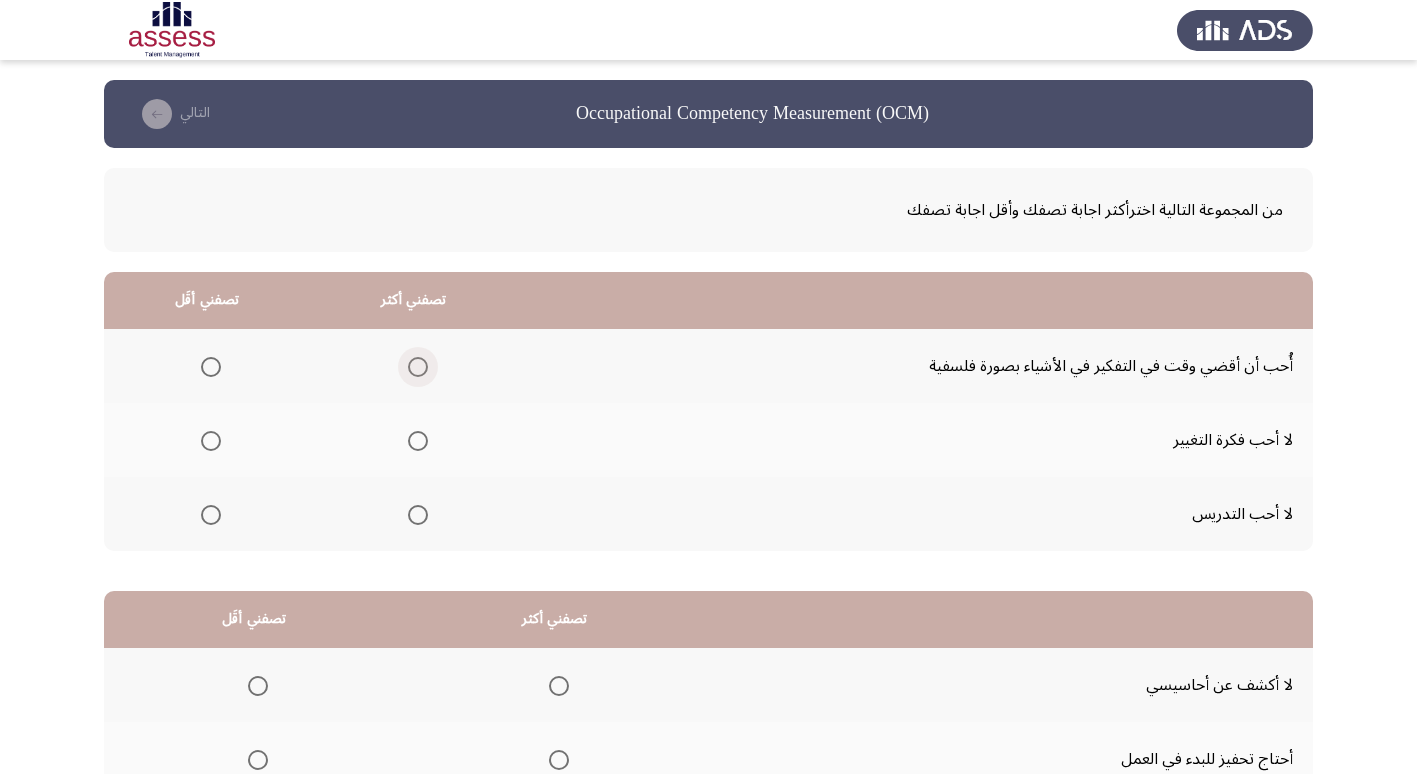 click at bounding box center (418, 367) 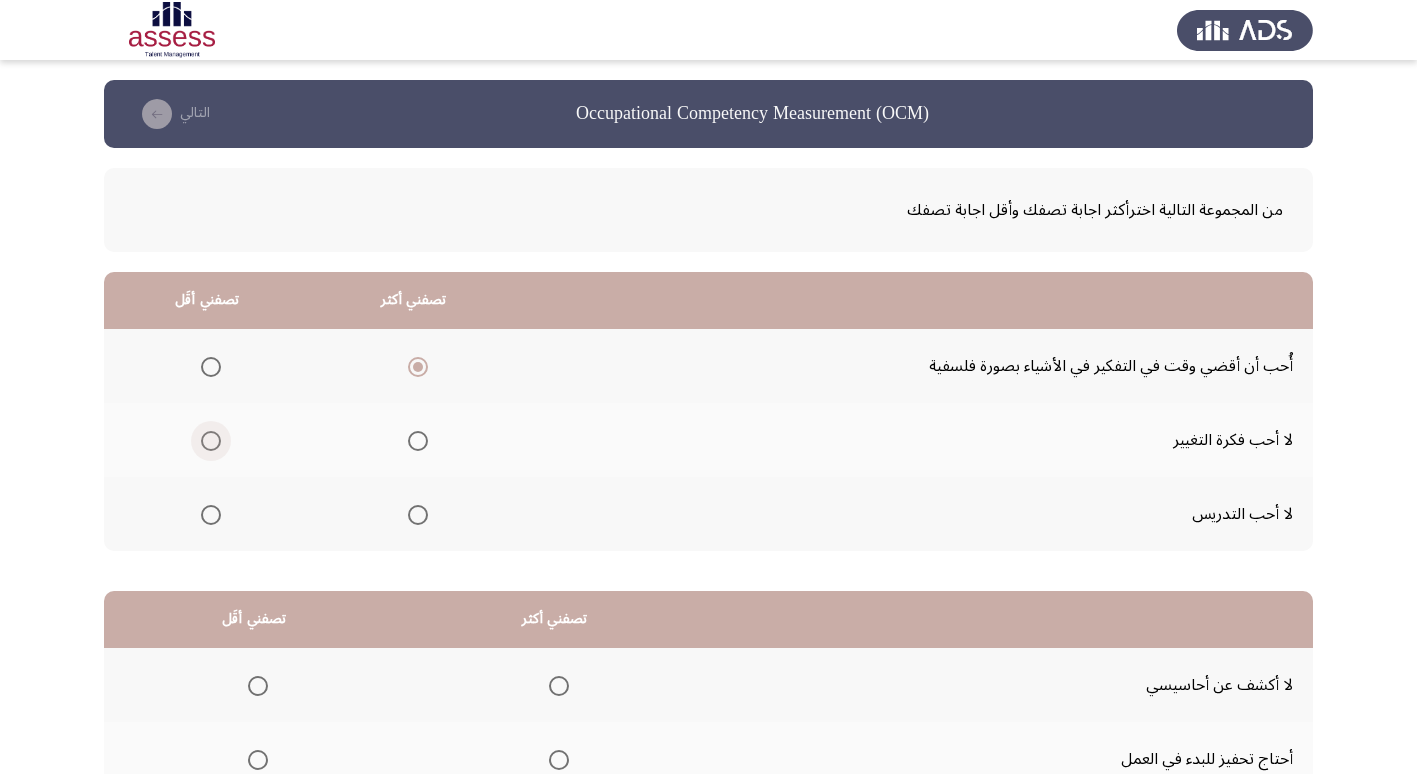 click at bounding box center [211, 441] 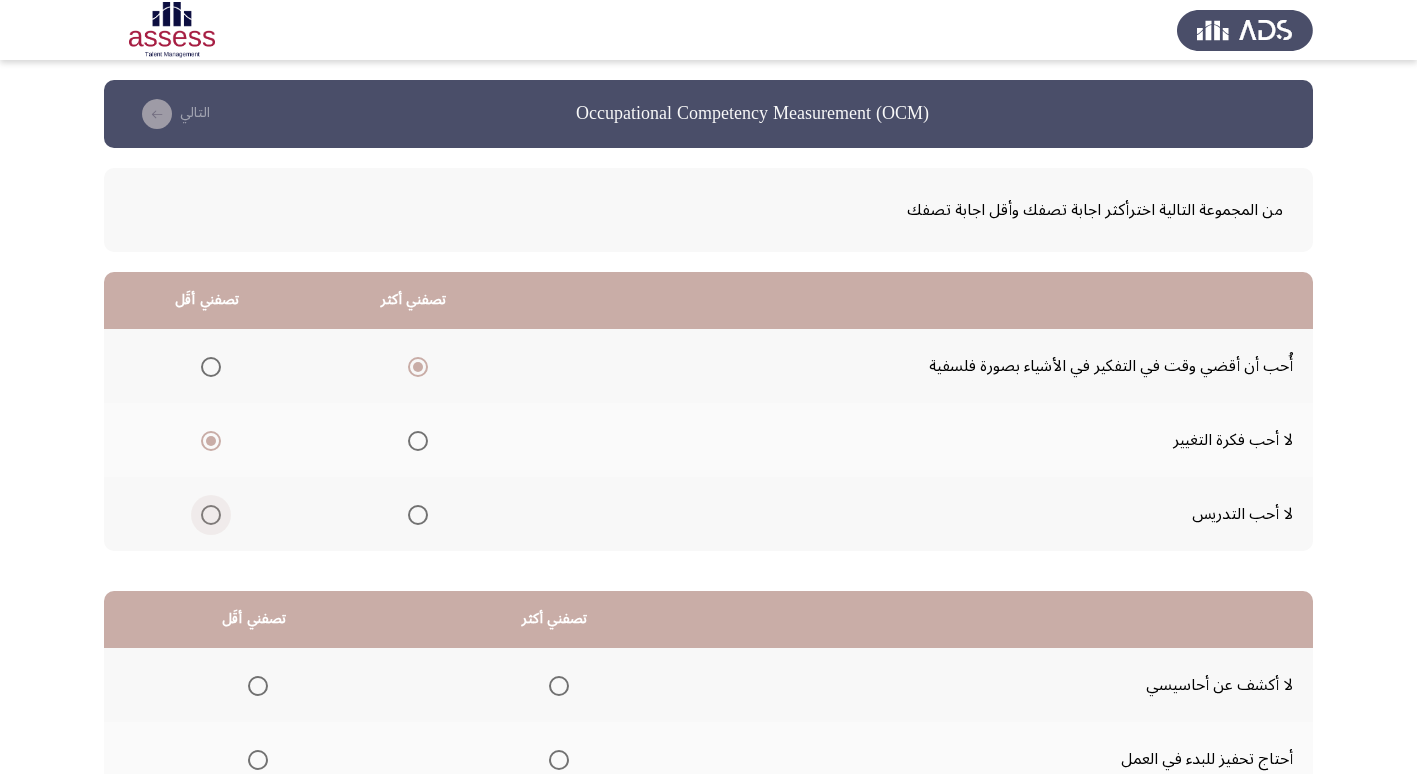 click at bounding box center [211, 515] 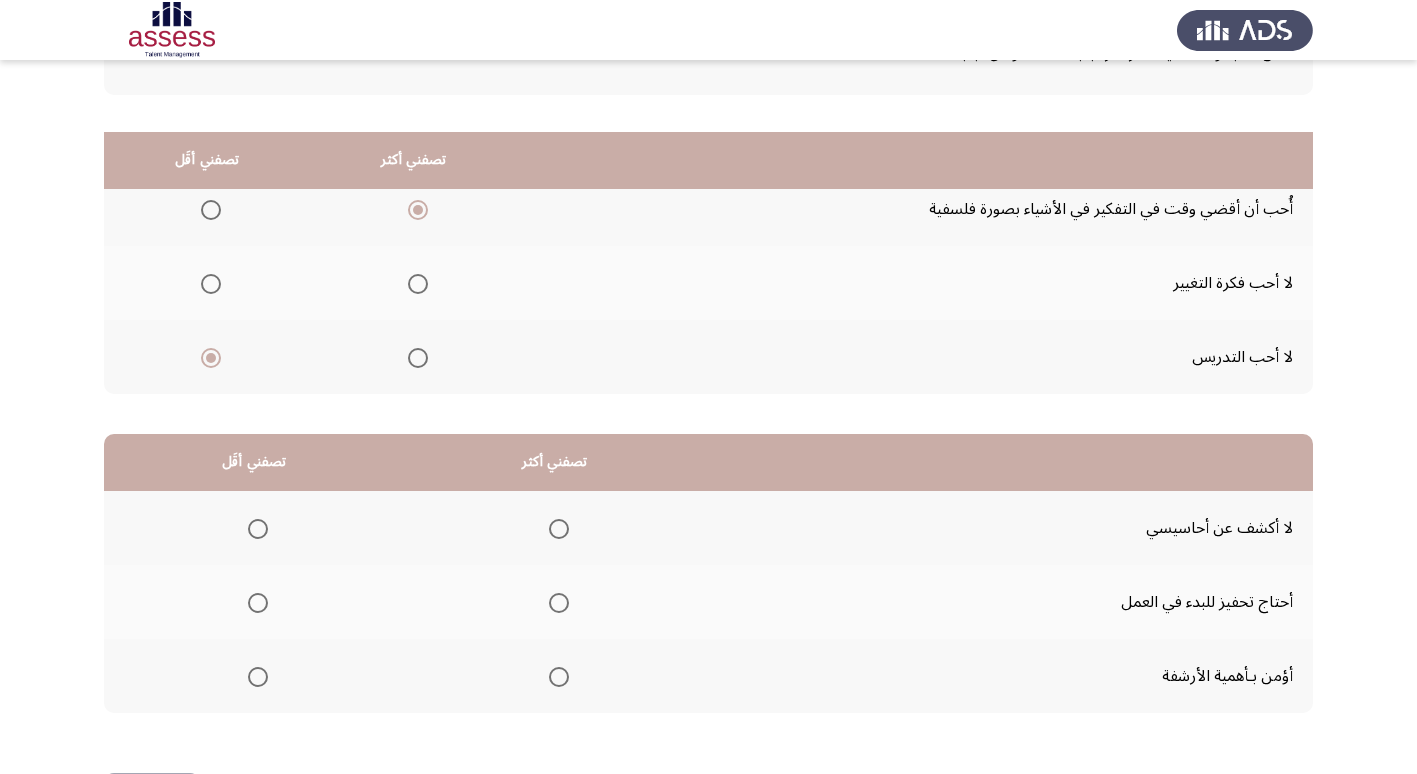 scroll, scrollTop: 236, scrollLeft: 0, axis: vertical 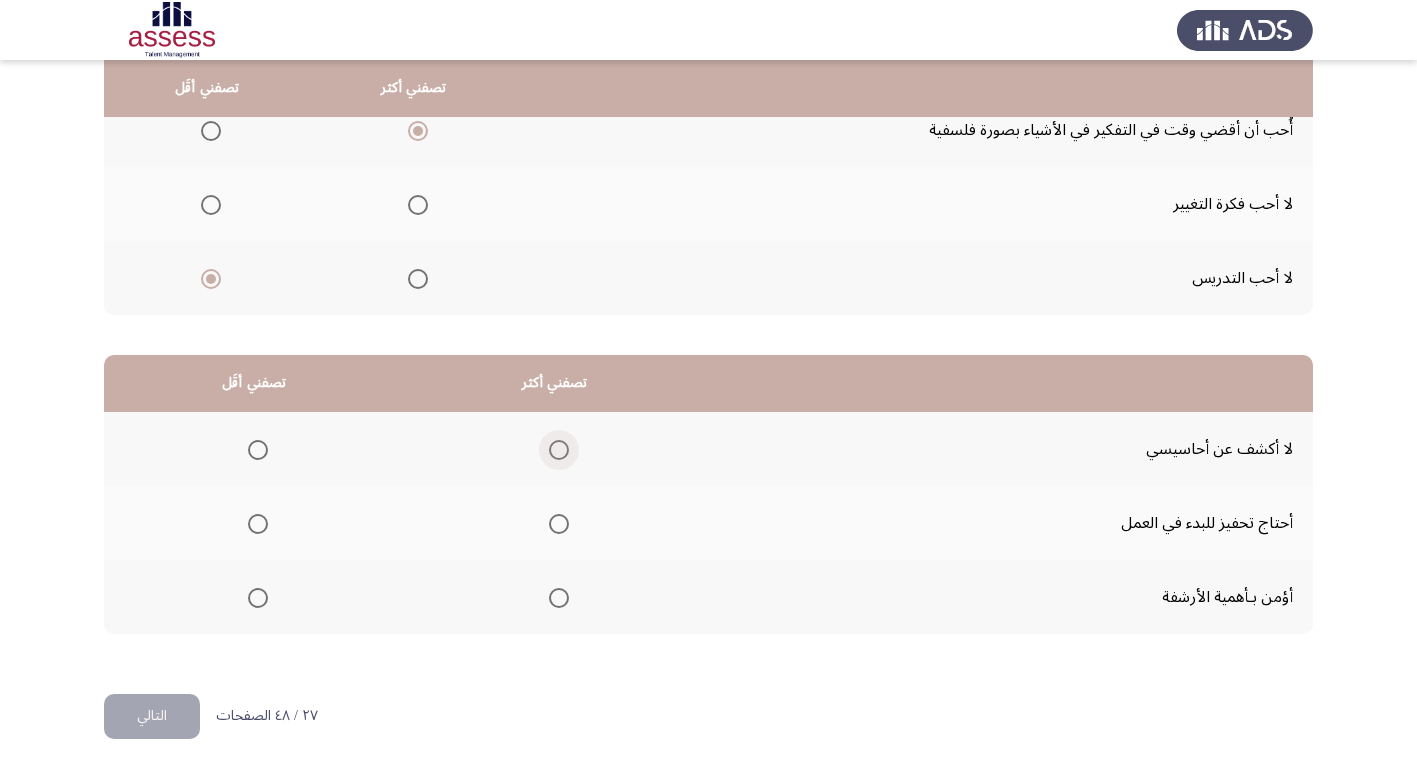 click at bounding box center (559, 450) 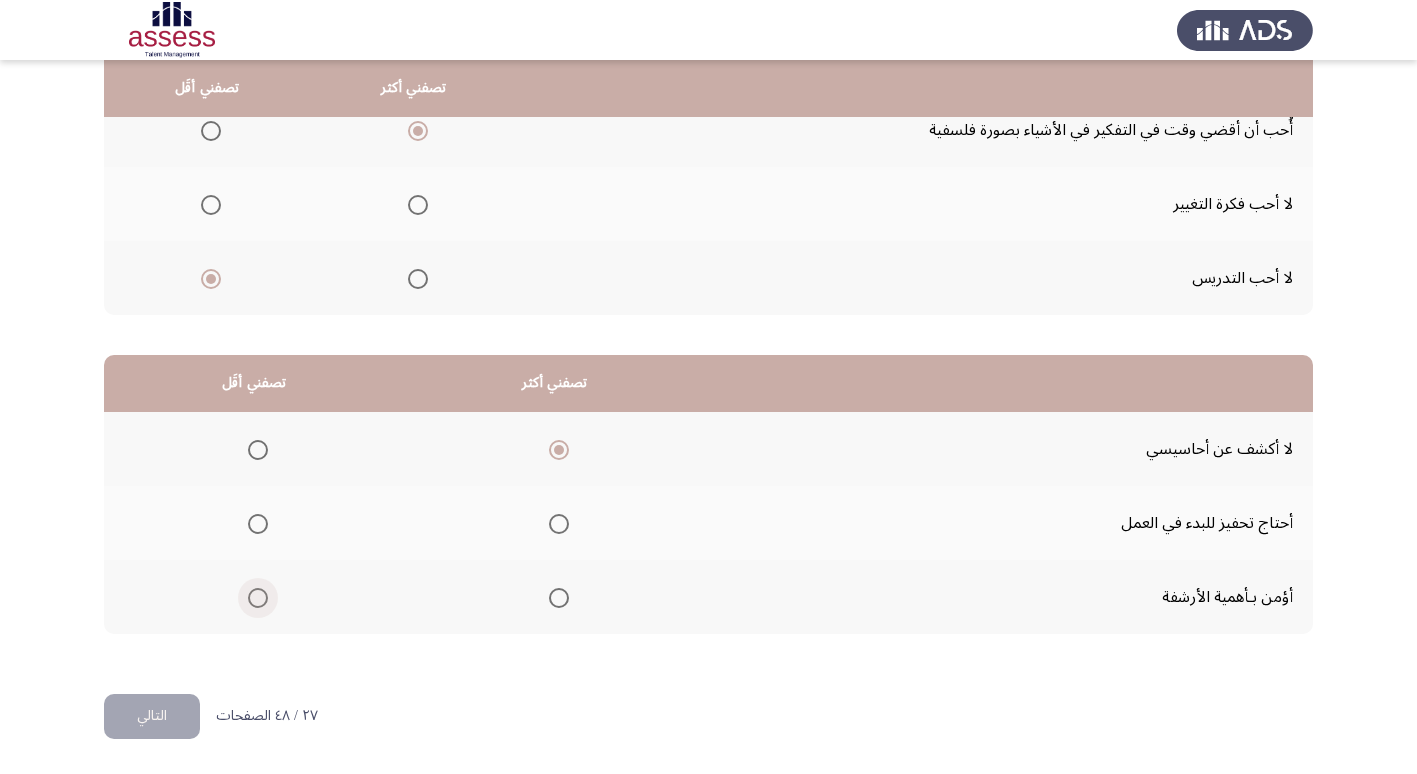 click at bounding box center [258, 598] 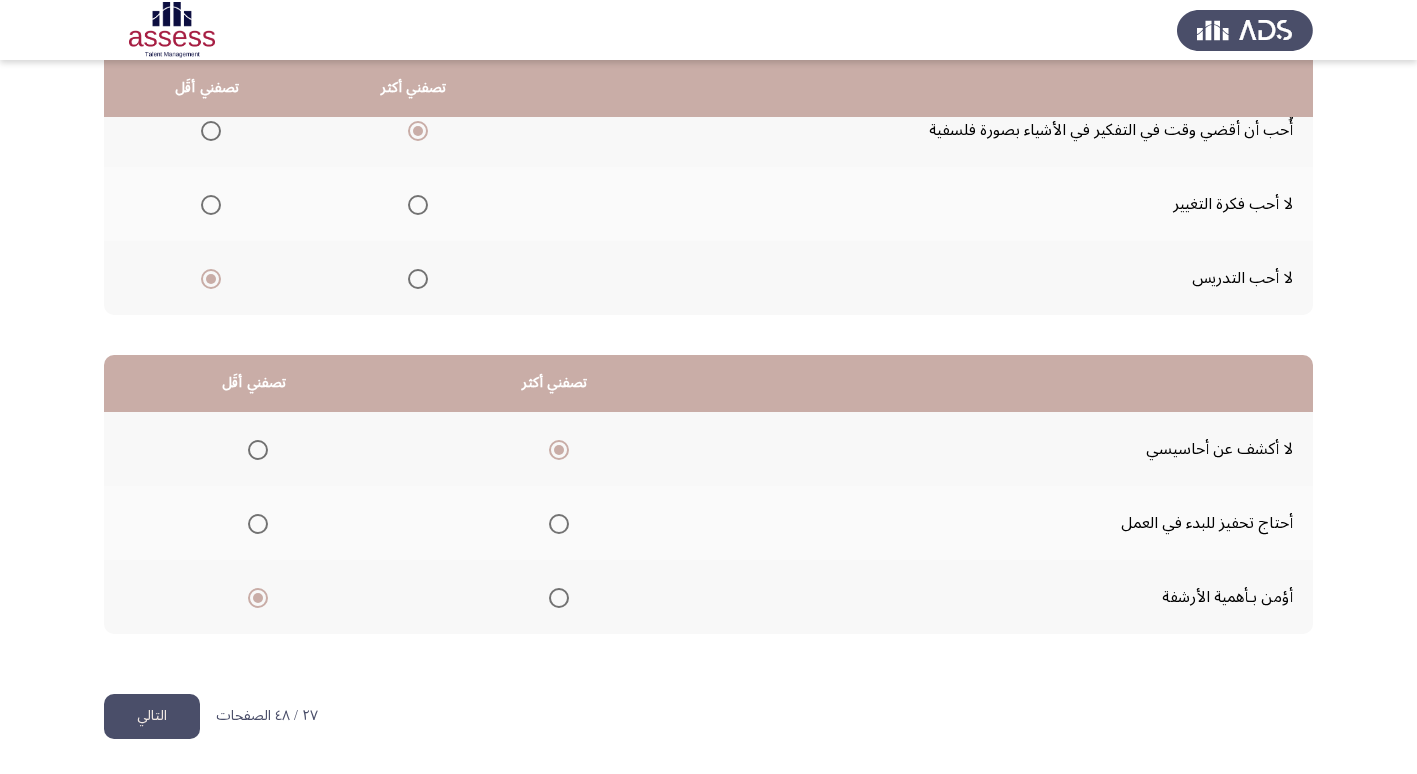 click on "التالي" 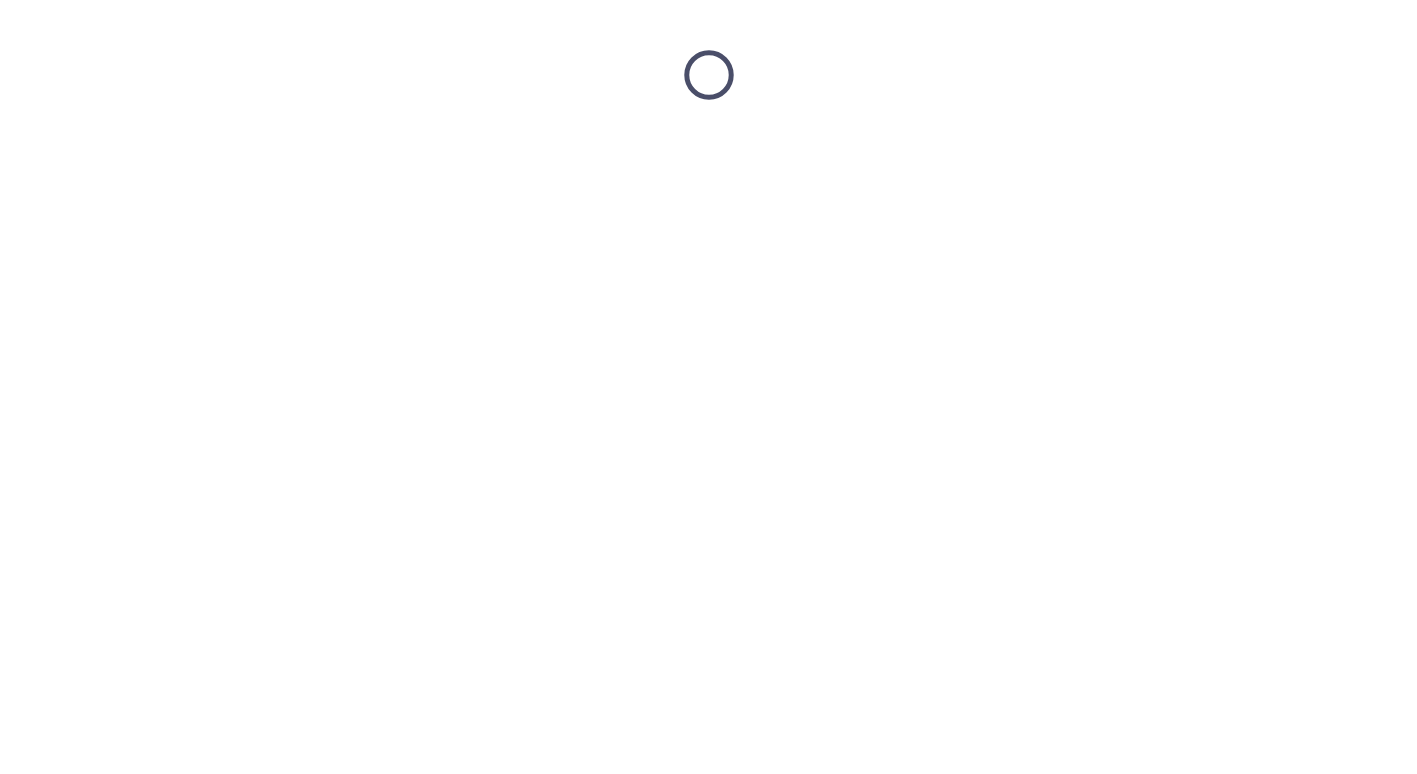 scroll, scrollTop: 0, scrollLeft: 0, axis: both 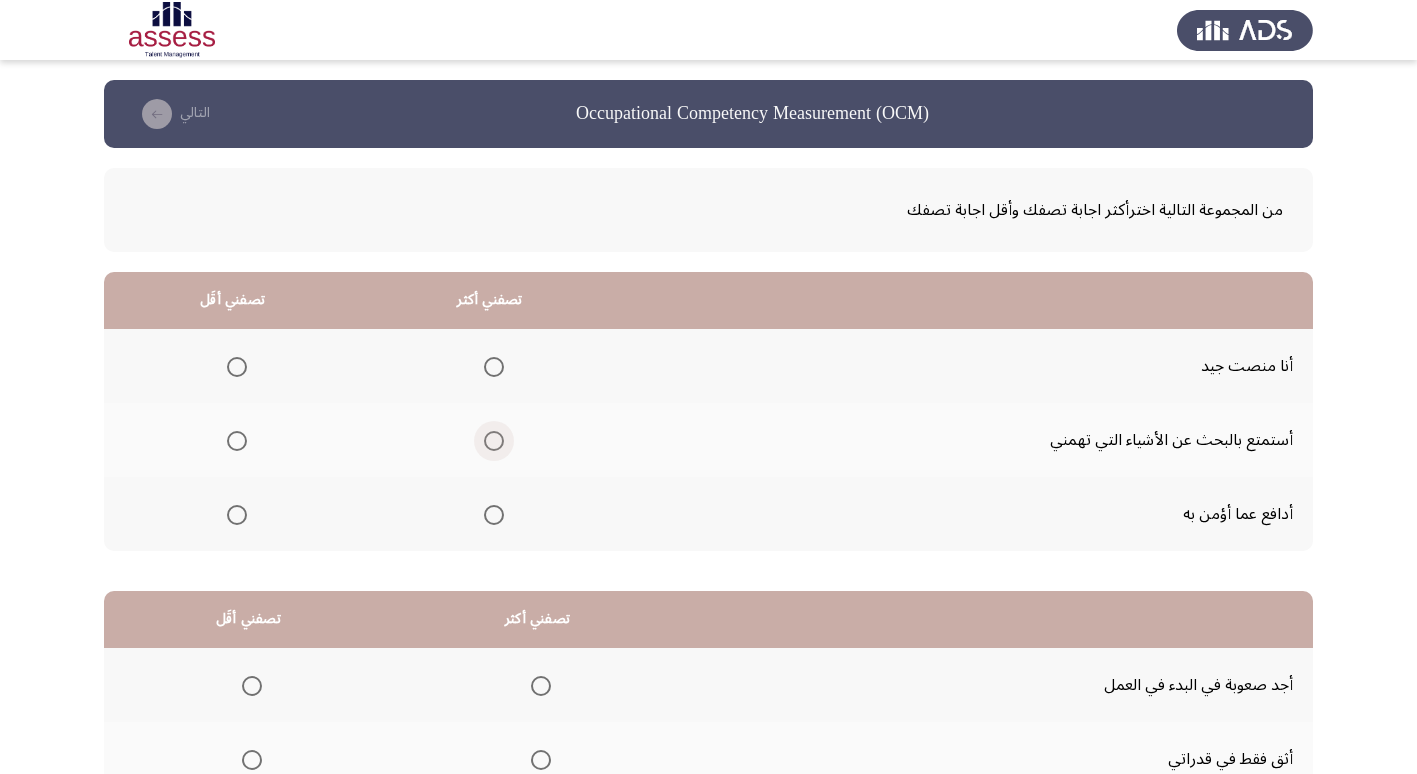 click at bounding box center [494, 441] 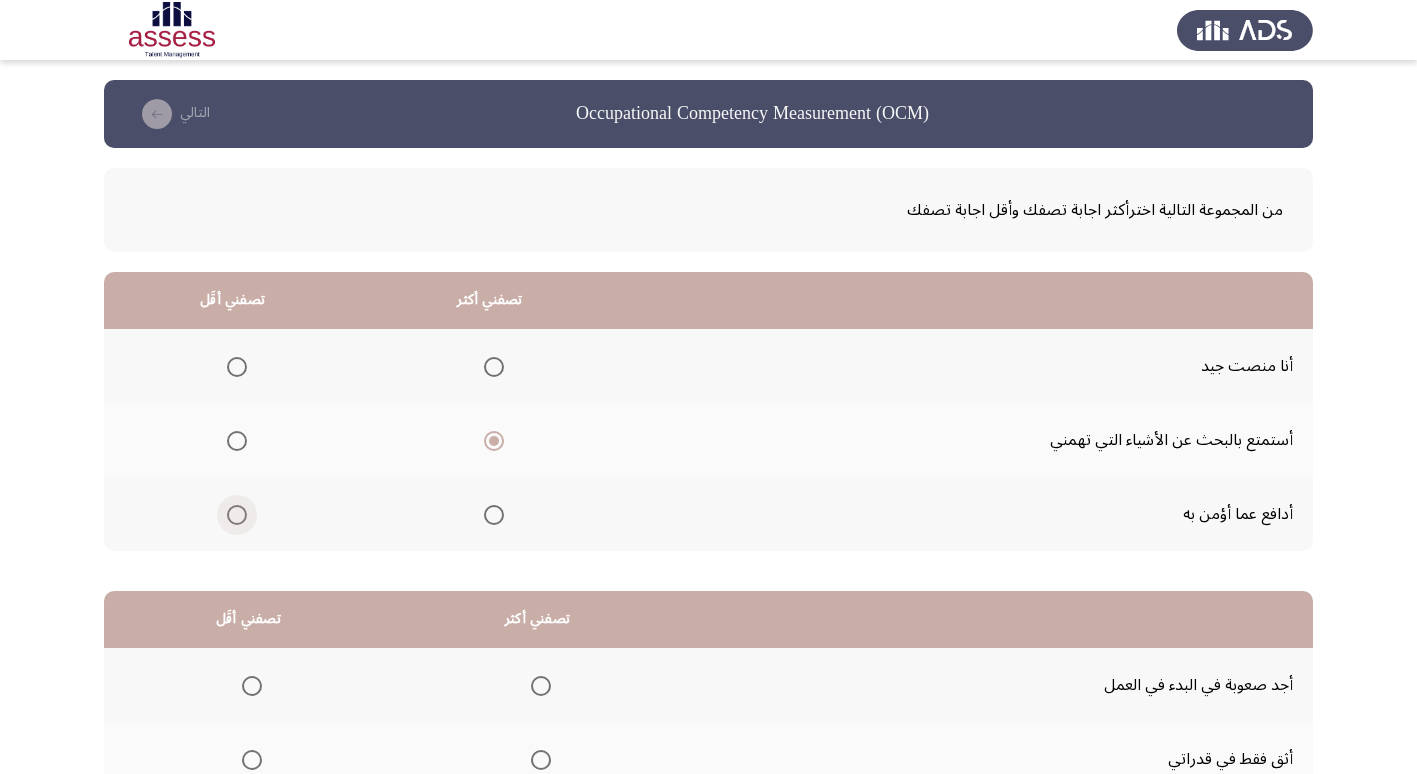 click at bounding box center (237, 515) 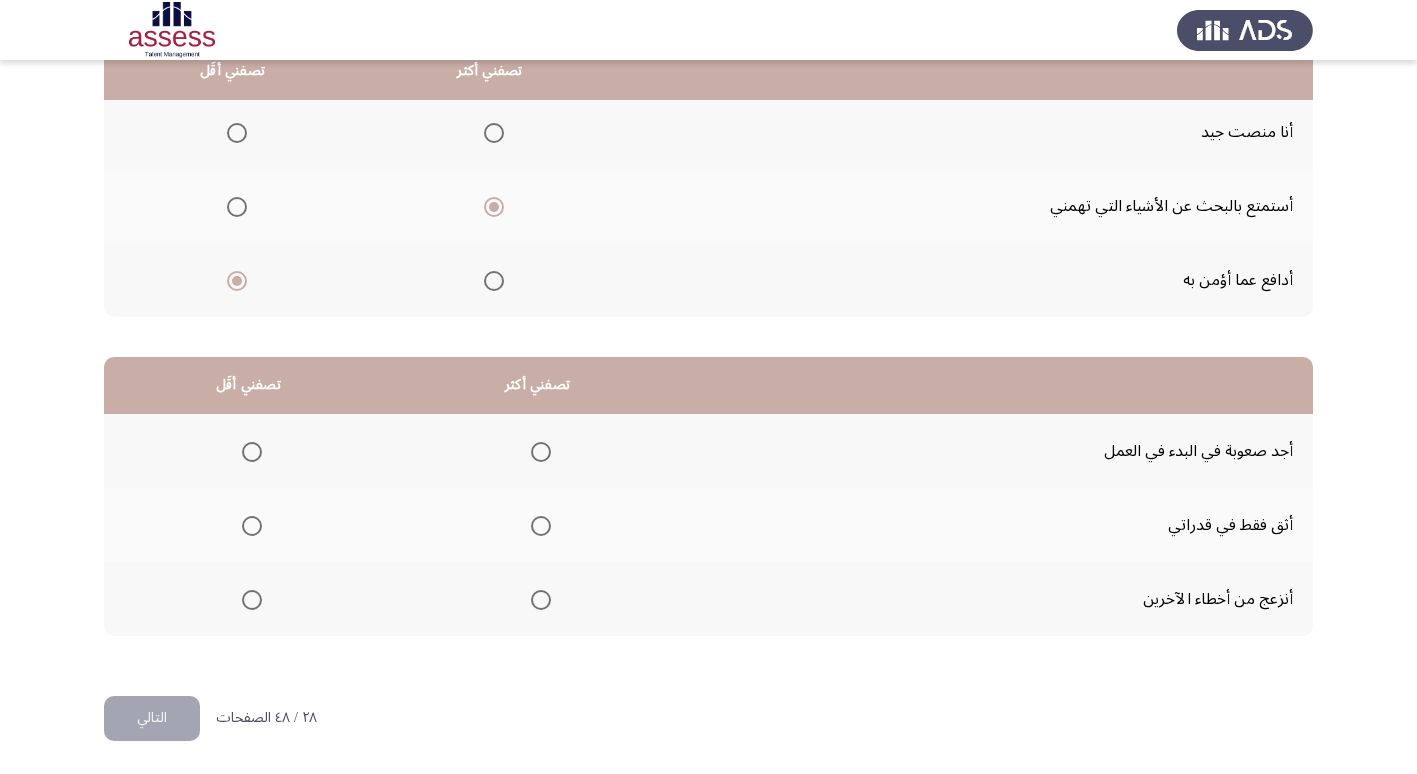 scroll, scrollTop: 236, scrollLeft: 0, axis: vertical 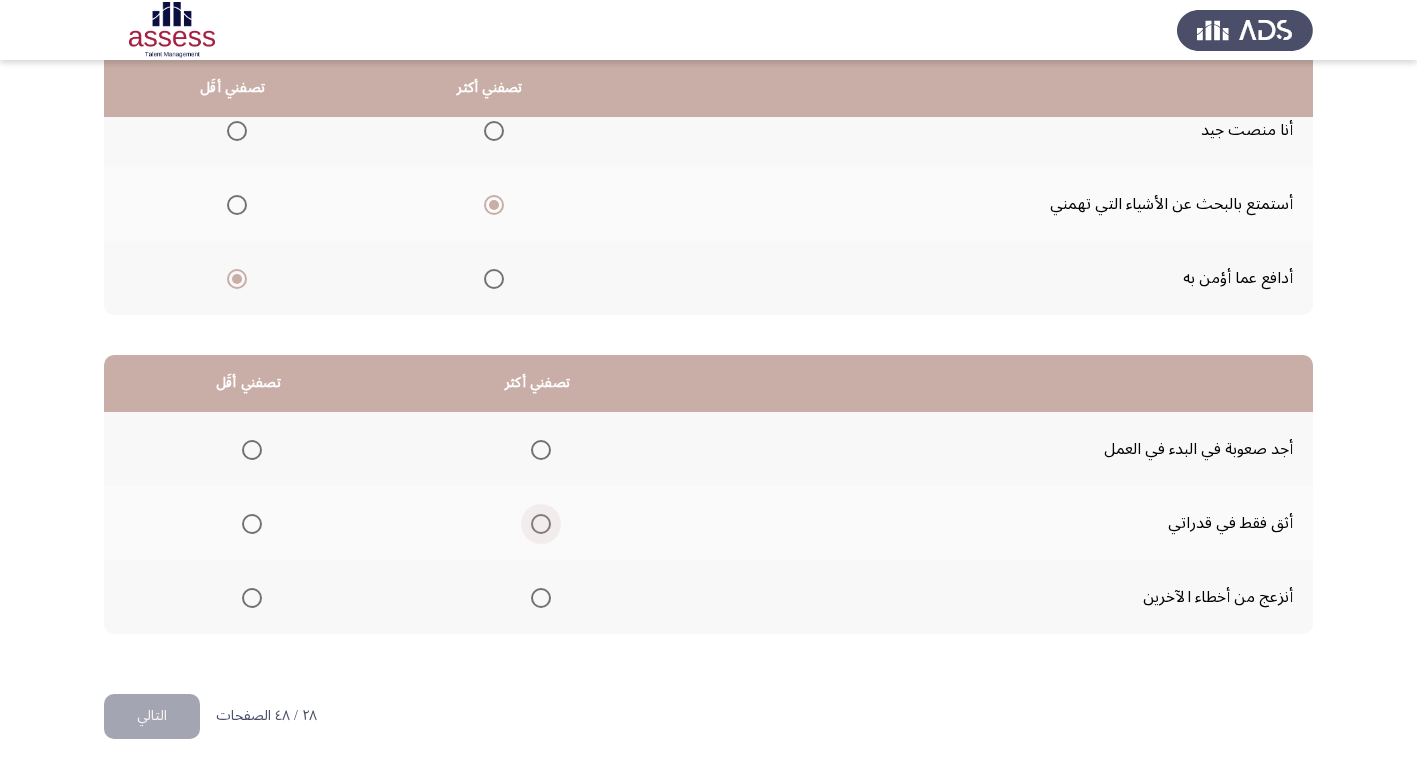 click at bounding box center [541, 524] 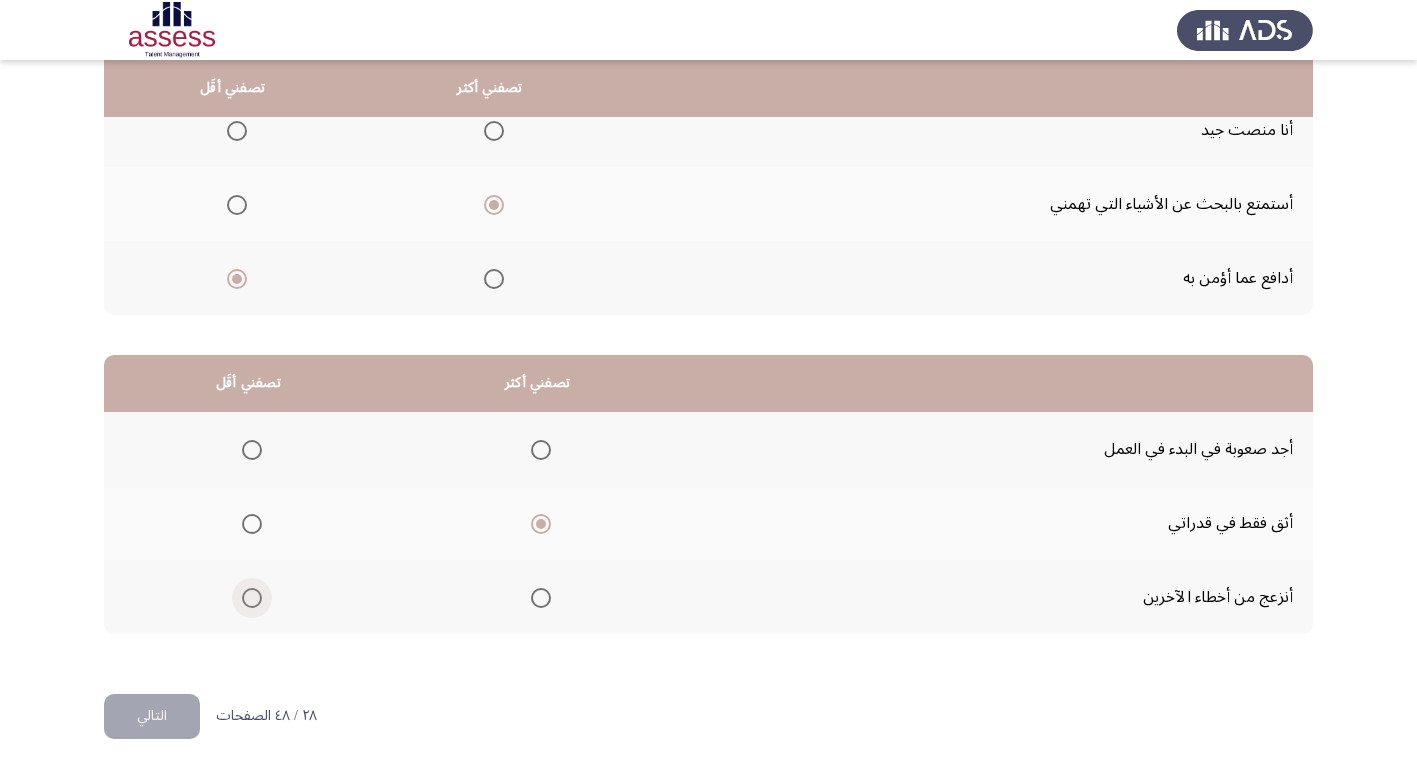 click at bounding box center [252, 598] 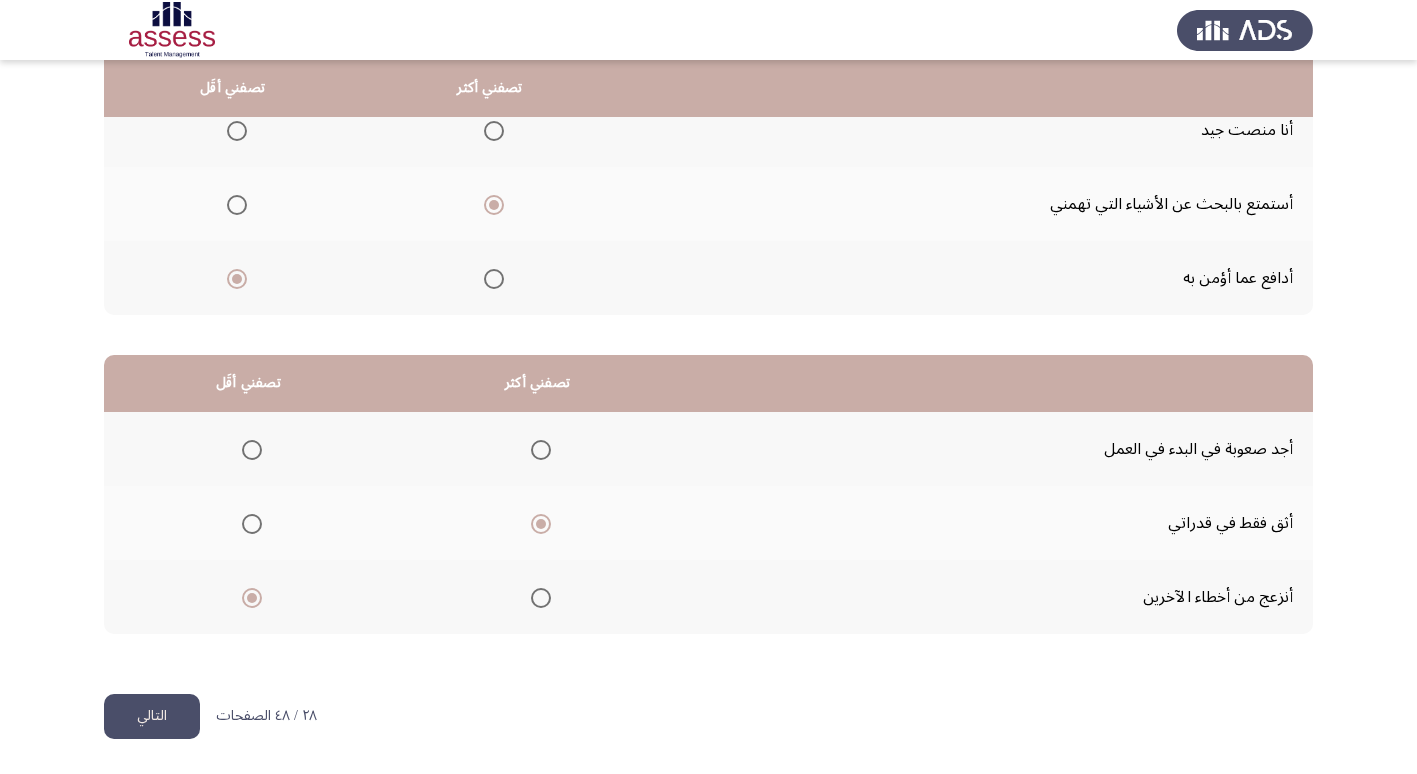 click on "التالي" 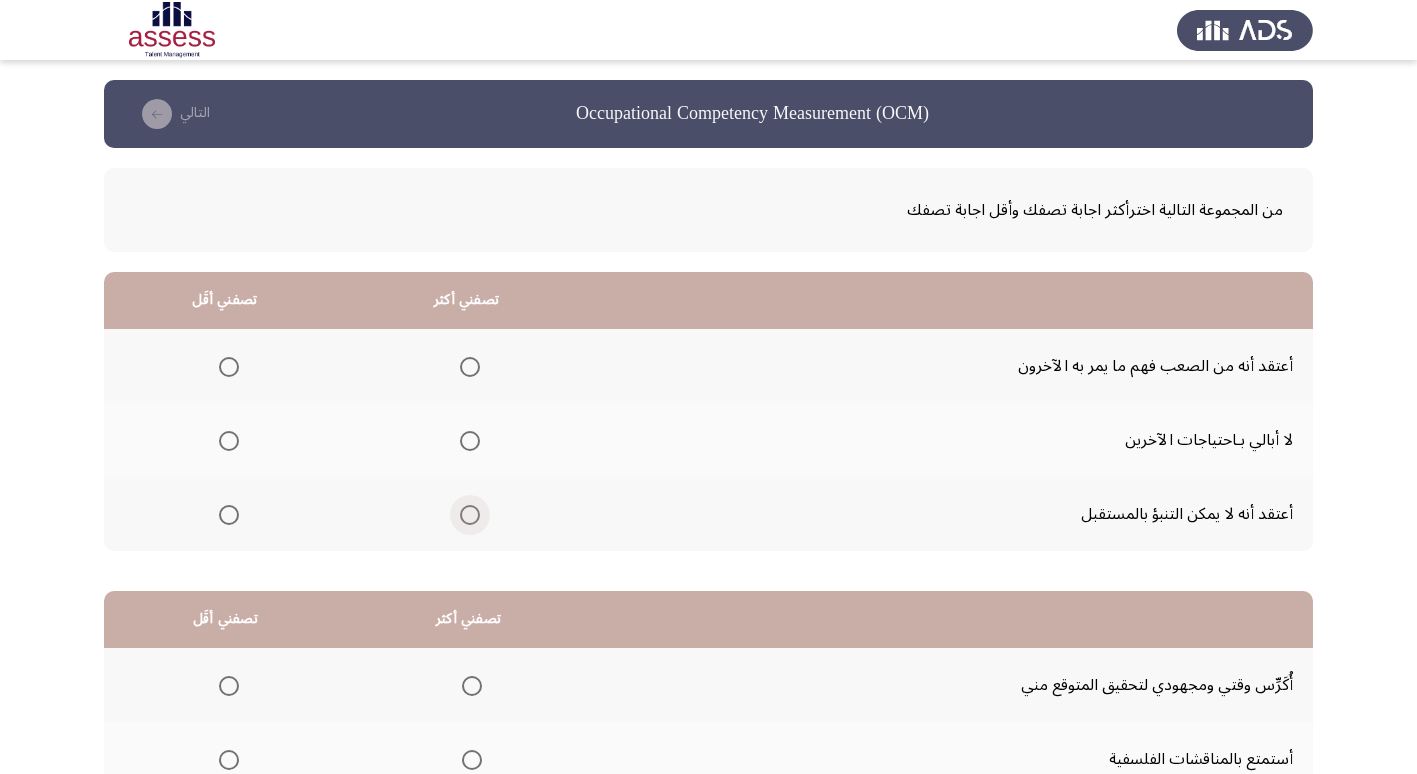 click at bounding box center [470, 515] 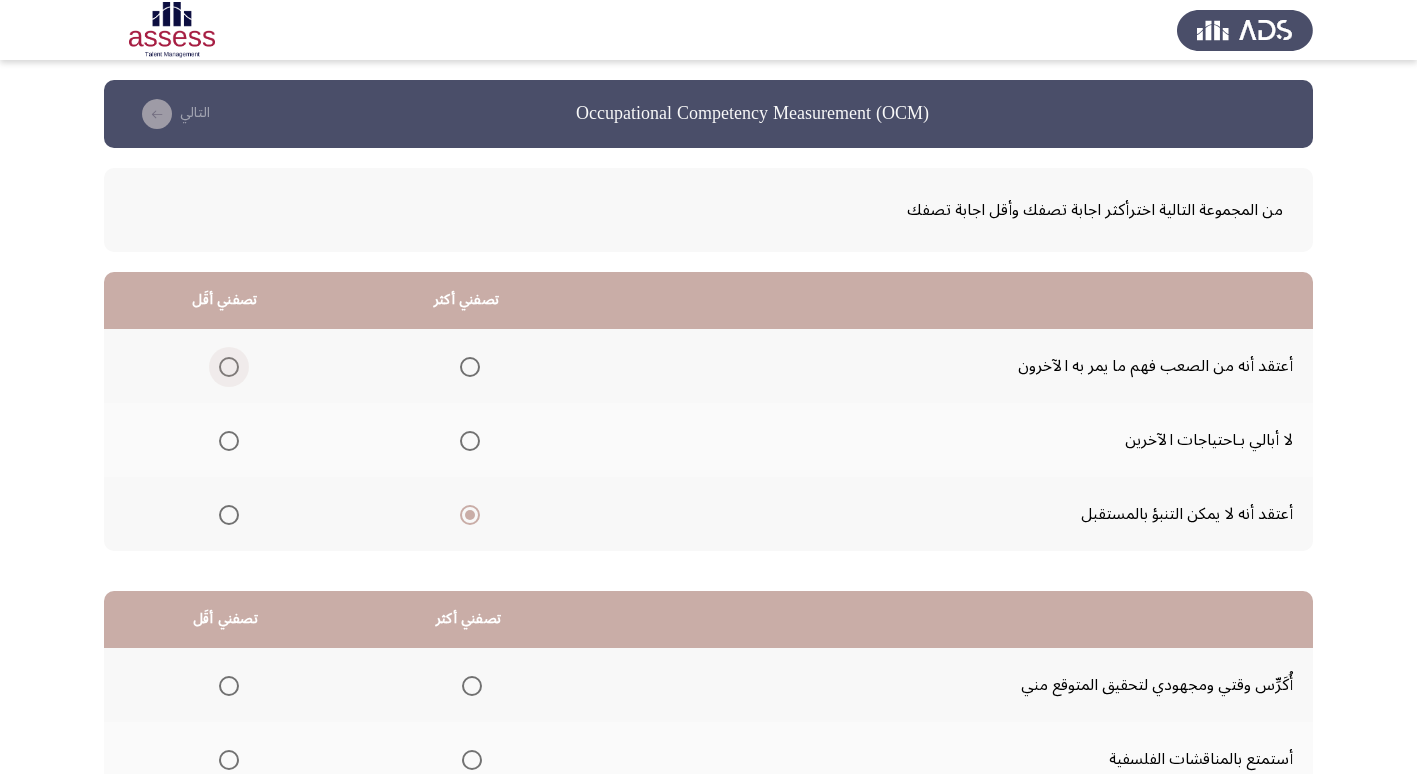 click at bounding box center (229, 367) 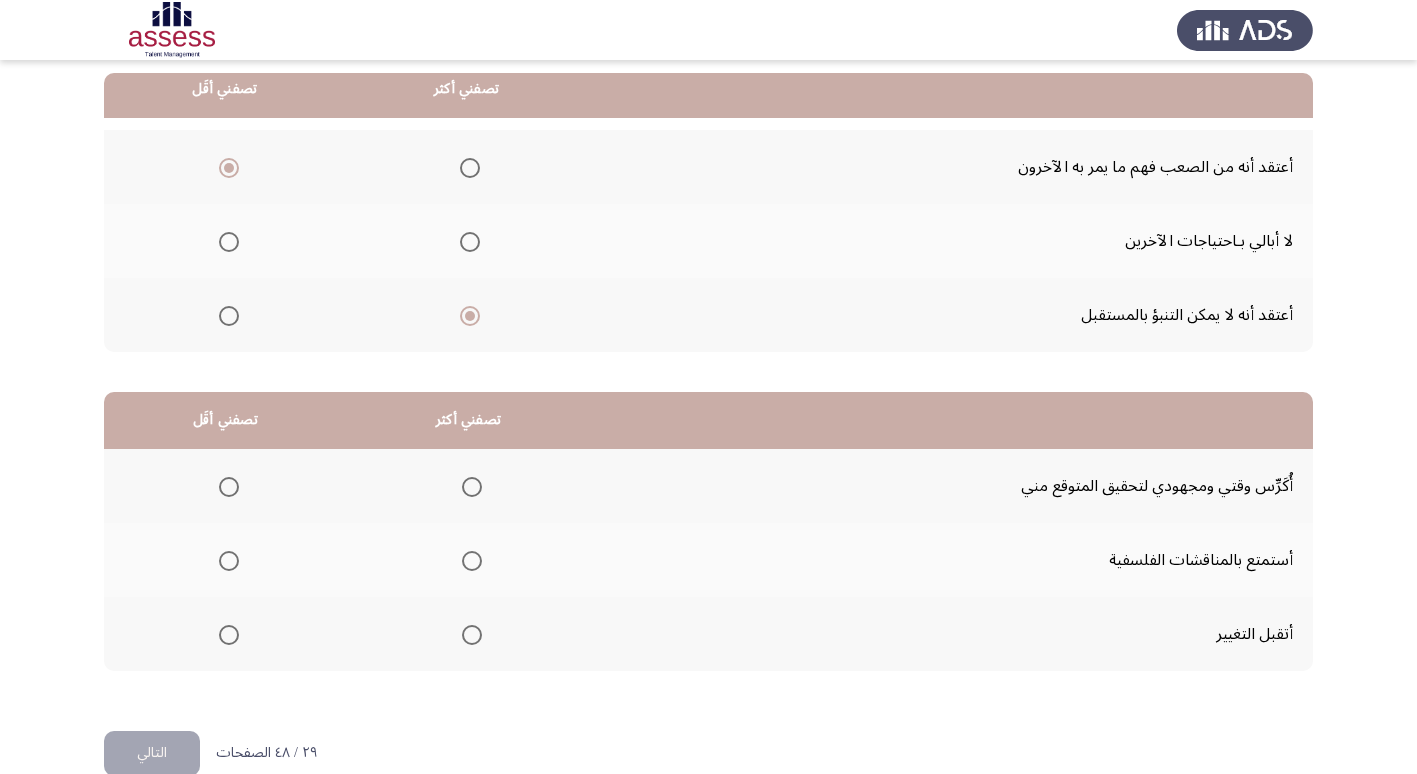 scroll, scrollTop: 200, scrollLeft: 0, axis: vertical 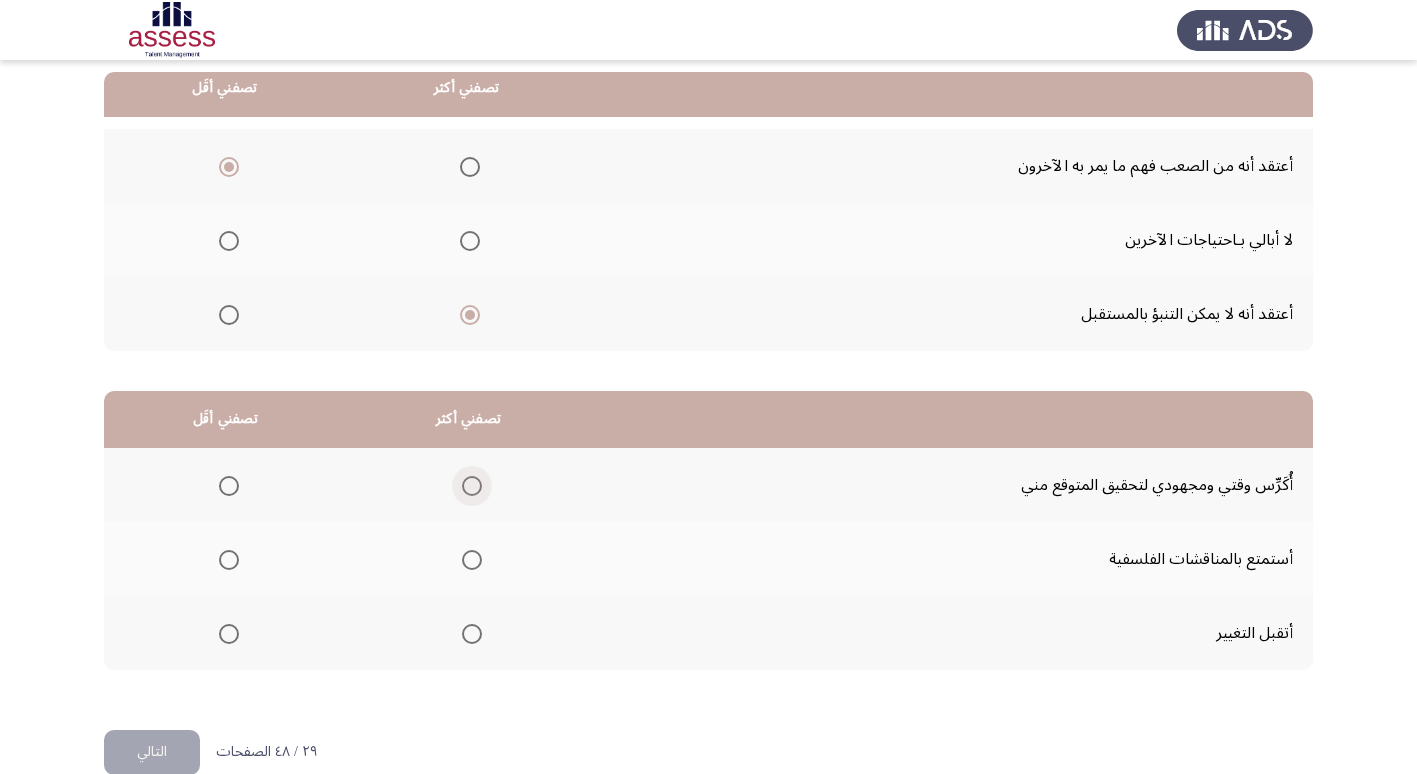 click at bounding box center [472, 486] 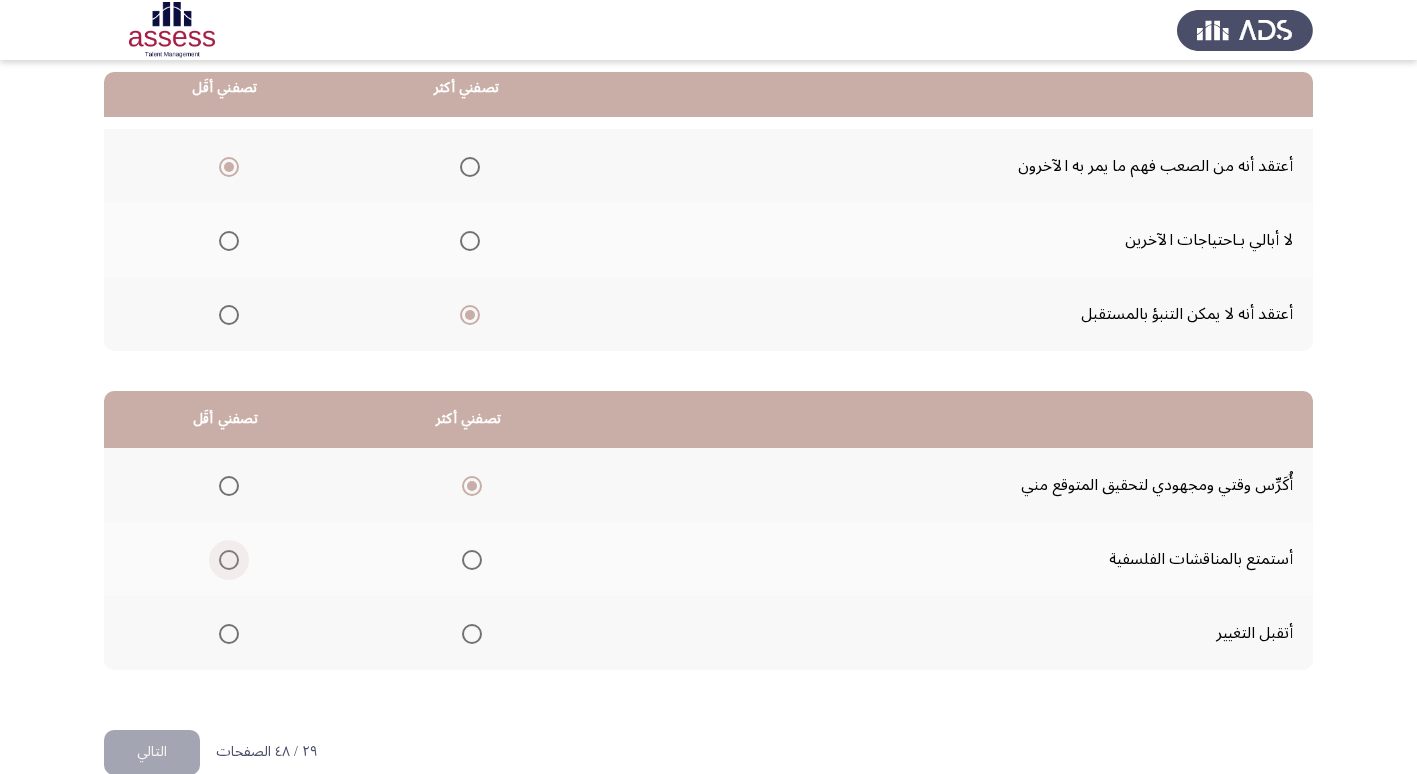 click at bounding box center [229, 560] 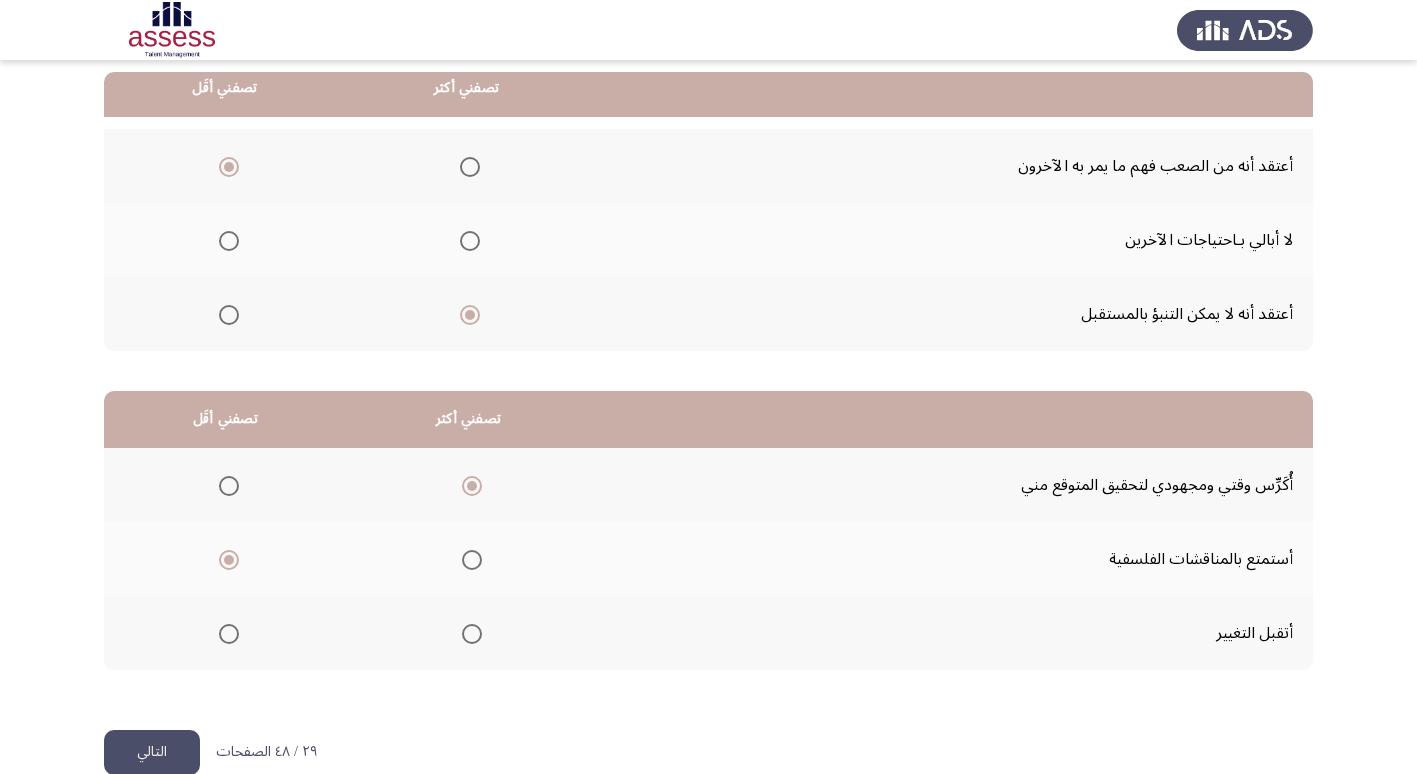 click on "التالي" 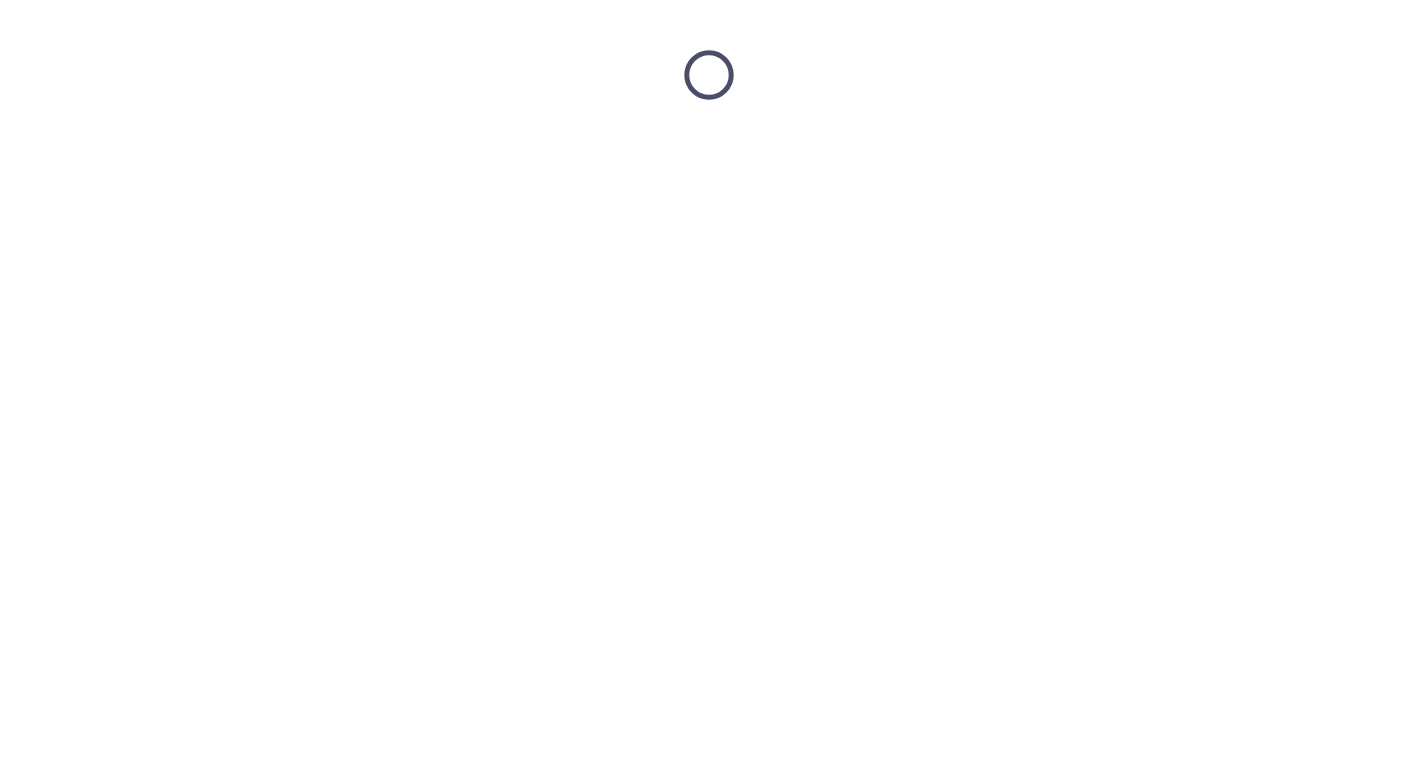 scroll, scrollTop: 0, scrollLeft: 0, axis: both 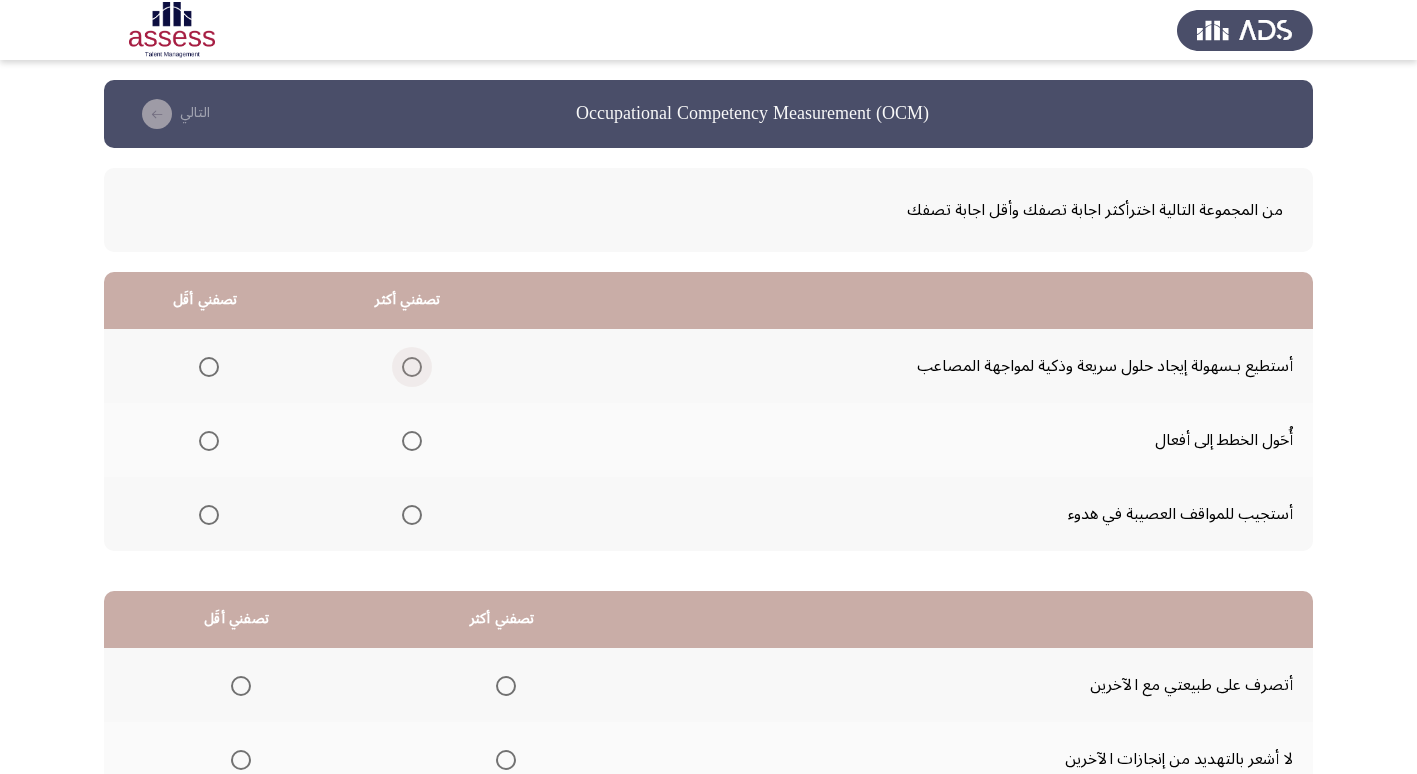 click at bounding box center [412, 367] 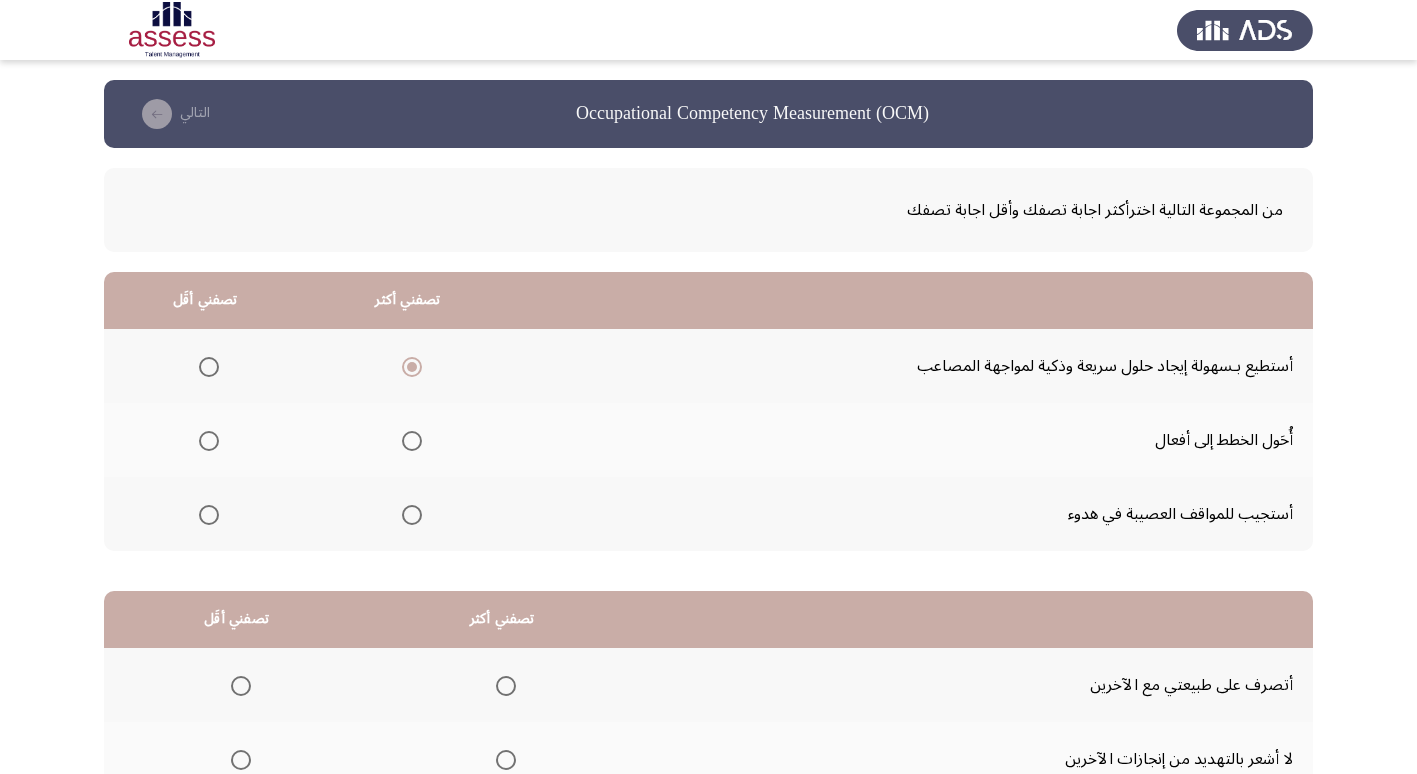 click at bounding box center [209, 515] 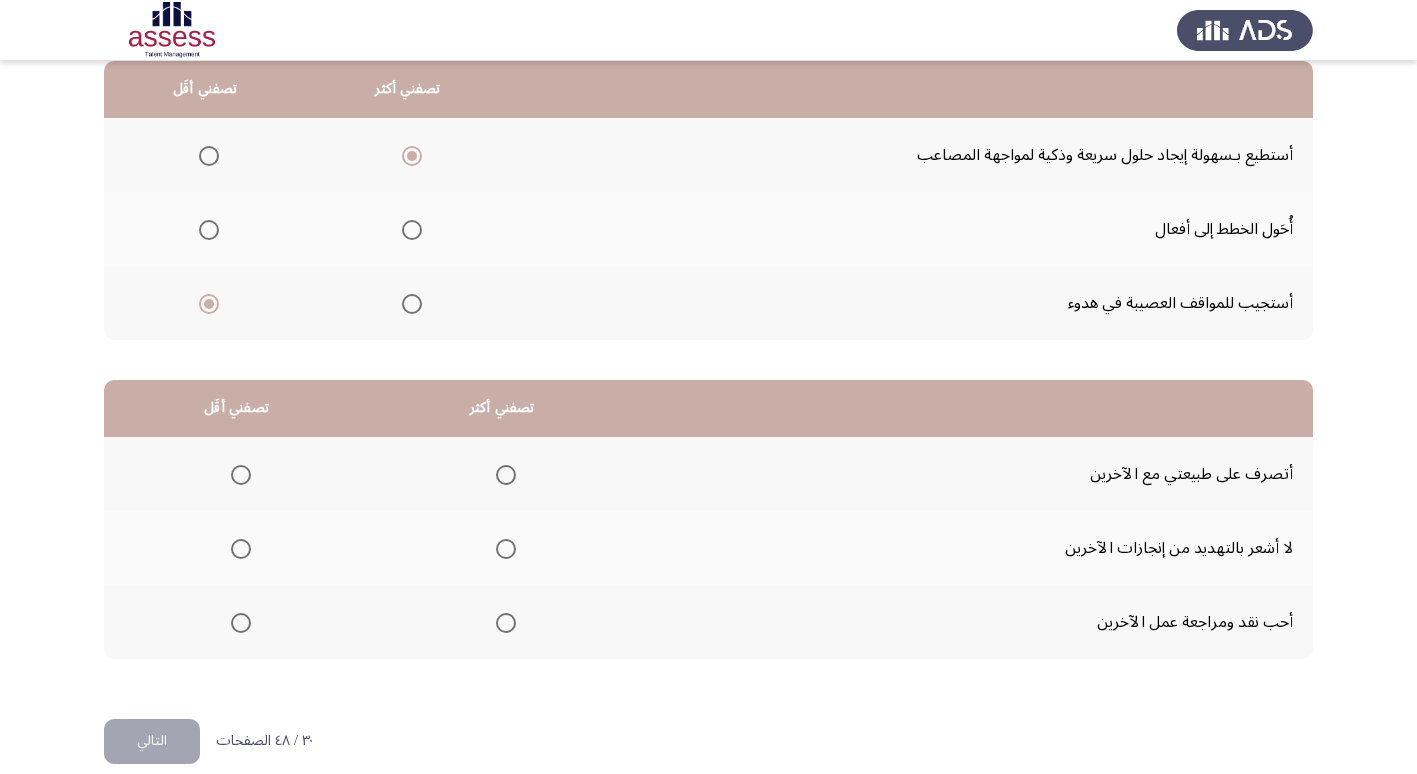 scroll, scrollTop: 236, scrollLeft: 0, axis: vertical 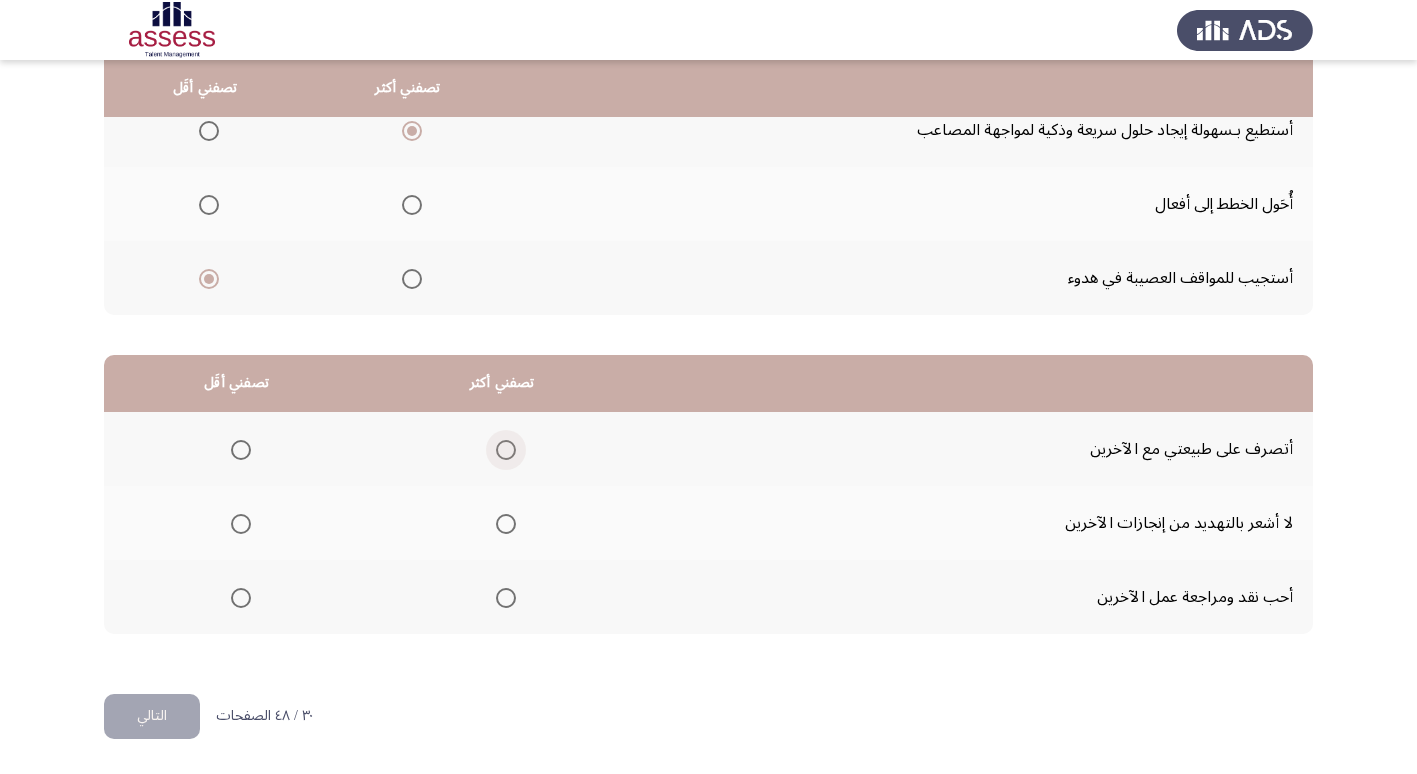 click at bounding box center [506, 450] 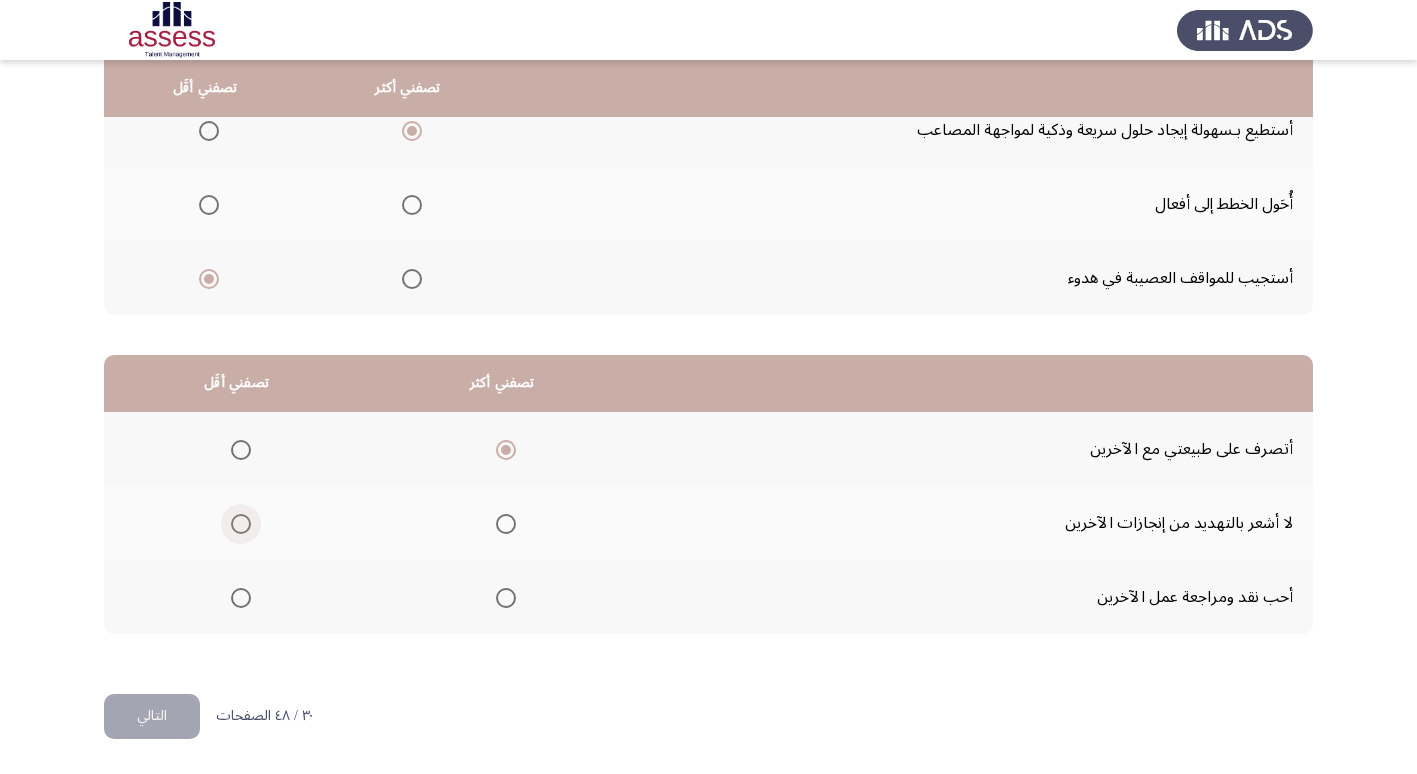 click at bounding box center (241, 524) 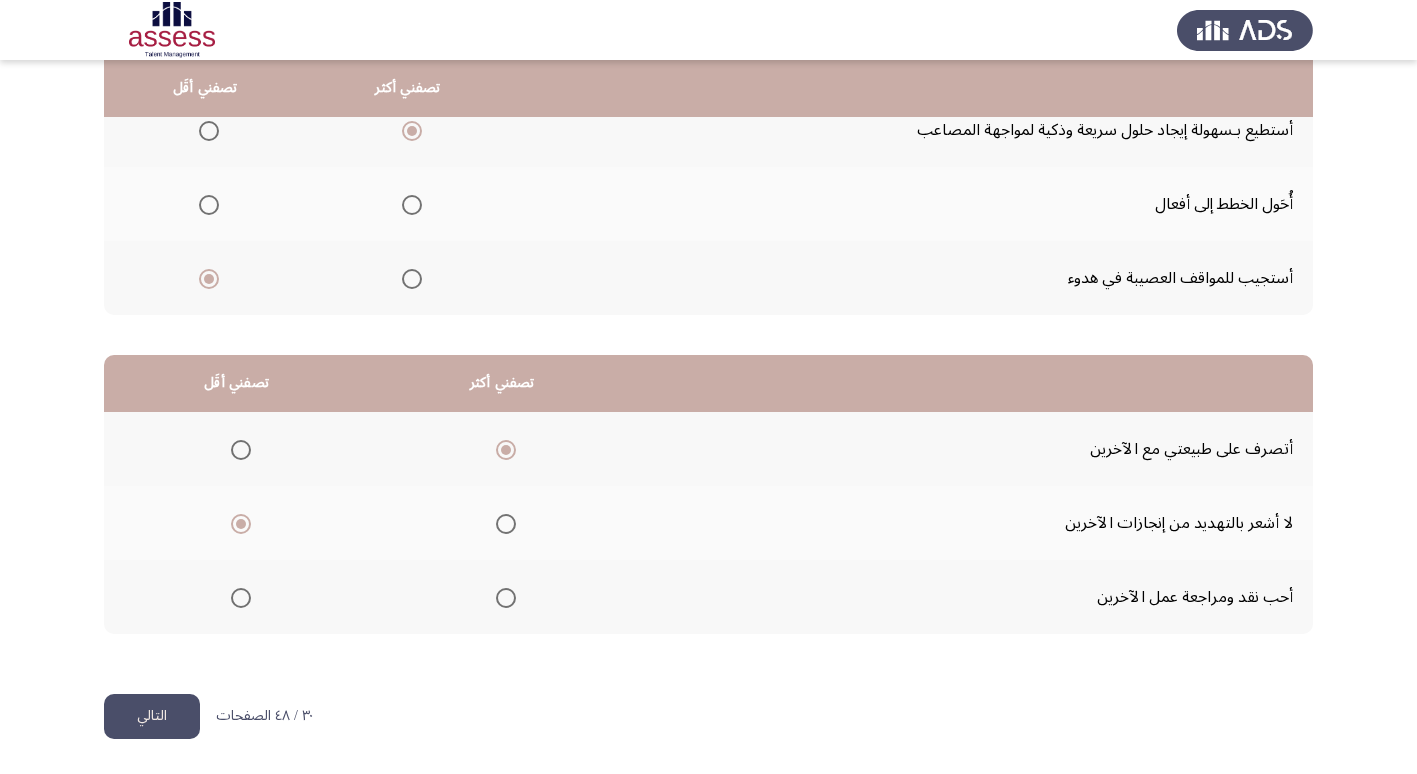 click on "التالي" 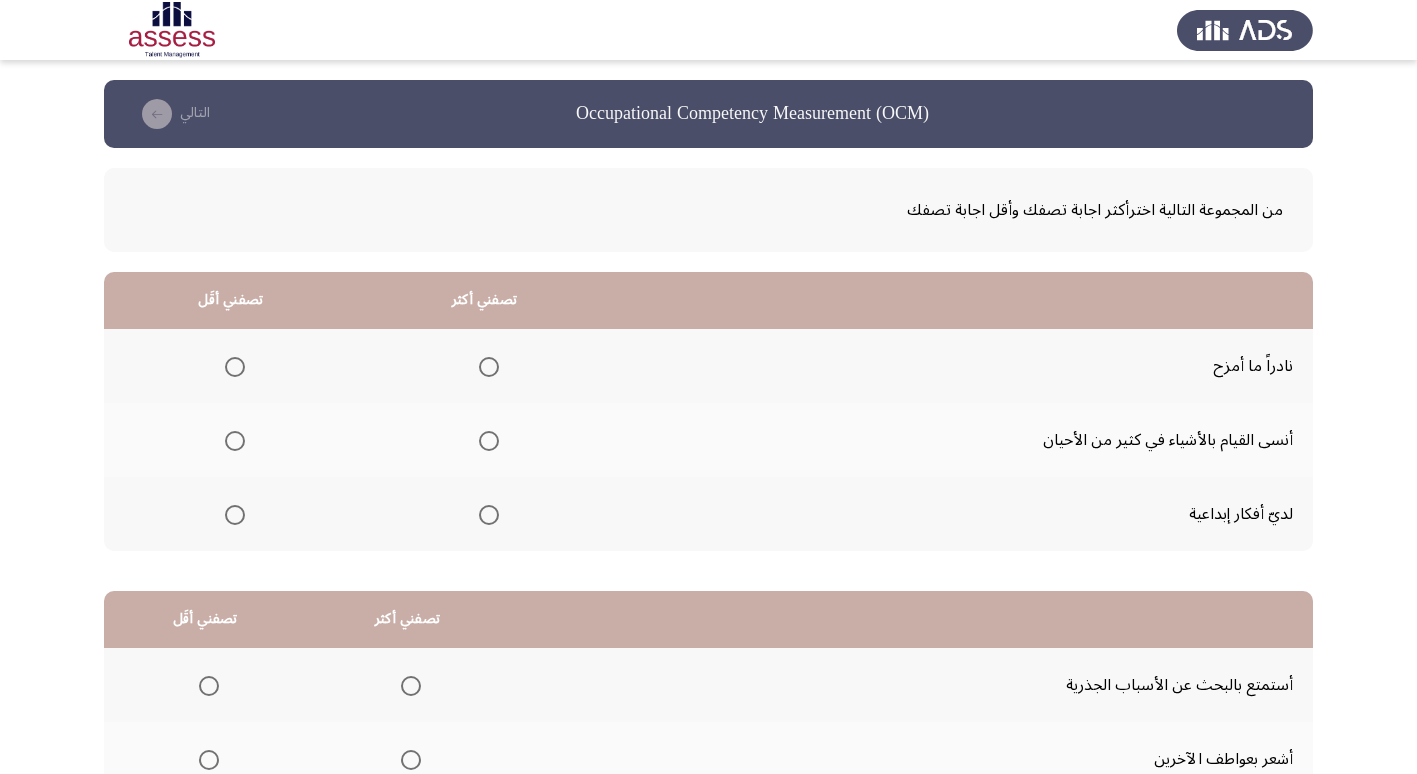 click at bounding box center [235, 367] 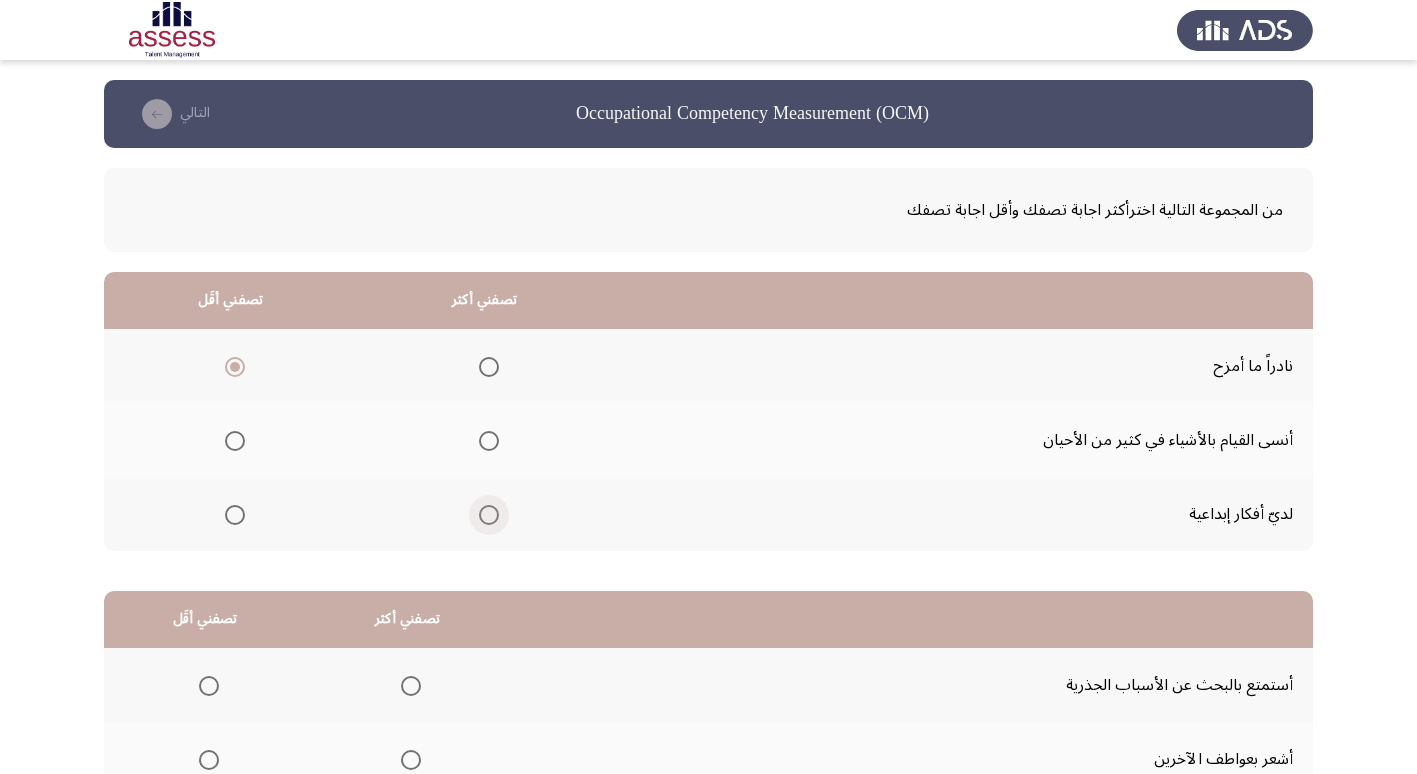 click at bounding box center [489, 515] 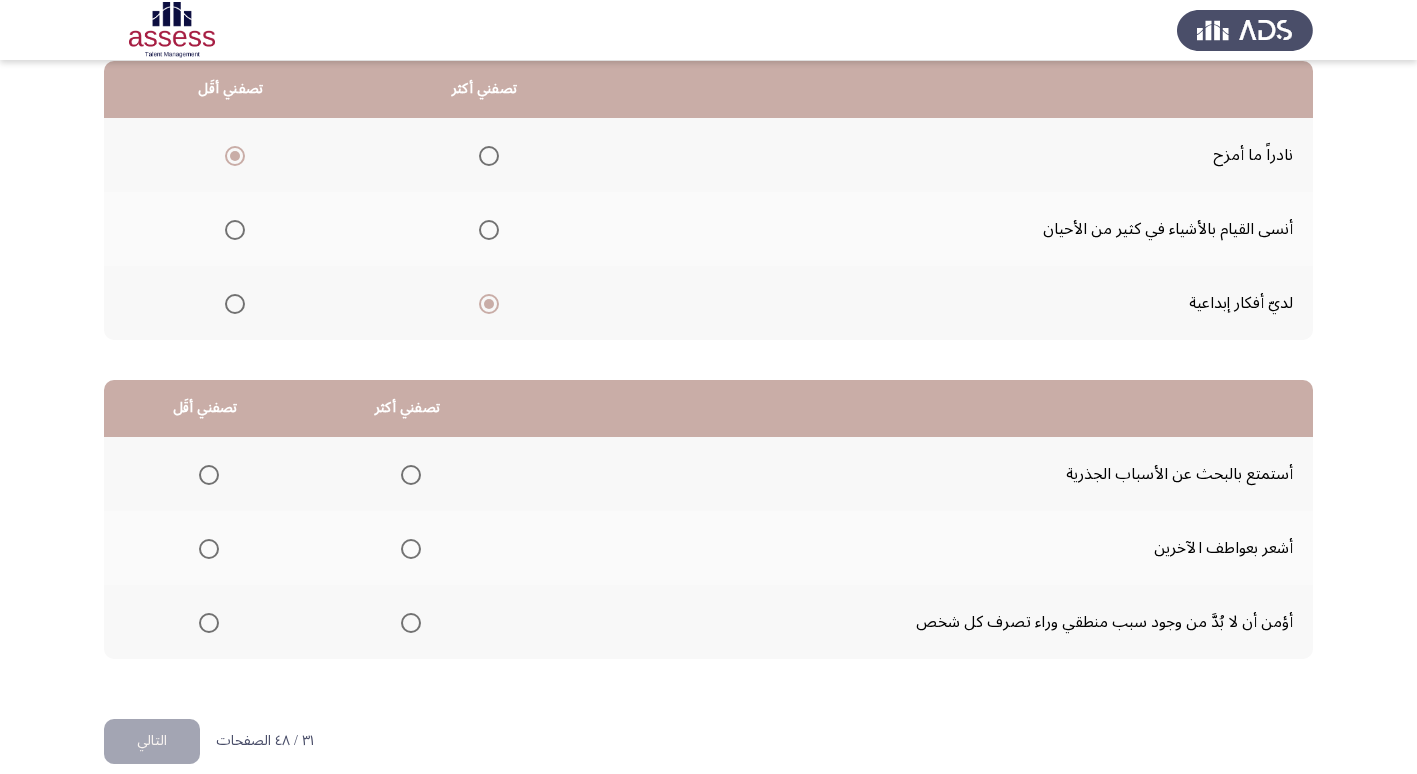 scroll, scrollTop: 236, scrollLeft: 0, axis: vertical 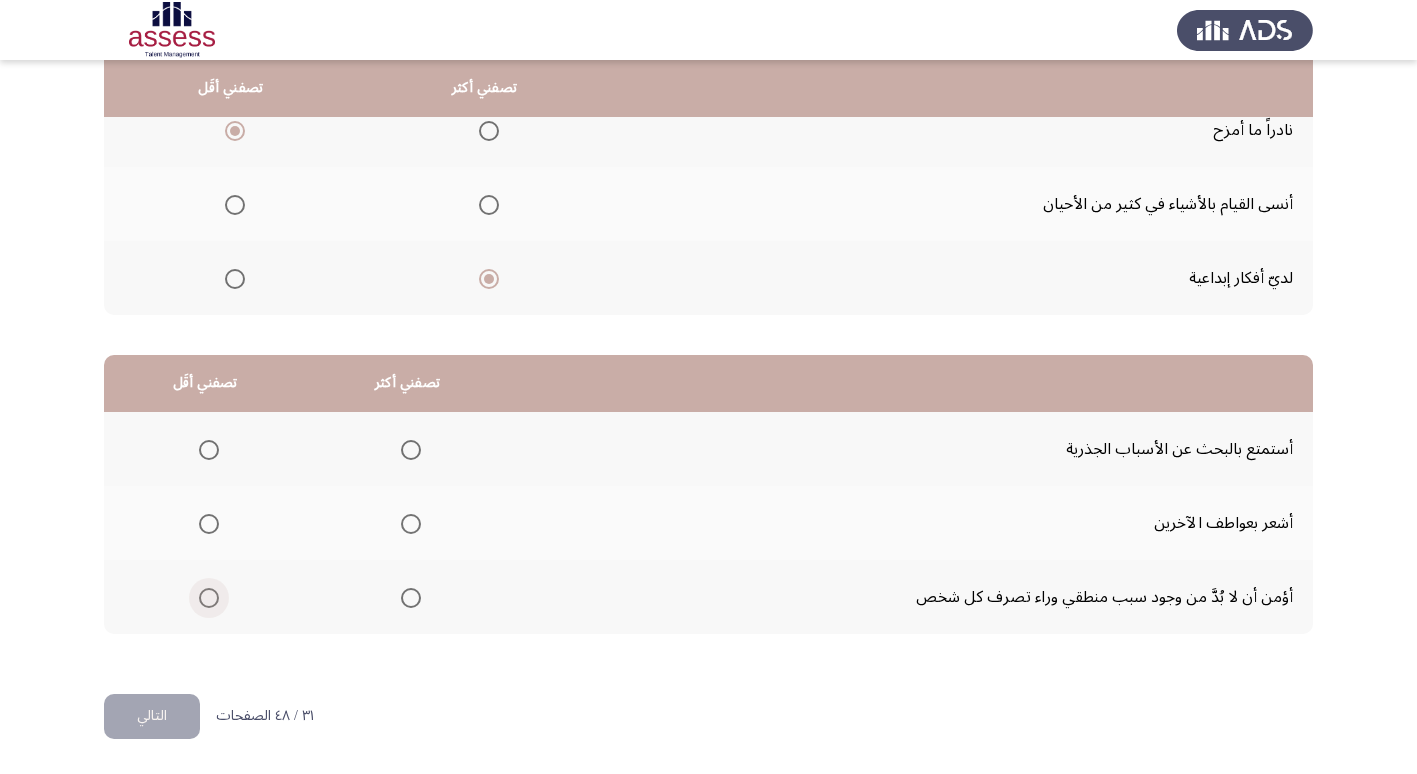 click at bounding box center (209, 598) 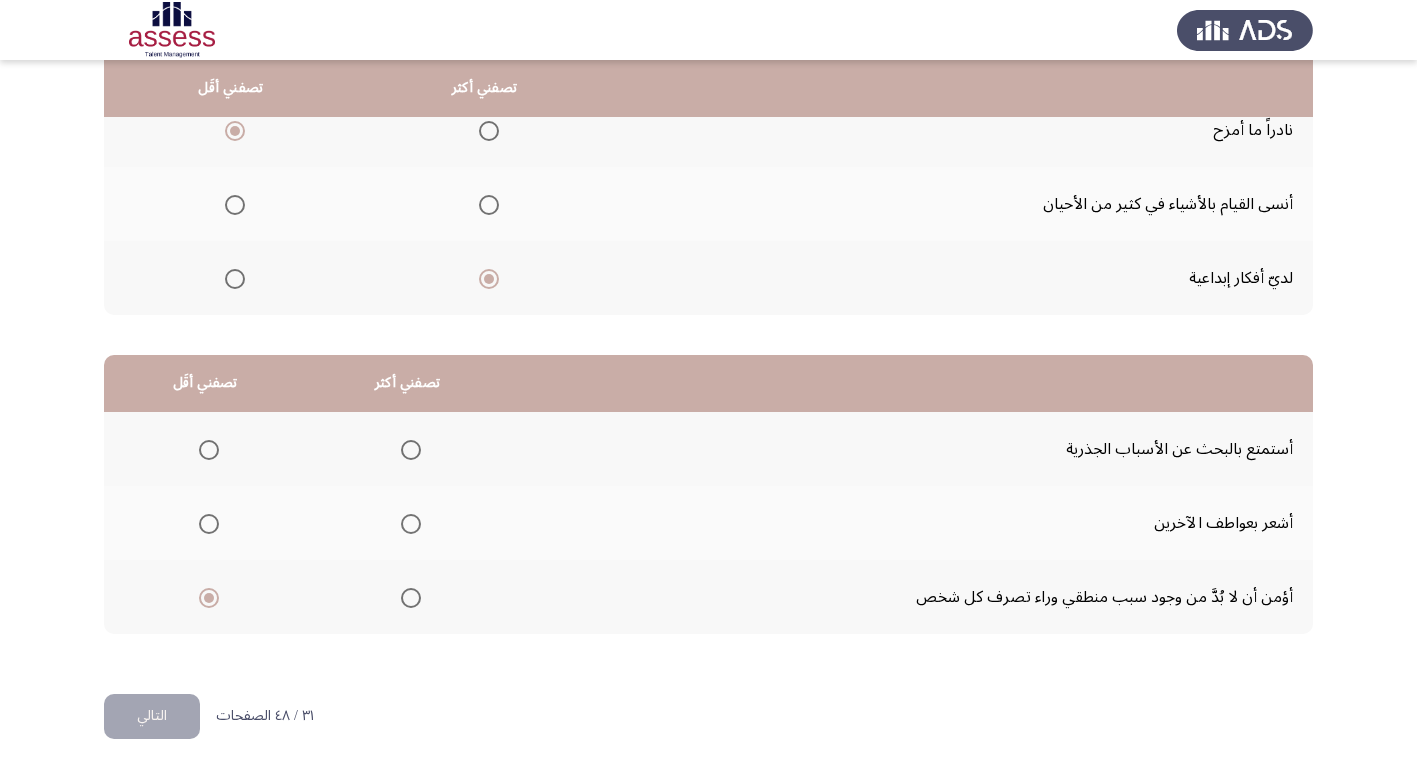 click at bounding box center (411, 450) 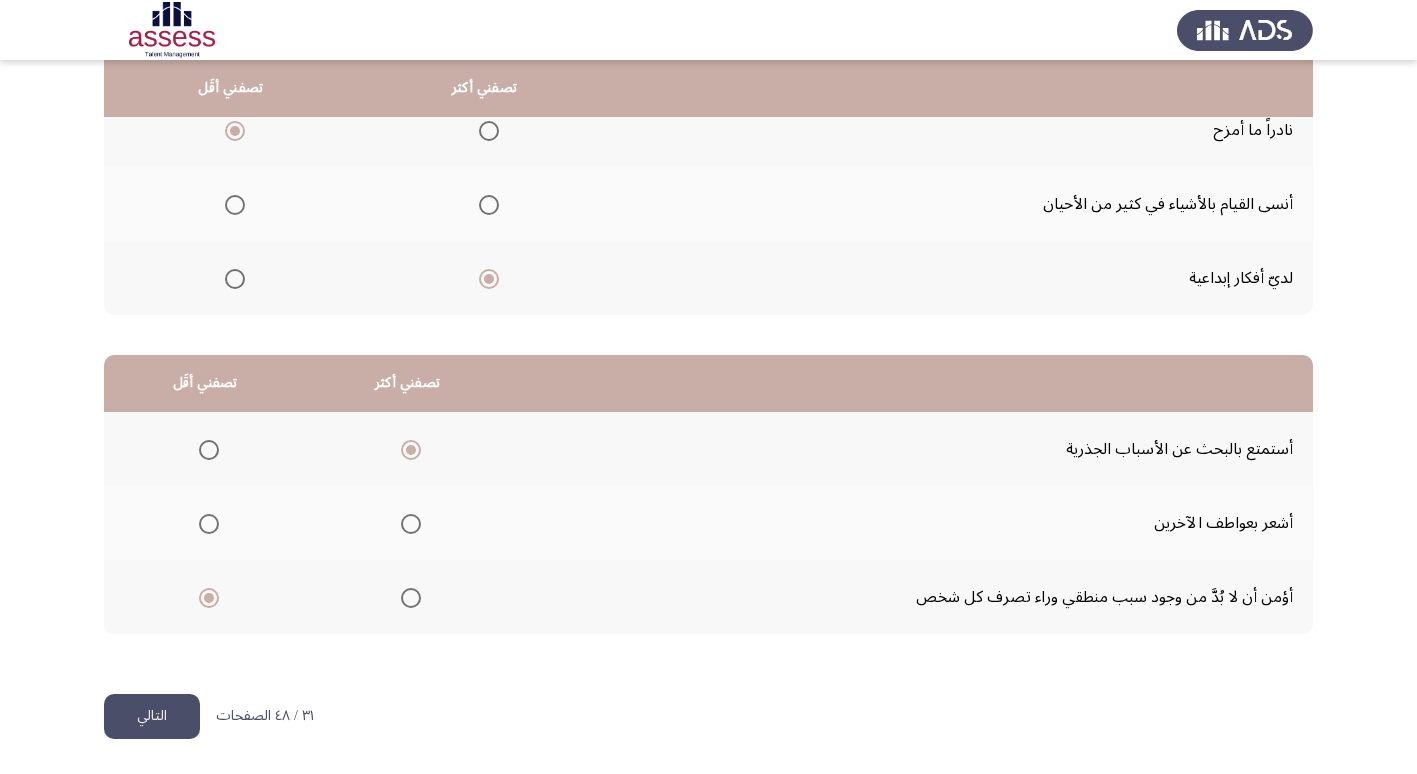 click on "التالي" 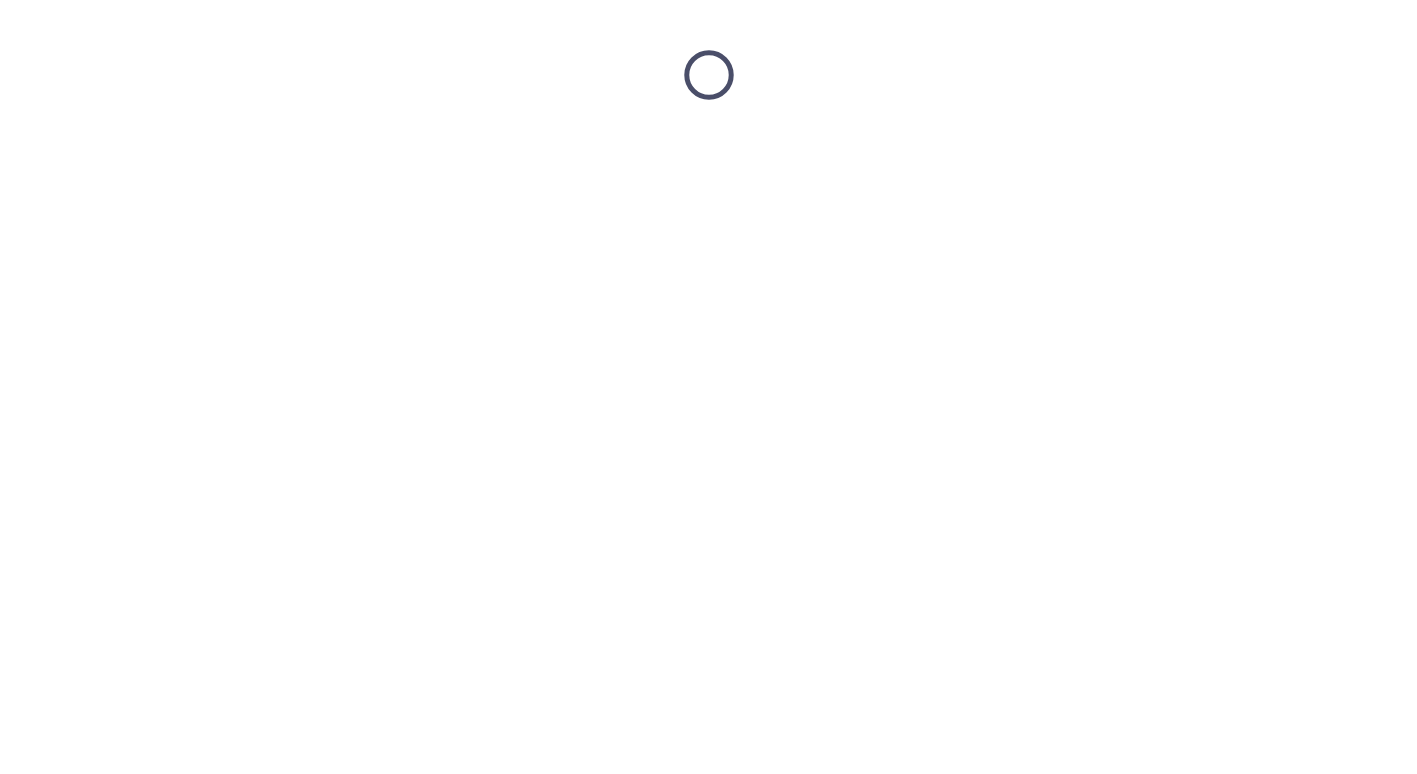 scroll, scrollTop: 0, scrollLeft: 0, axis: both 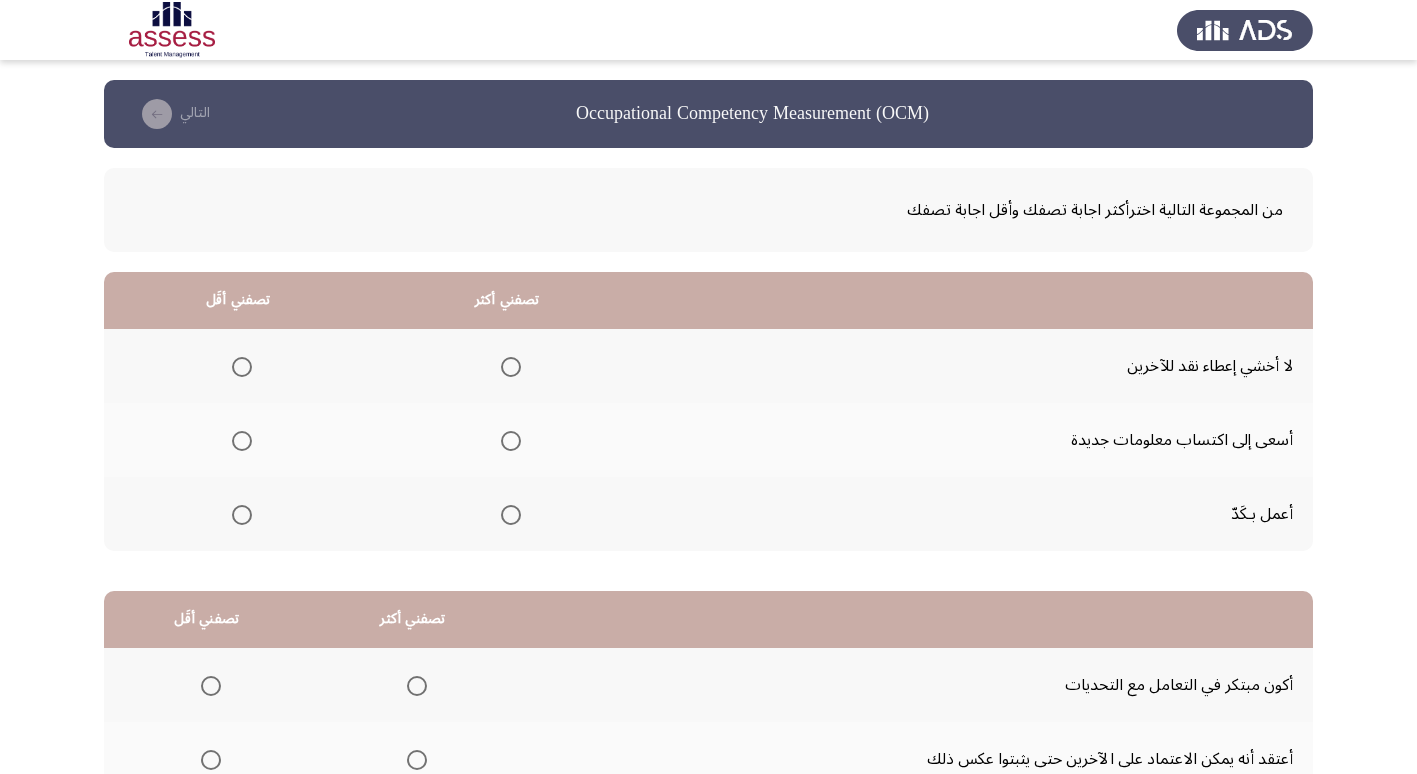 click at bounding box center (511, 441) 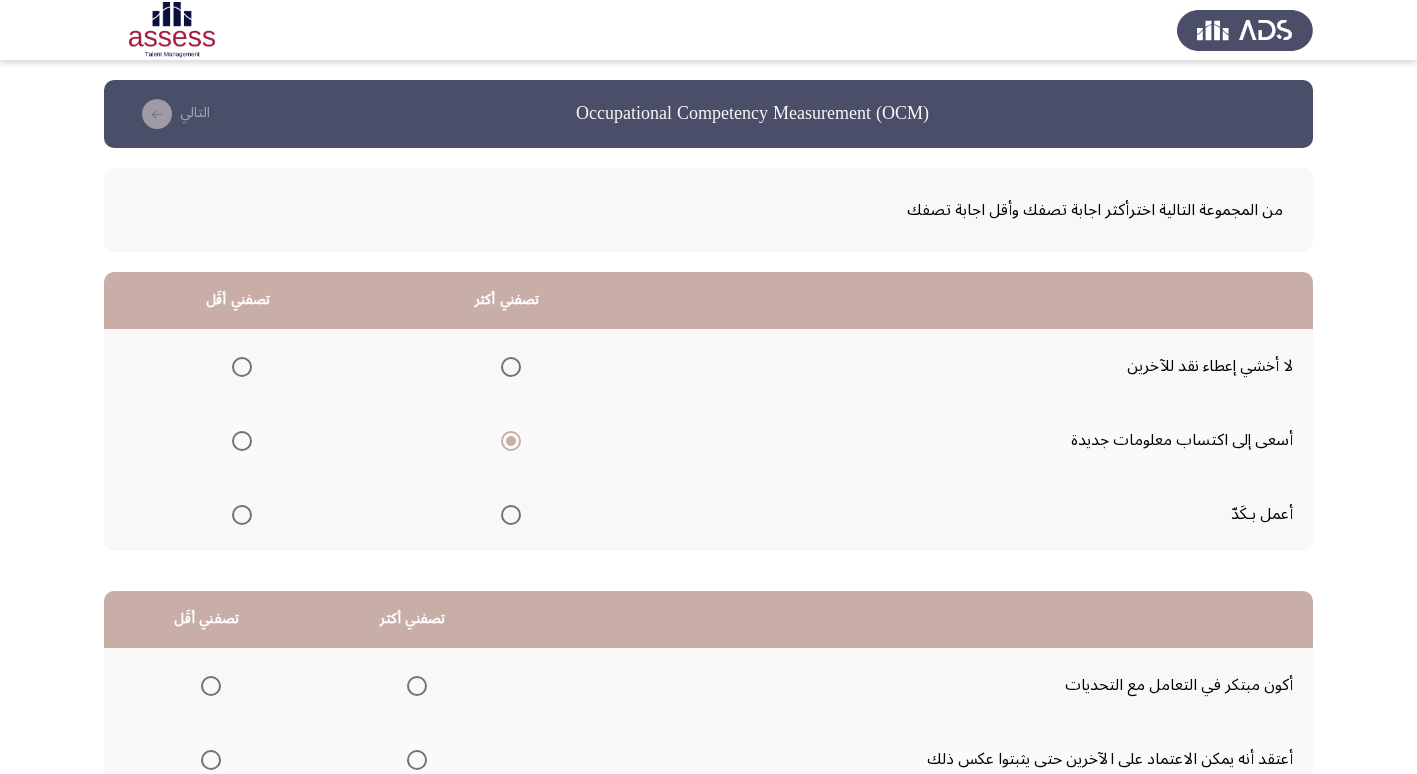 click at bounding box center [511, 515] 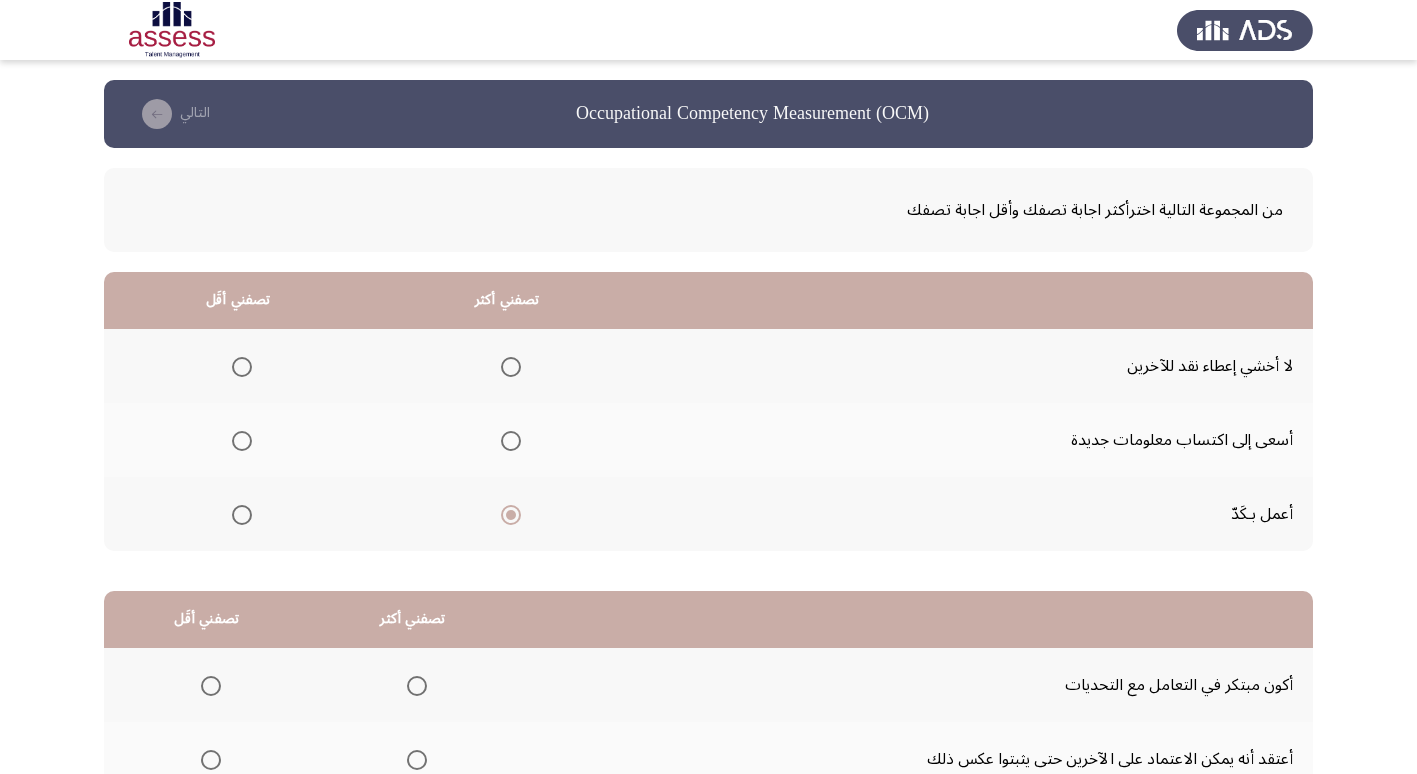 click at bounding box center (242, 441) 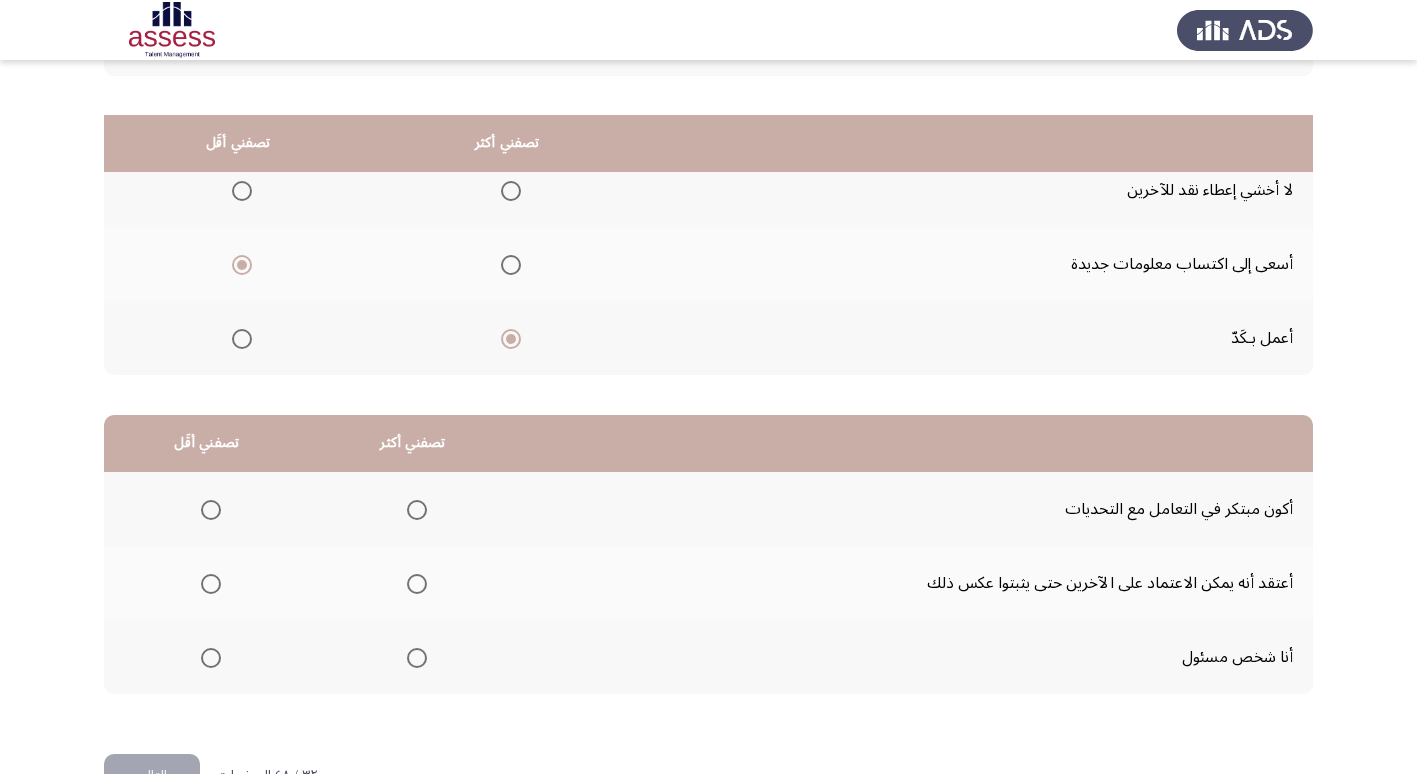 scroll, scrollTop: 236, scrollLeft: 0, axis: vertical 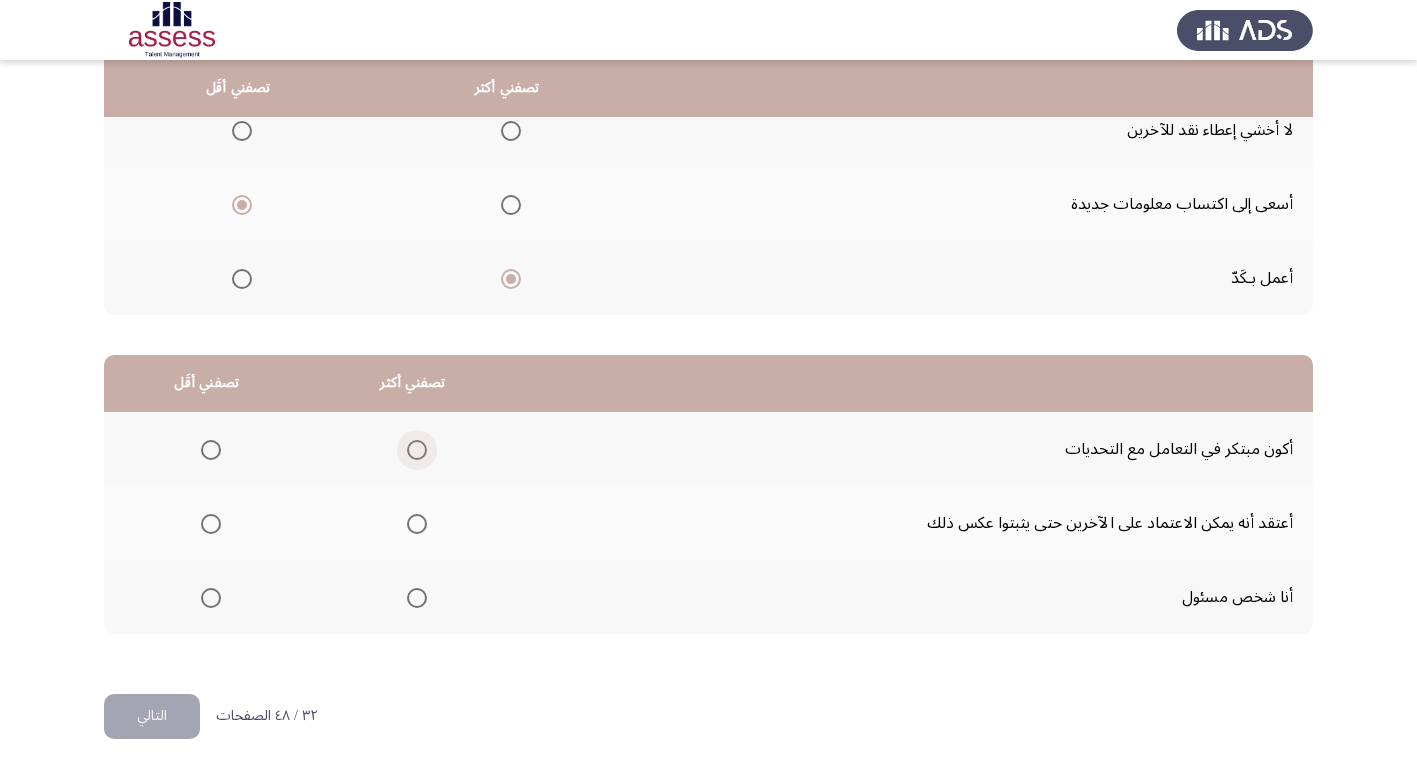 click at bounding box center [417, 450] 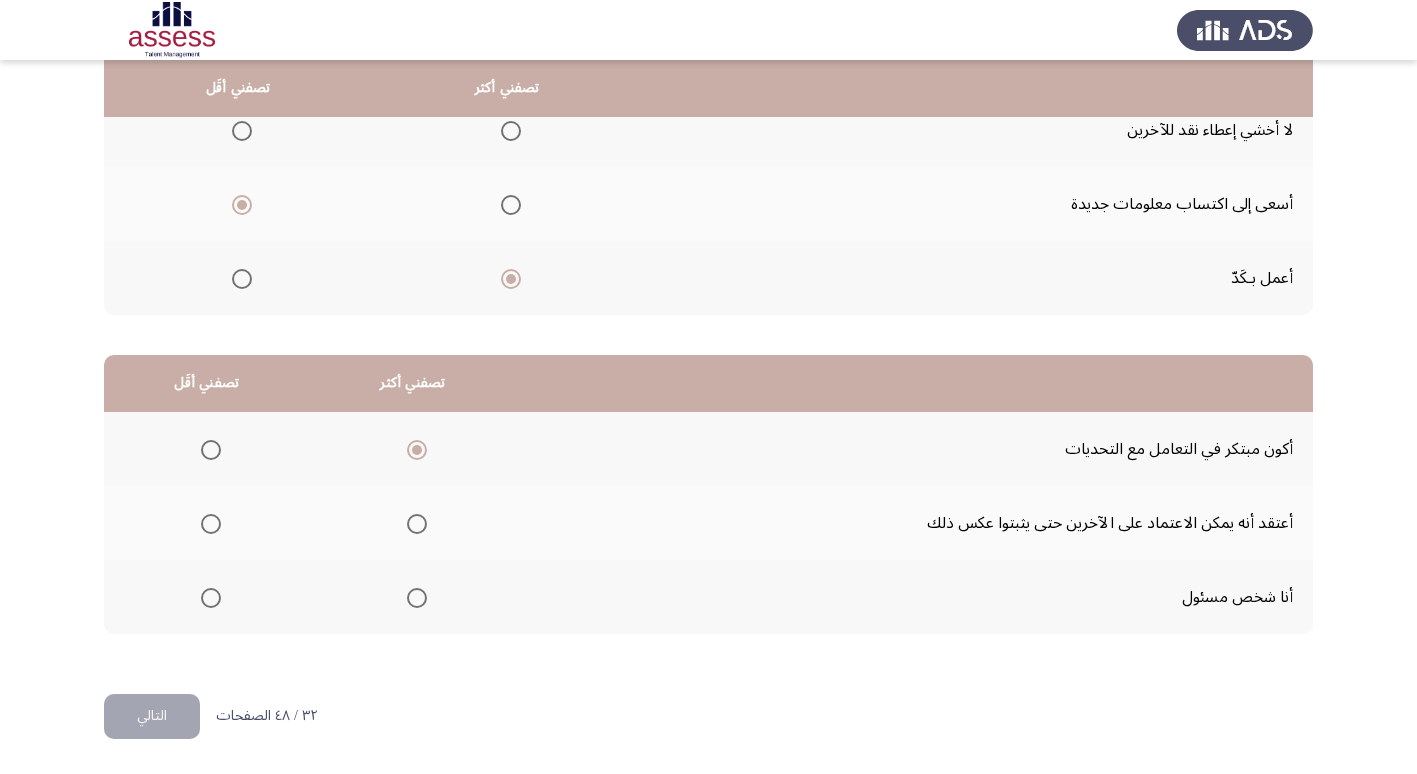 click at bounding box center [211, 598] 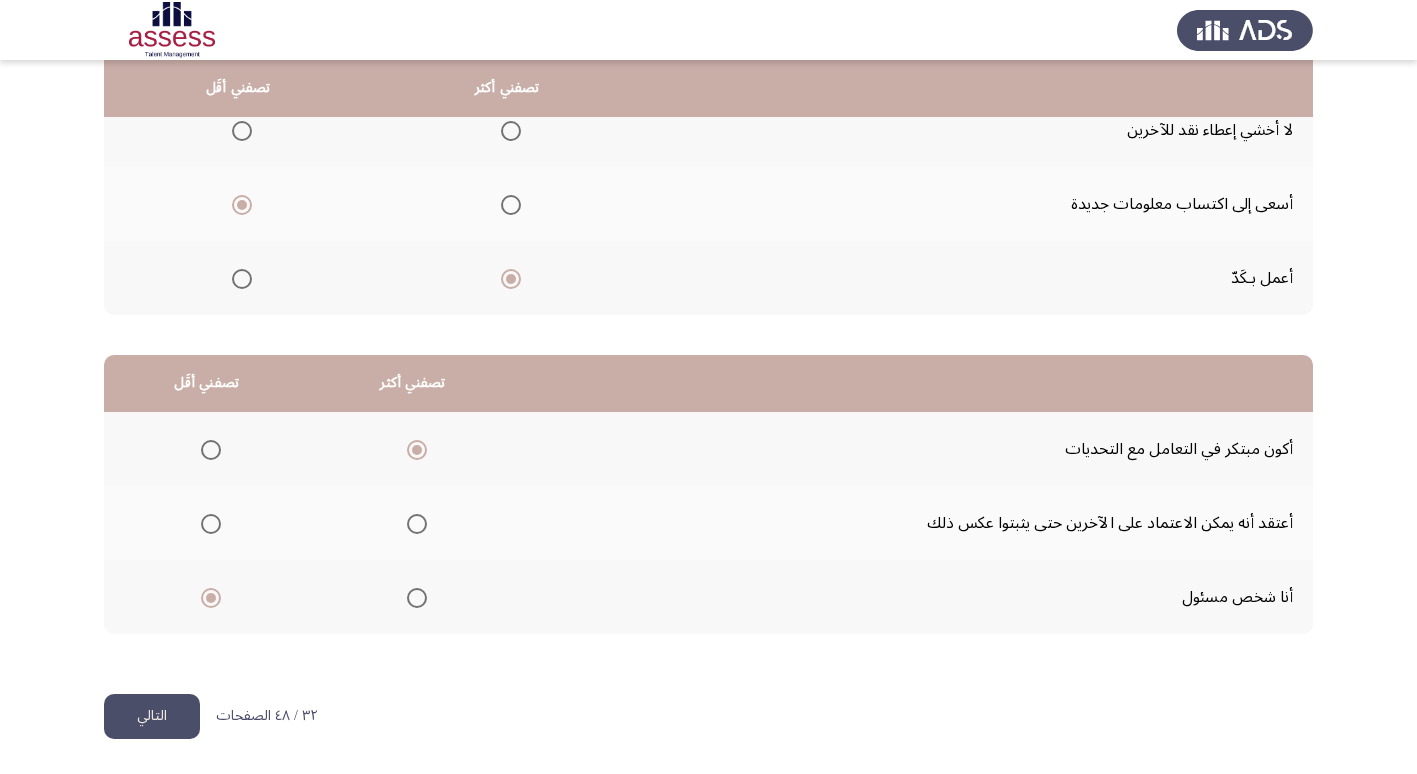 click on "التالي" 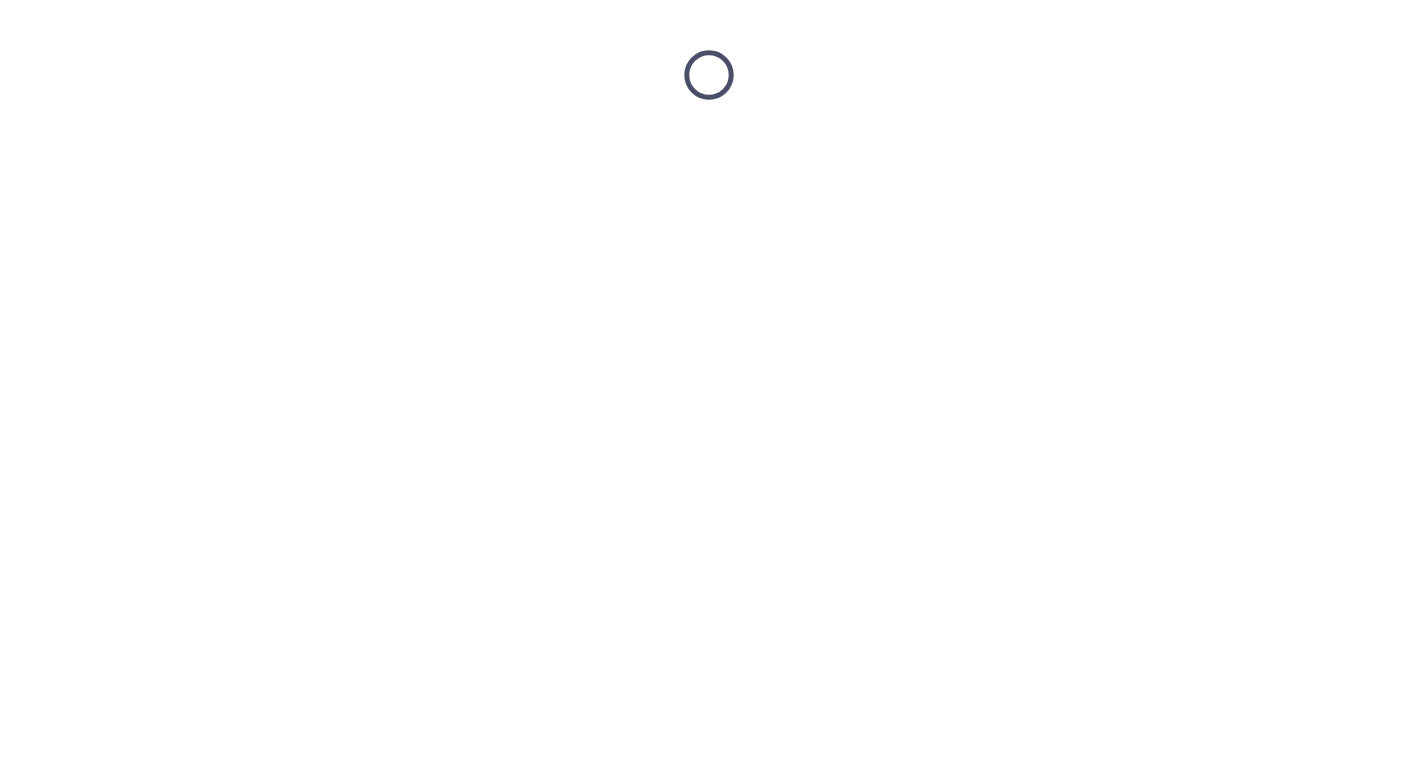 scroll, scrollTop: 0, scrollLeft: 0, axis: both 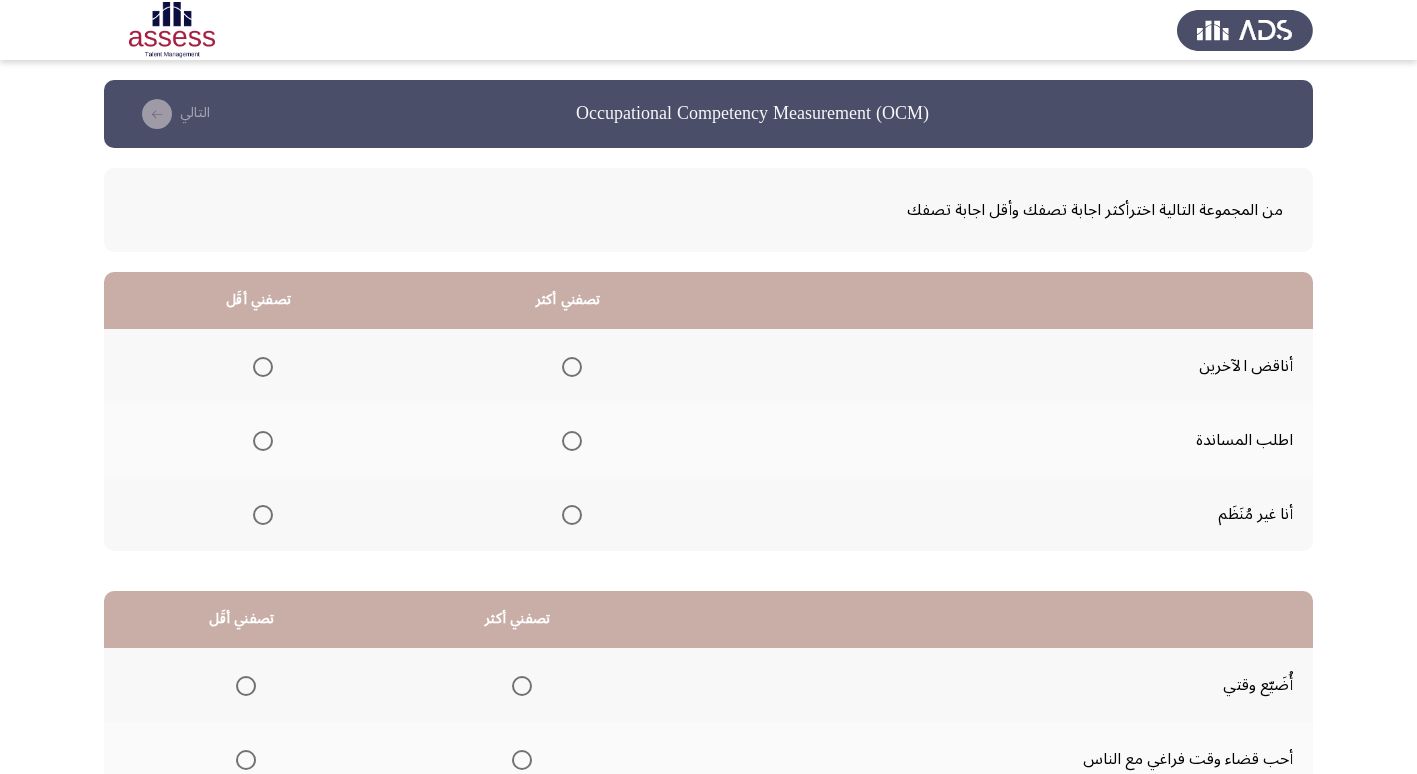 click at bounding box center (572, 441) 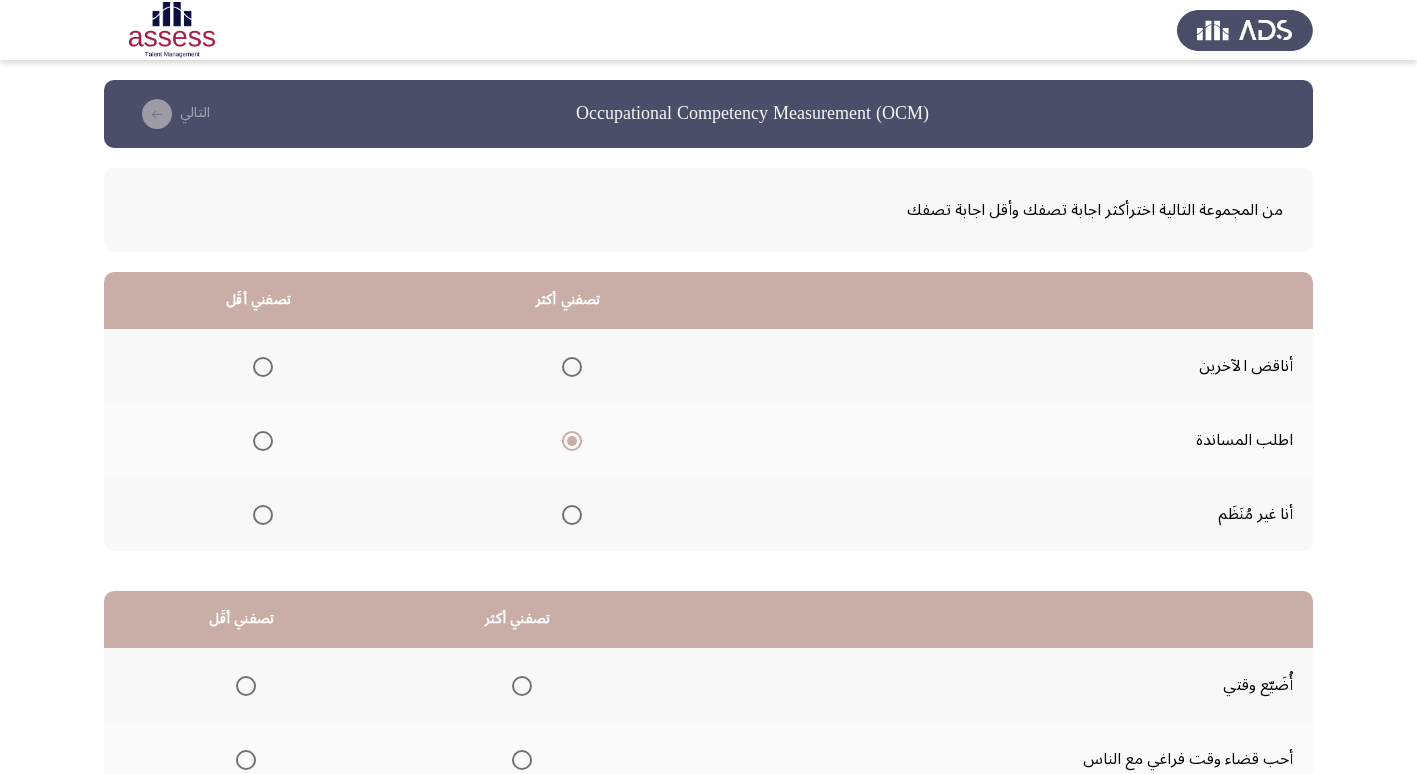 click at bounding box center (259, 367) 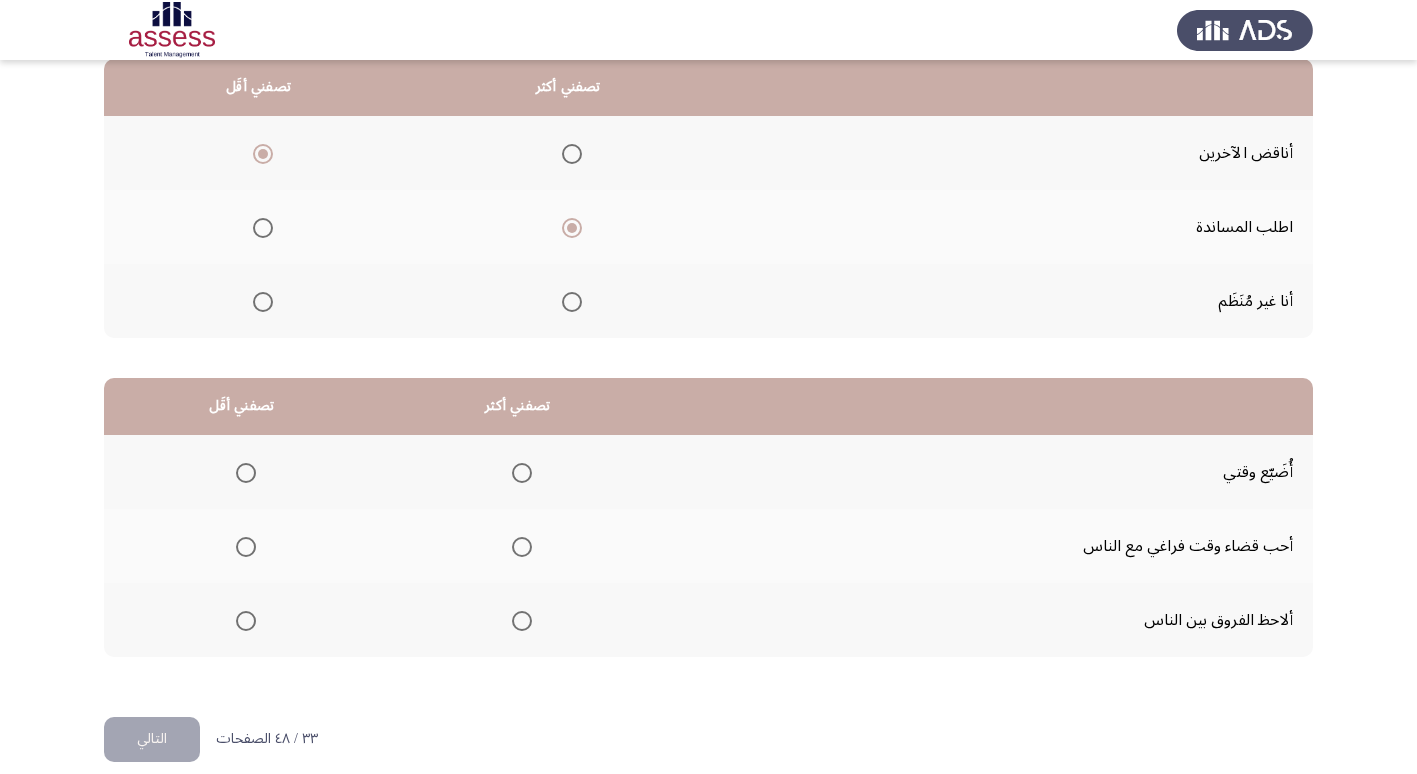 scroll, scrollTop: 236, scrollLeft: 0, axis: vertical 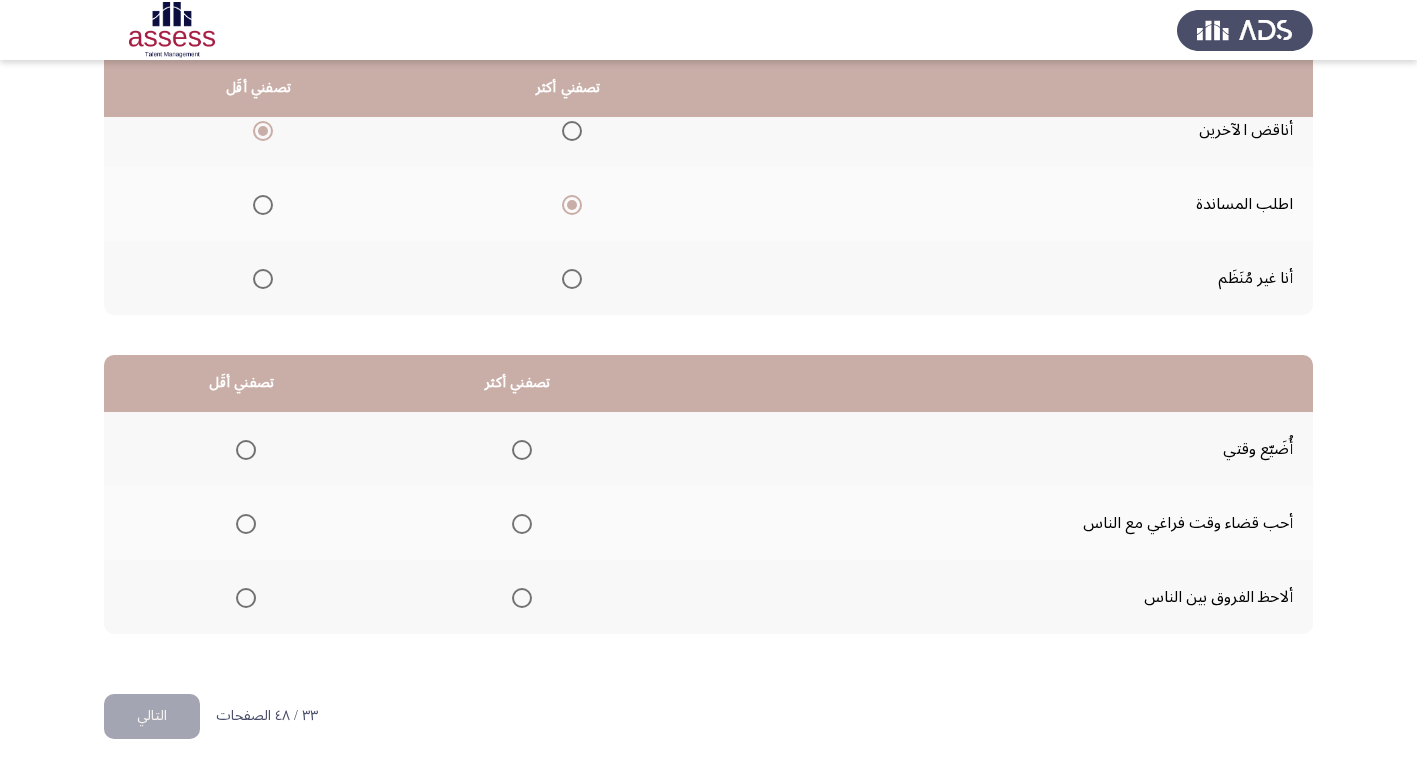 click 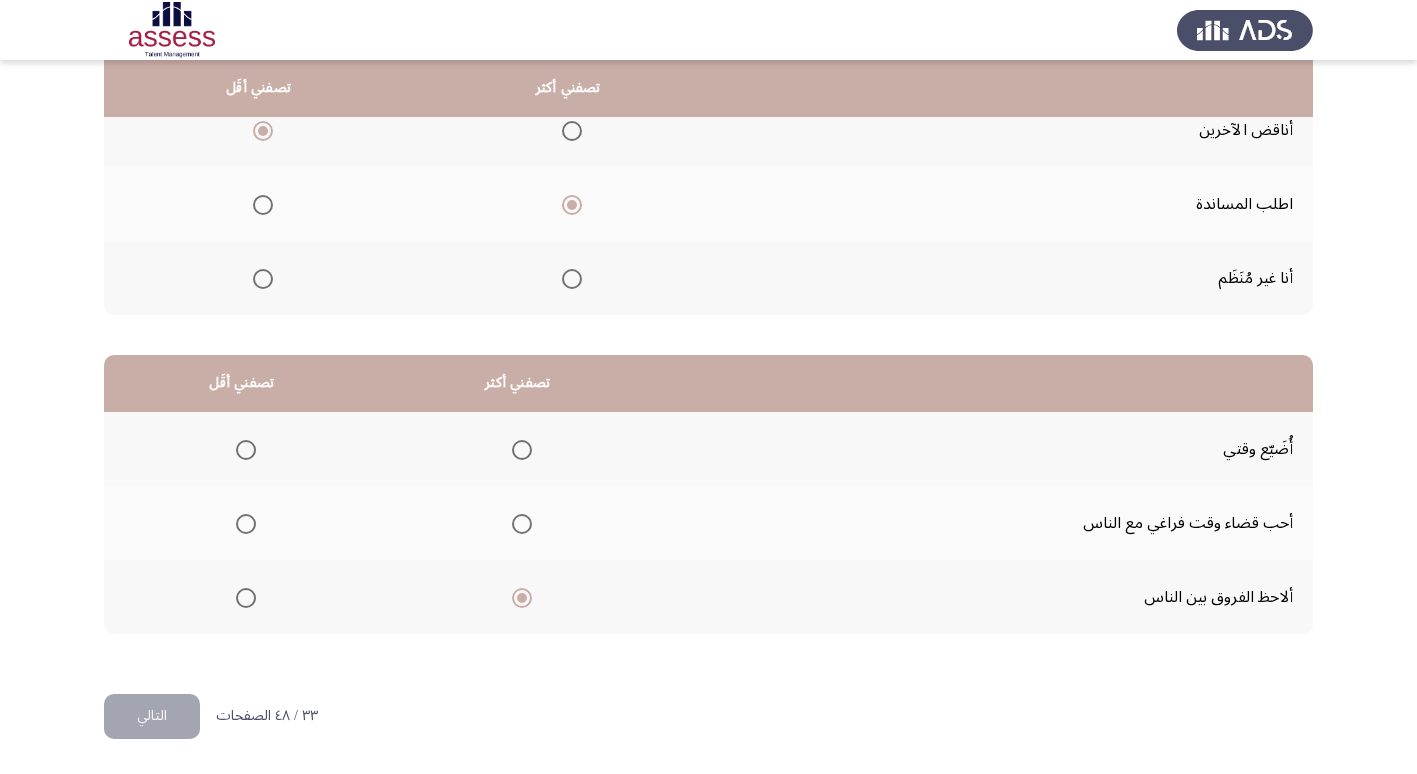 click at bounding box center [246, 524] 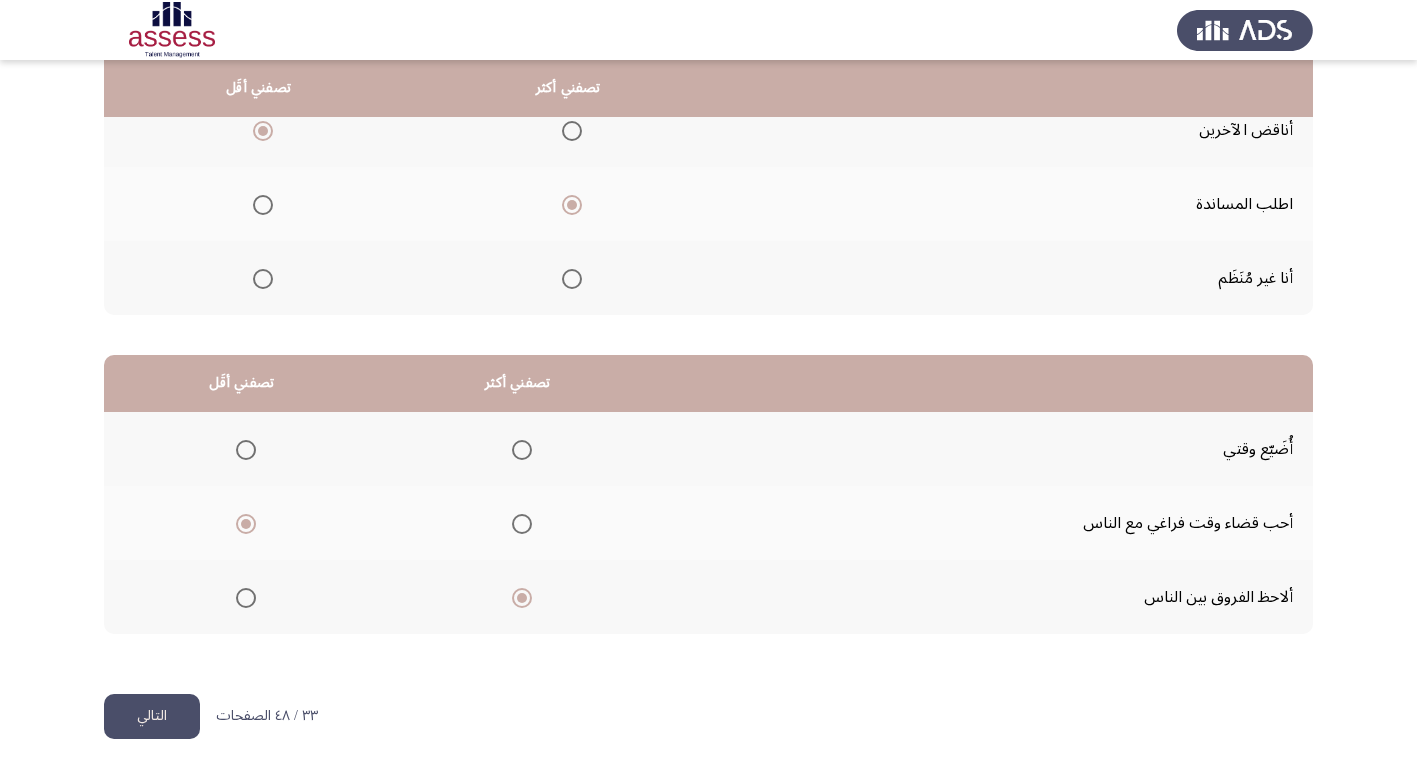 click on "التالي" 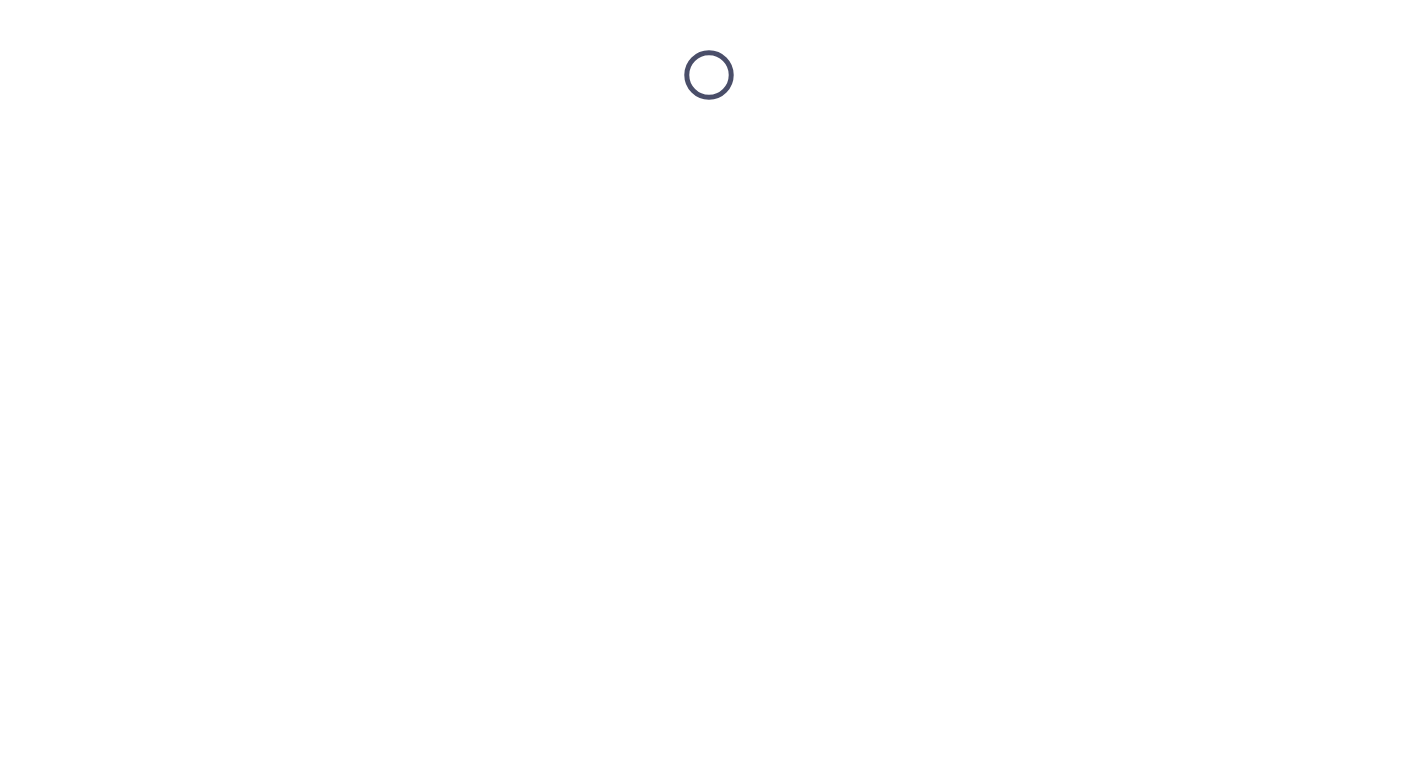 scroll, scrollTop: 0, scrollLeft: 0, axis: both 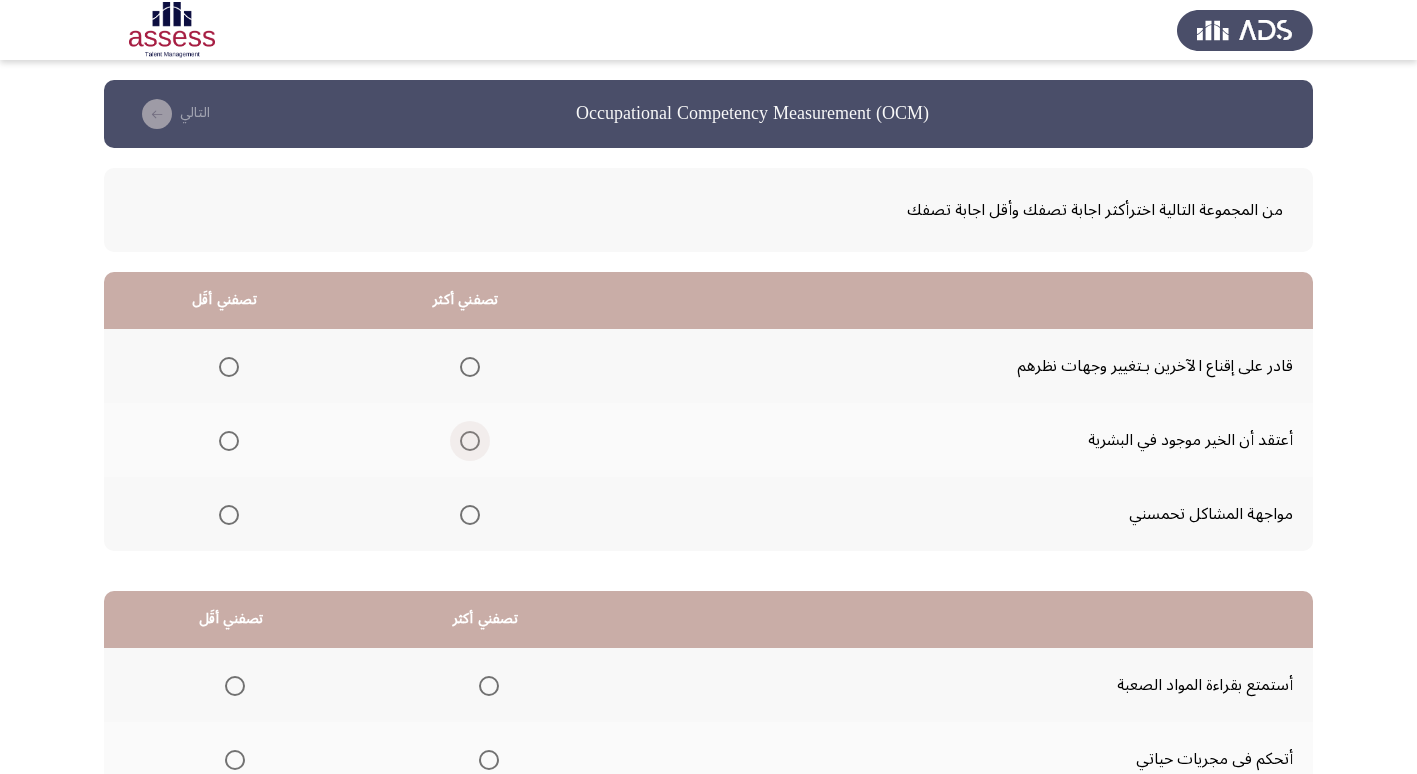 click at bounding box center [470, 441] 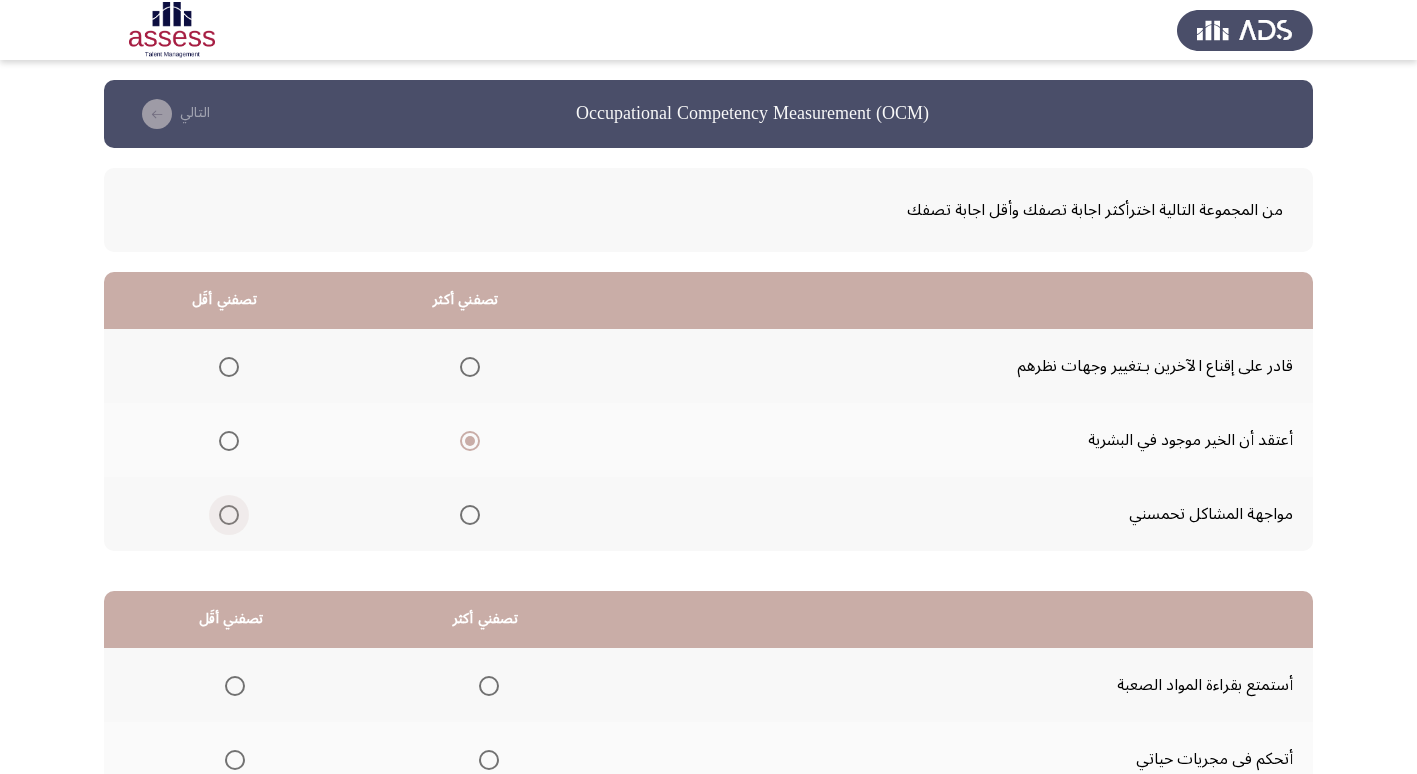 click at bounding box center (229, 515) 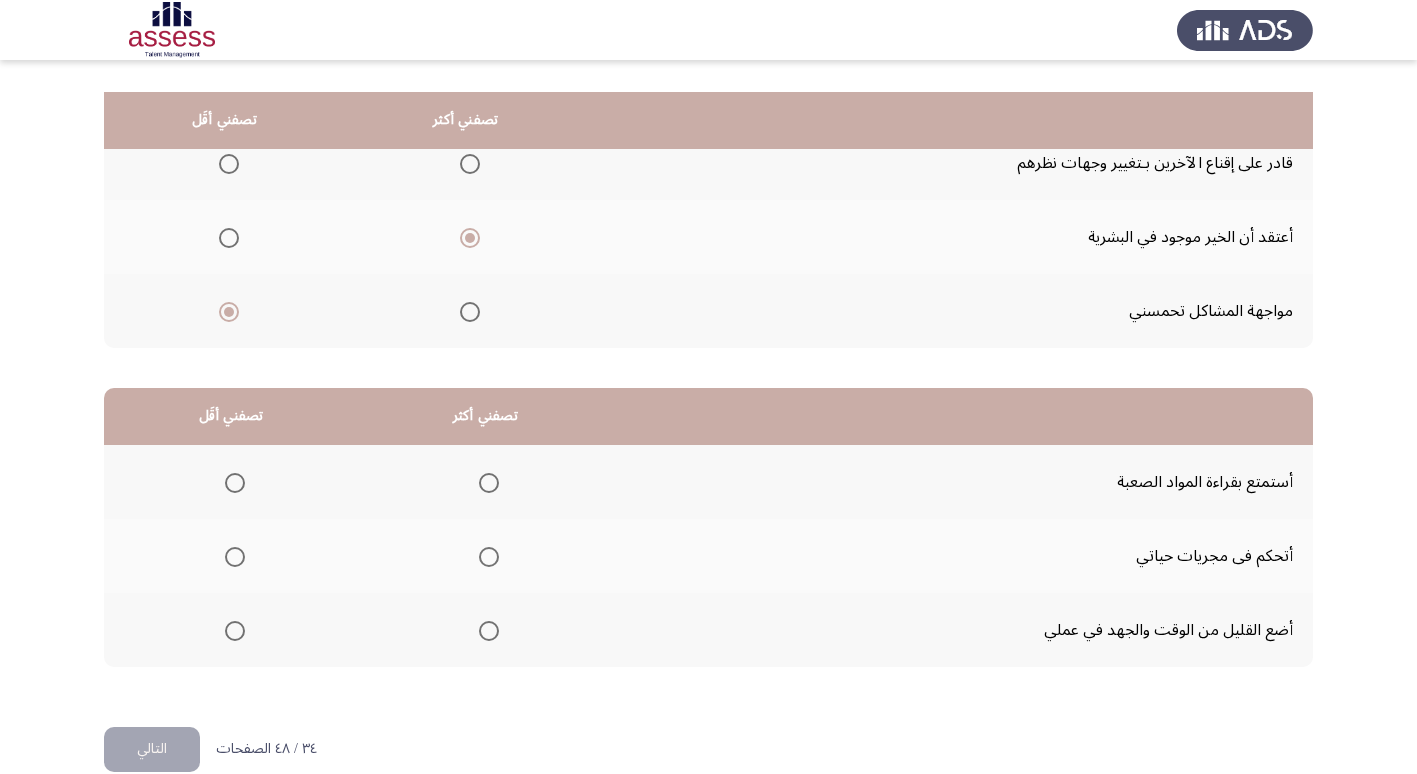 scroll, scrollTop: 236, scrollLeft: 0, axis: vertical 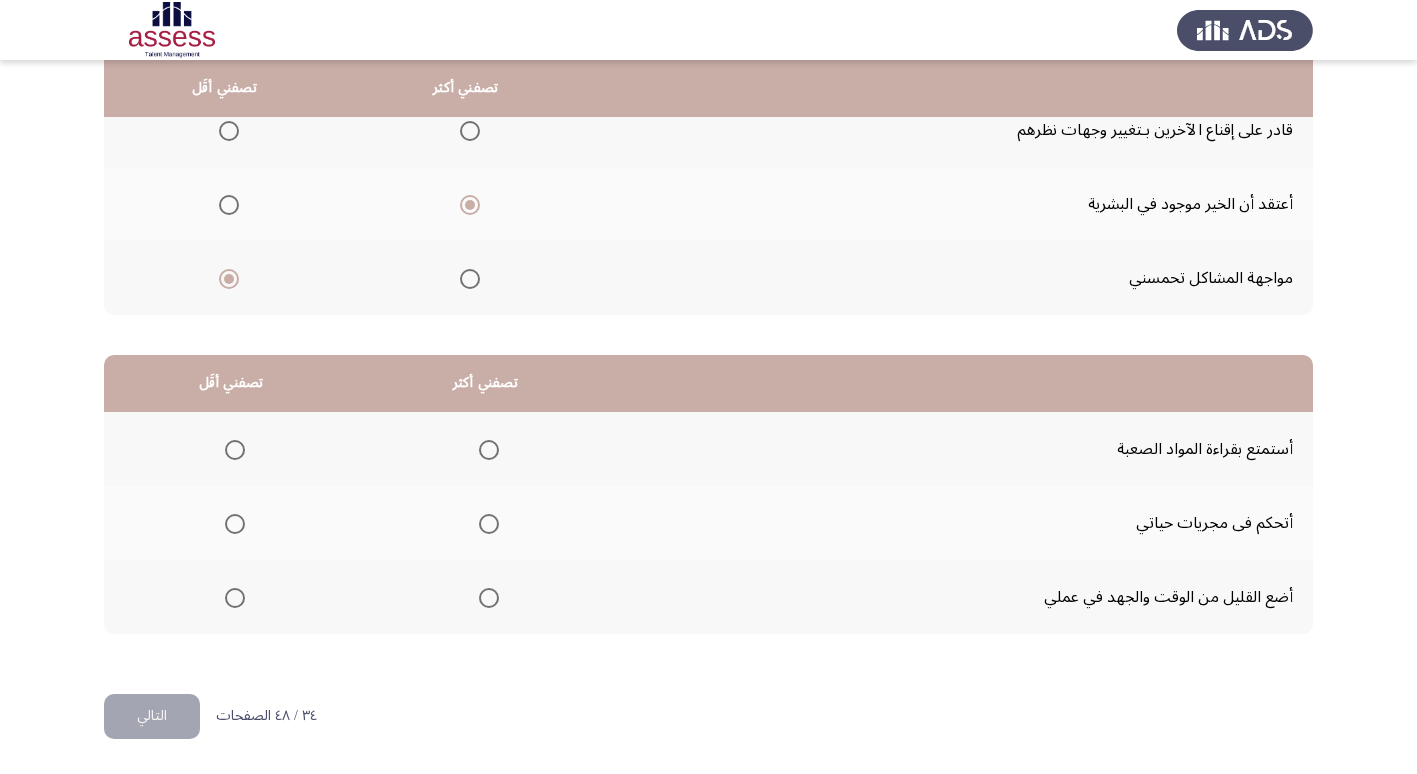 click at bounding box center [489, 524] 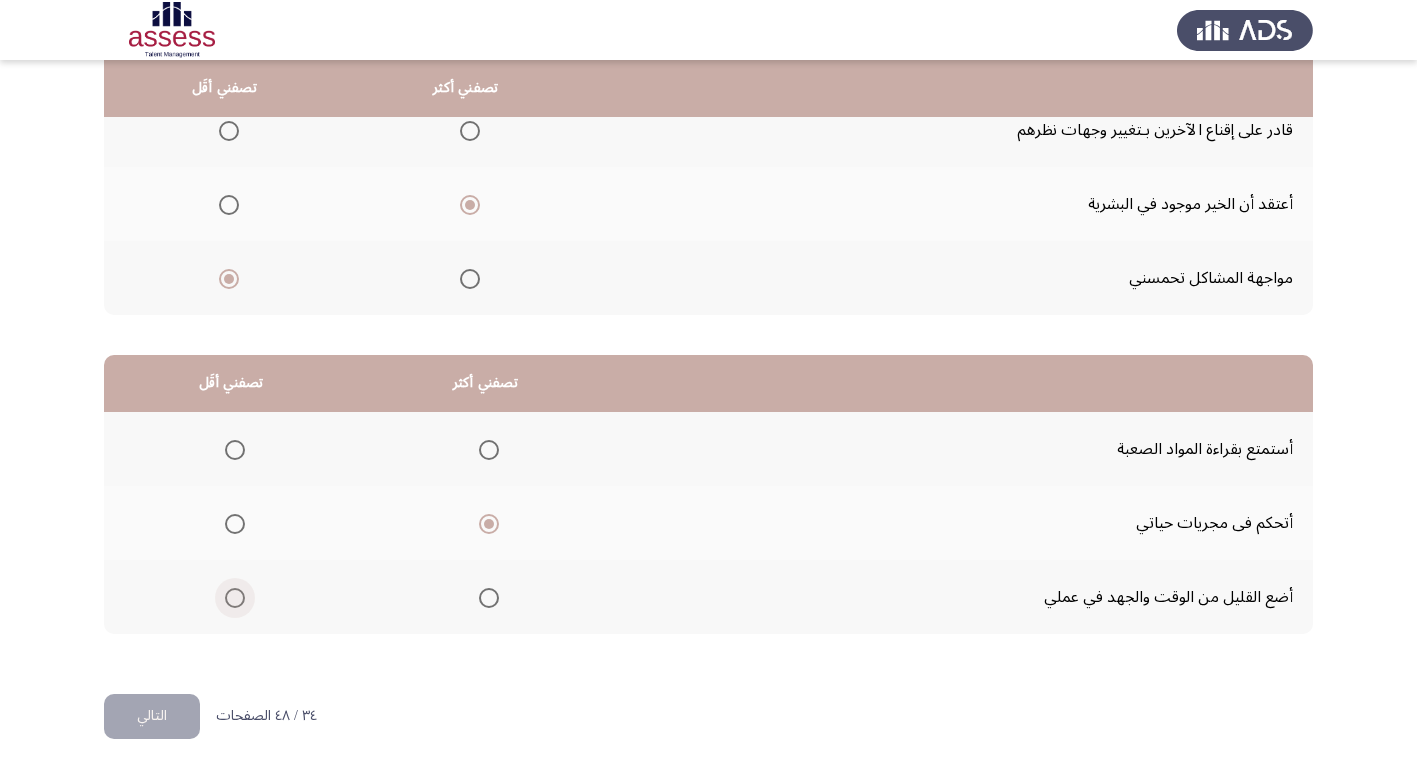 click at bounding box center (235, 598) 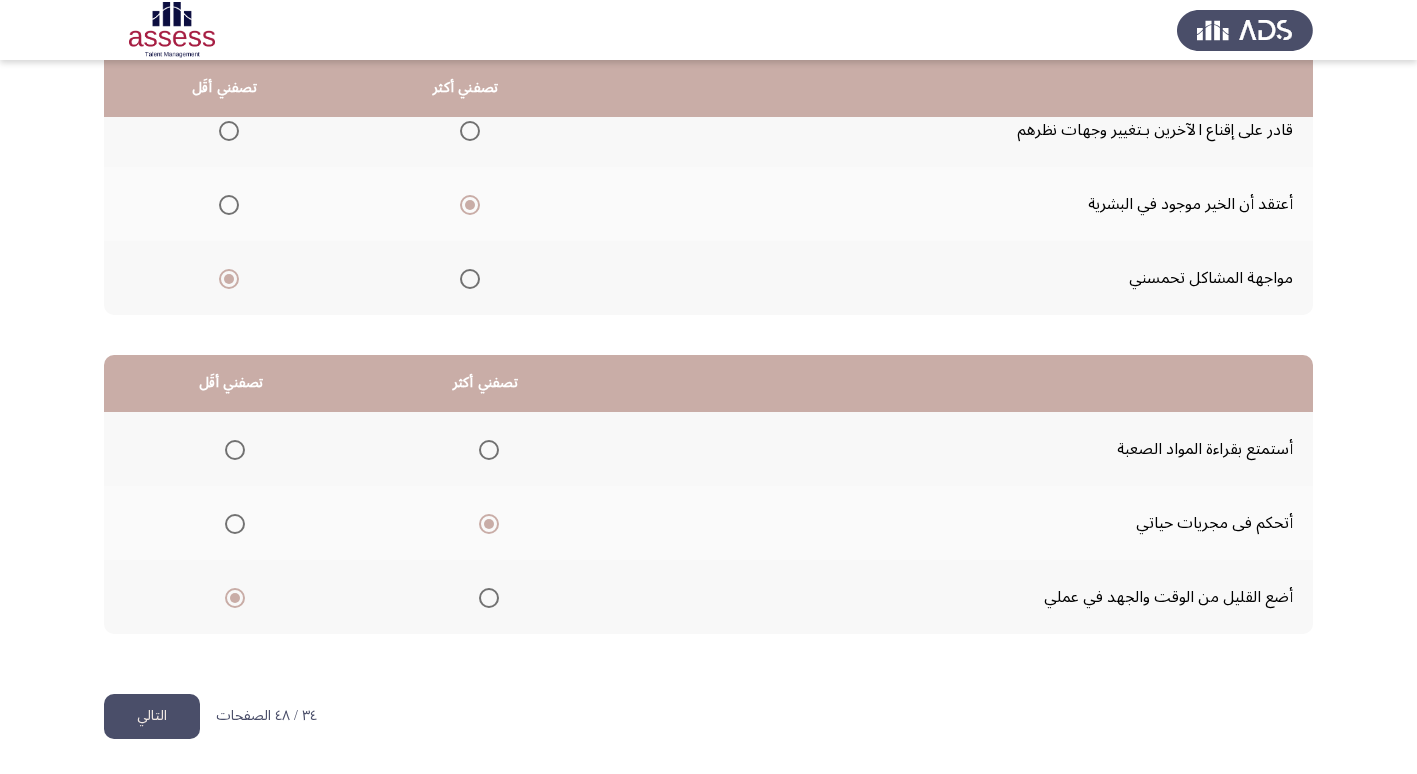 click on "التالي" 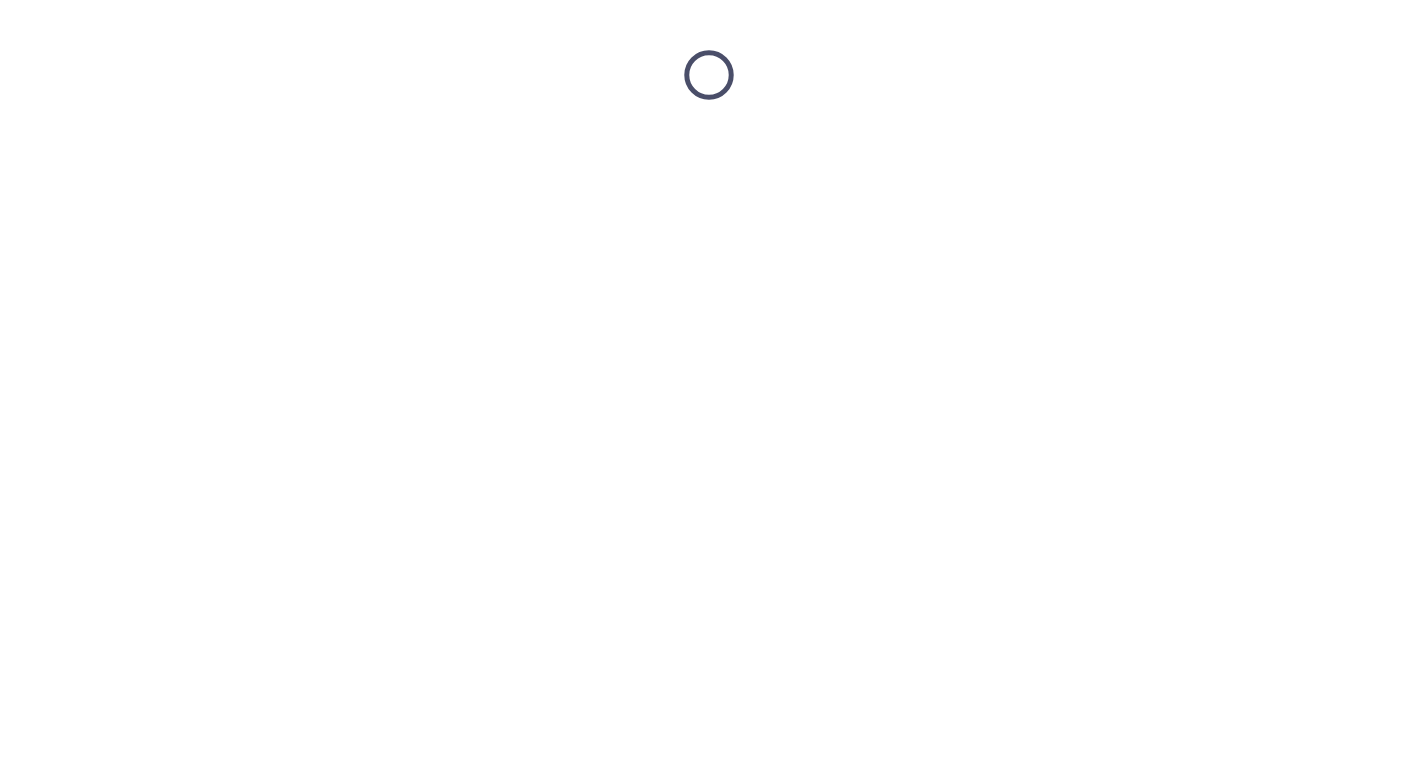 scroll, scrollTop: 0, scrollLeft: 0, axis: both 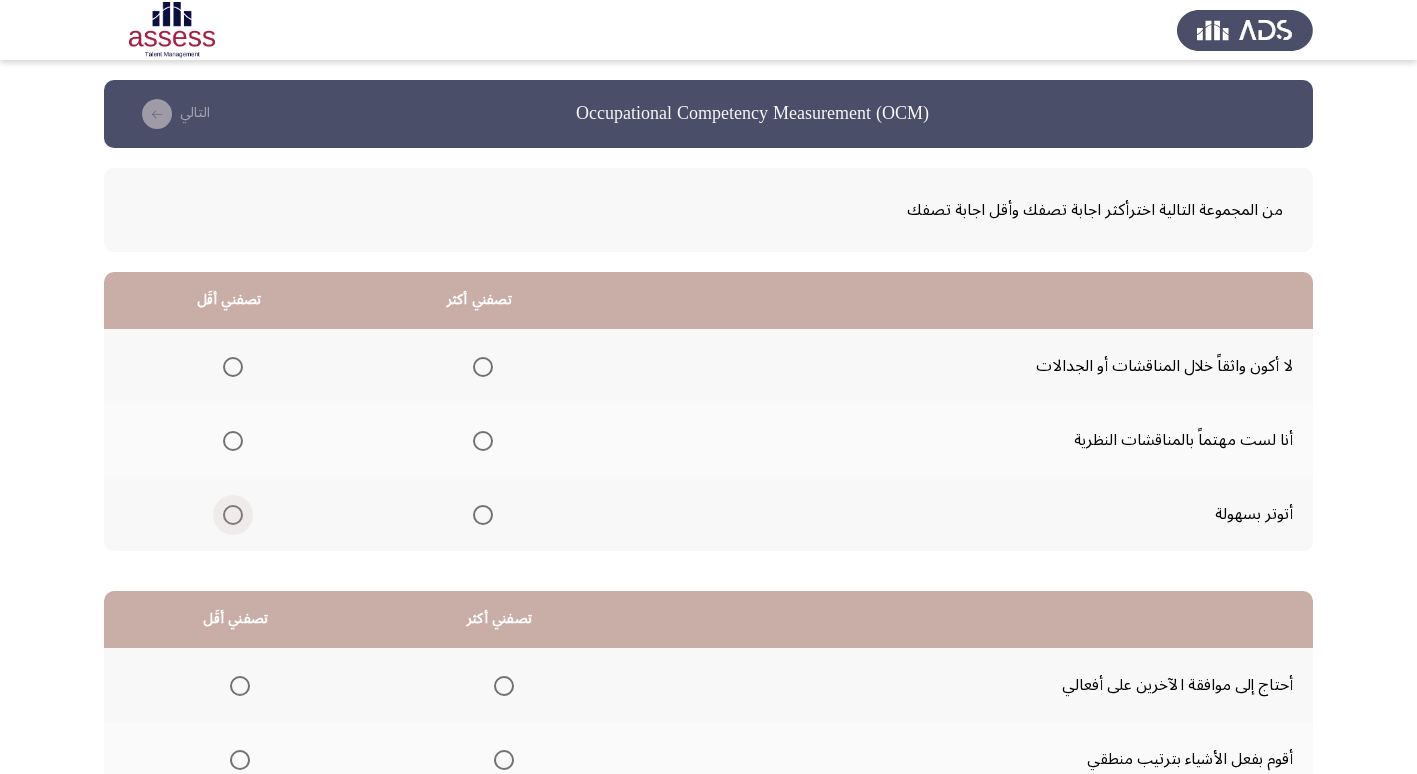 click at bounding box center (233, 515) 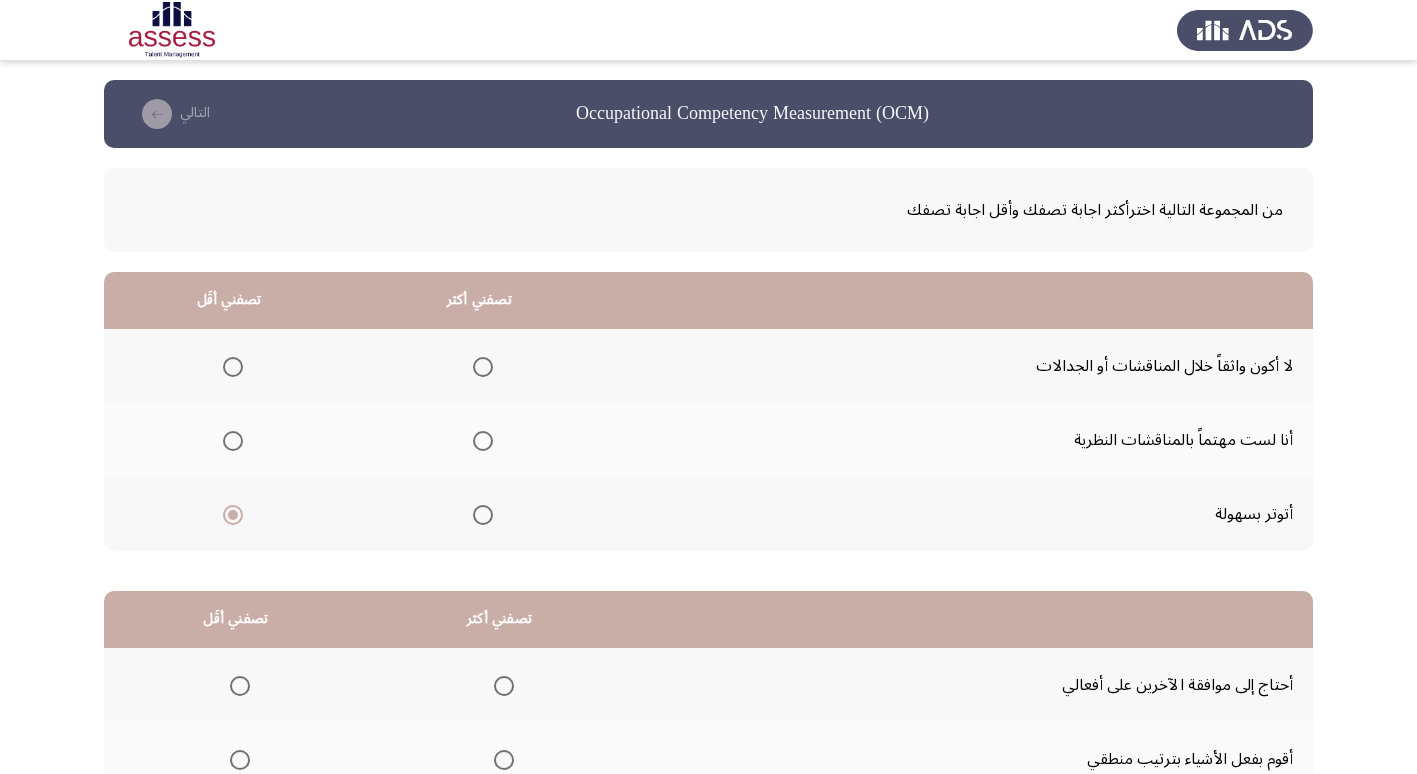 click at bounding box center (483, 441) 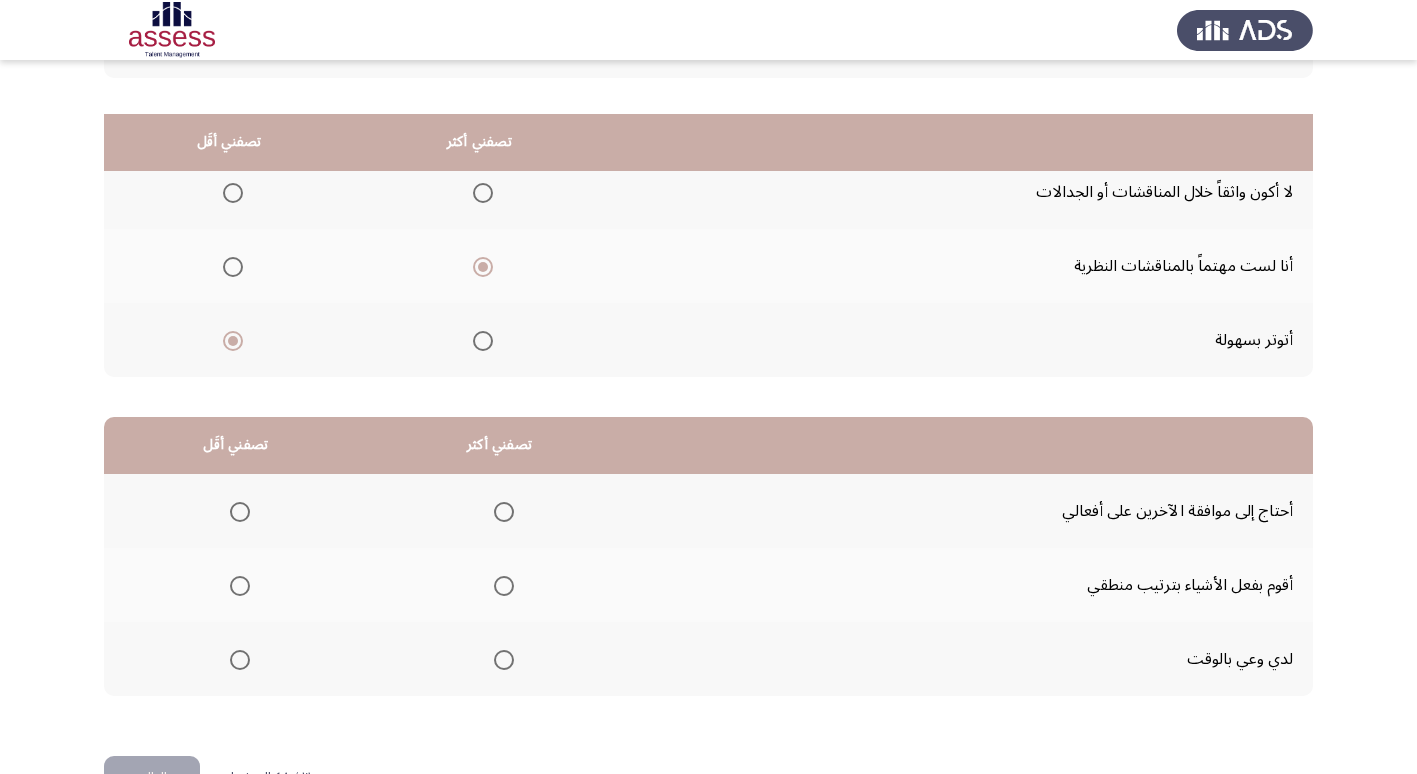 scroll, scrollTop: 236, scrollLeft: 0, axis: vertical 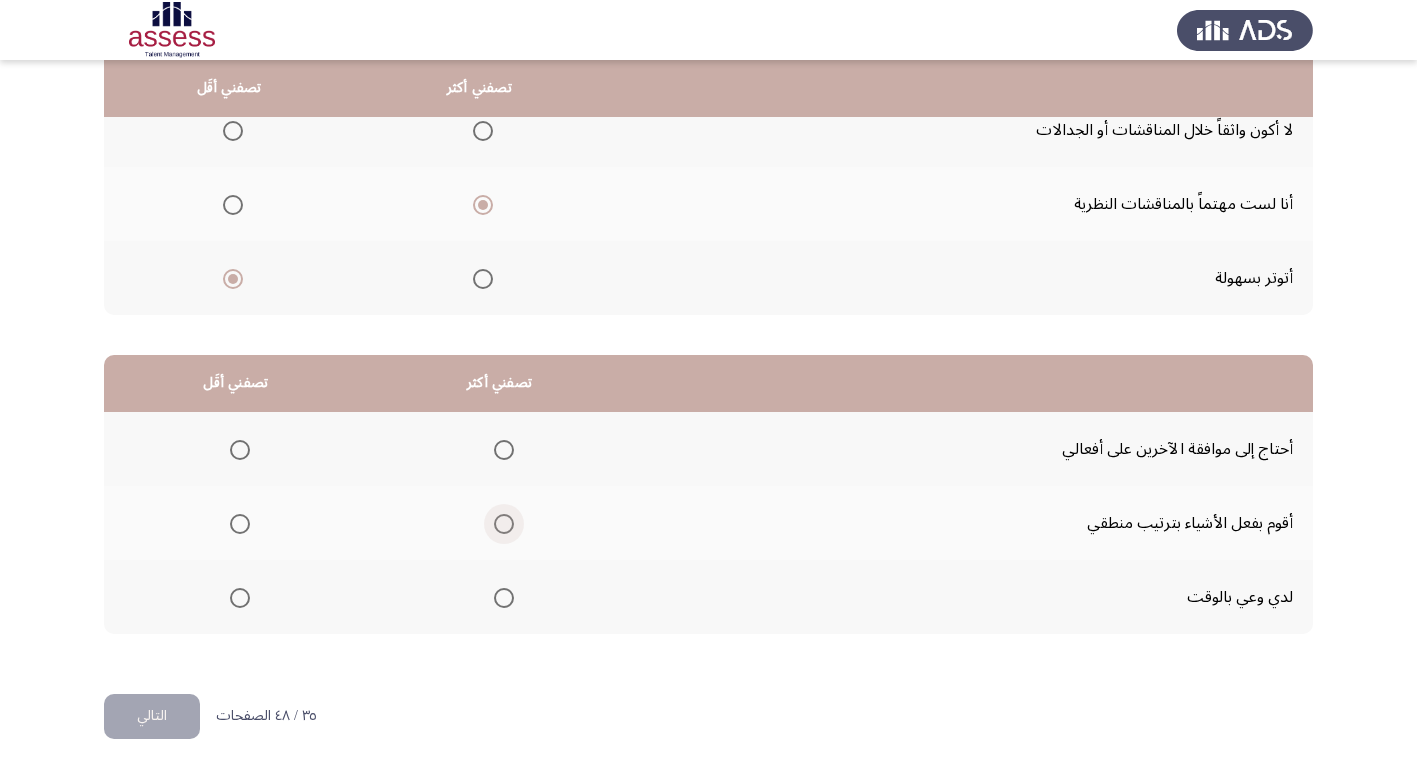 click at bounding box center (504, 524) 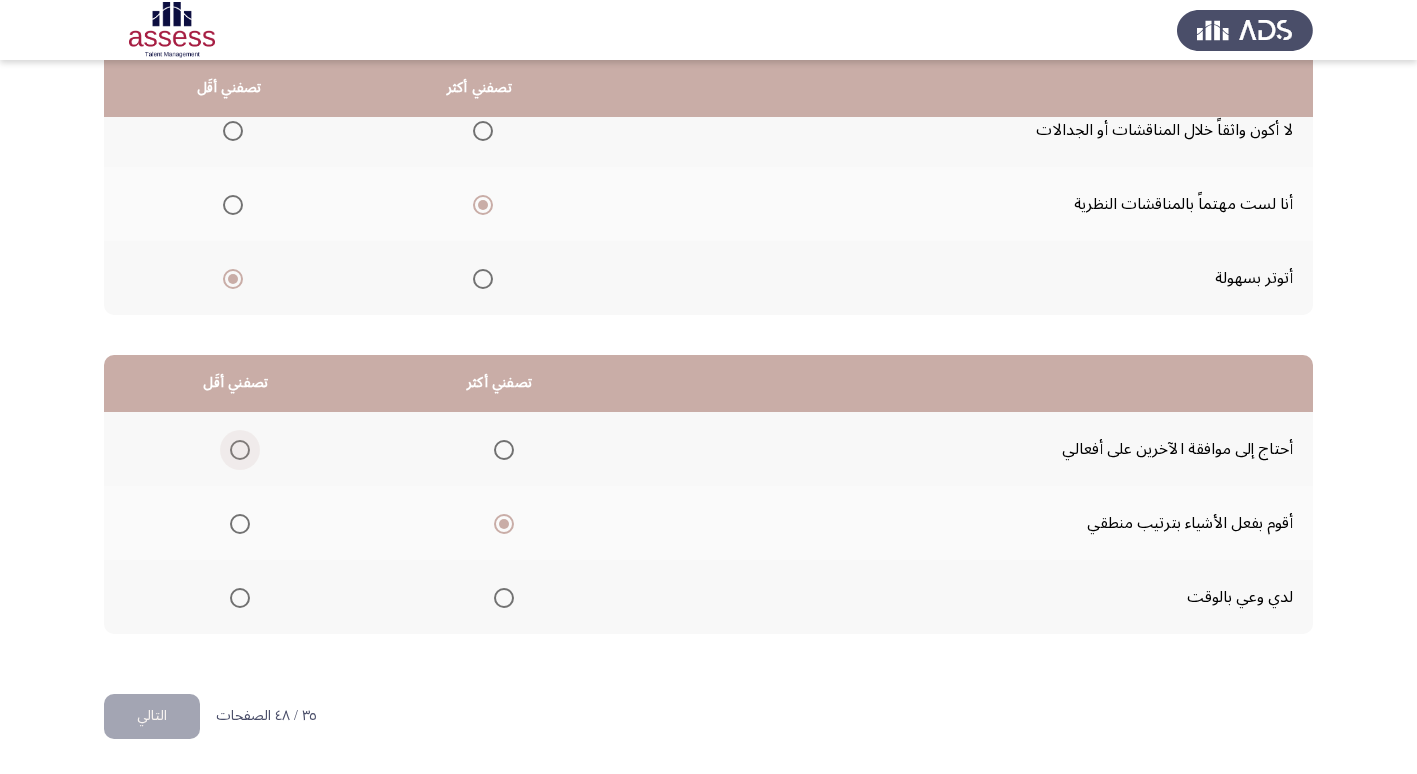 click at bounding box center [240, 450] 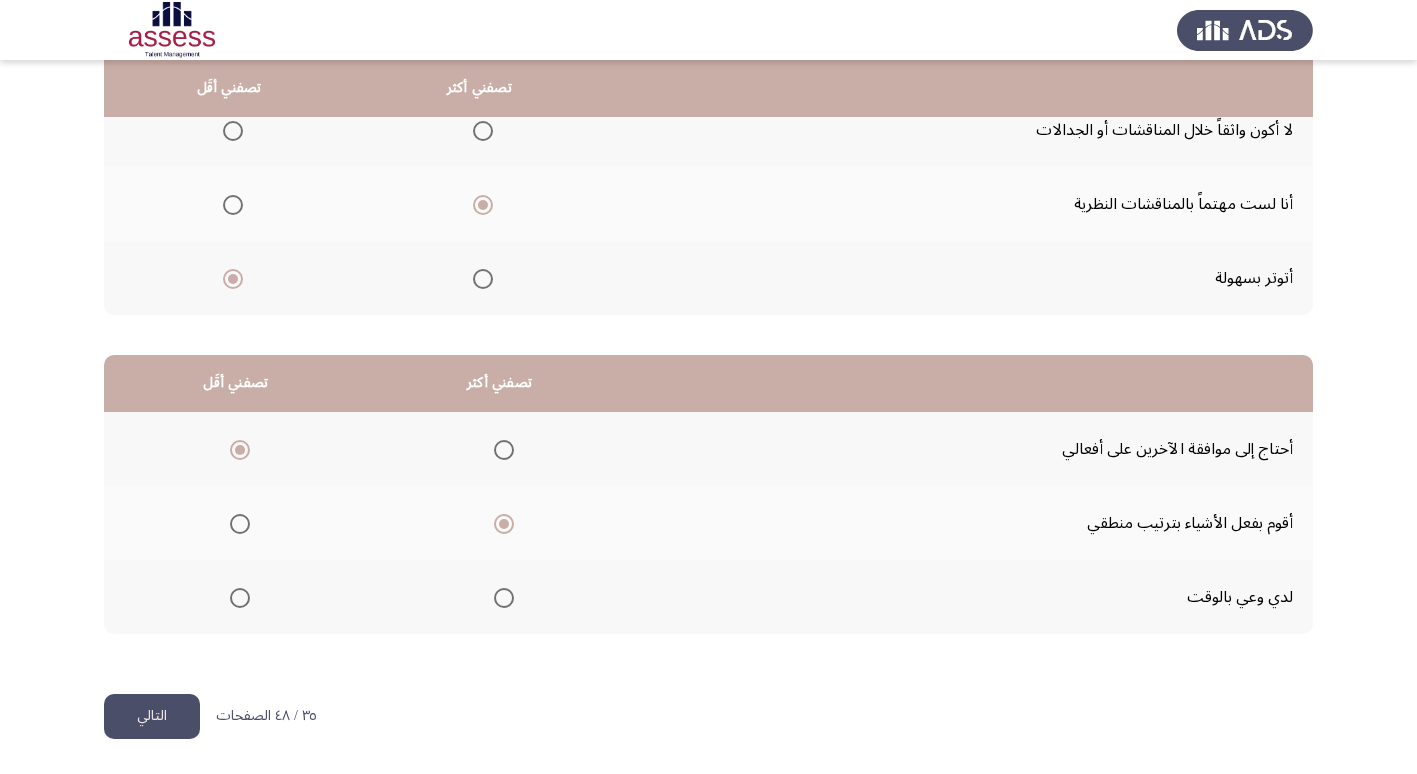 click on "التالي" 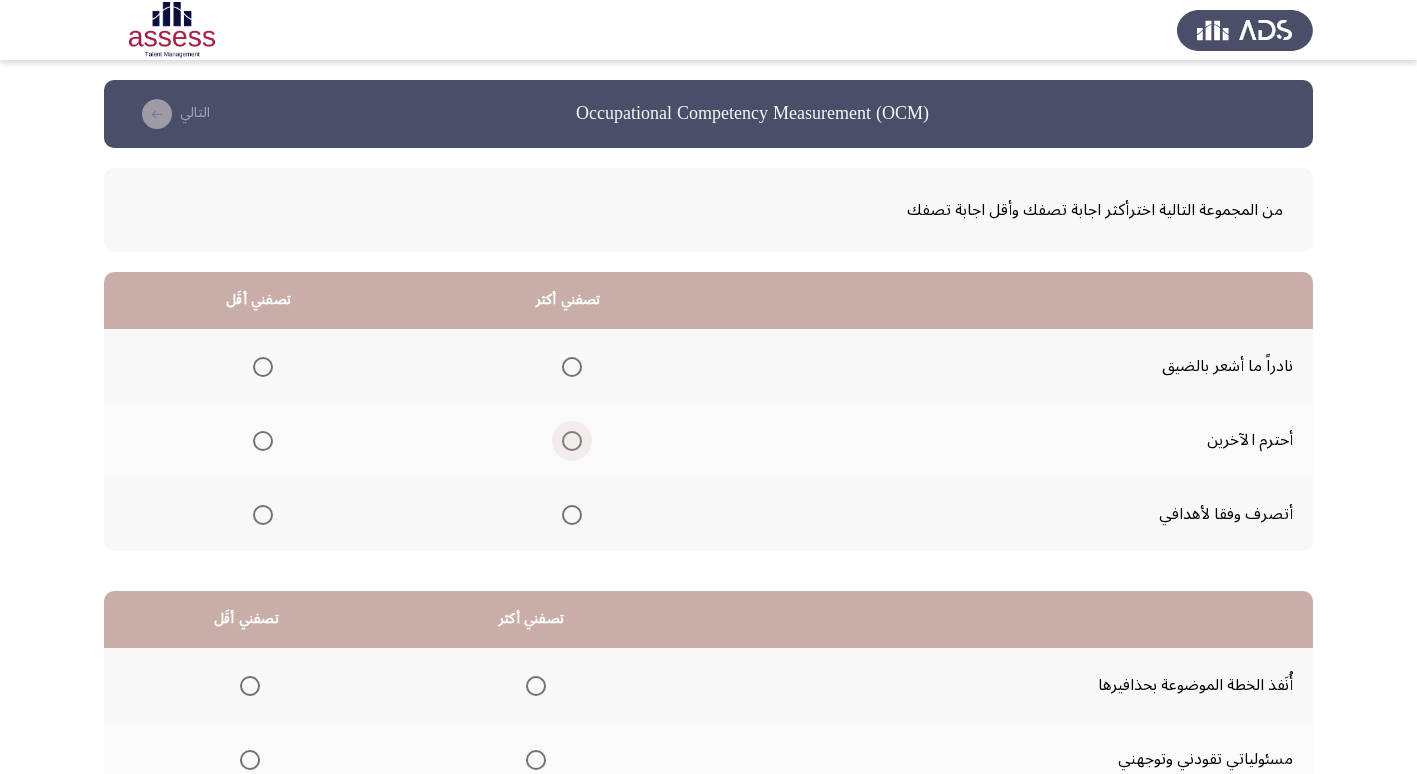 click at bounding box center [572, 441] 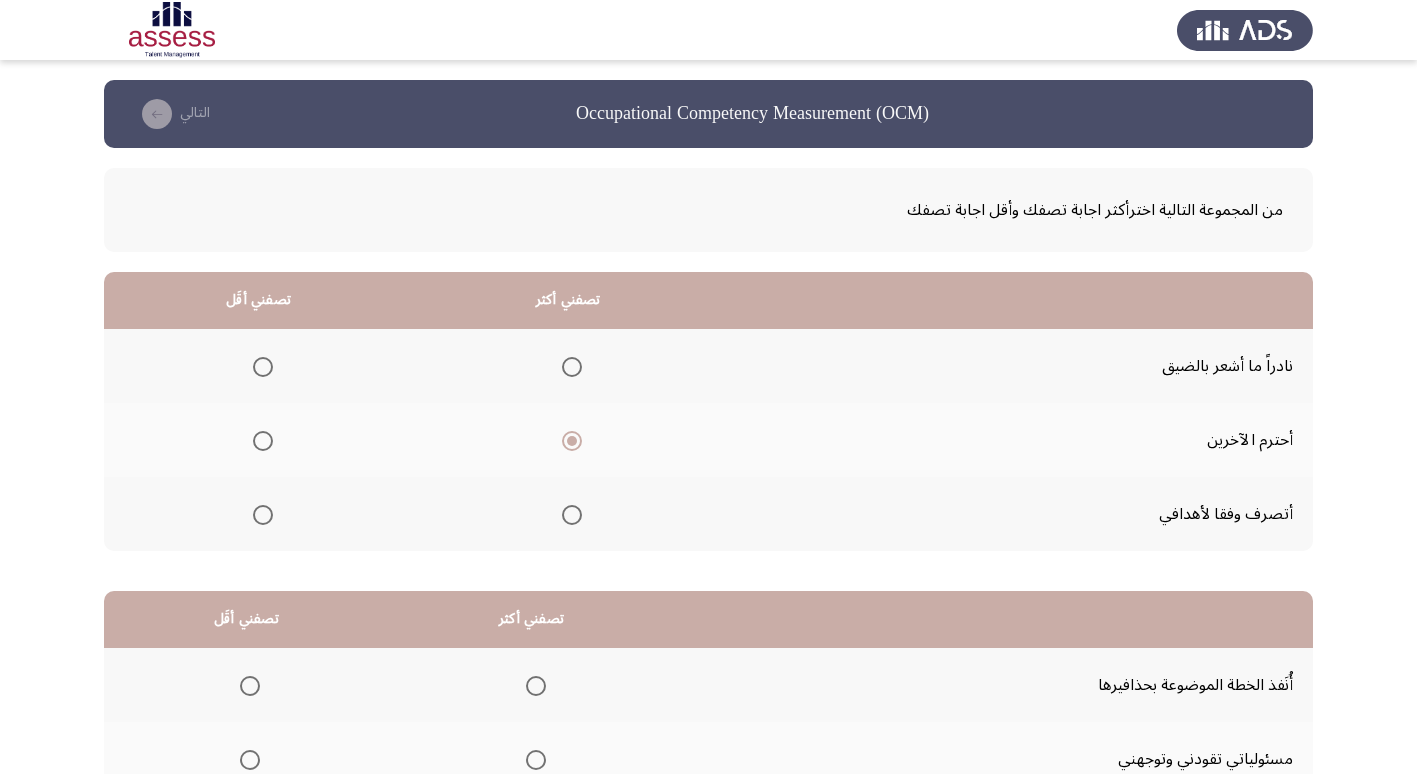 click at bounding box center [263, 515] 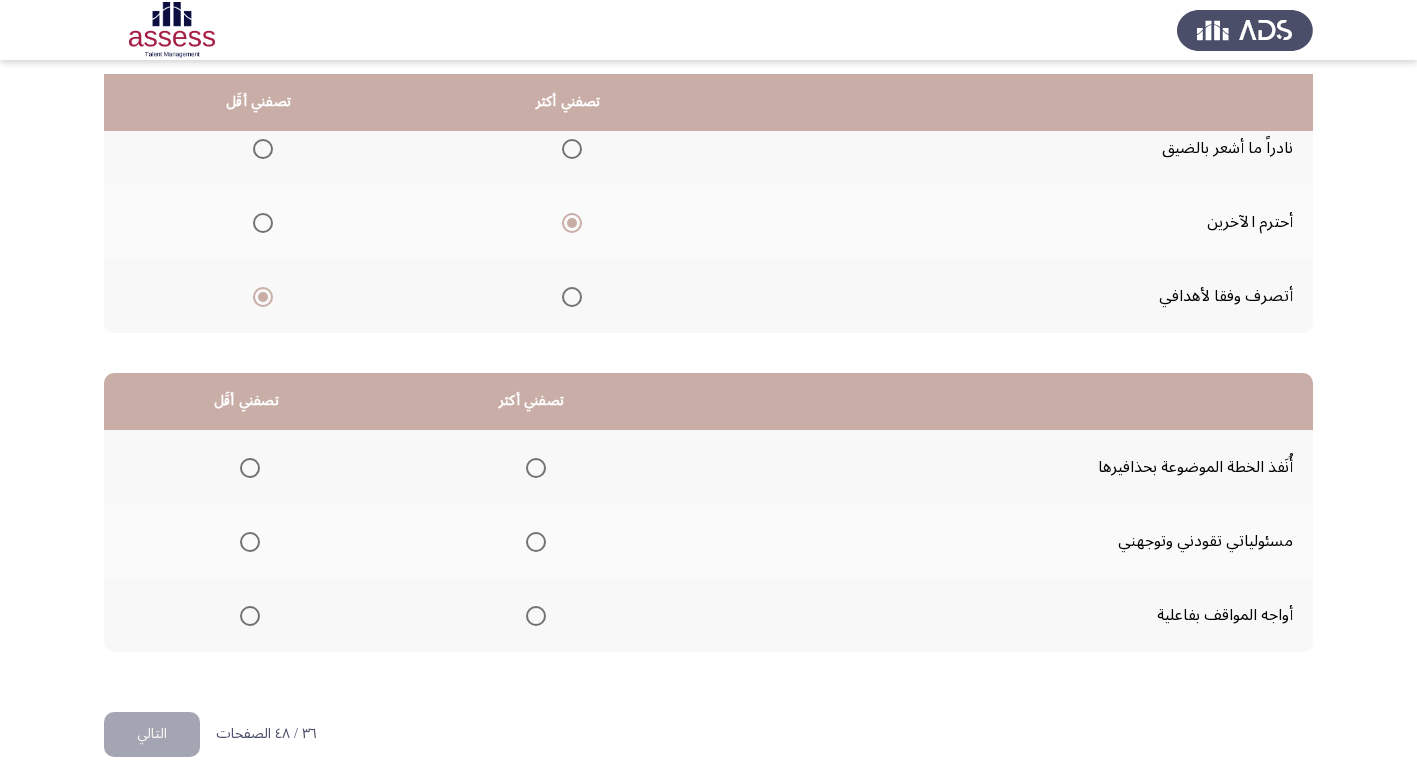 scroll, scrollTop: 236, scrollLeft: 0, axis: vertical 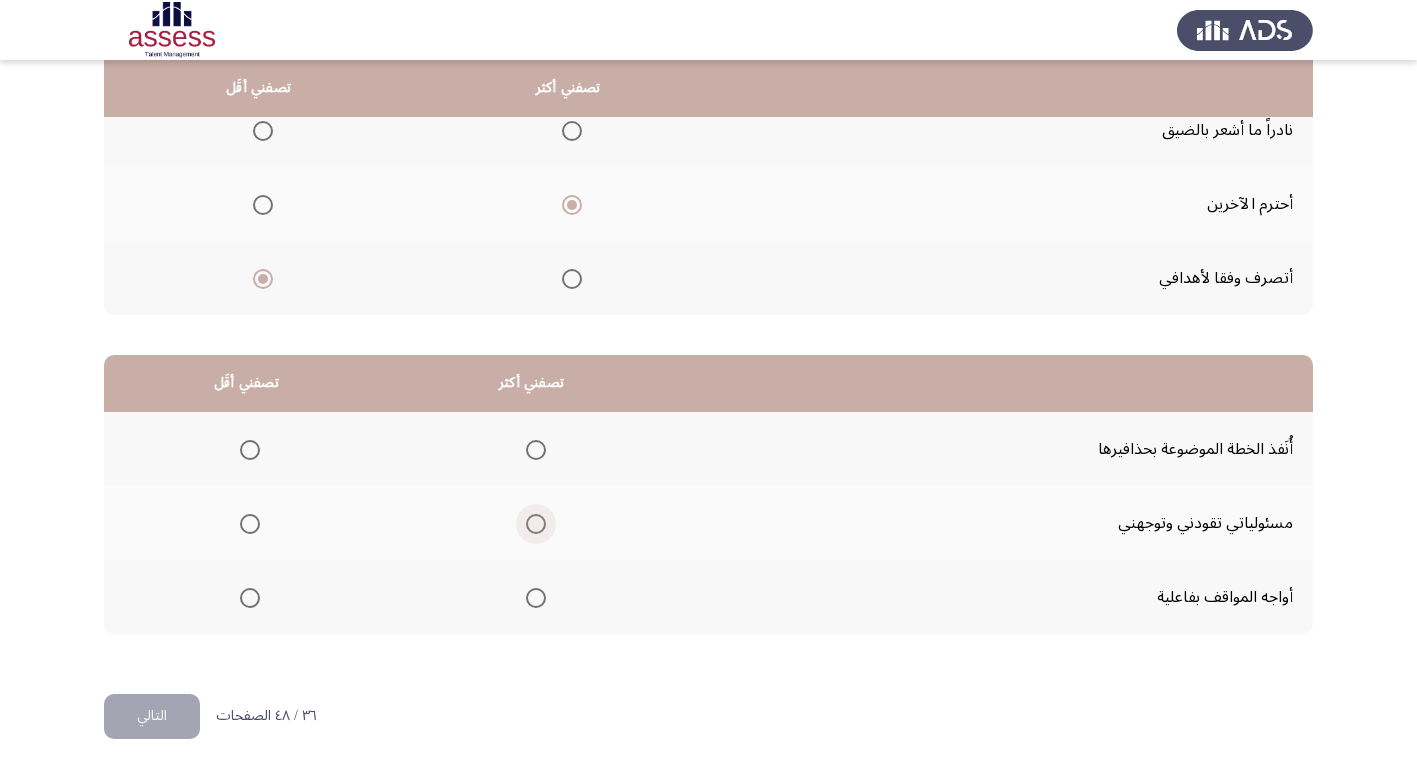click at bounding box center [536, 524] 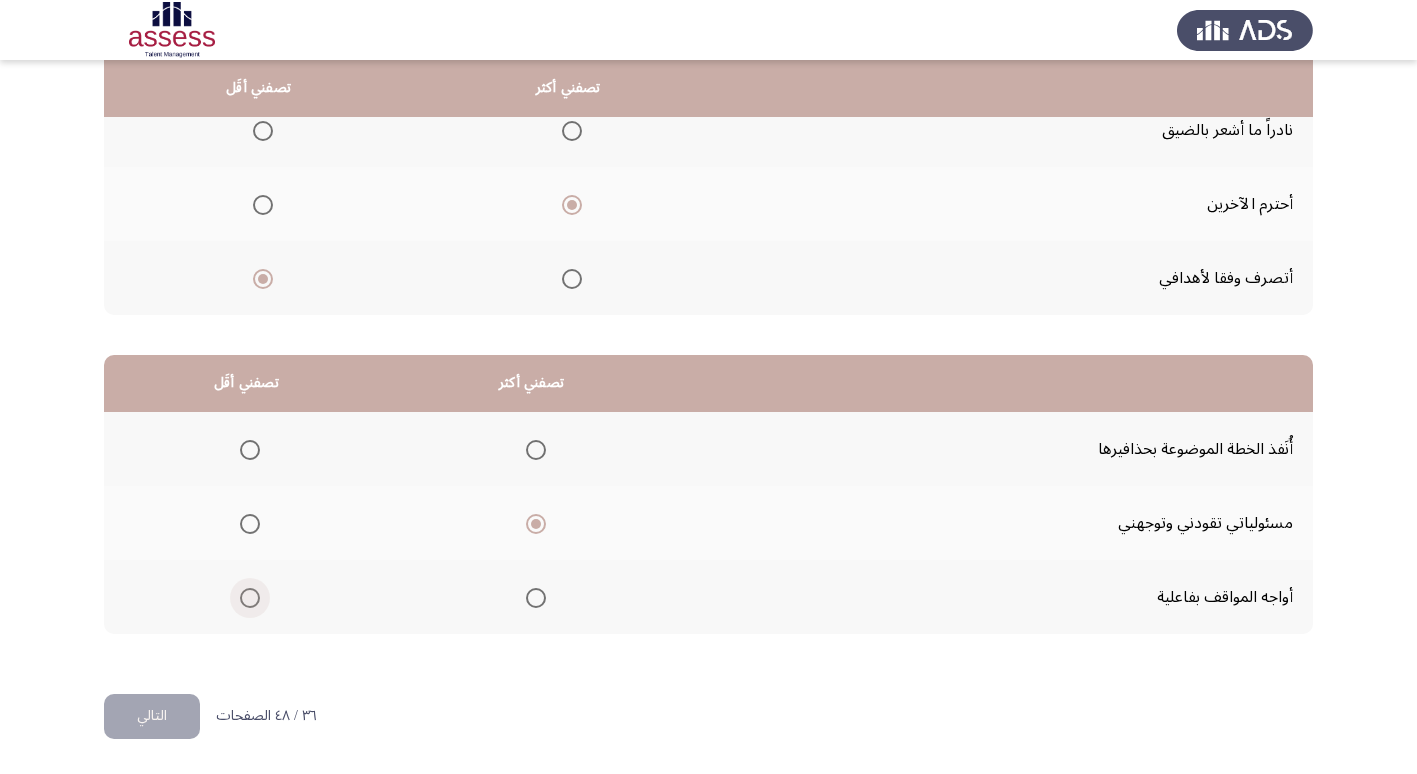click at bounding box center [250, 598] 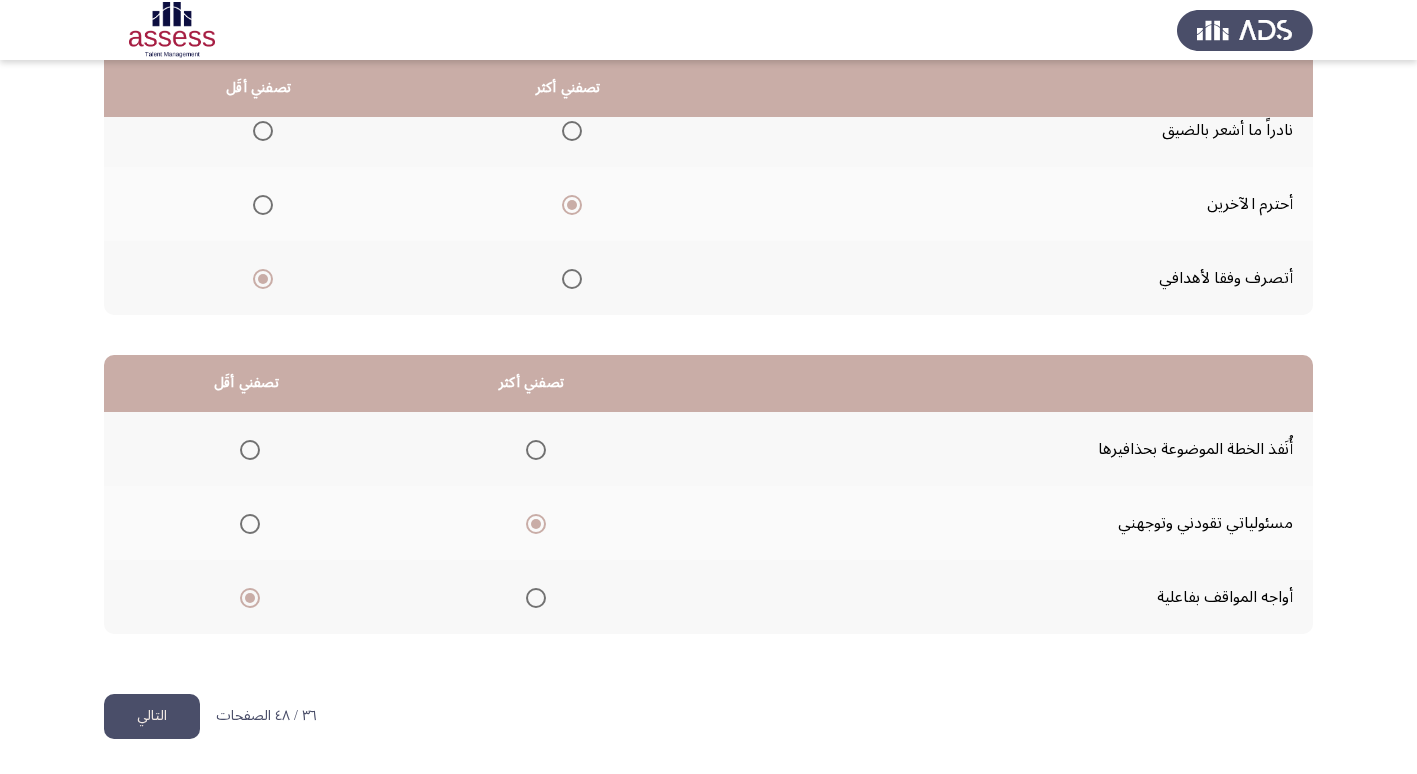 click on "التالي" 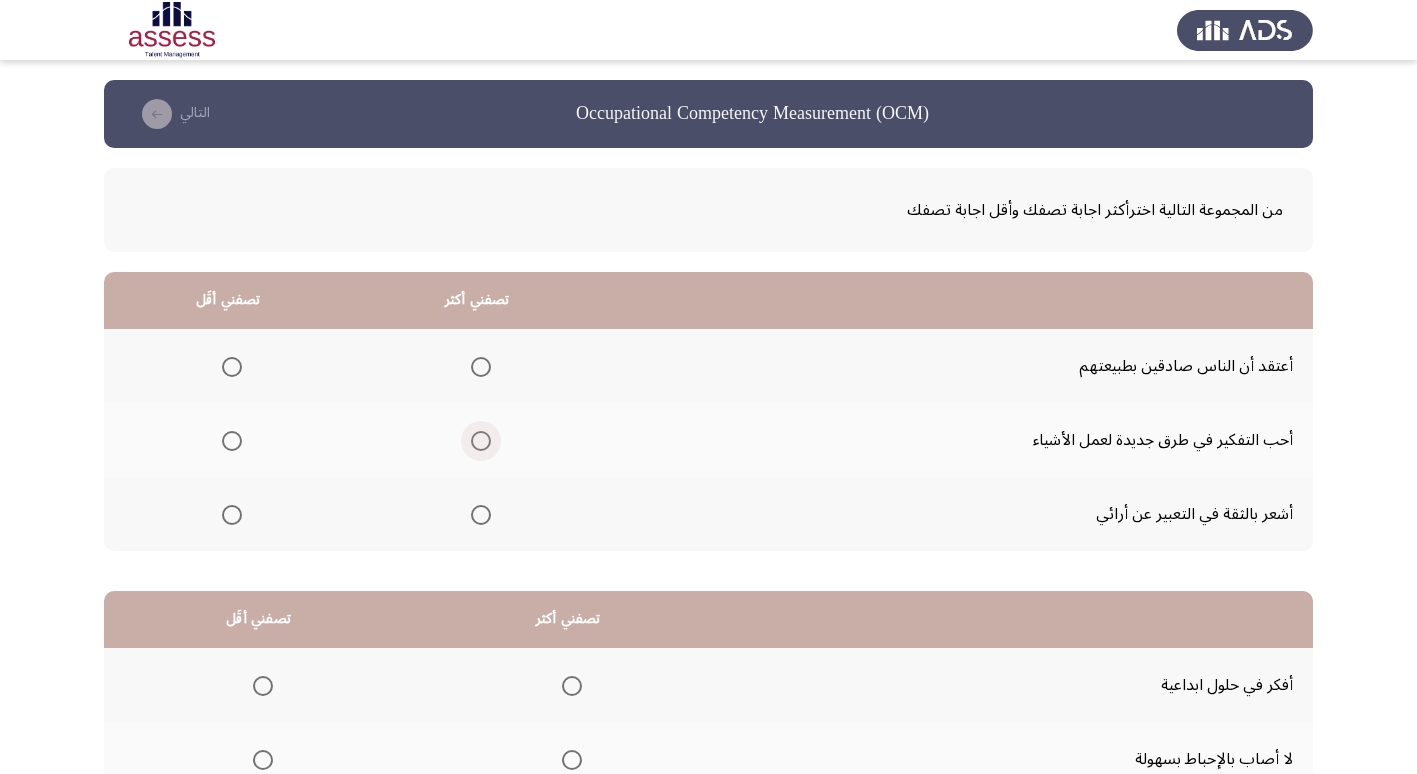 click at bounding box center (481, 441) 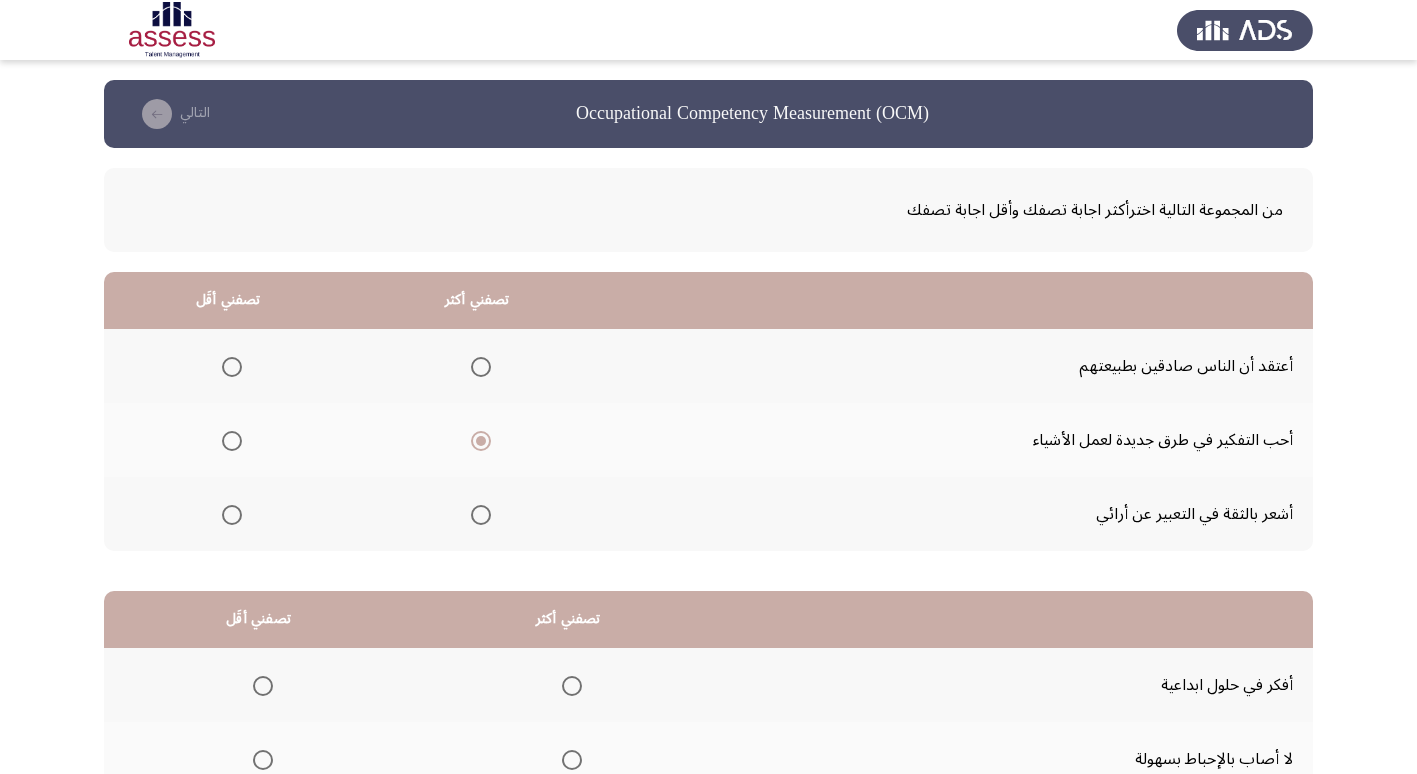 click at bounding box center [232, 367] 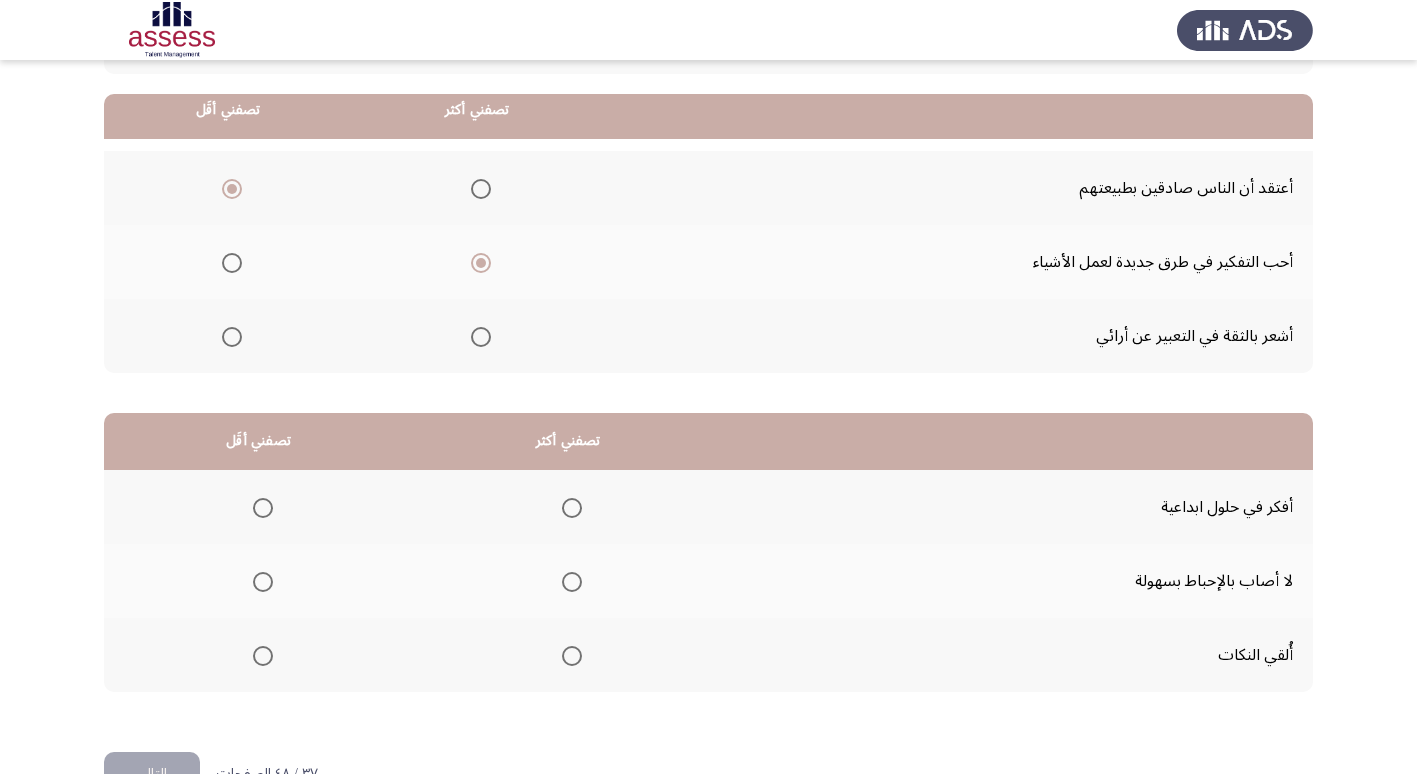 scroll, scrollTop: 200, scrollLeft: 0, axis: vertical 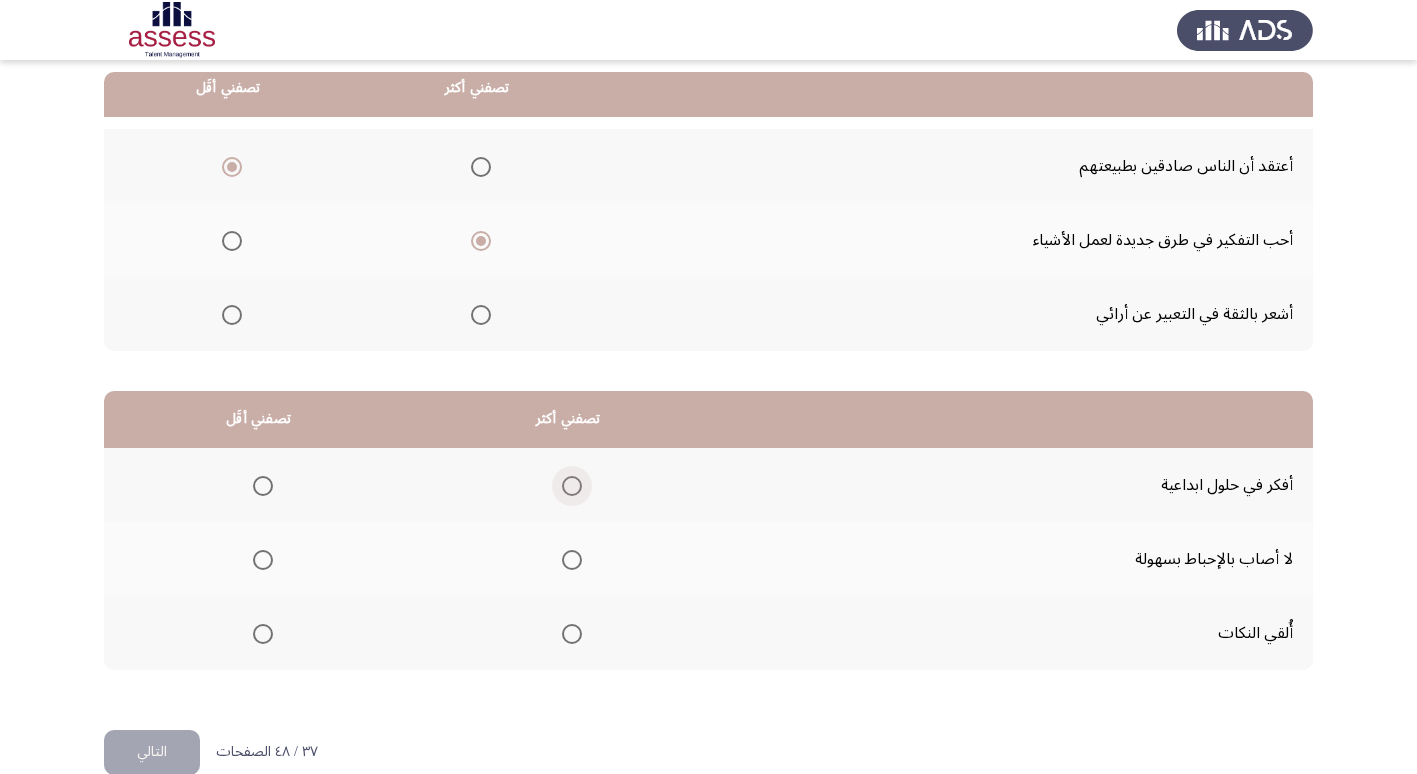 click at bounding box center [572, 486] 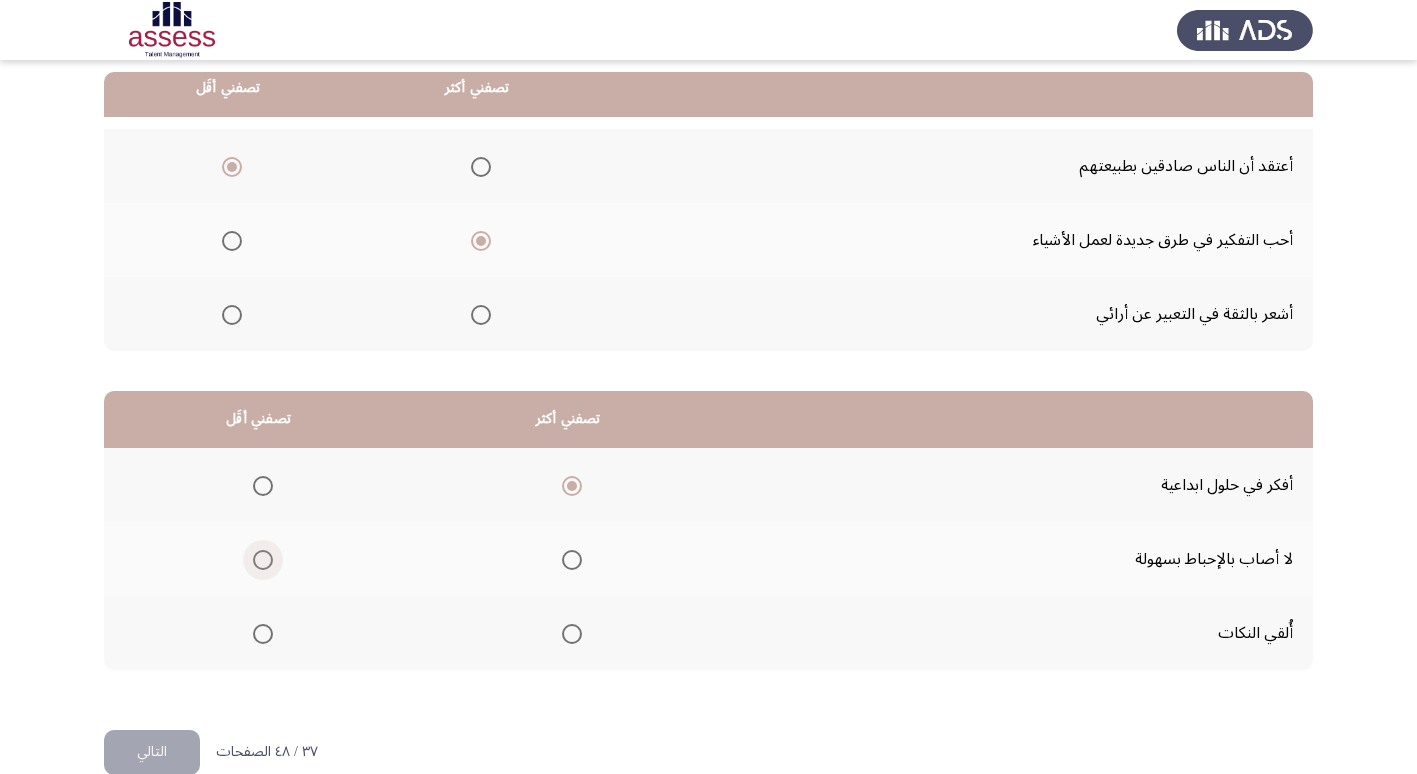 click at bounding box center (263, 560) 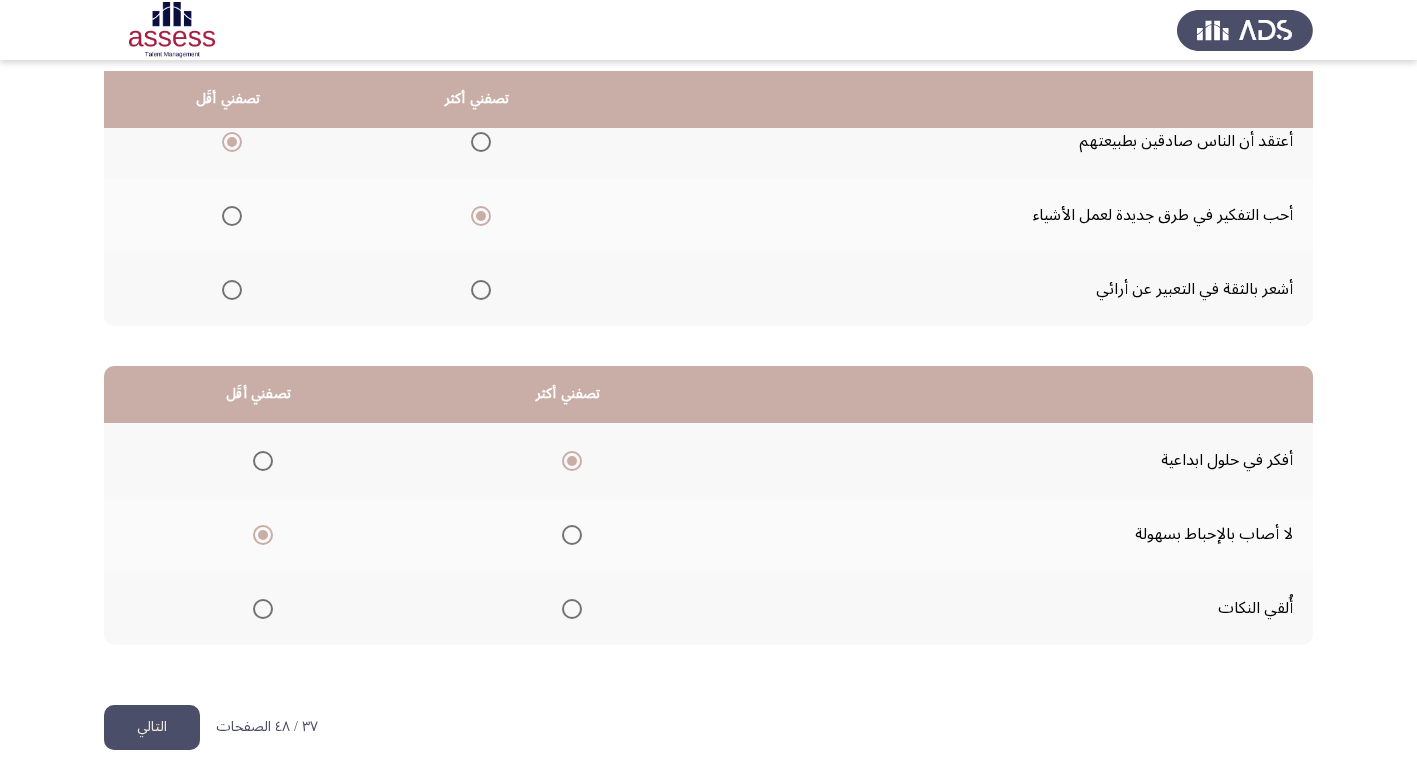 scroll, scrollTop: 236, scrollLeft: 0, axis: vertical 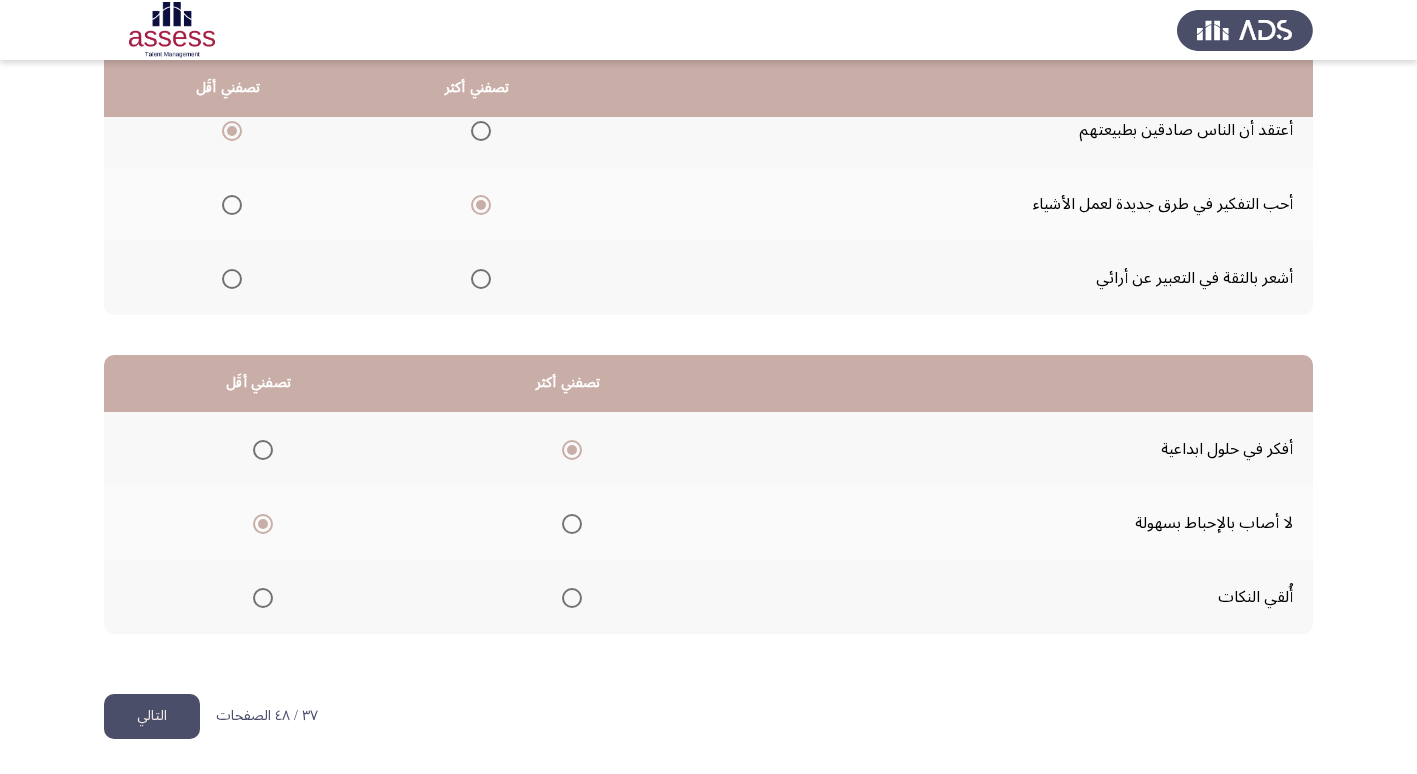click on "التالي" 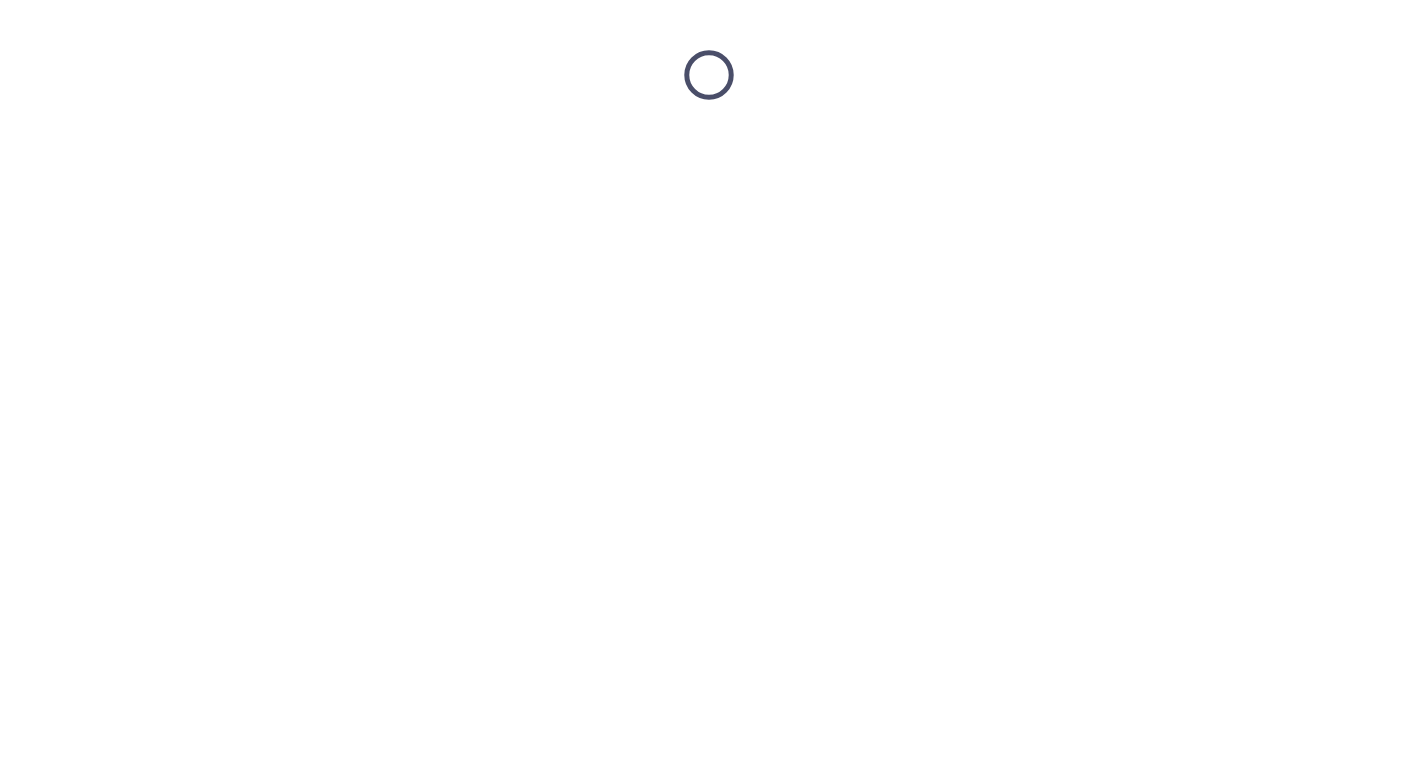 scroll, scrollTop: 0, scrollLeft: 0, axis: both 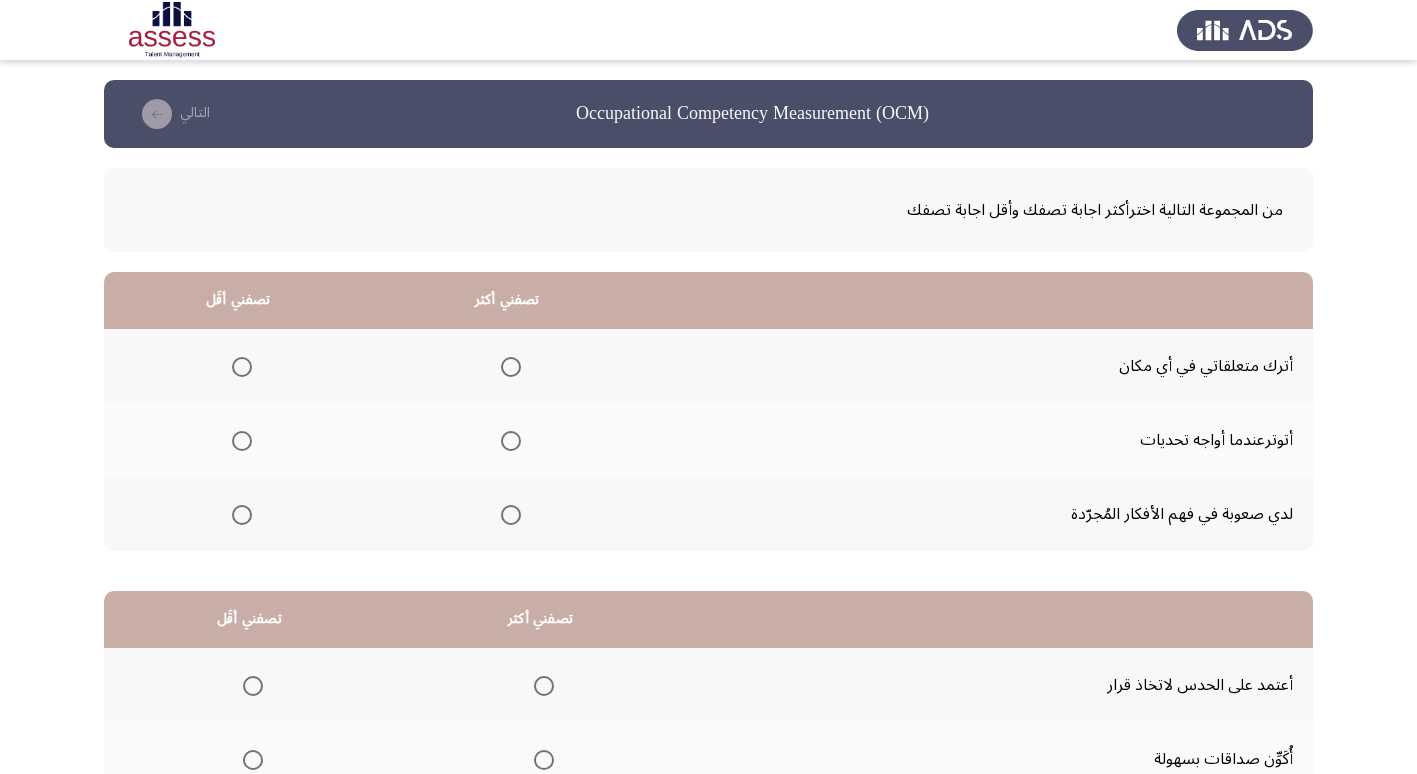 click at bounding box center [242, 515] 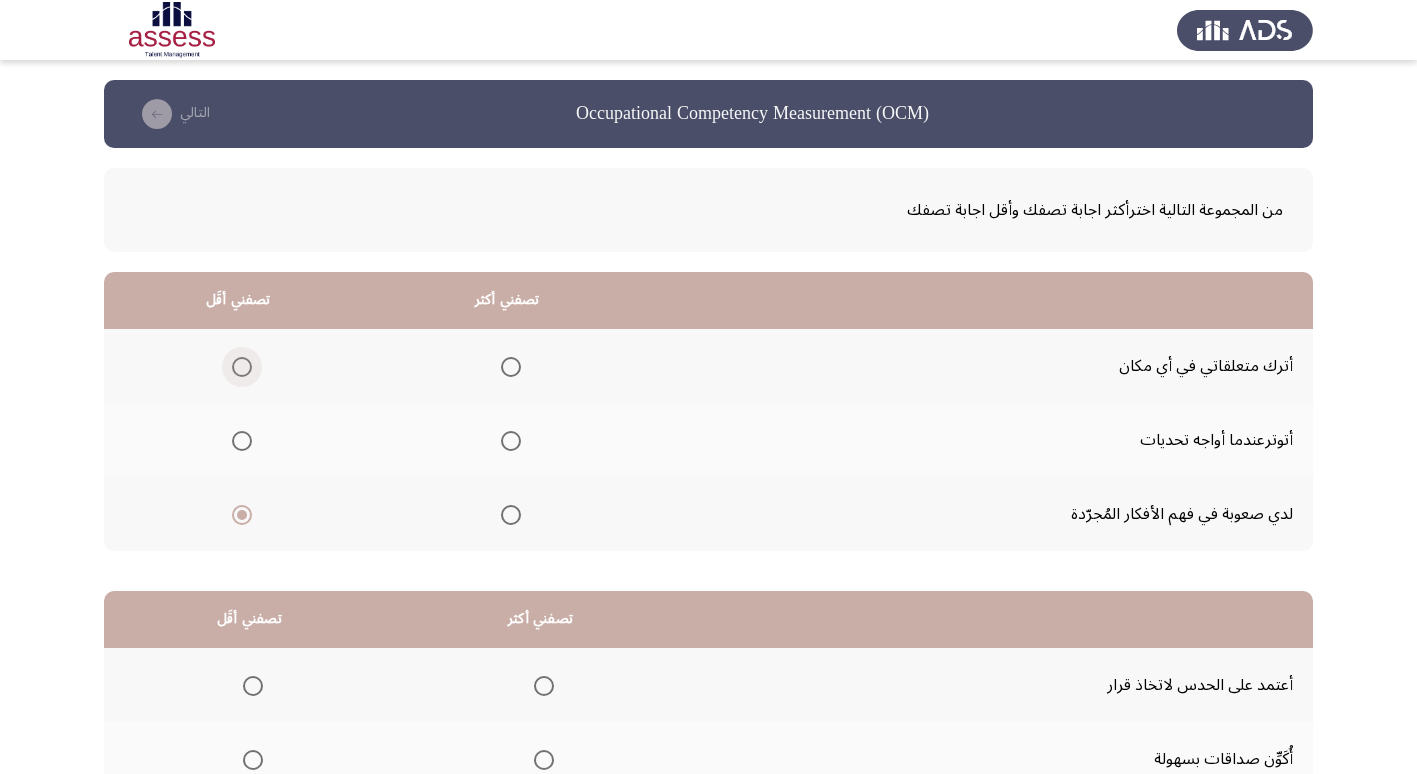 click at bounding box center [242, 367] 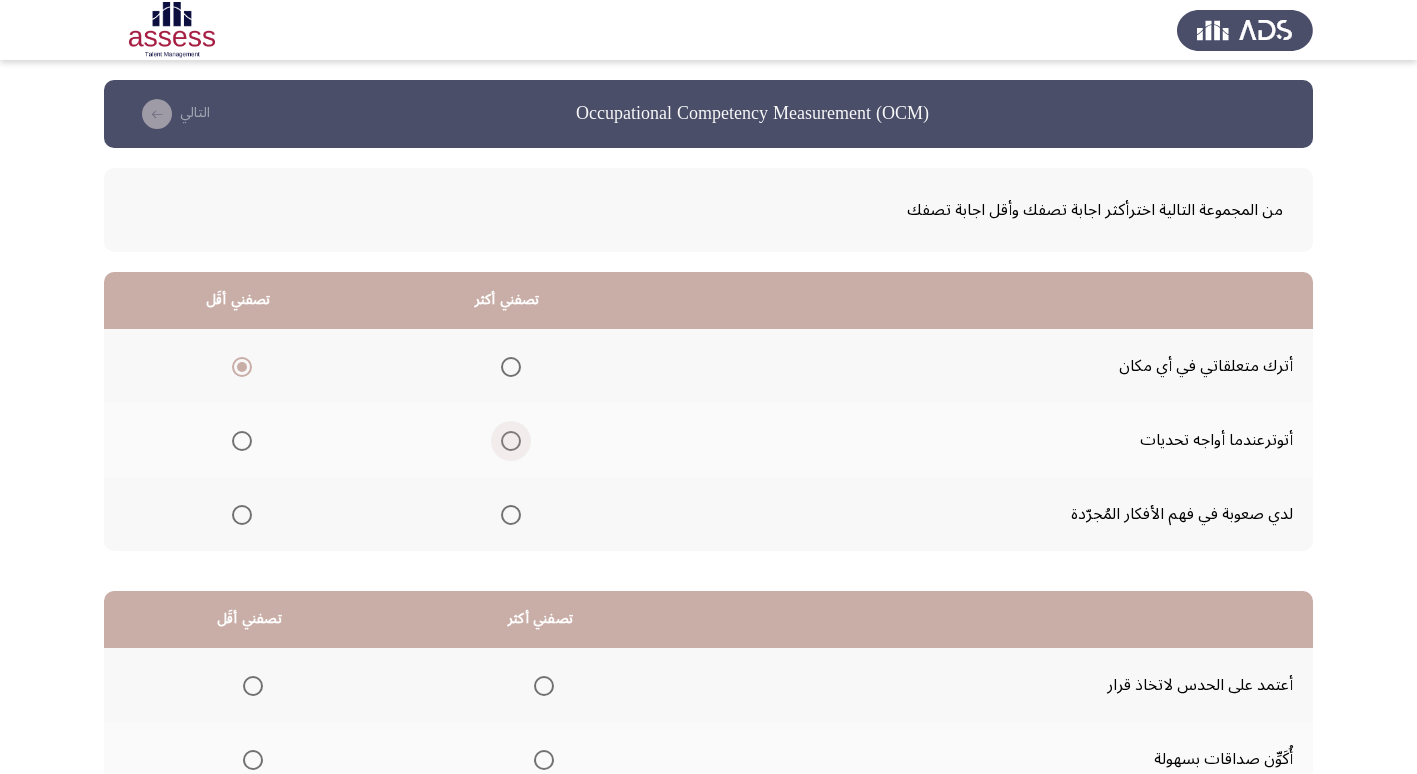click at bounding box center (511, 441) 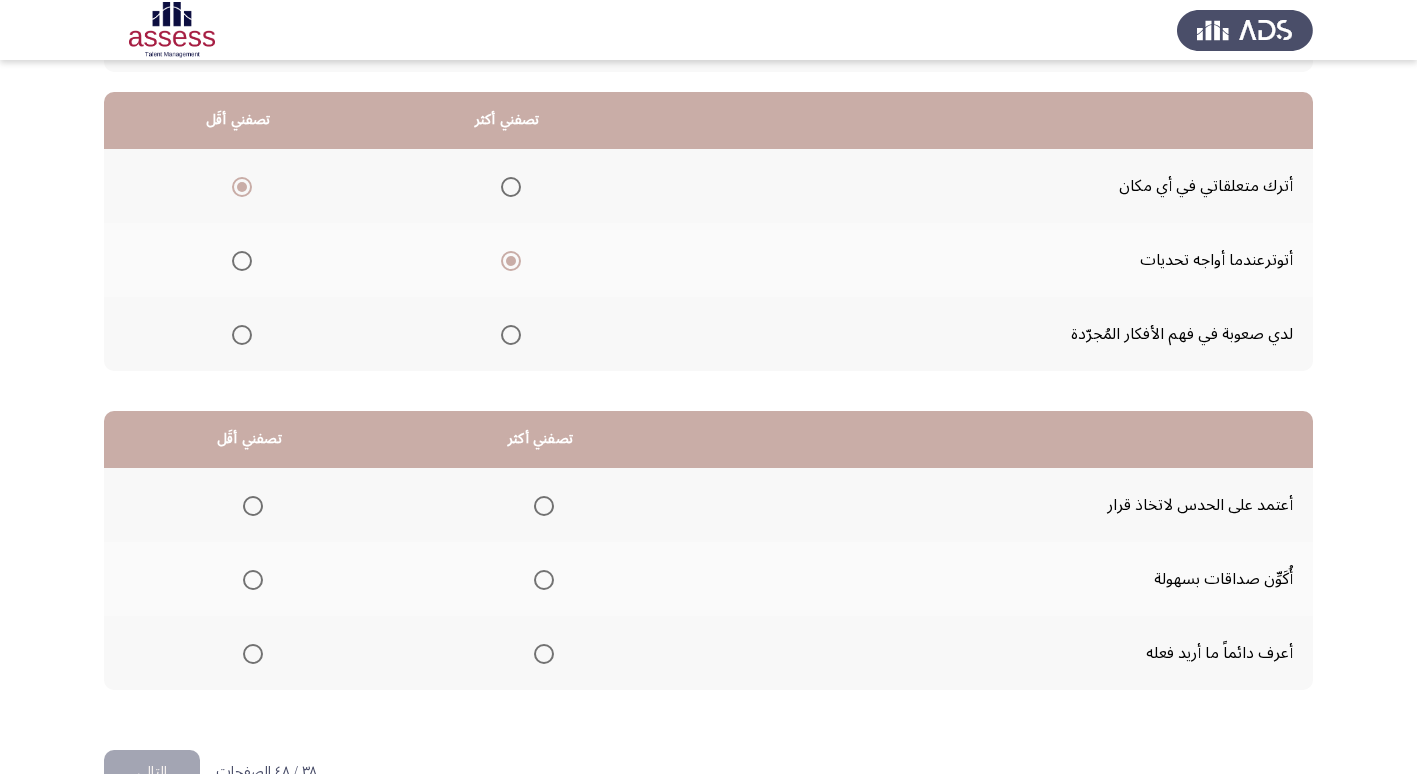 scroll, scrollTop: 200, scrollLeft: 0, axis: vertical 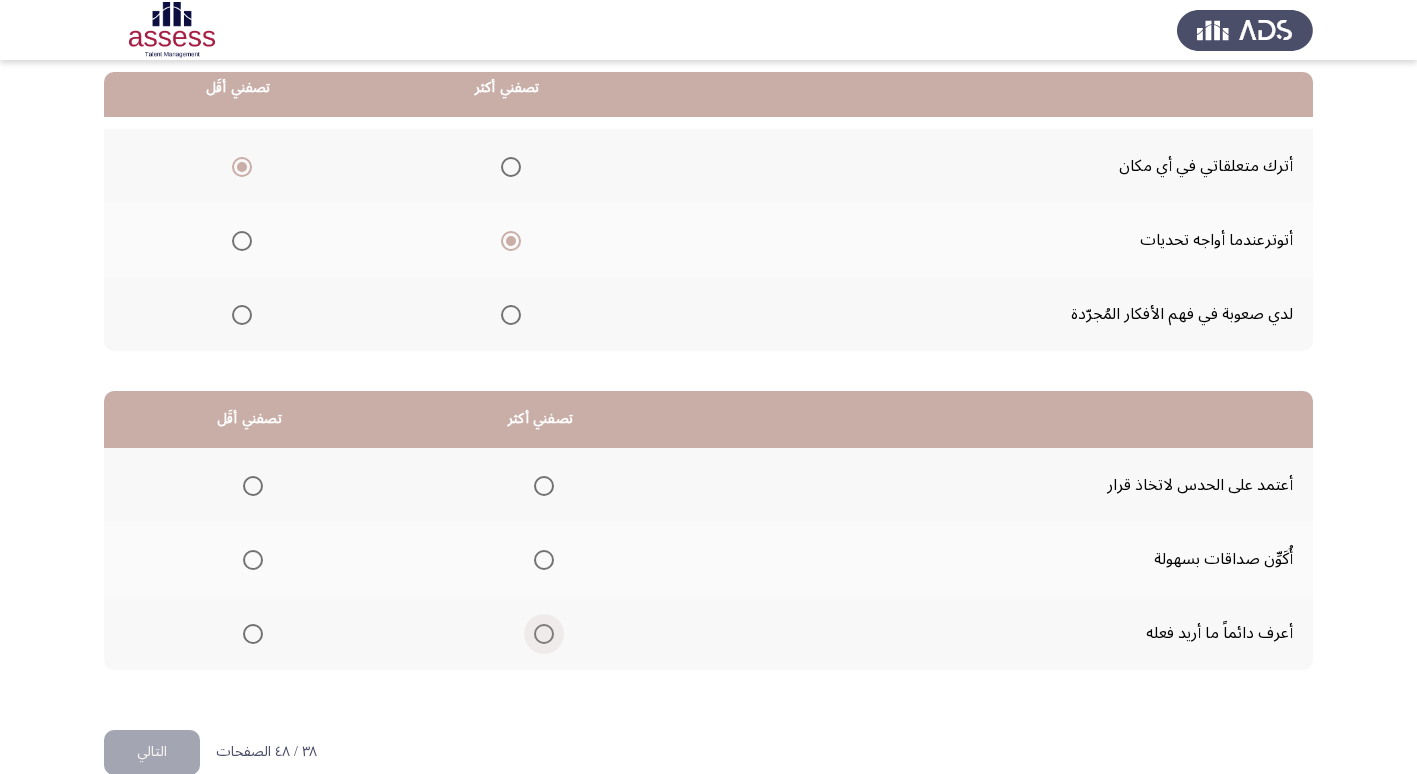 click at bounding box center [544, 634] 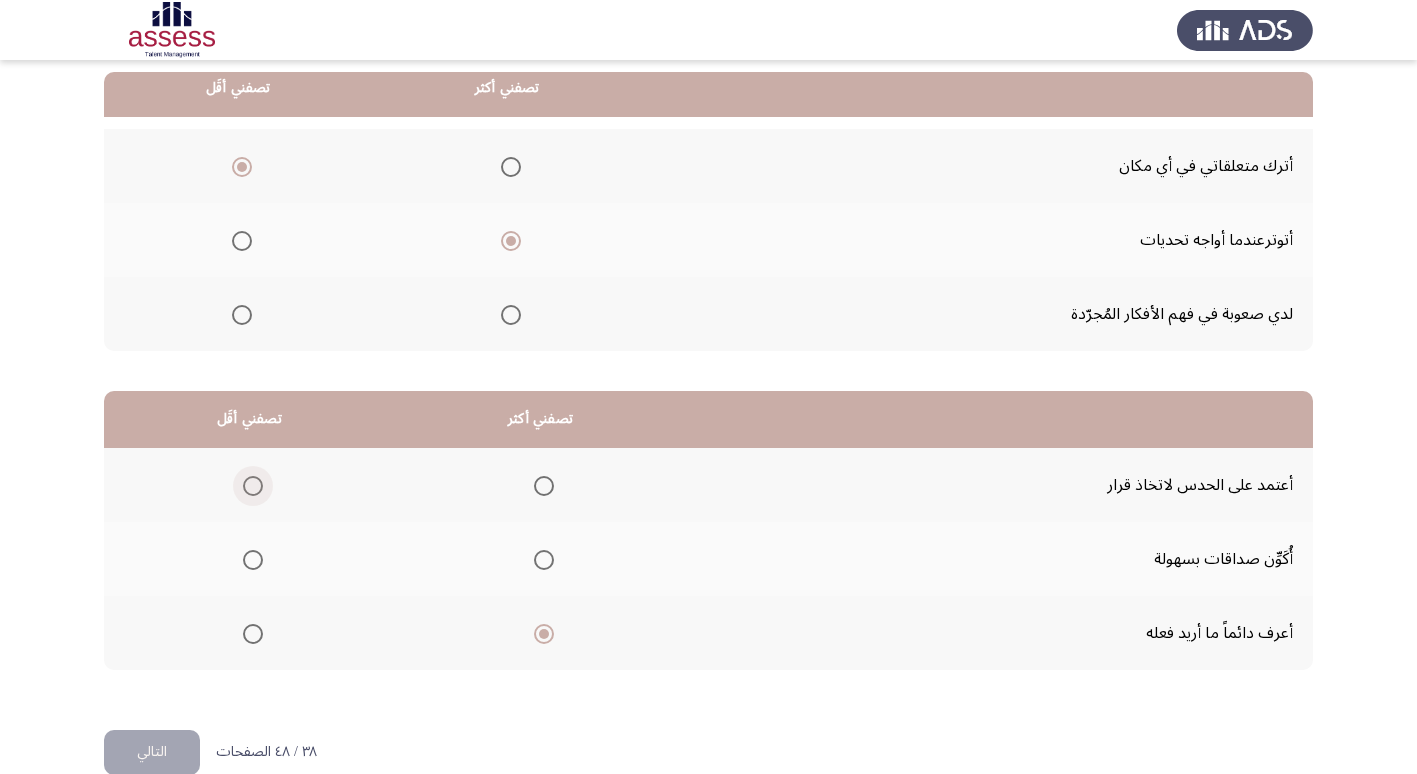 click at bounding box center [253, 486] 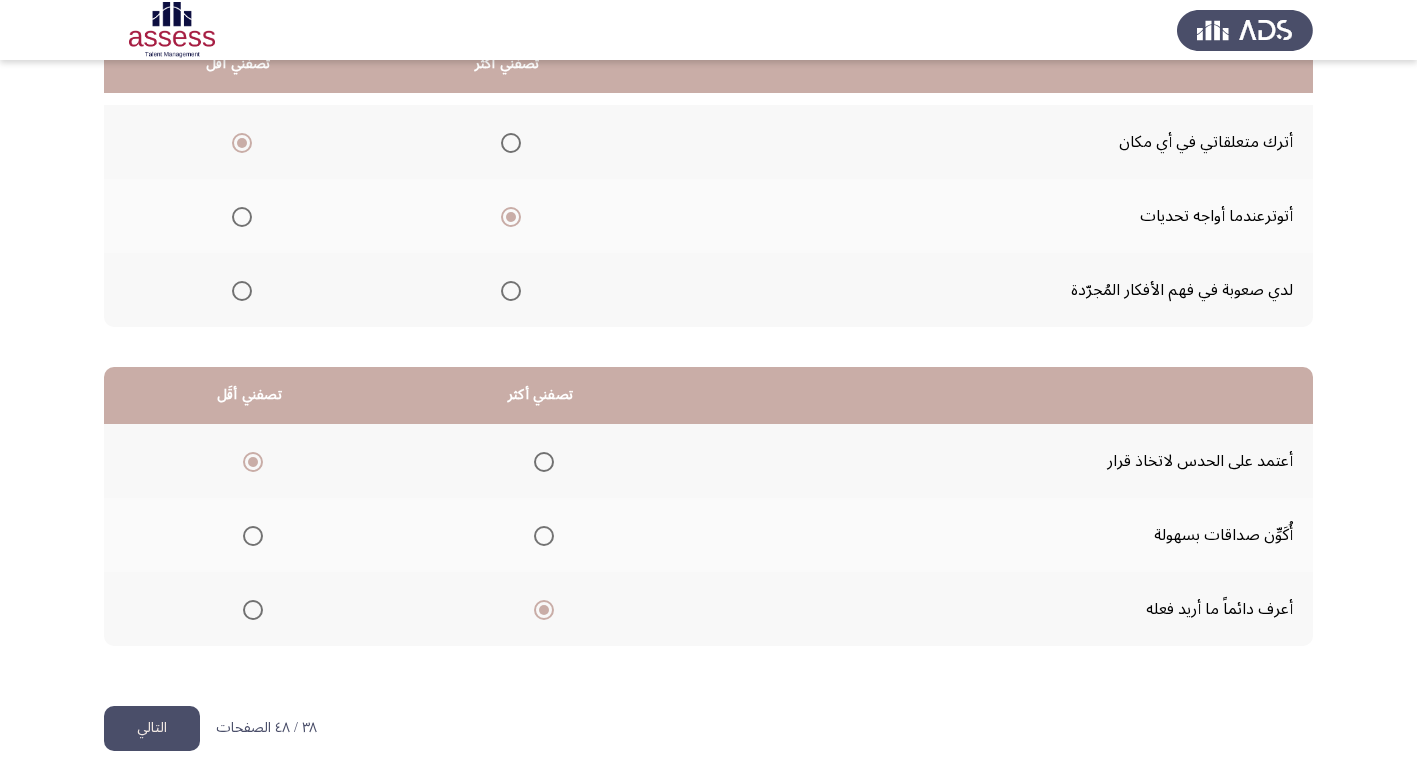 scroll, scrollTop: 236, scrollLeft: 0, axis: vertical 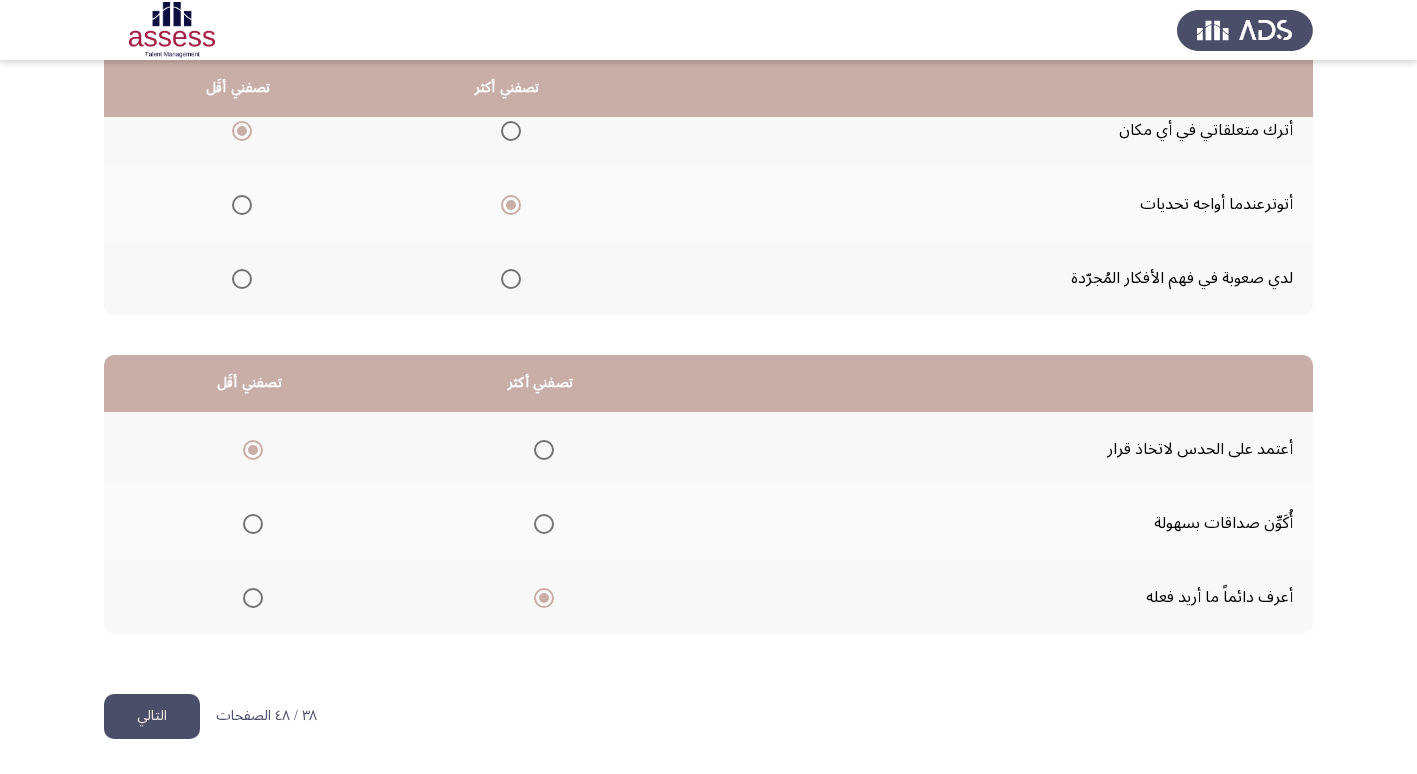 click on "التالي" 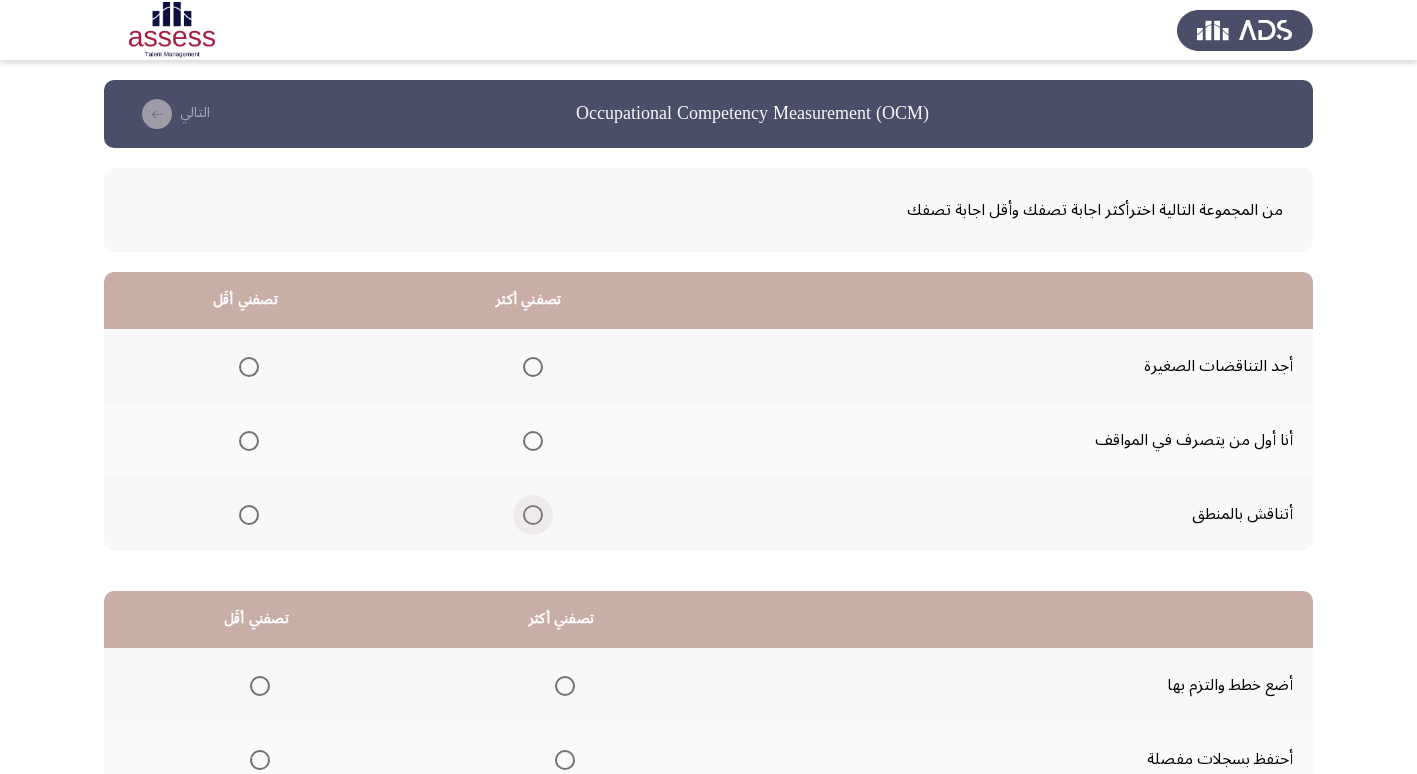 click at bounding box center (533, 515) 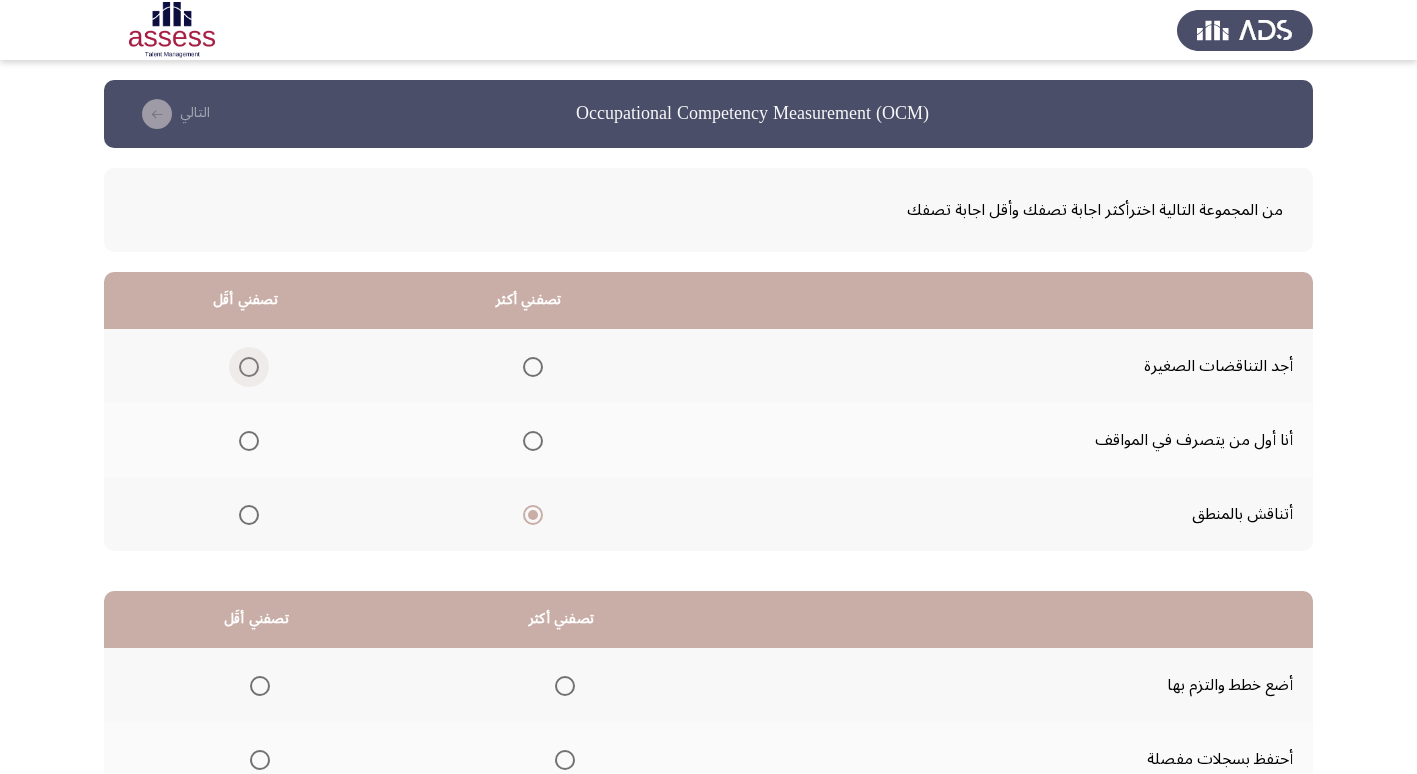 click at bounding box center [249, 367] 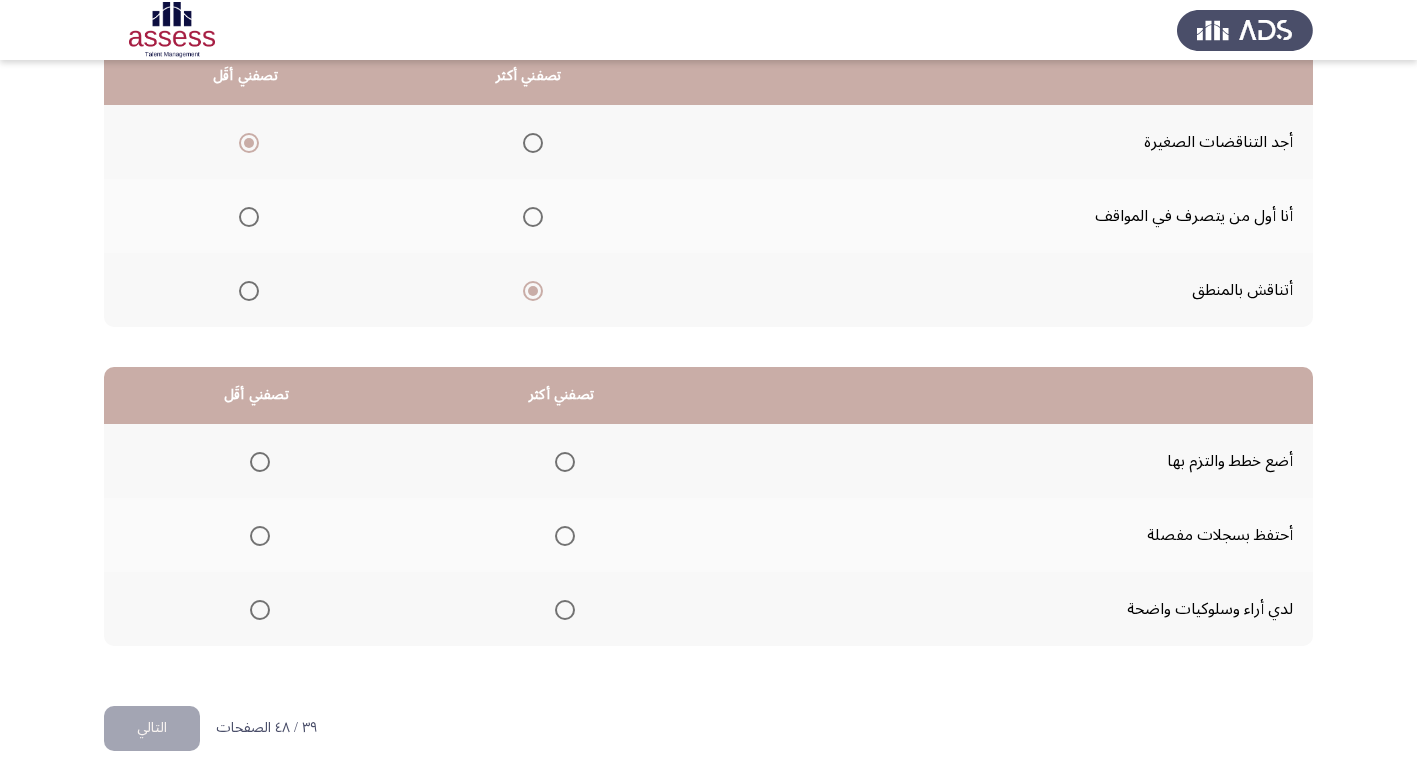 scroll, scrollTop: 236, scrollLeft: 0, axis: vertical 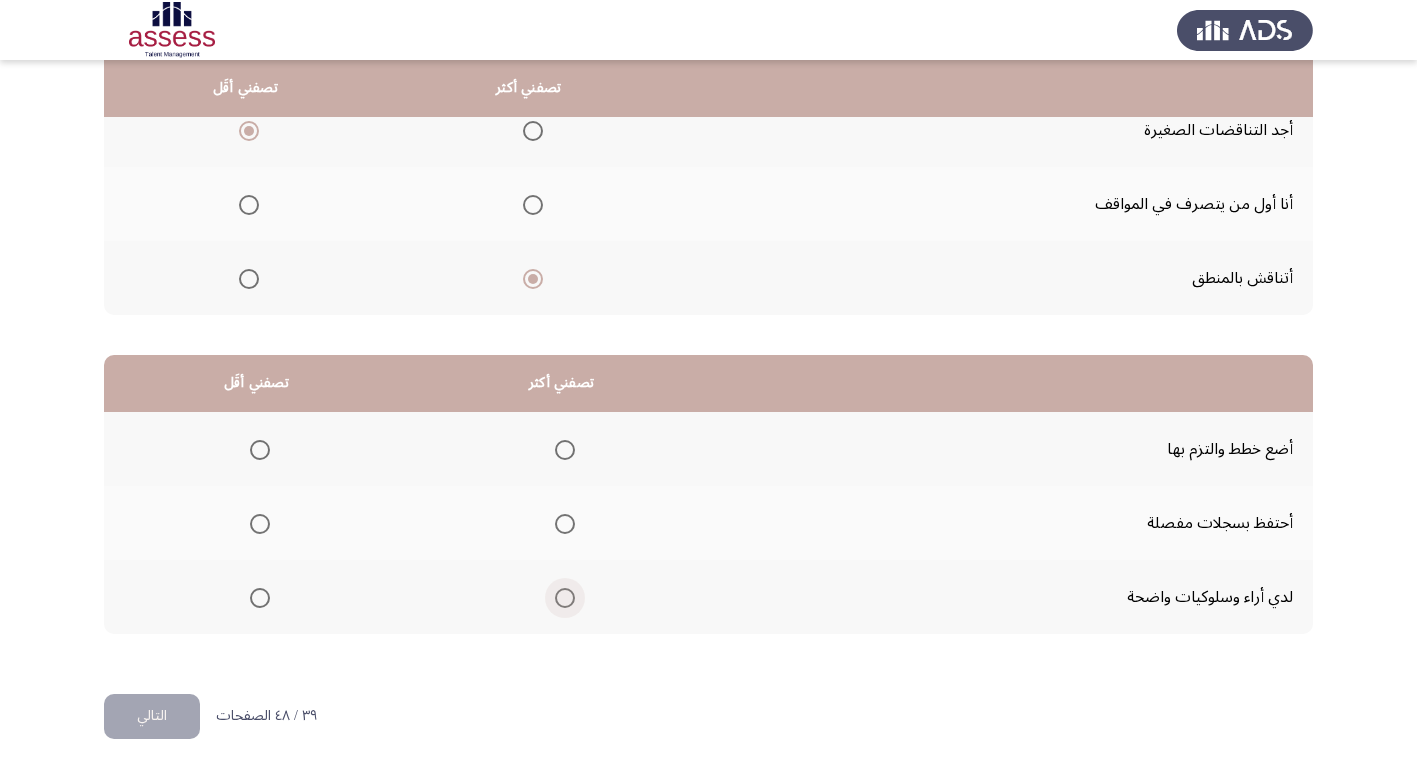 click at bounding box center (565, 598) 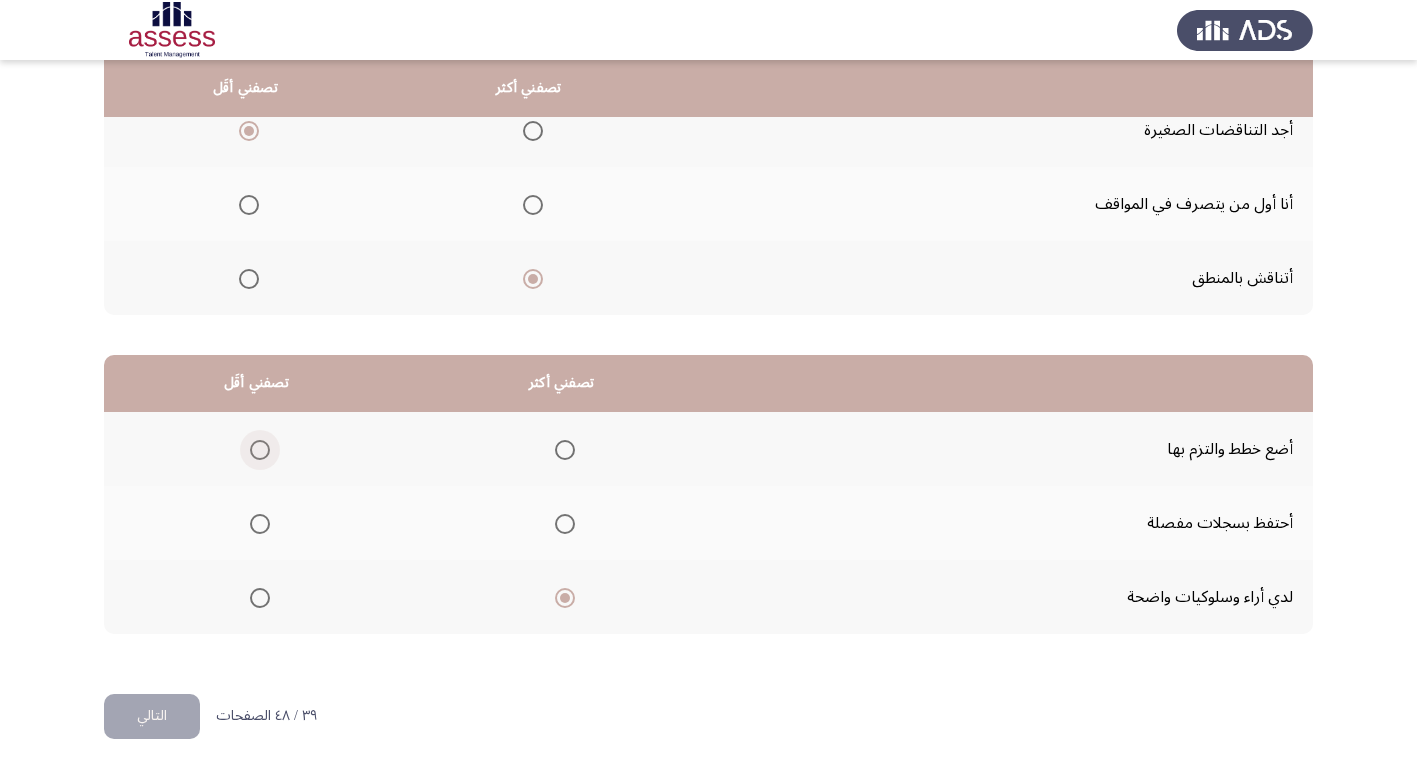 click at bounding box center (256, 450) 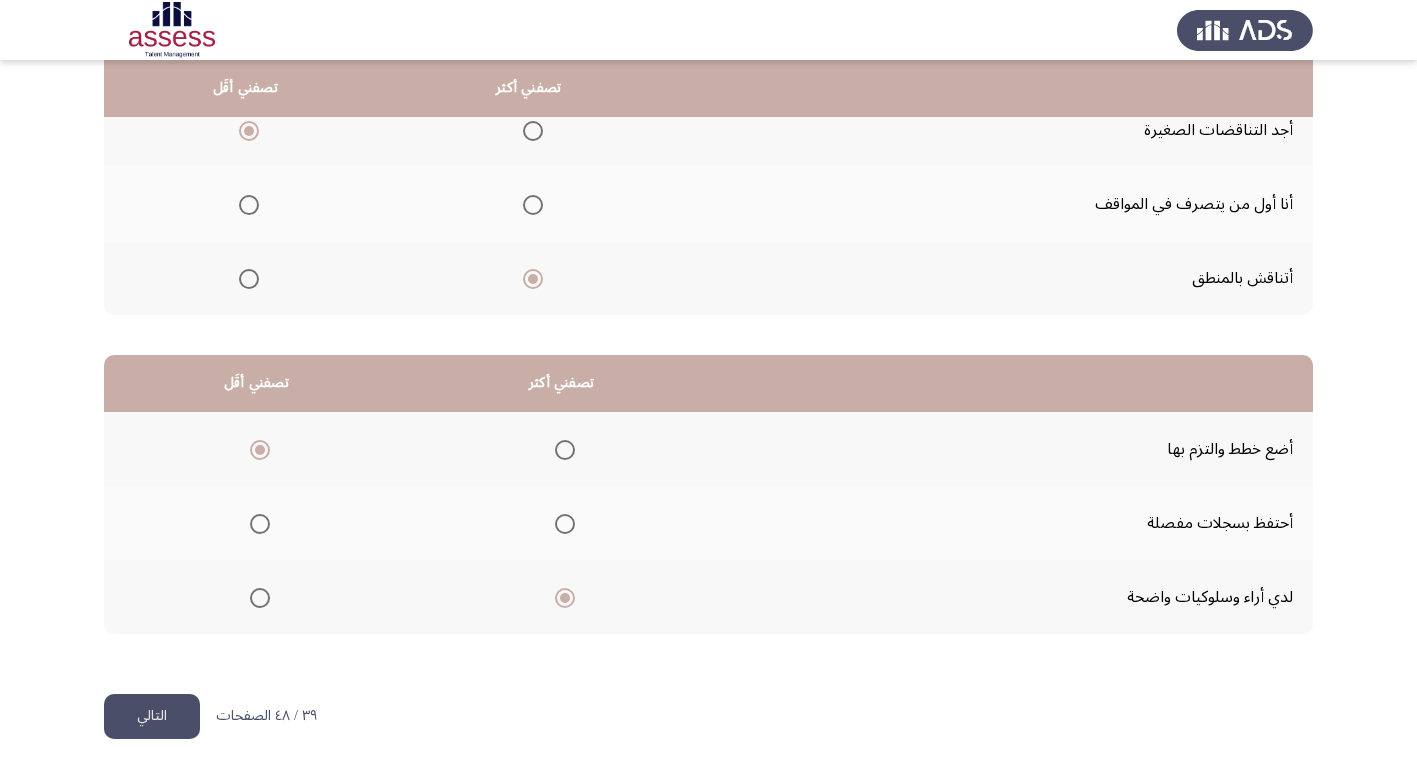 click on "التالي" 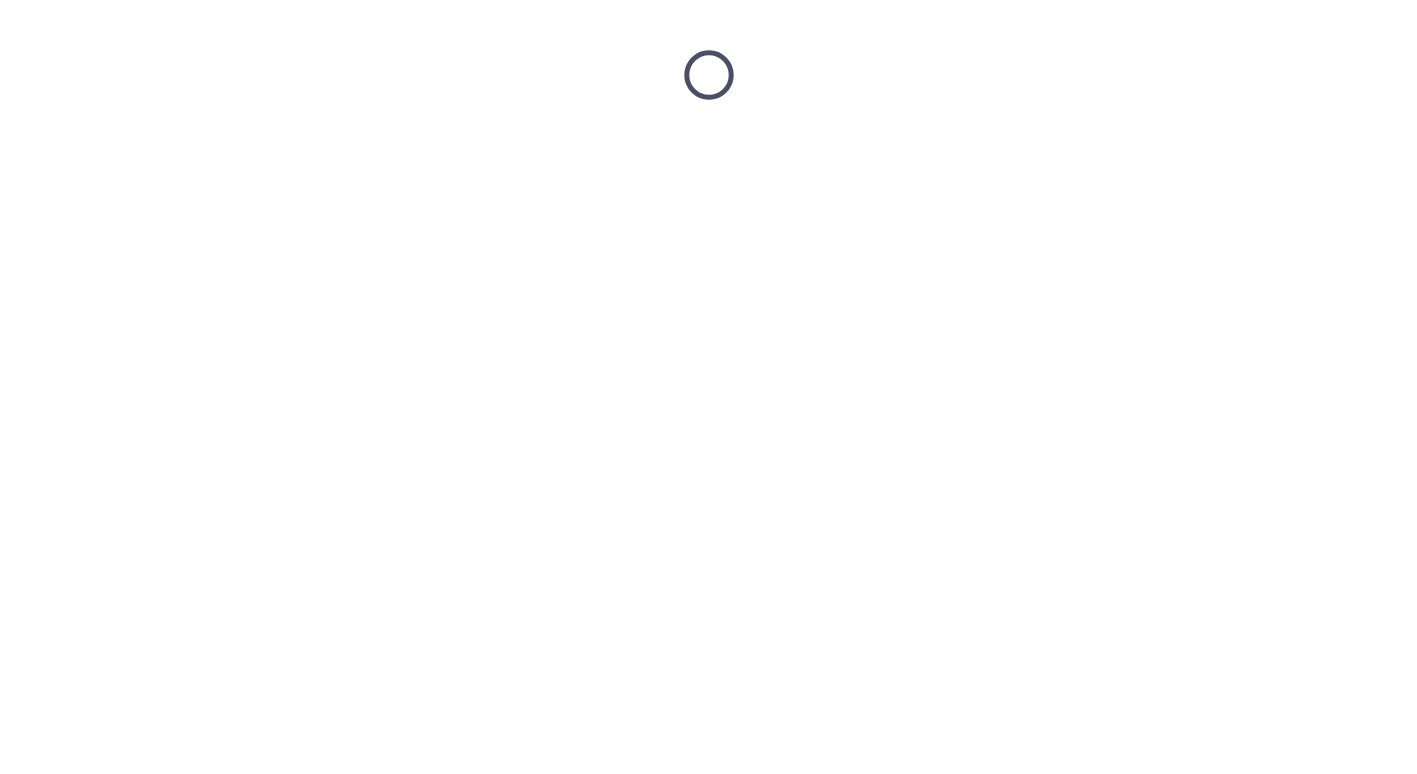 scroll, scrollTop: 0, scrollLeft: 0, axis: both 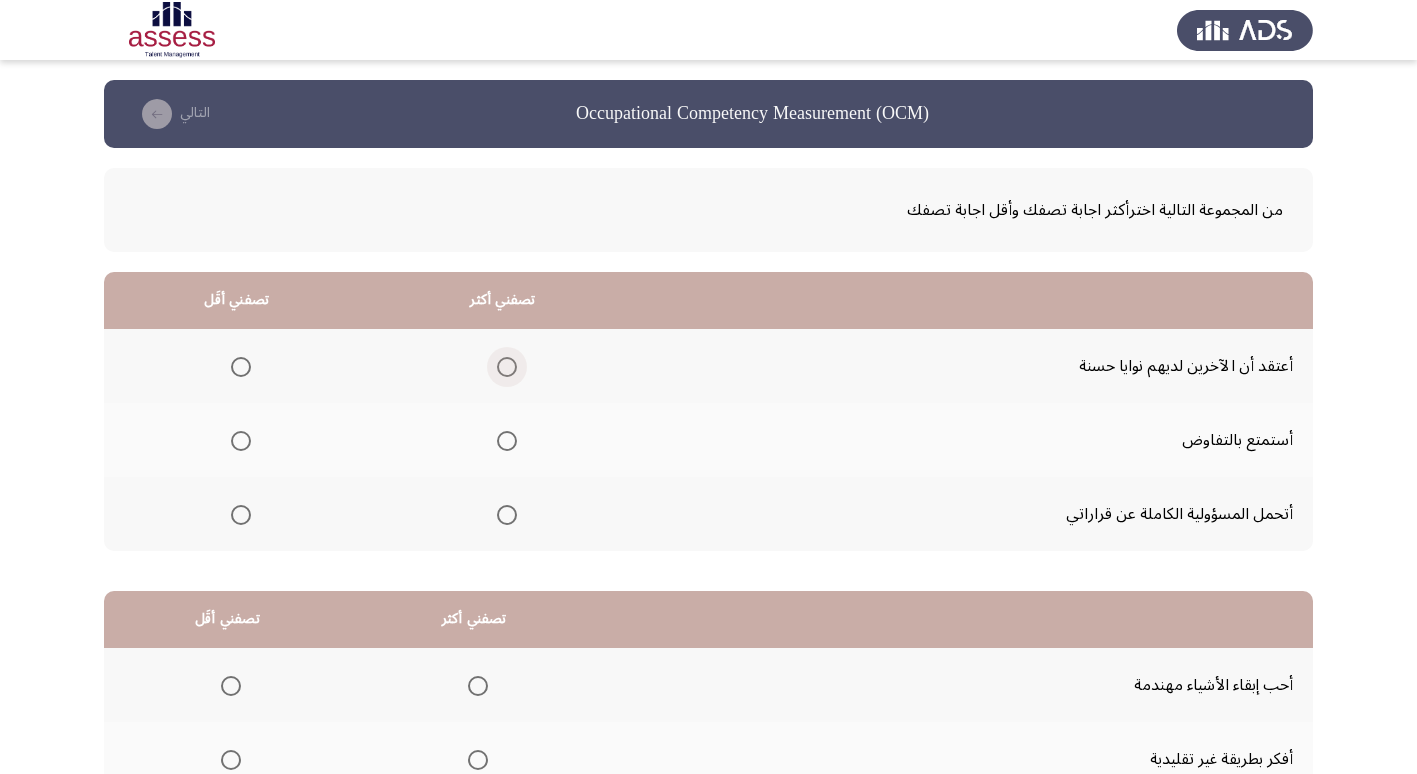 click at bounding box center [507, 367] 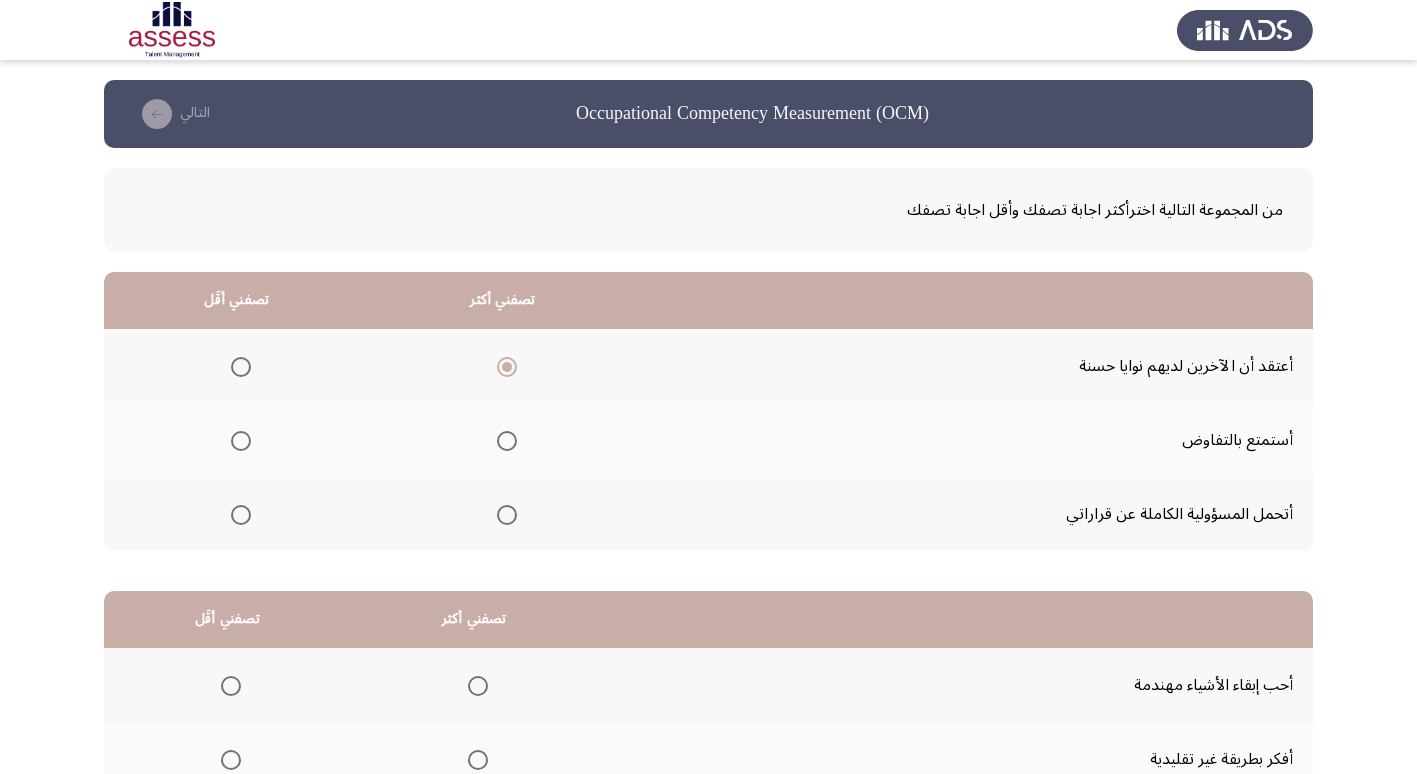 click at bounding box center [241, 441] 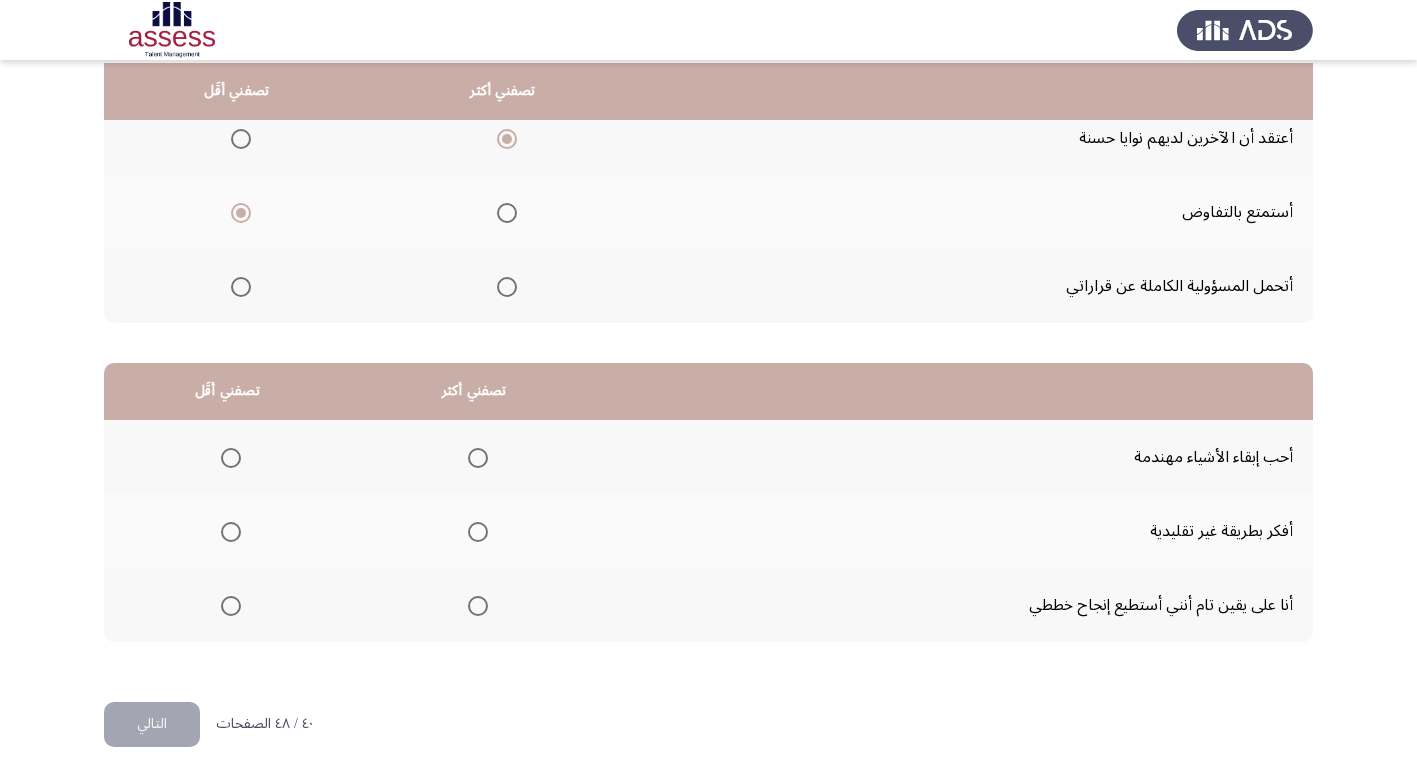 scroll, scrollTop: 236, scrollLeft: 0, axis: vertical 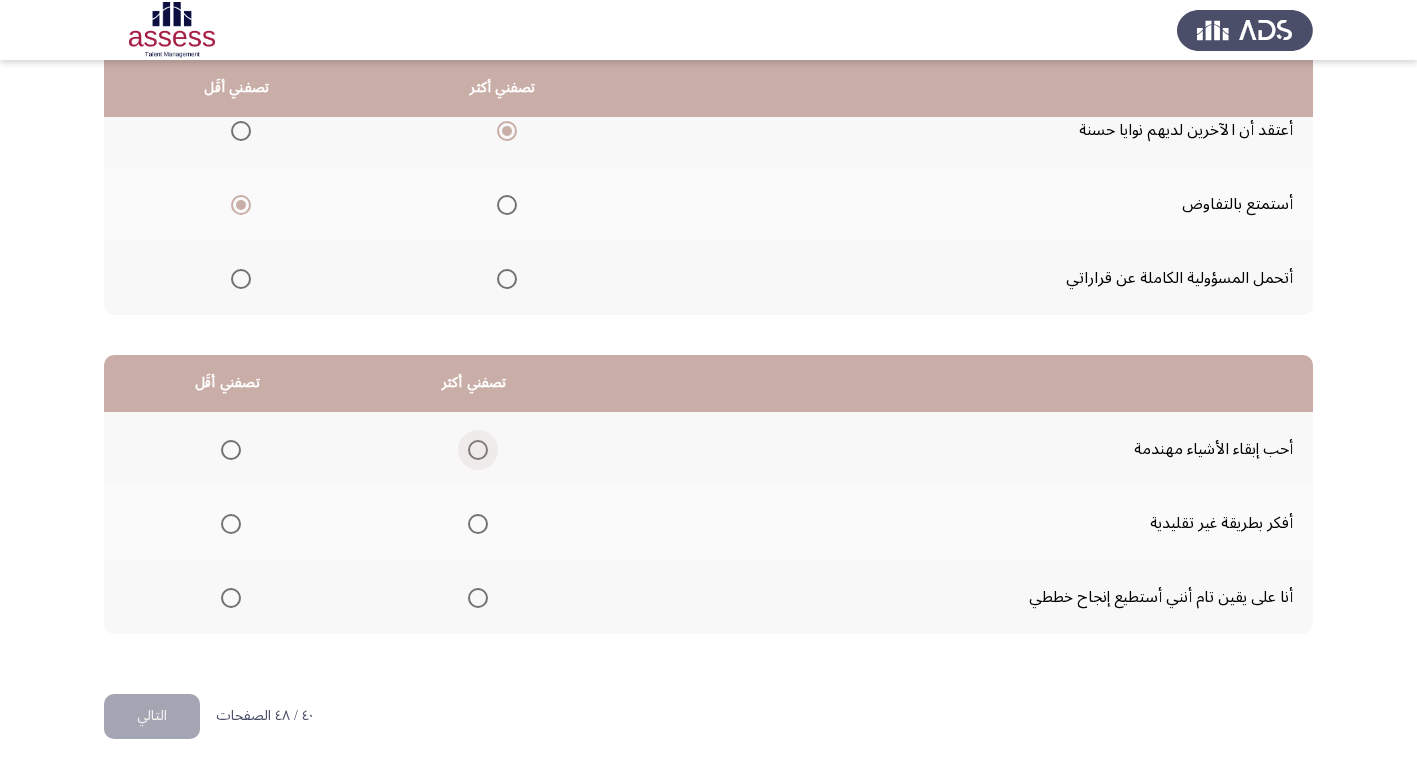 click at bounding box center (478, 450) 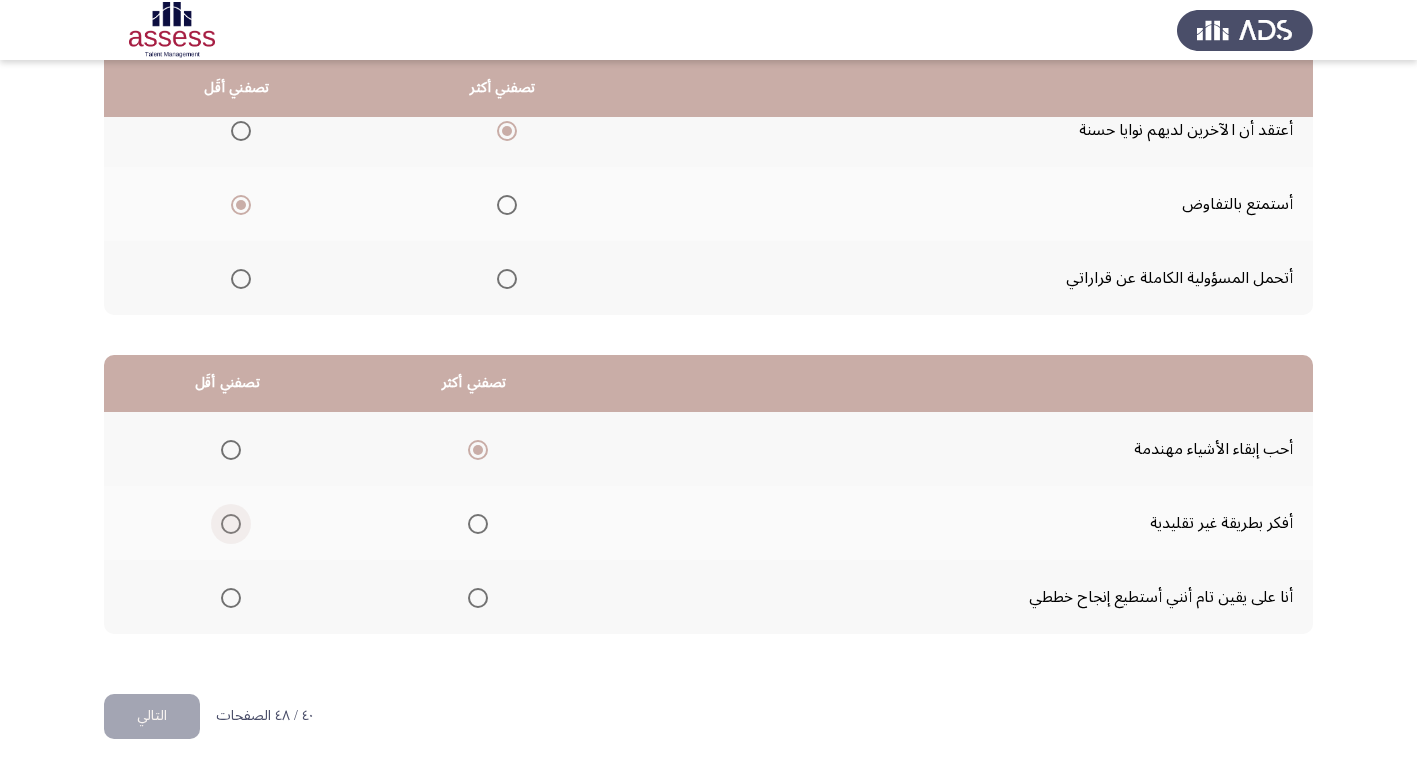 click at bounding box center (231, 524) 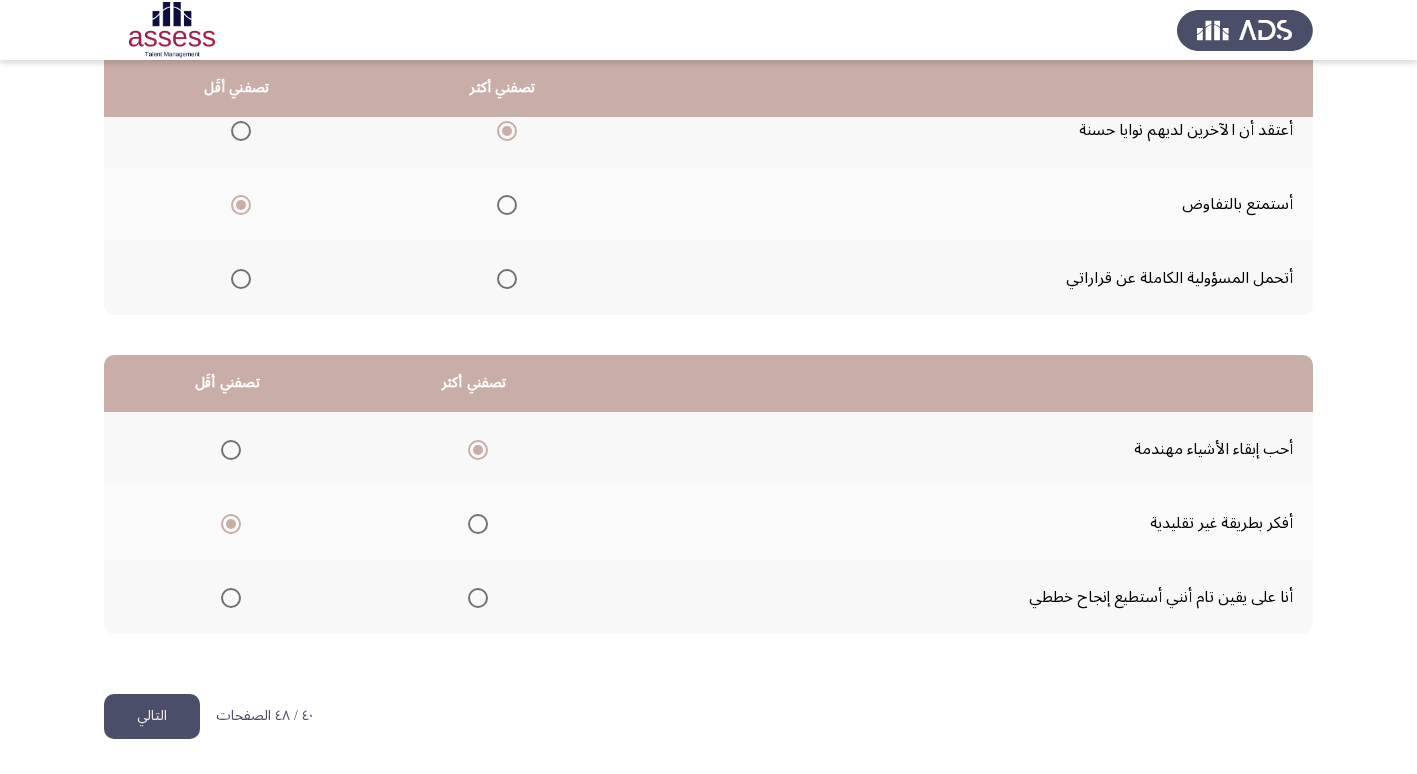 click on "التالي" 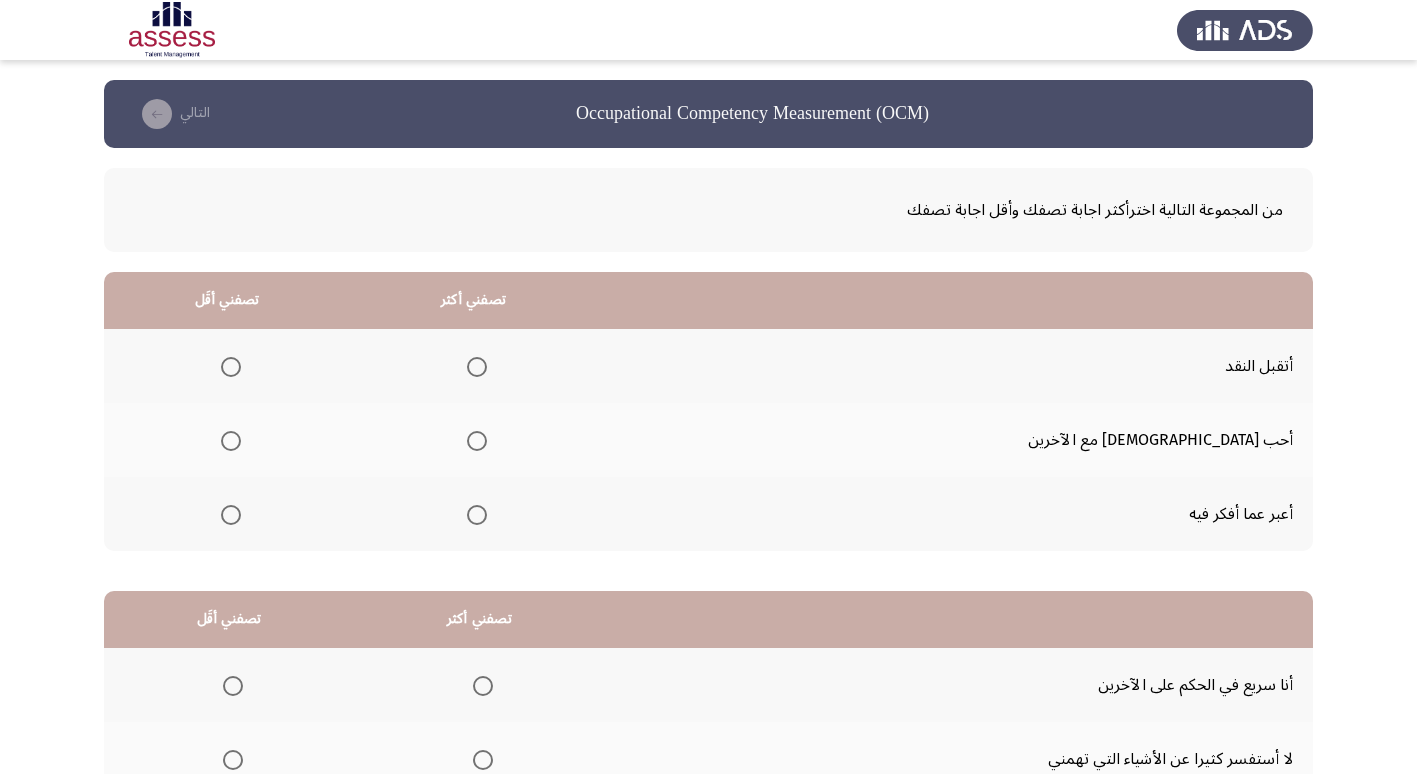 click at bounding box center (477, 441) 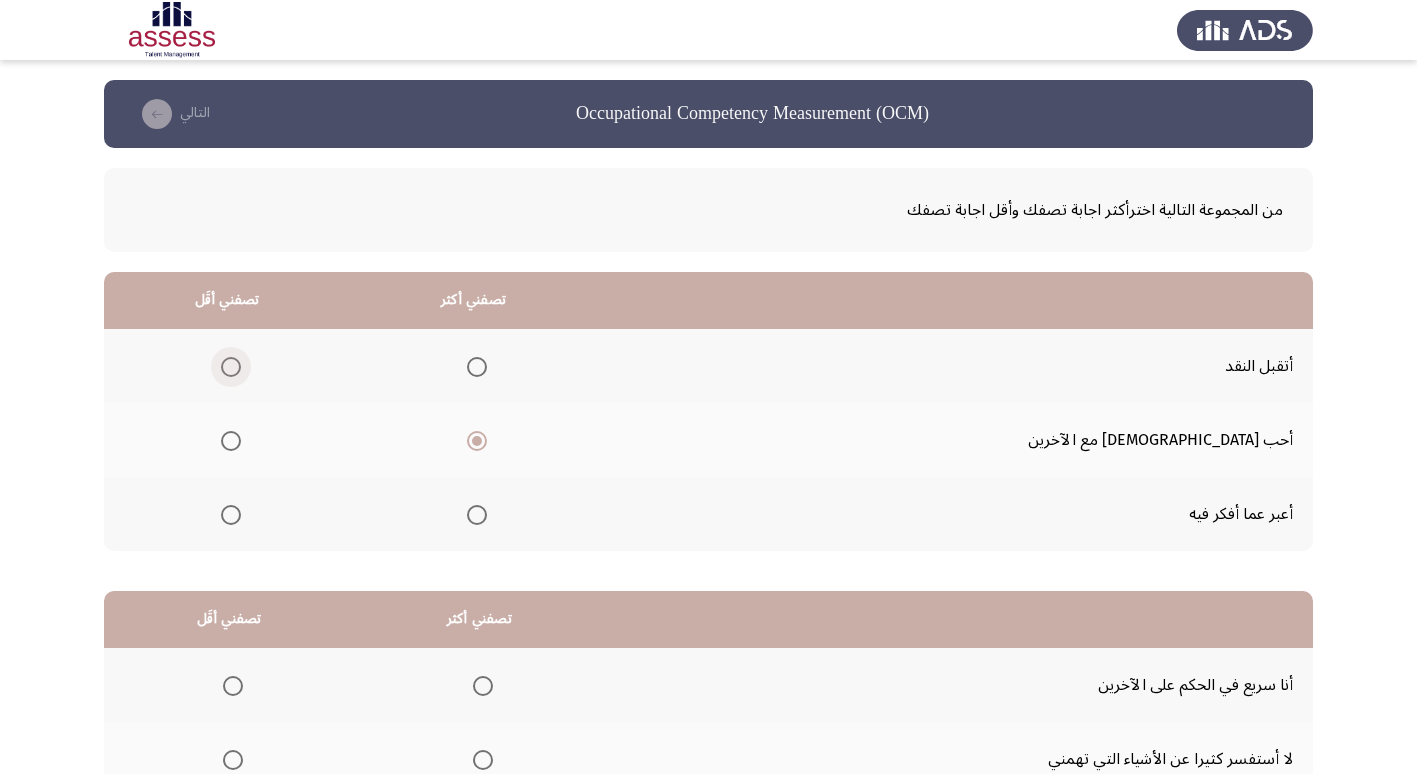 click at bounding box center [231, 367] 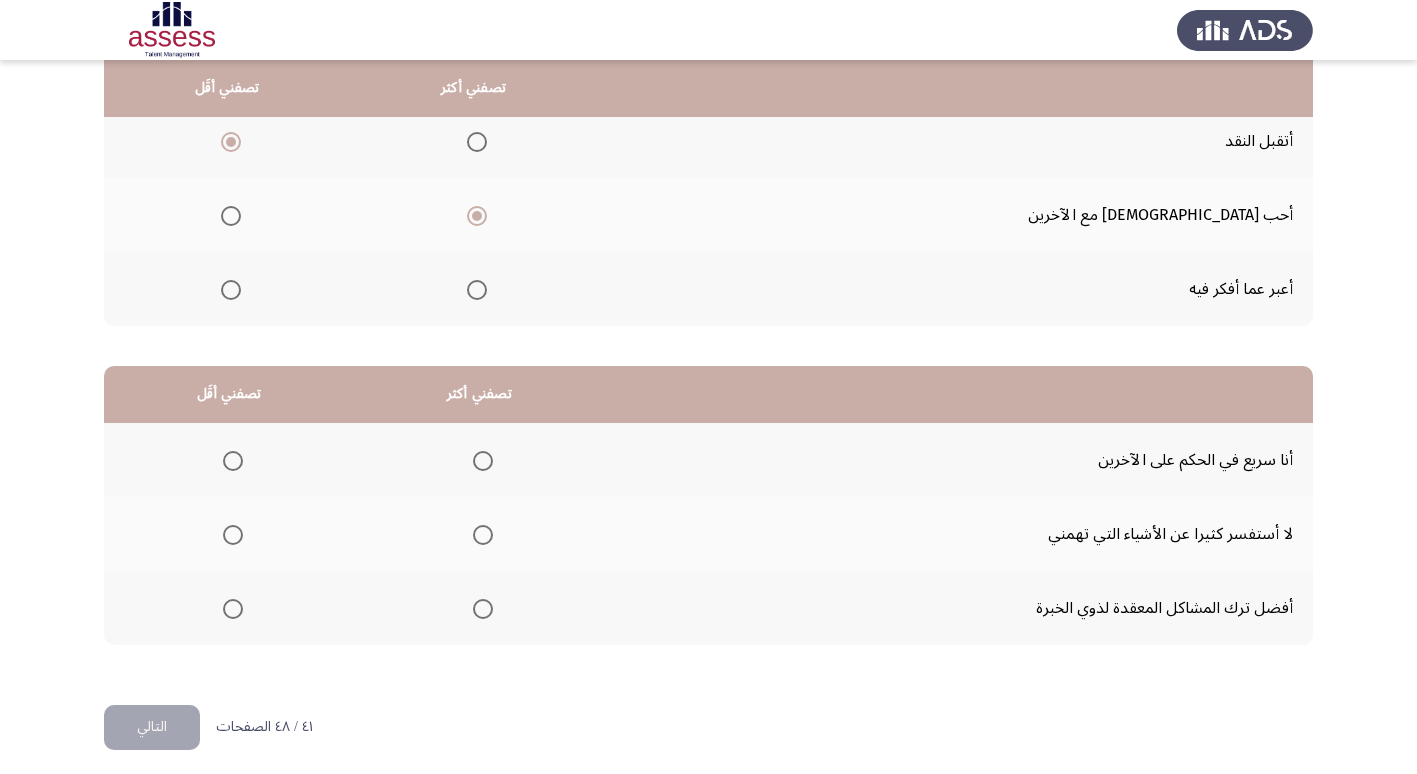 scroll, scrollTop: 236, scrollLeft: 0, axis: vertical 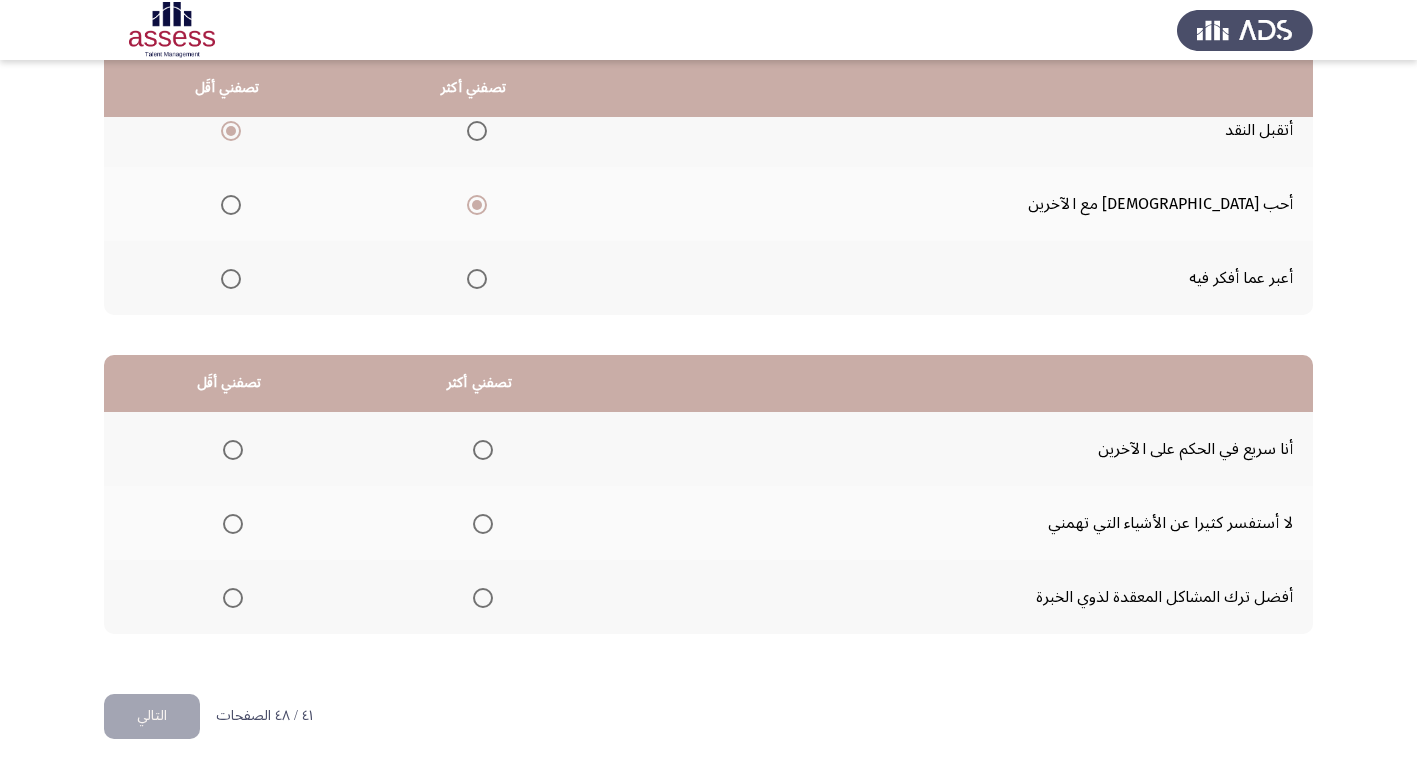 click at bounding box center [483, 598] 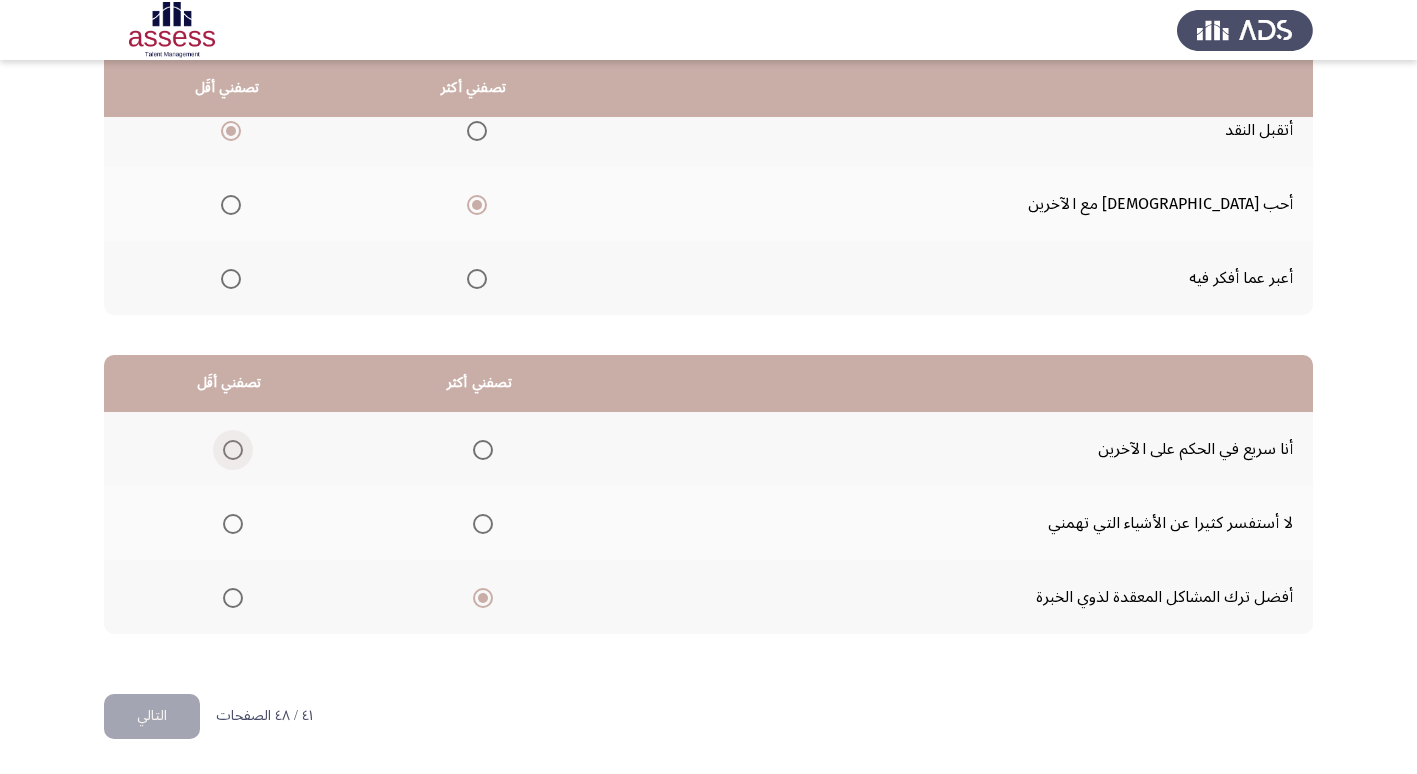 click at bounding box center (233, 450) 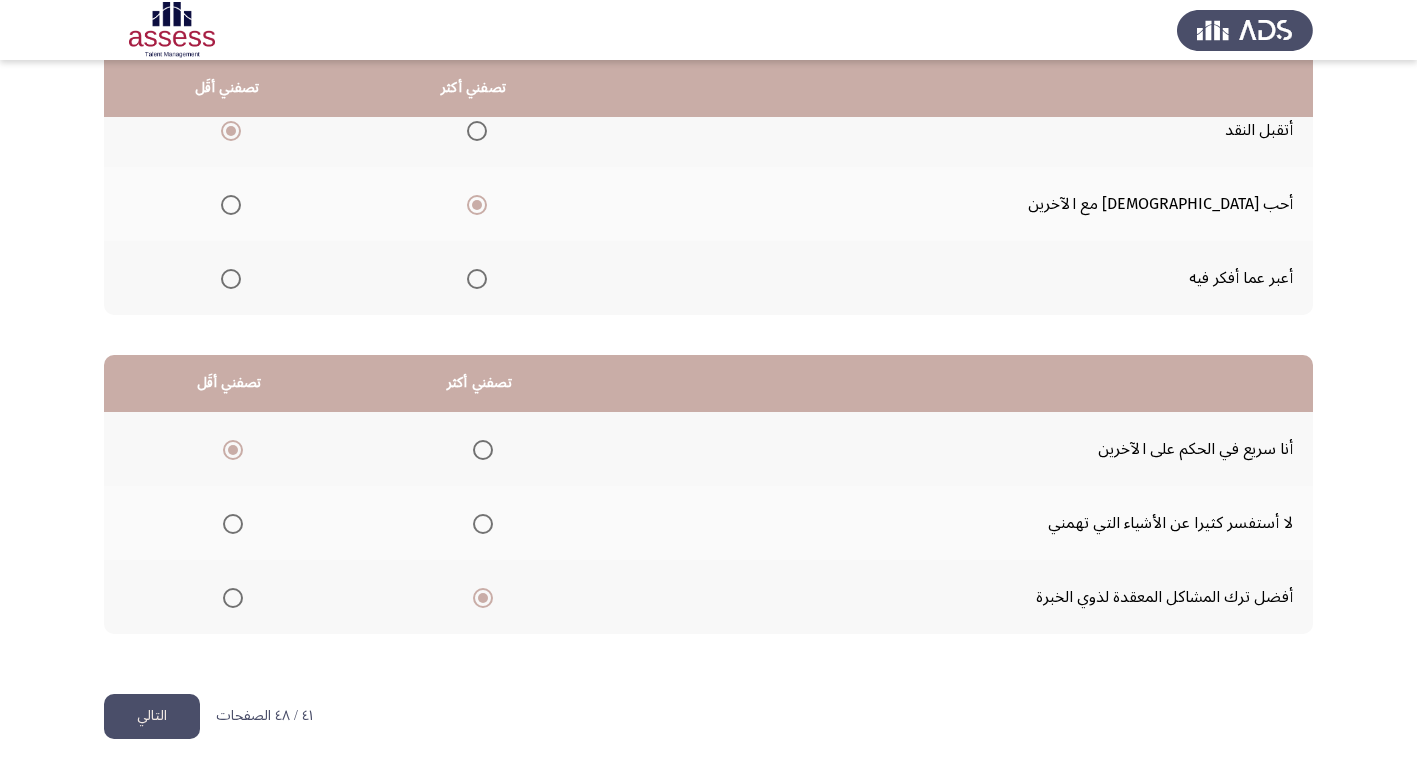 click on "التالي" 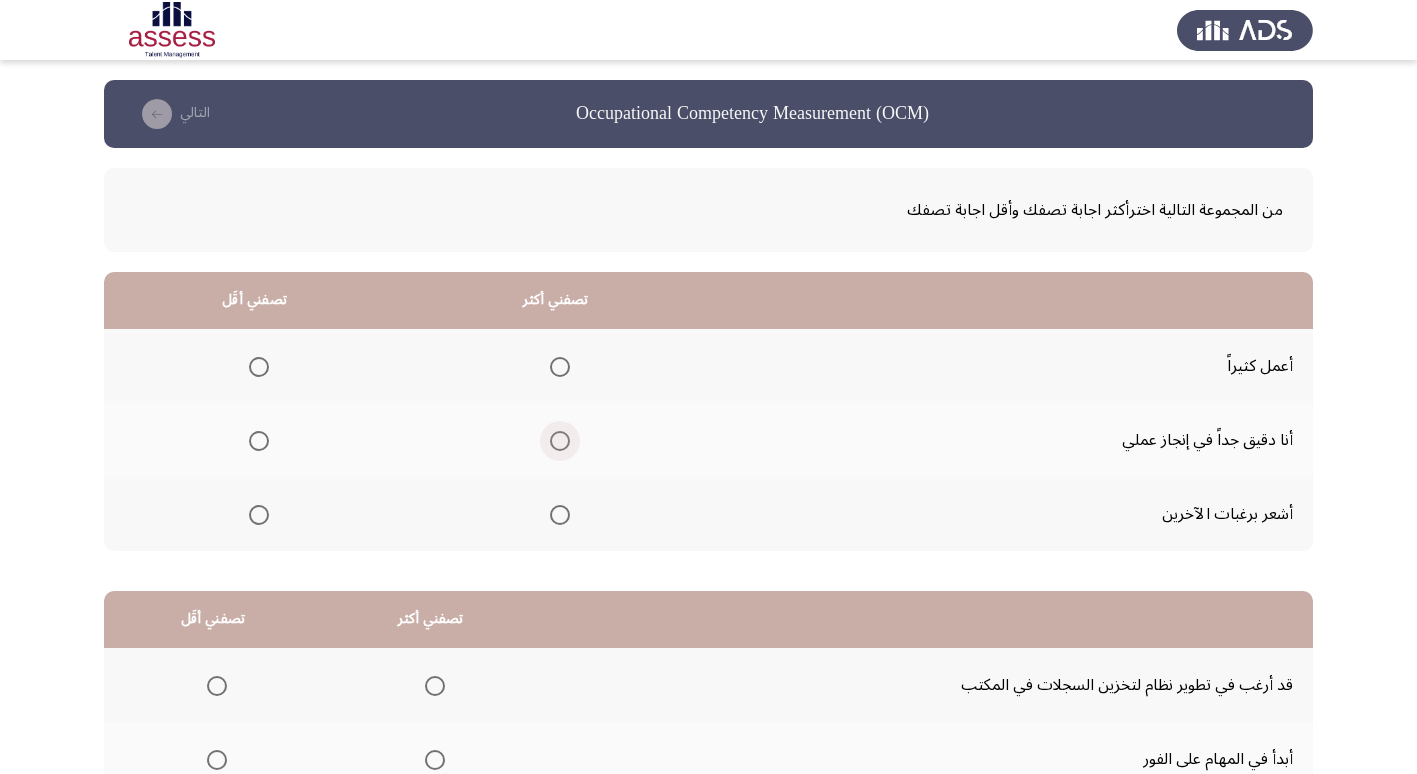 click at bounding box center (560, 441) 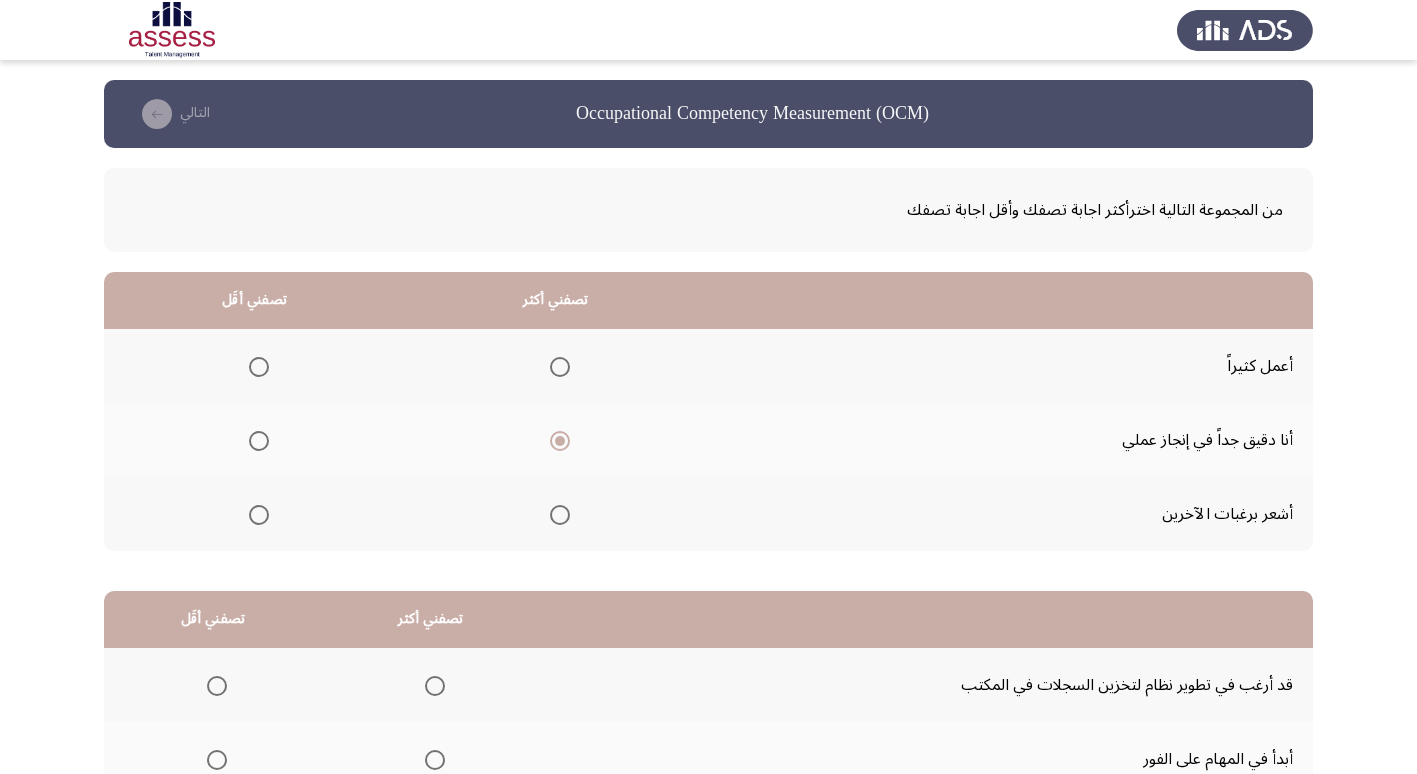 click at bounding box center [259, 515] 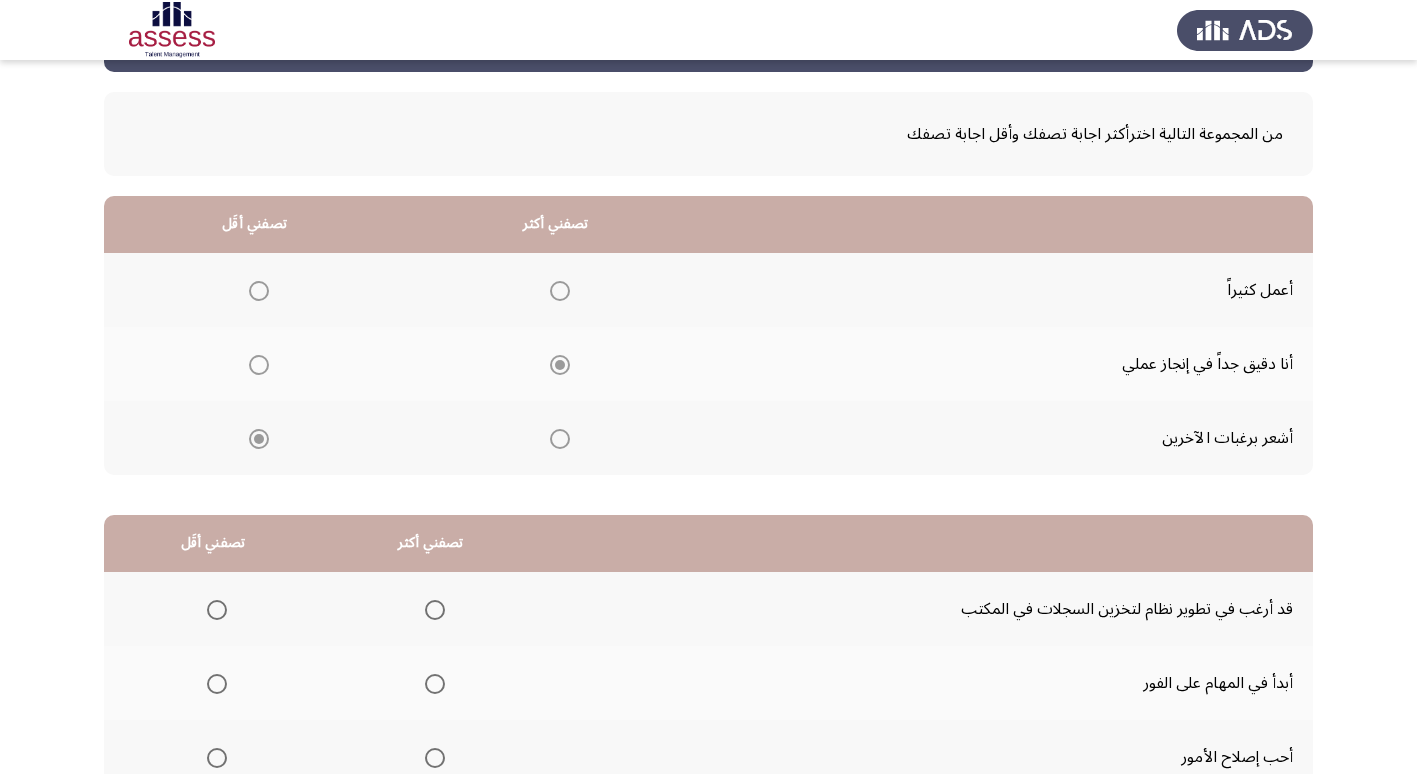 scroll, scrollTop: 236, scrollLeft: 0, axis: vertical 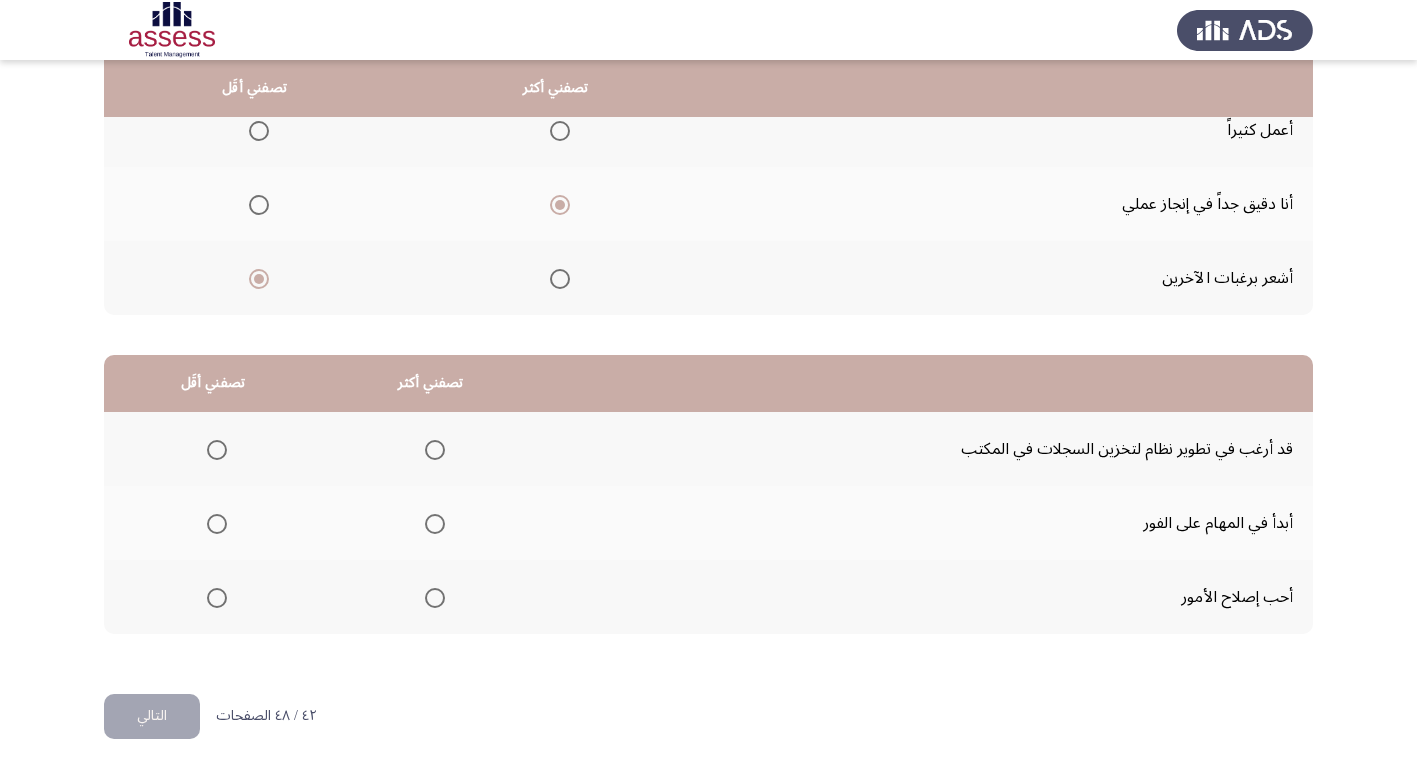 click at bounding box center [435, 524] 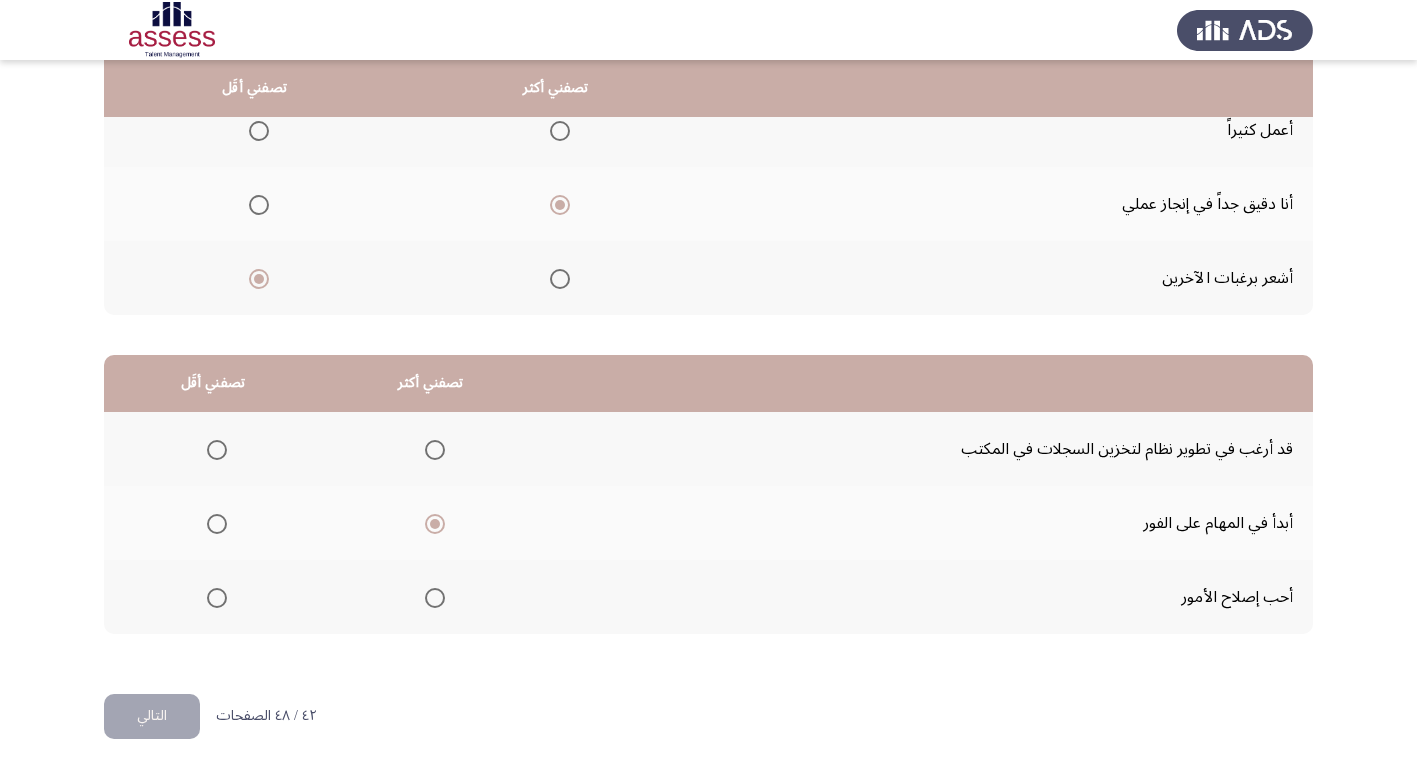 click at bounding box center [217, 598] 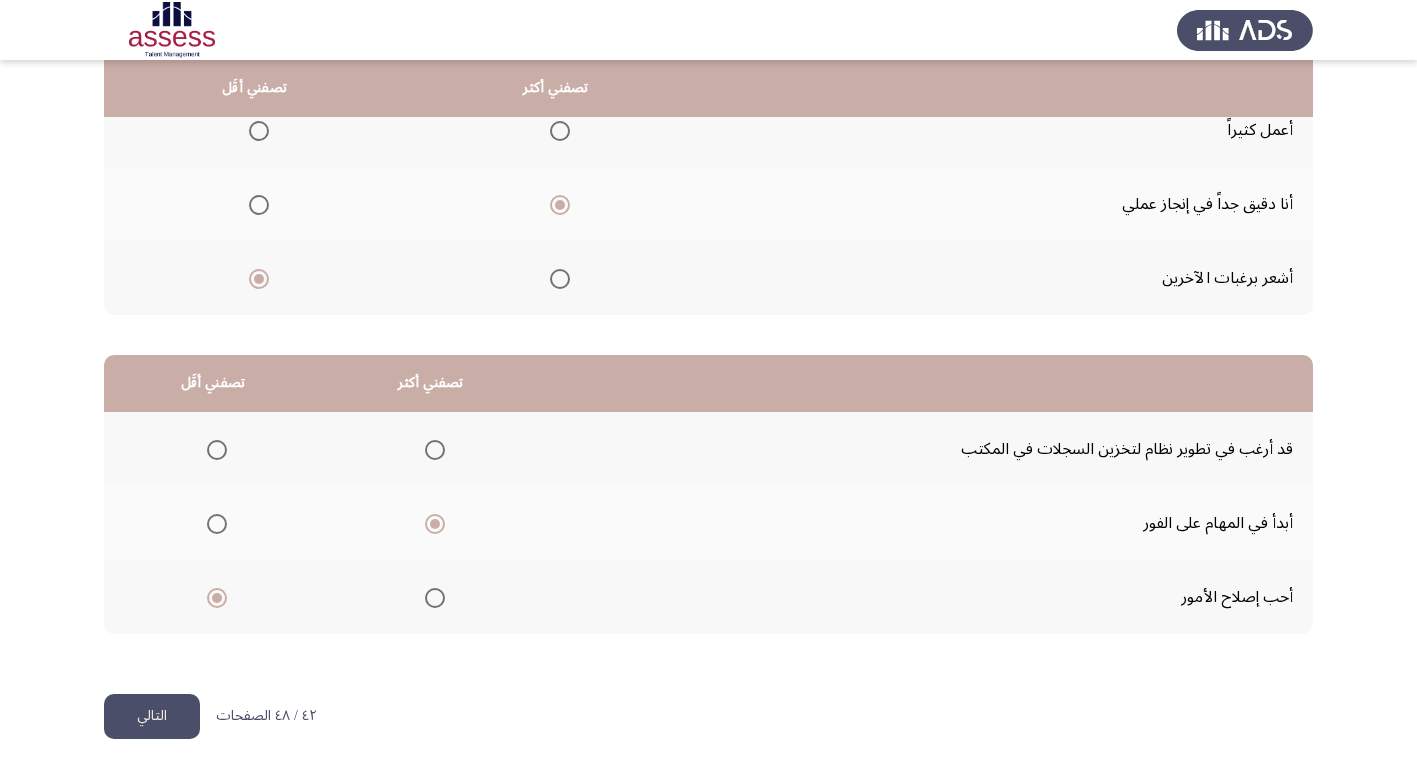 click on "التالي" 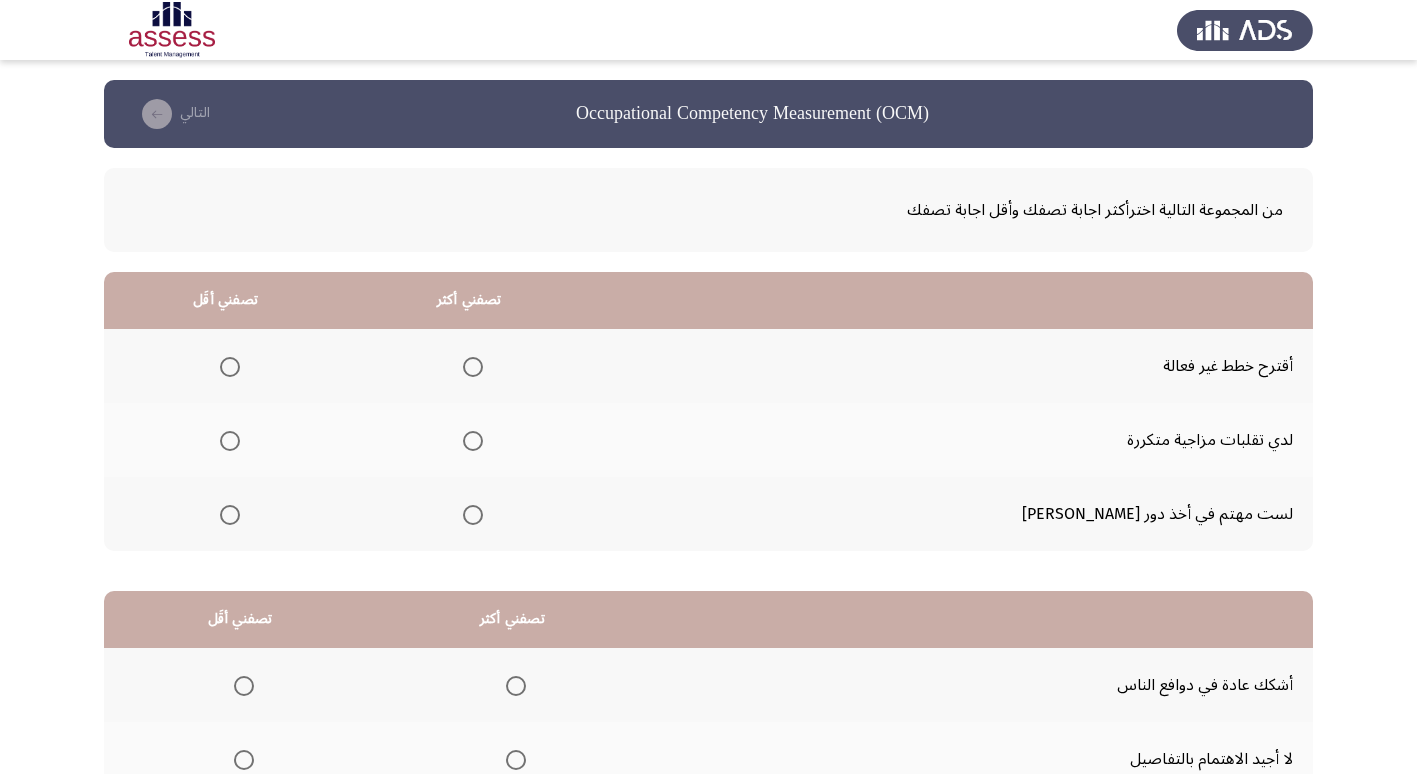click at bounding box center [473, 515] 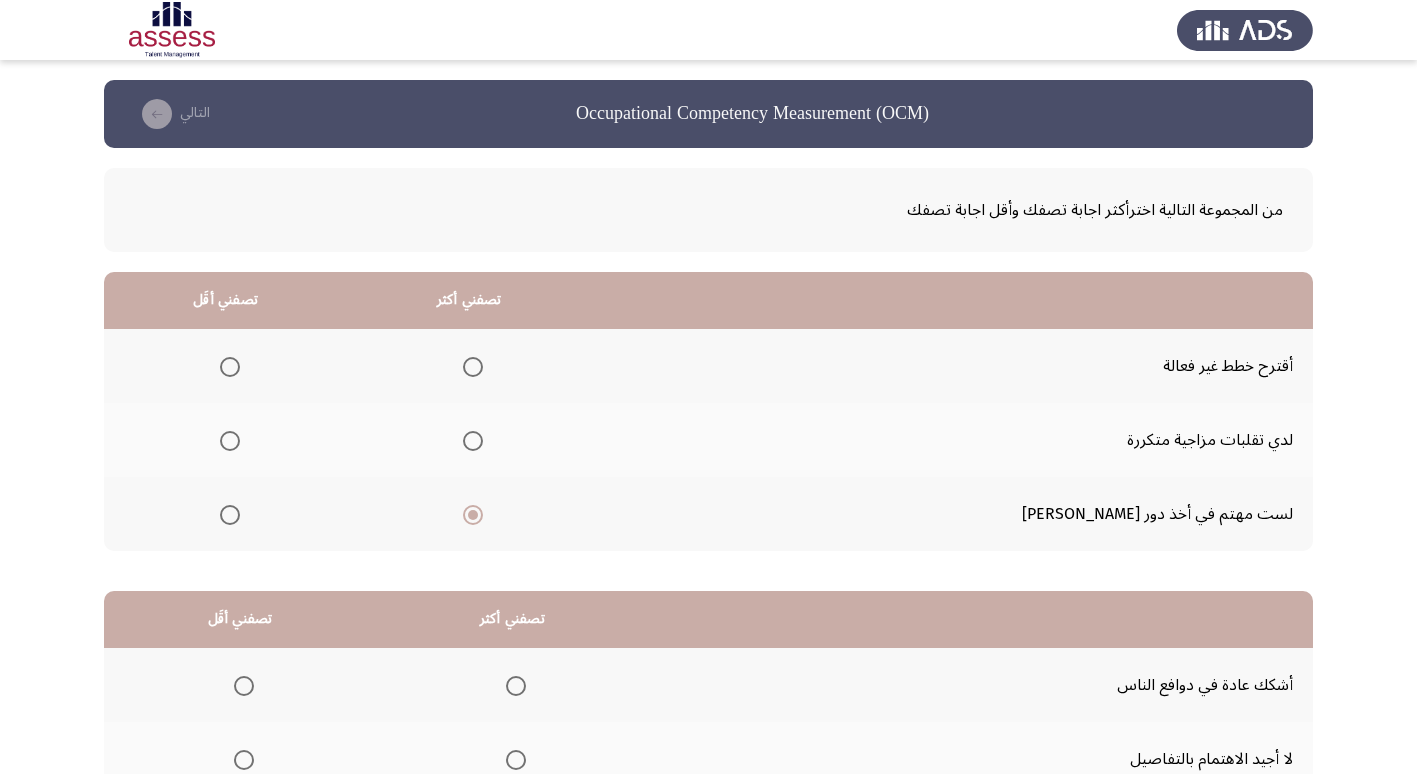 click at bounding box center (230, 367) 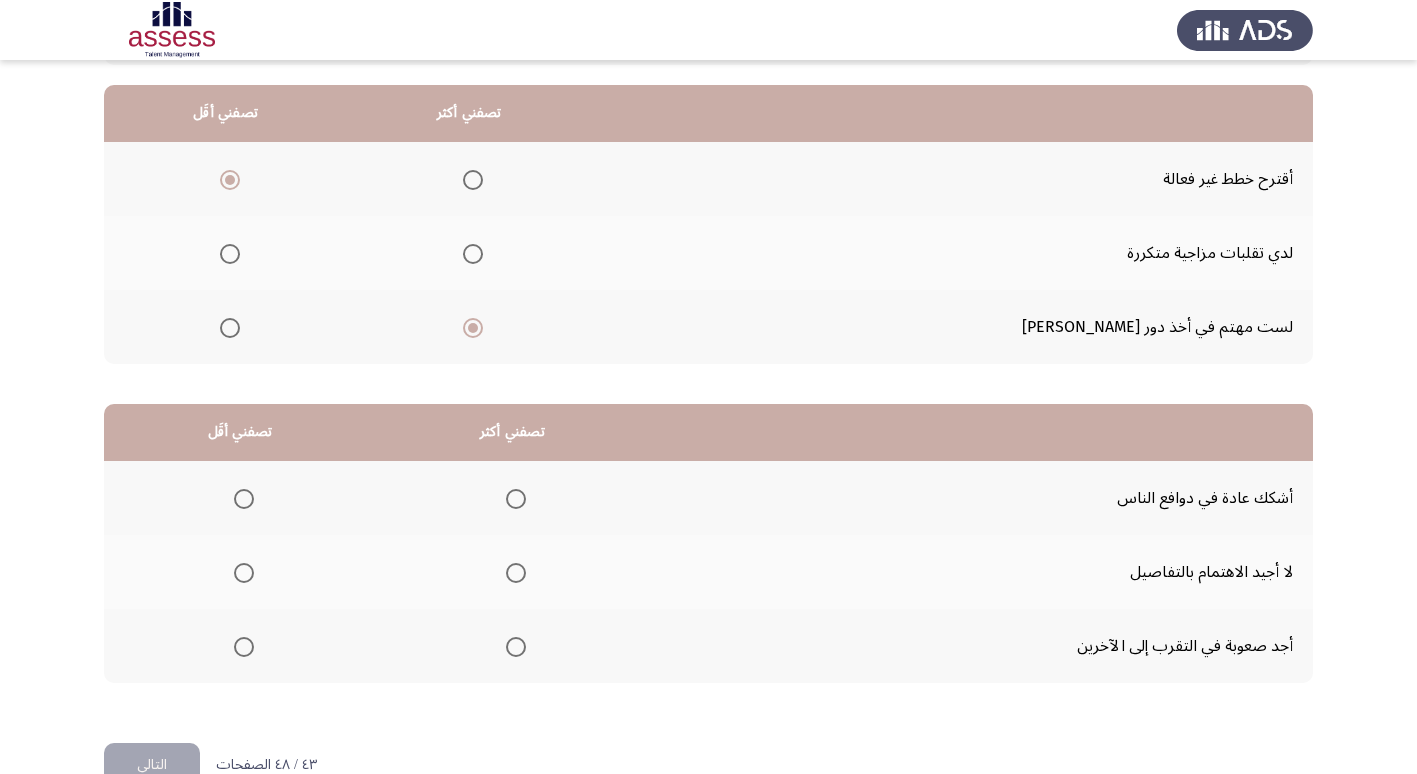 scroll, scrollTop: 236, scrollLeft: 0, axis: vertical 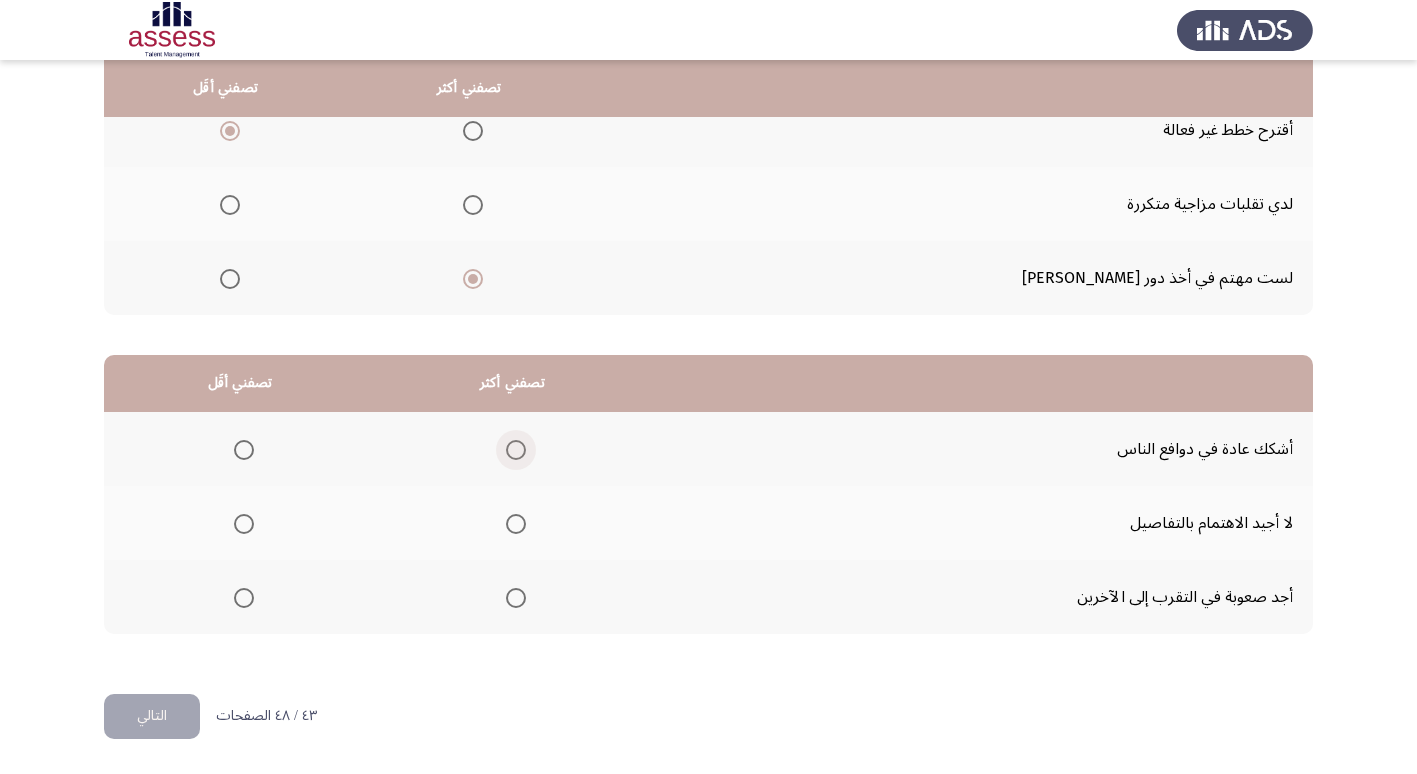 click at bounding box center [516, 450] 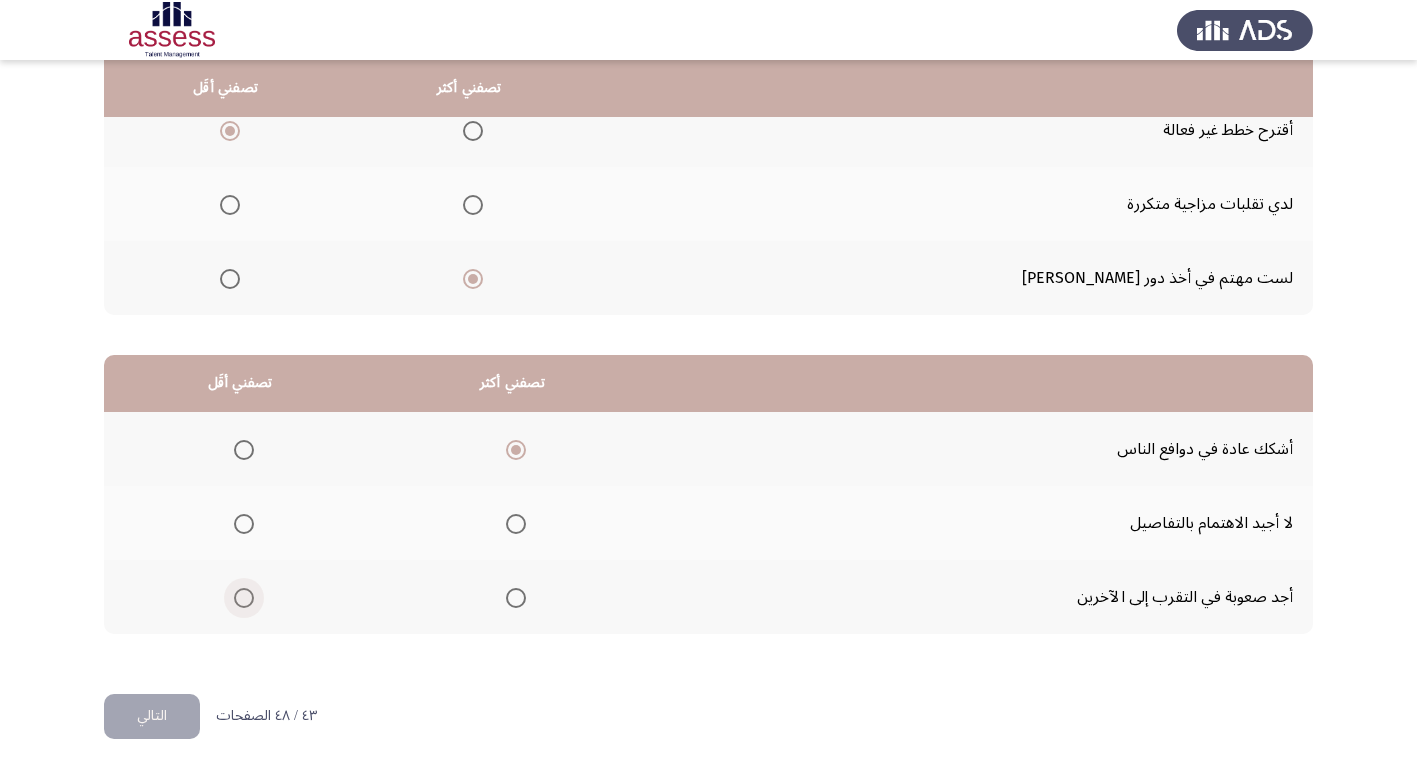 click at bounding box center (244, 598) 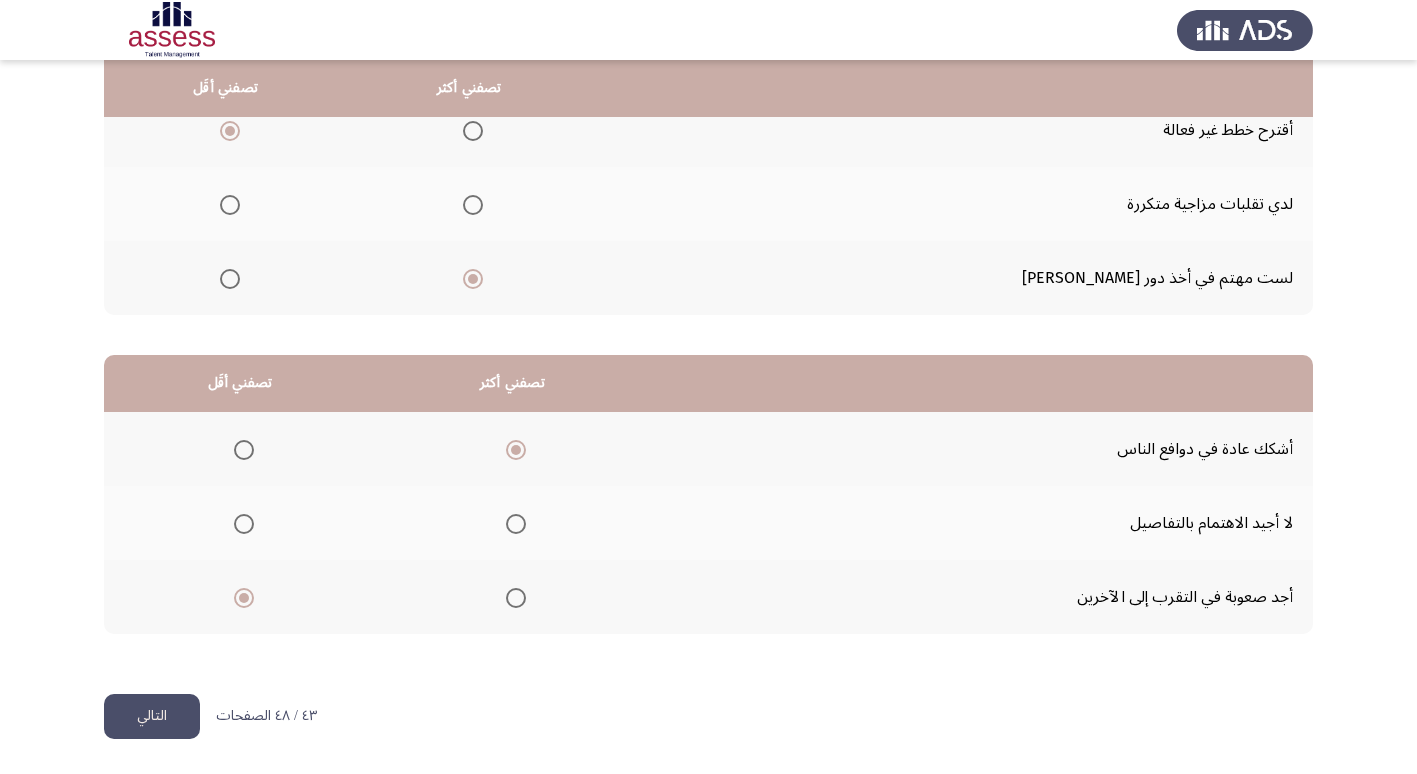 click on "التالي" 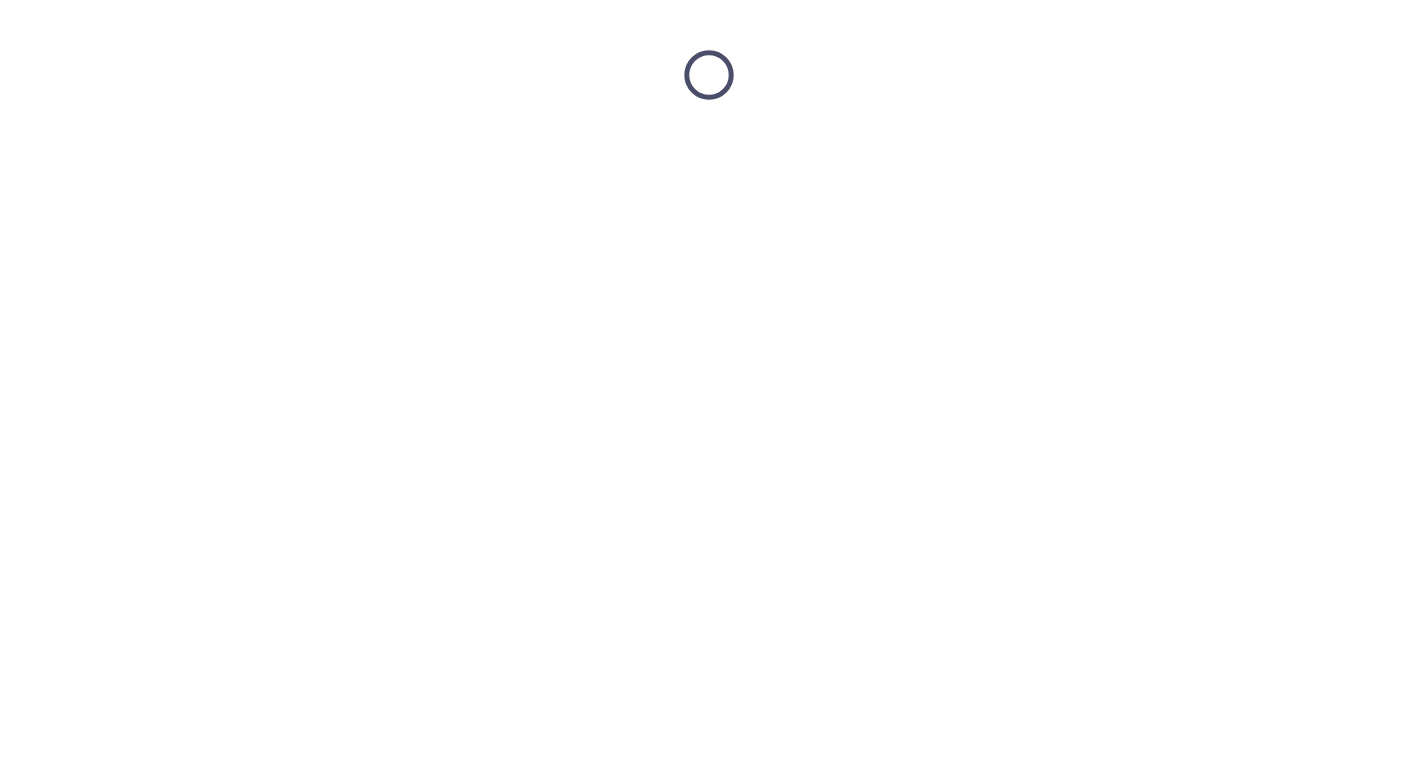 scroll, scrollTop: 0, scrollLeft: 0, axis: both 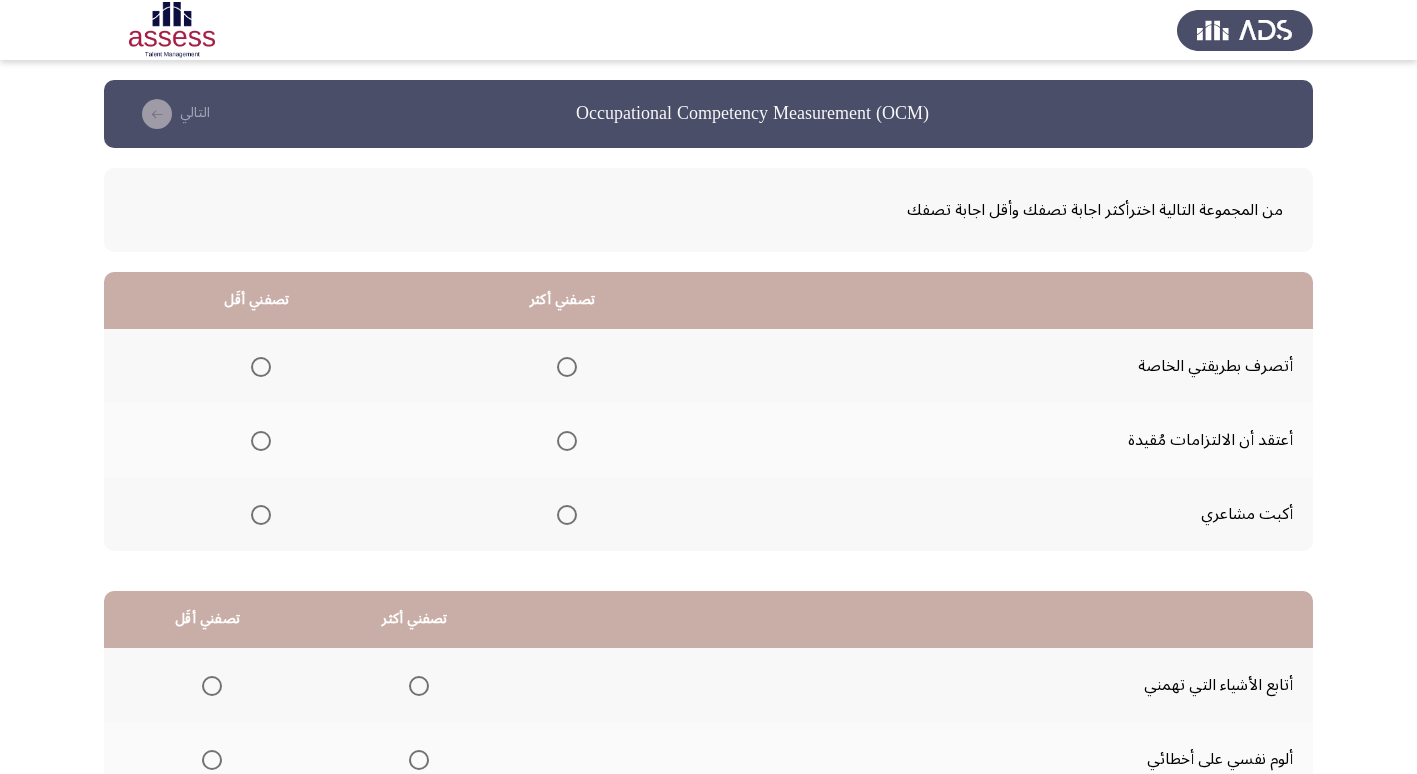 click at bounding box center (567, 367) 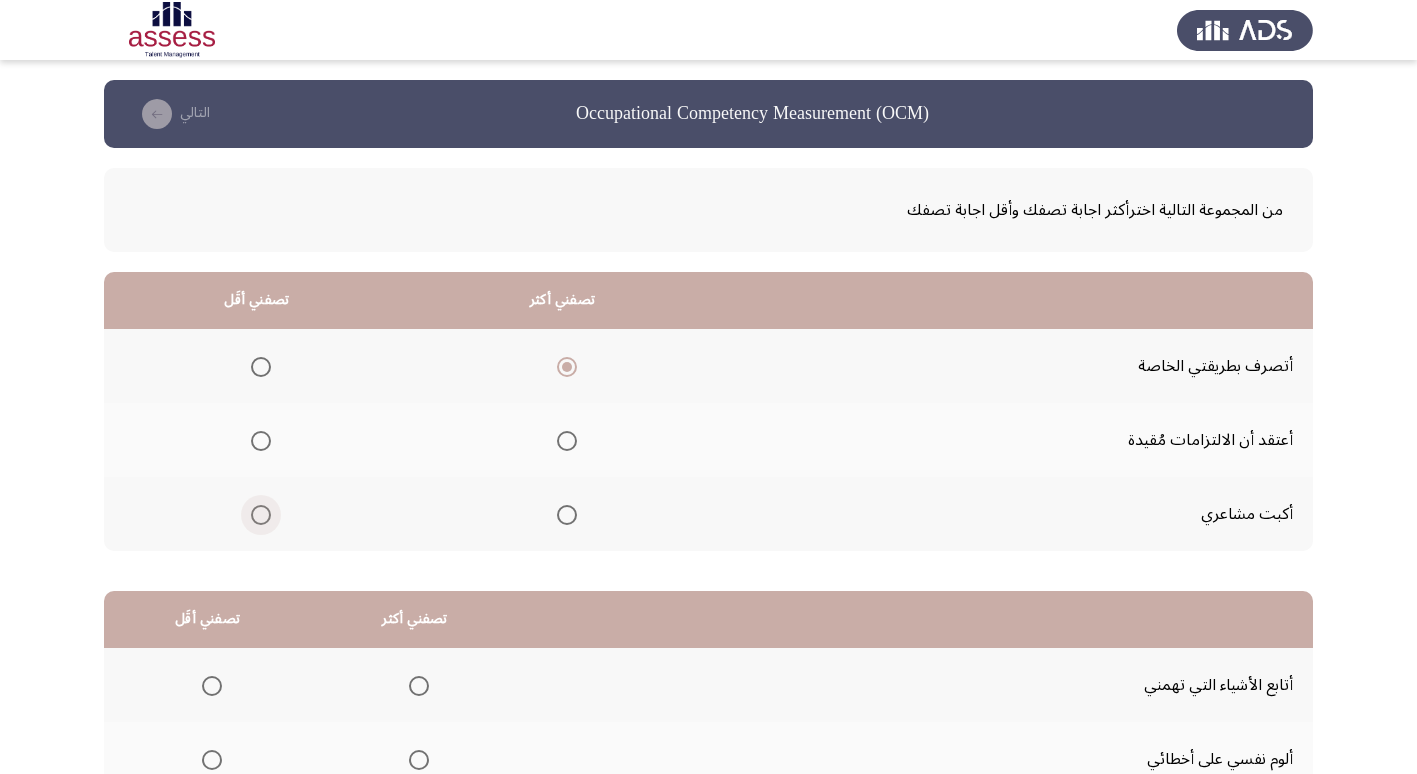 click at bounding box center (261, 515) 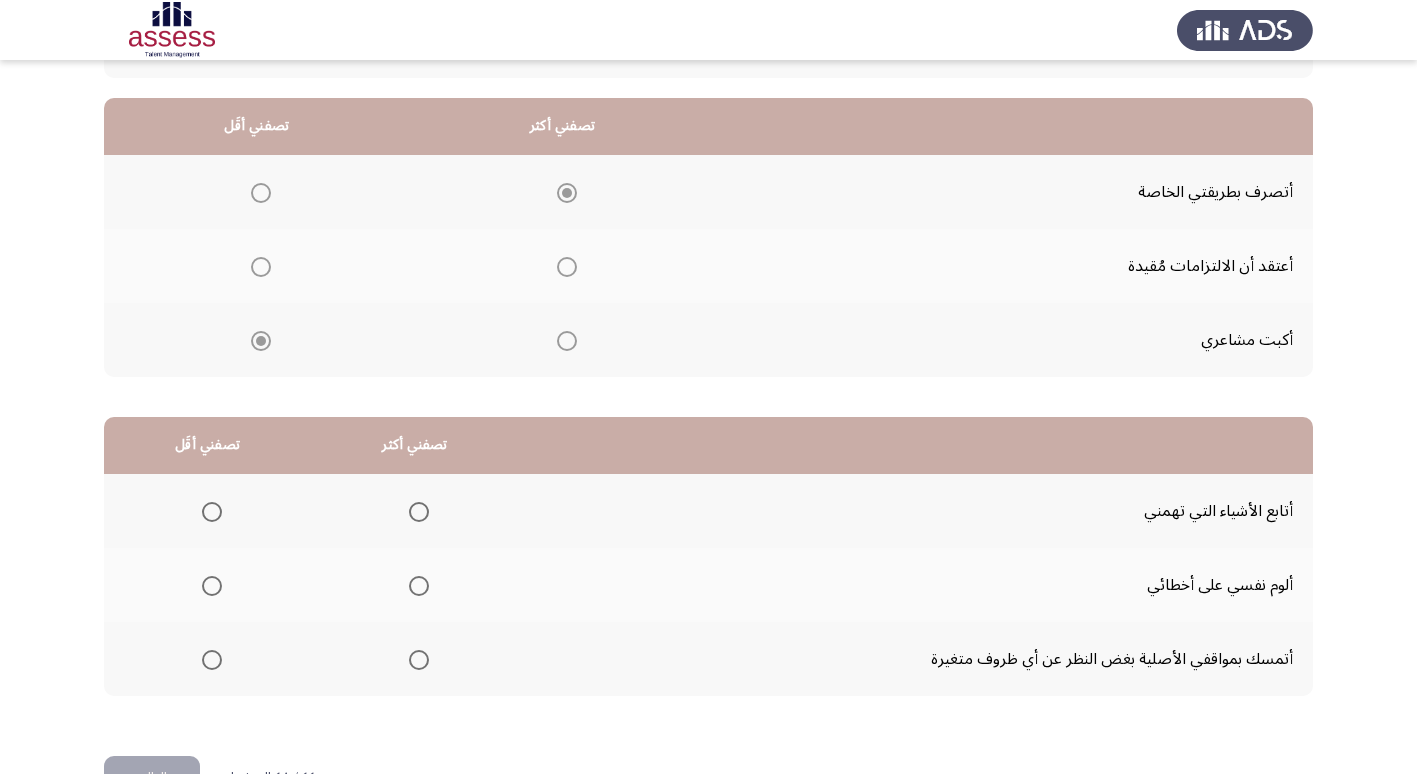 scroll, scrollTop: 200, scrollLeft: 0, axis: vertical 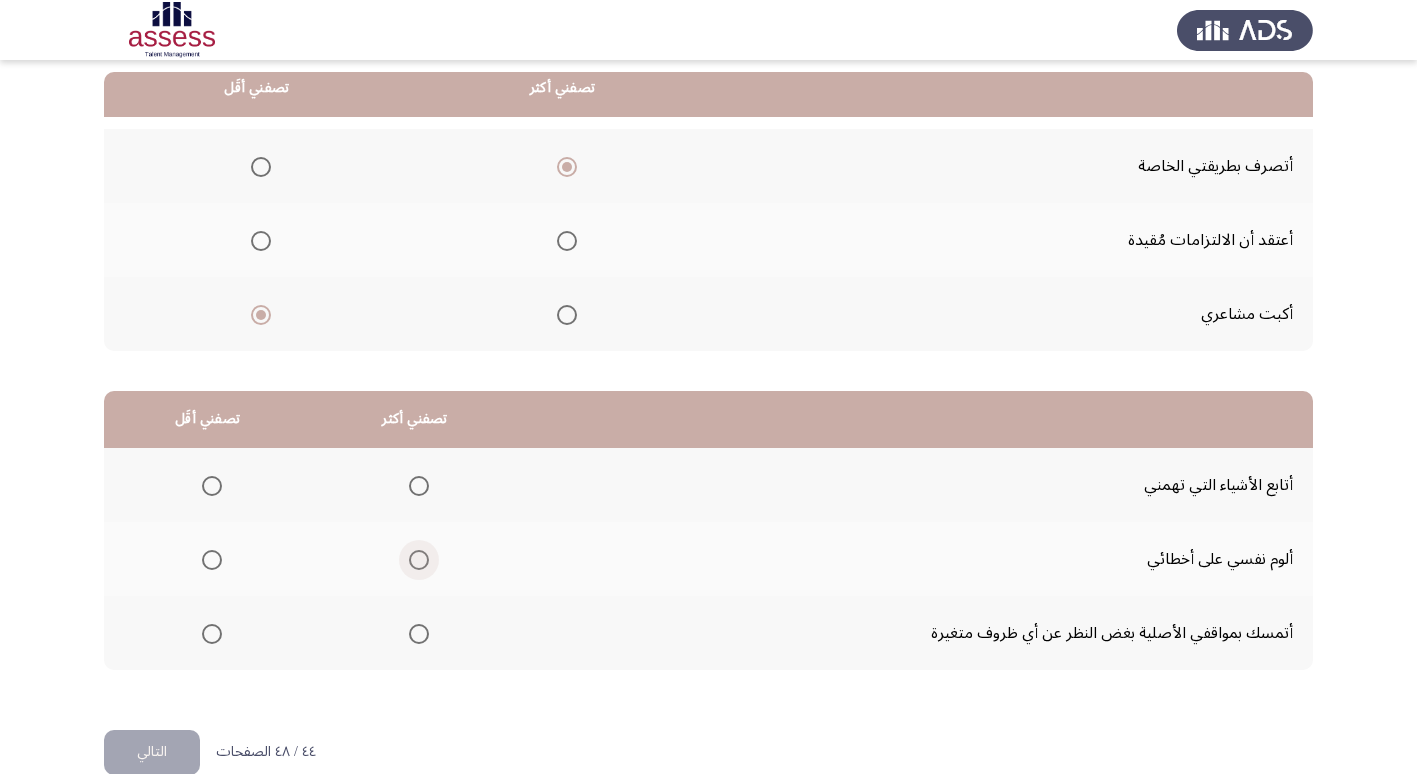 click at bounding box center (419, 560) 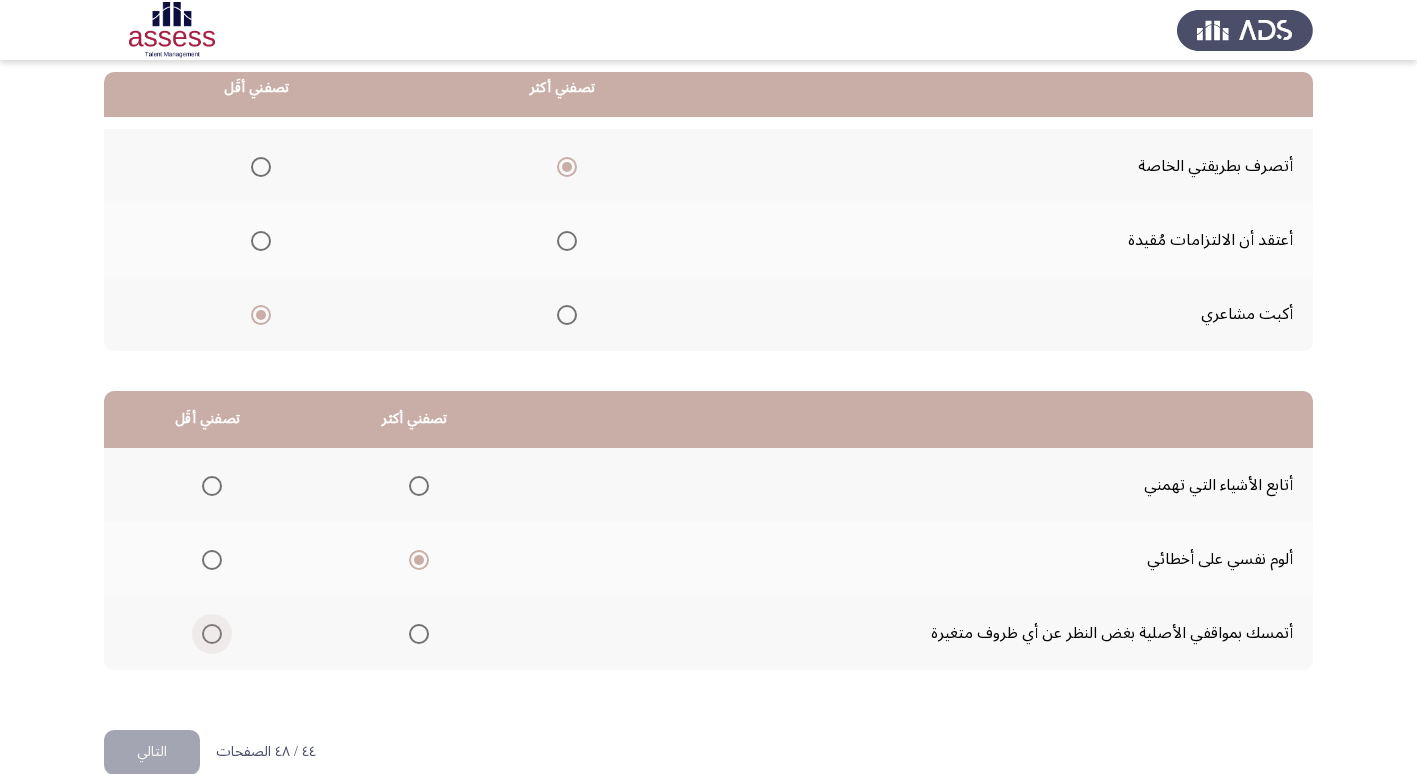 click at bounding box center (212, 634) 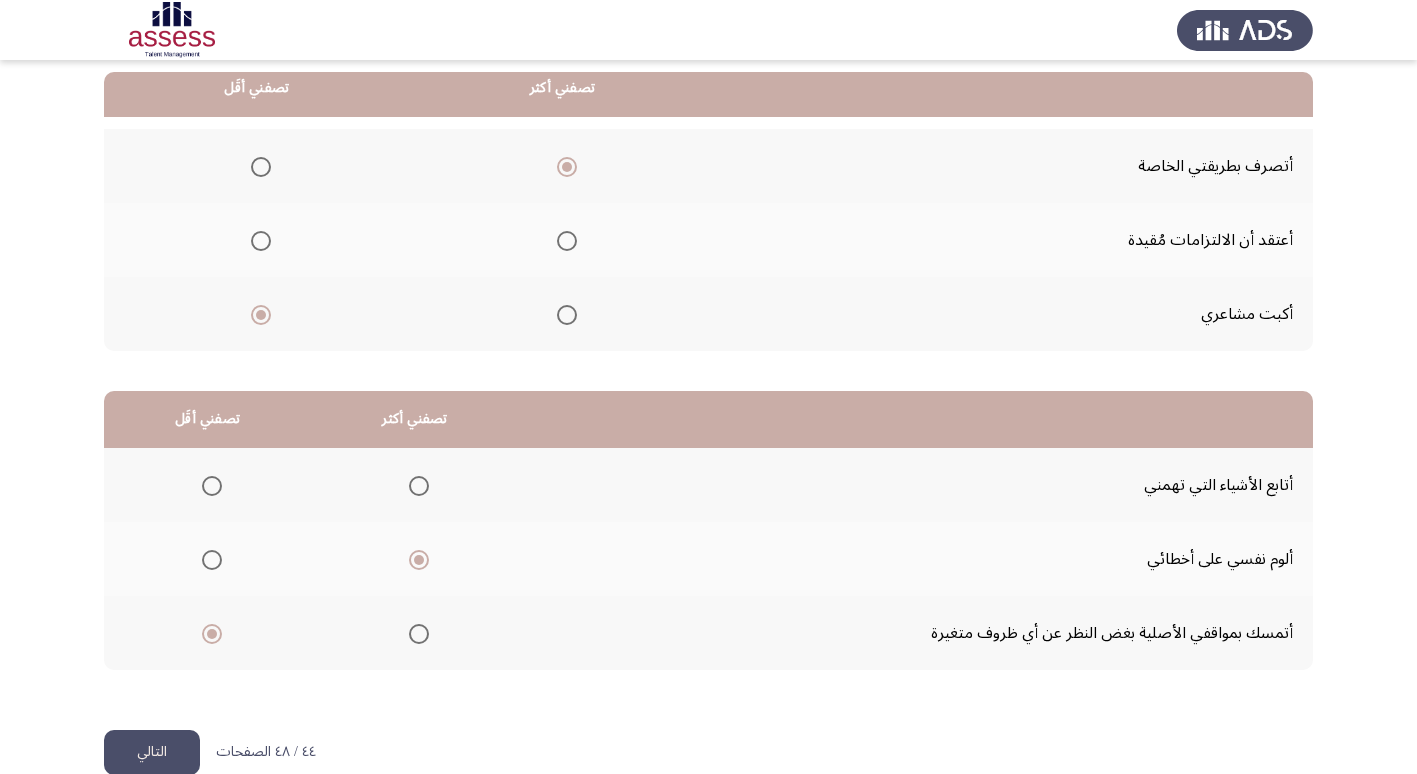 click on "التالي" 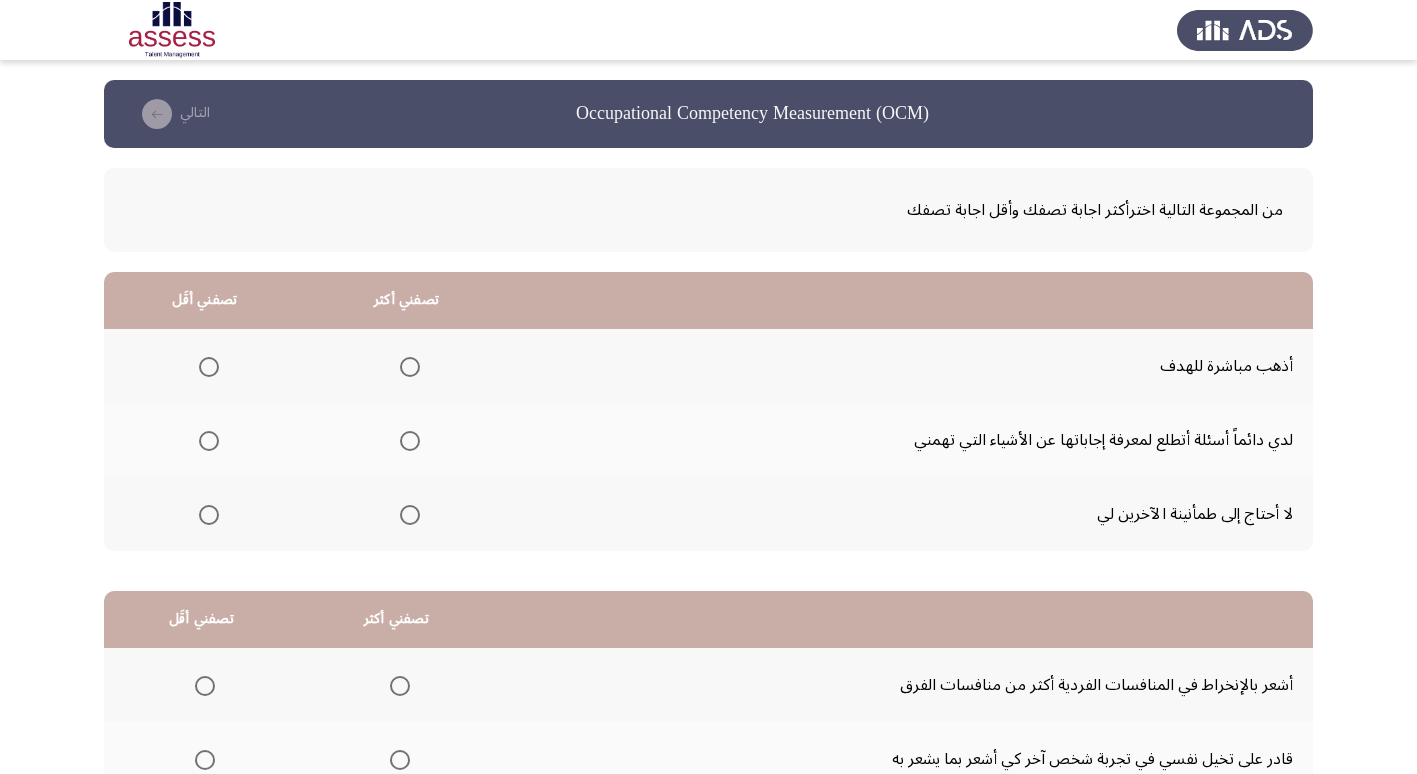 click at bounding box center (410, 367) 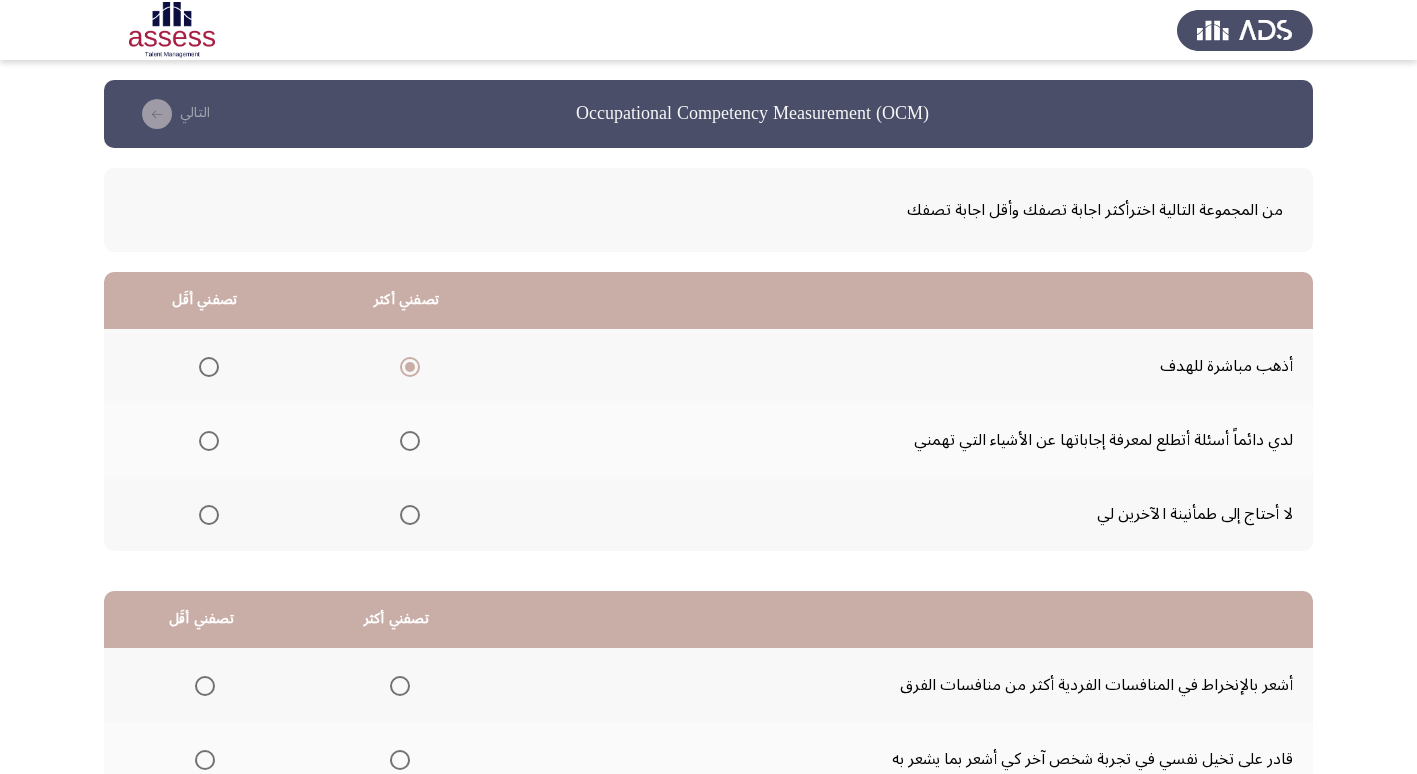 click at bounding box center (209, 441) 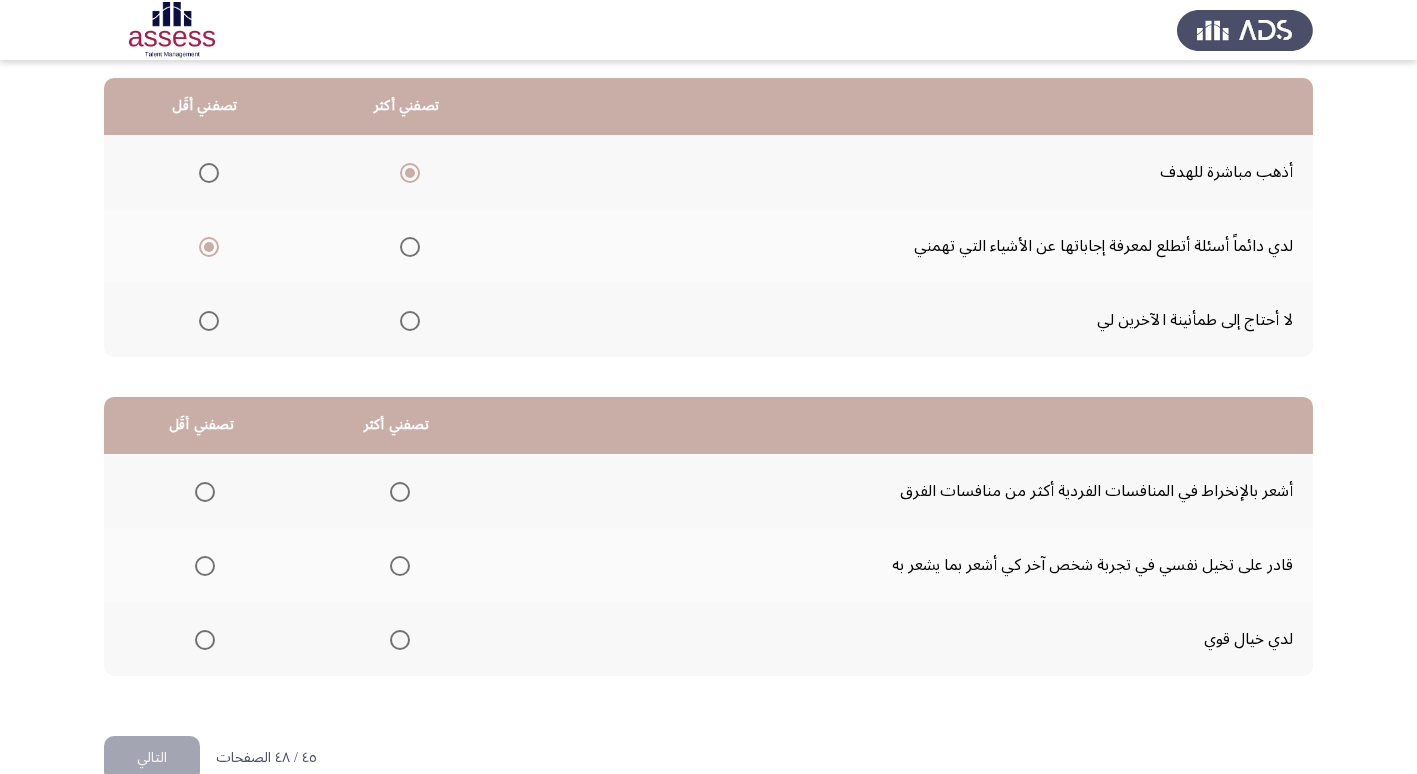 scroll, scrollTop: 236, scrollLeft: 0, axis: vertical 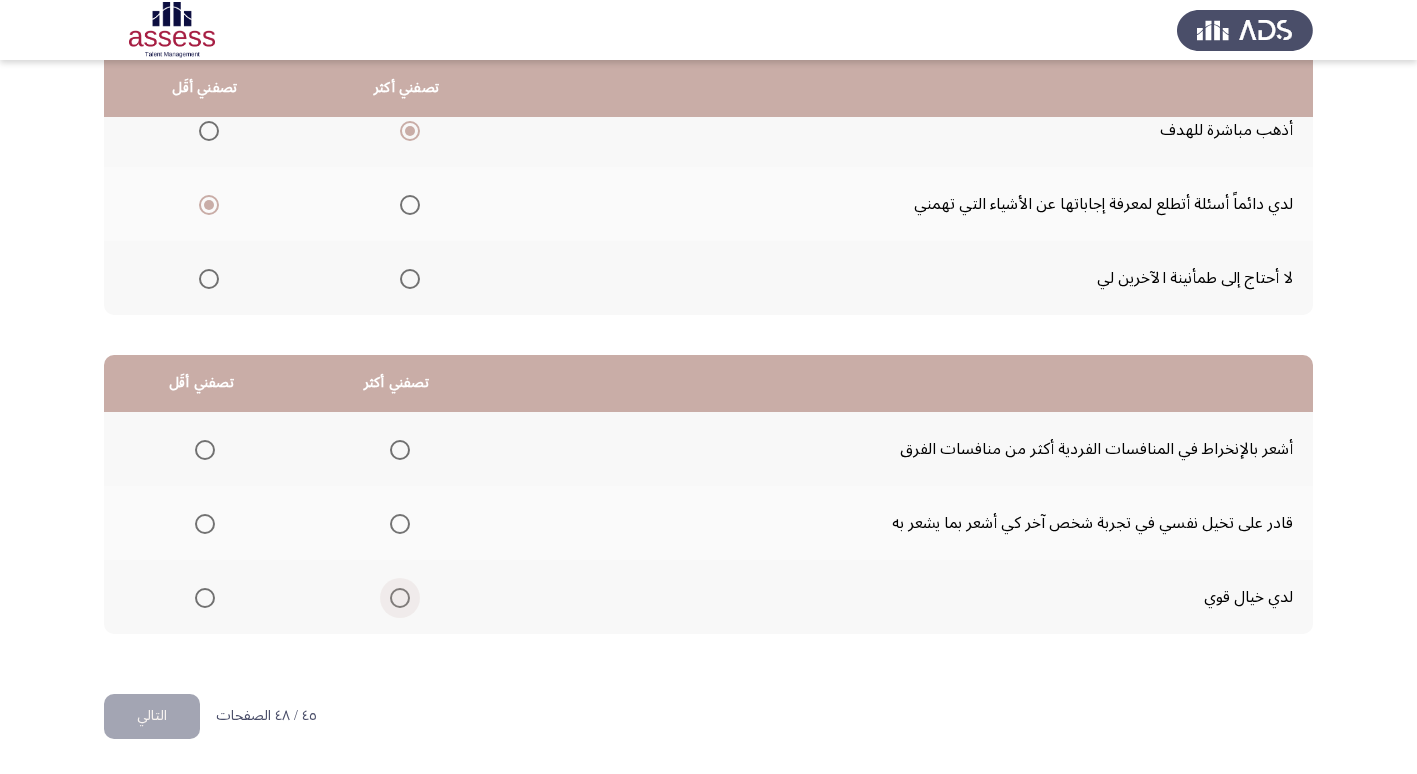 click at bounding box center (400, 598) 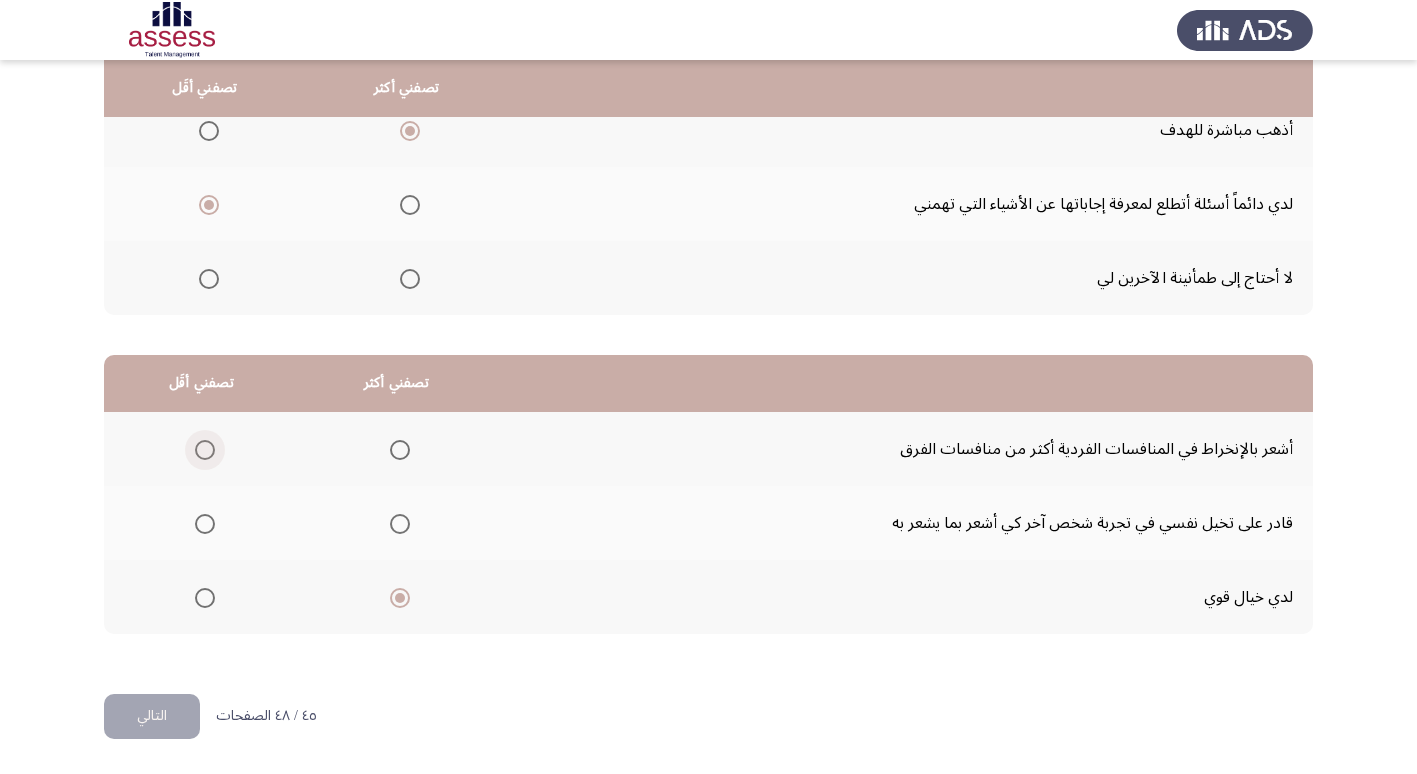 click at bounding box center (205, 450) 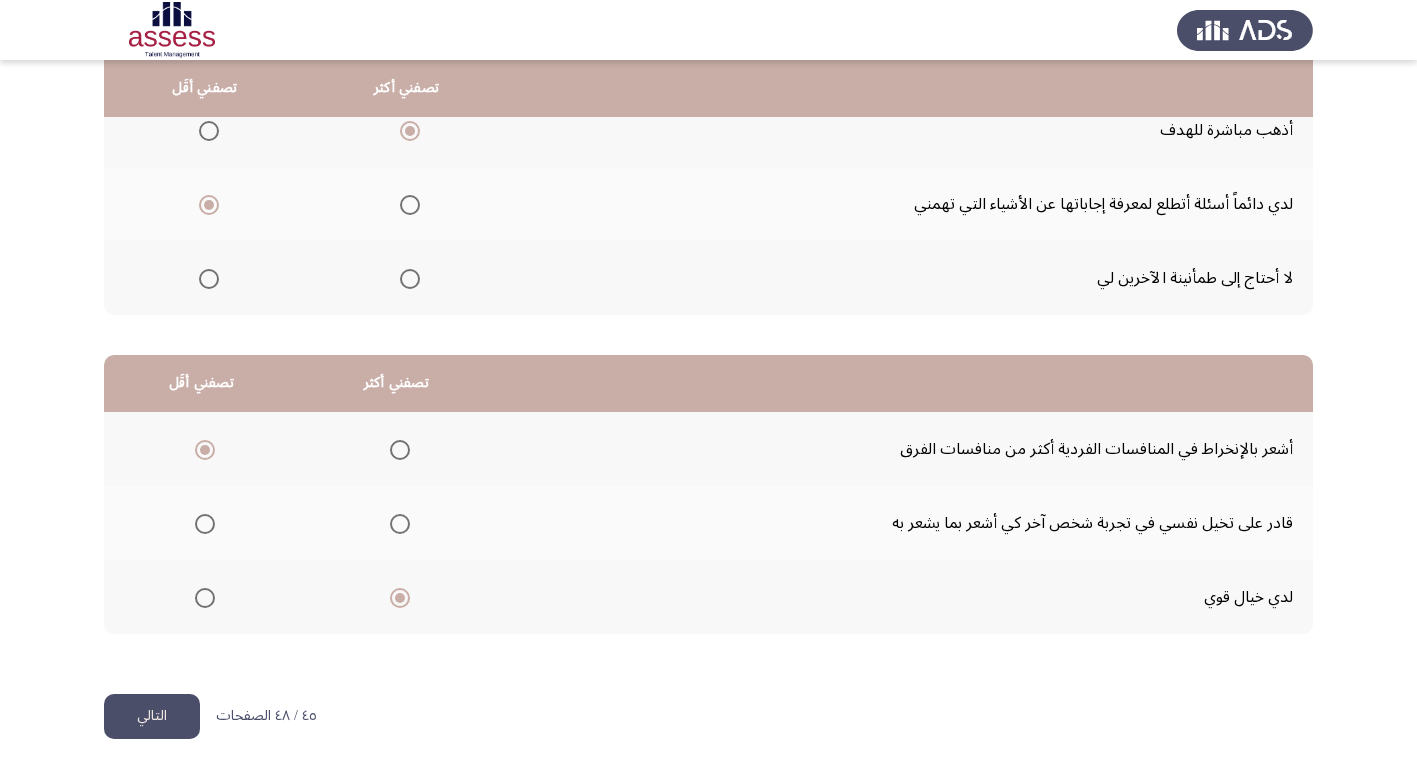click on "التالي" 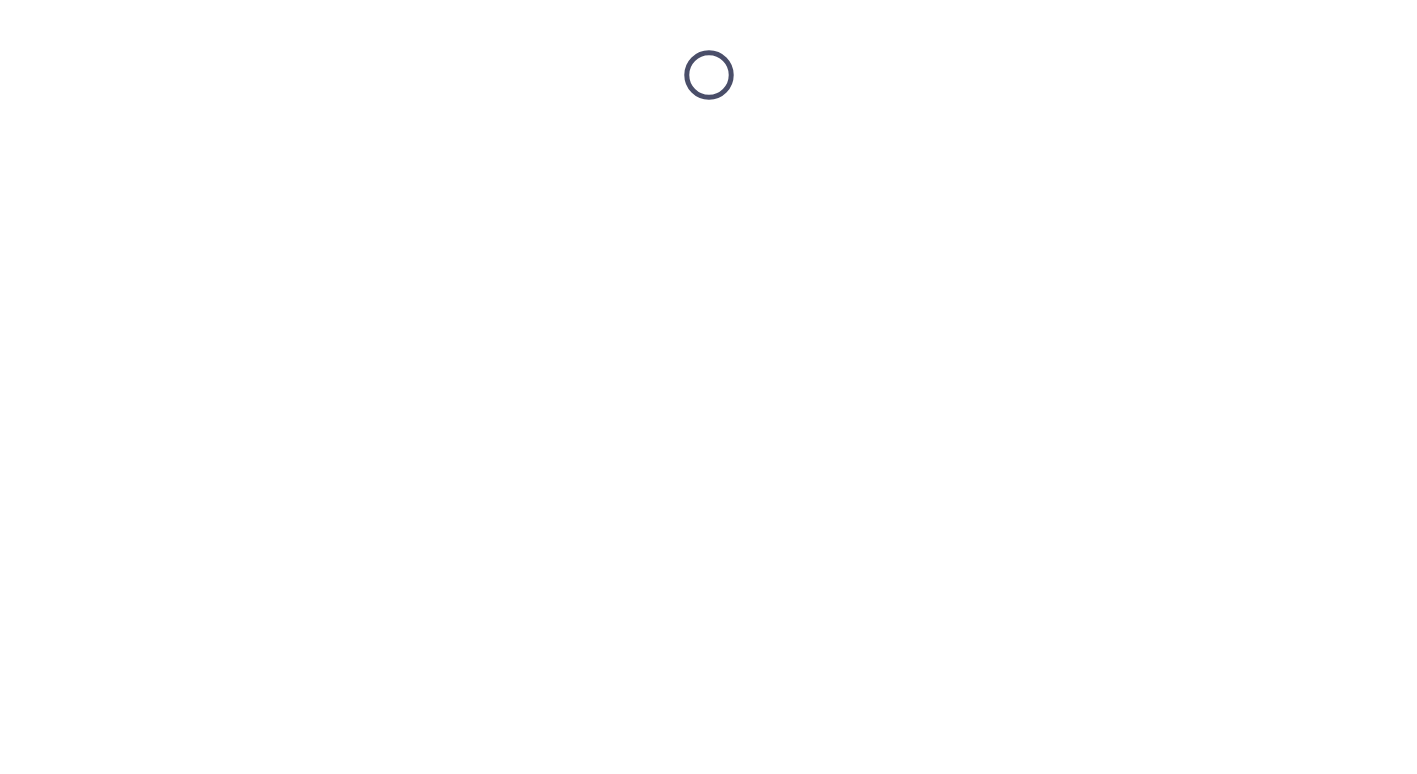scroll, scrollTop: 0, scrollLeft: 0, axis: both 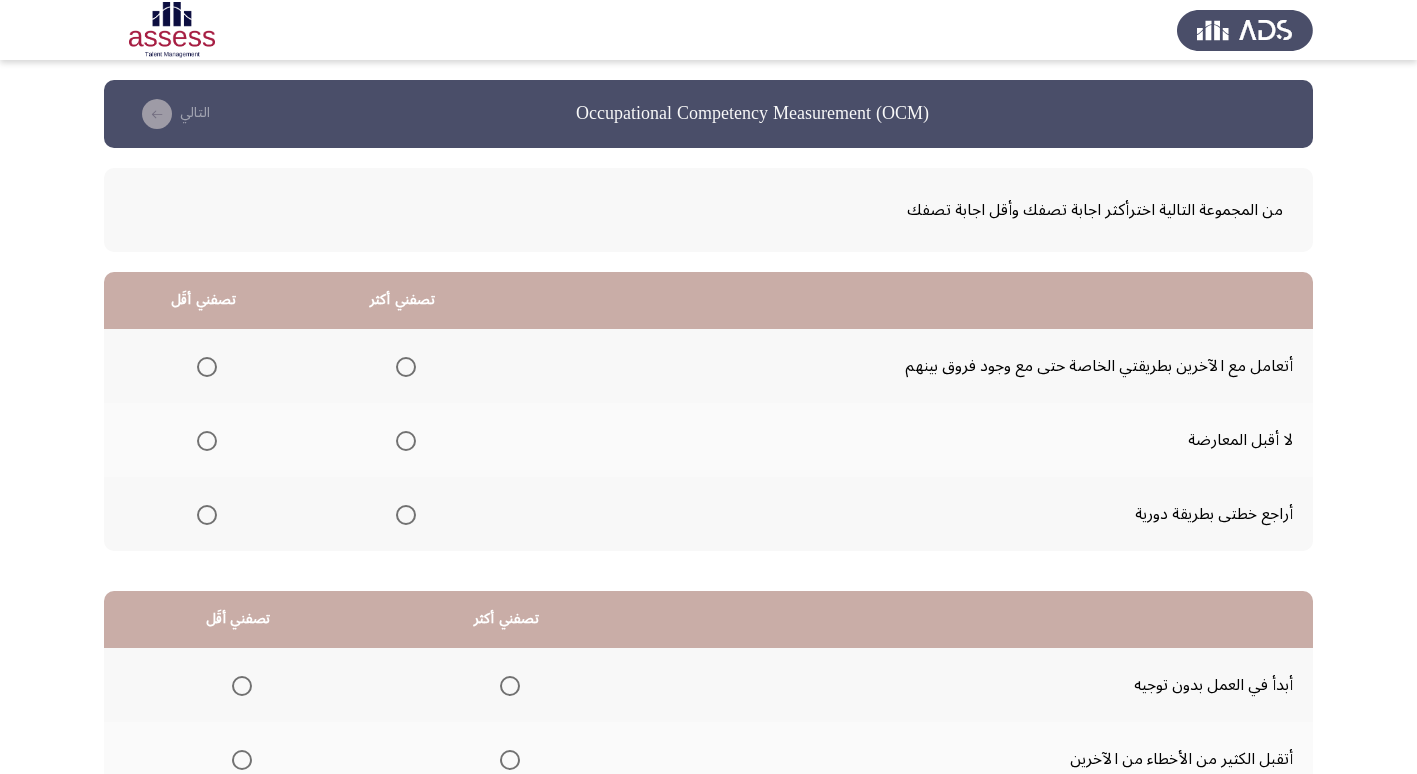 click at bounding box center [406, 367] 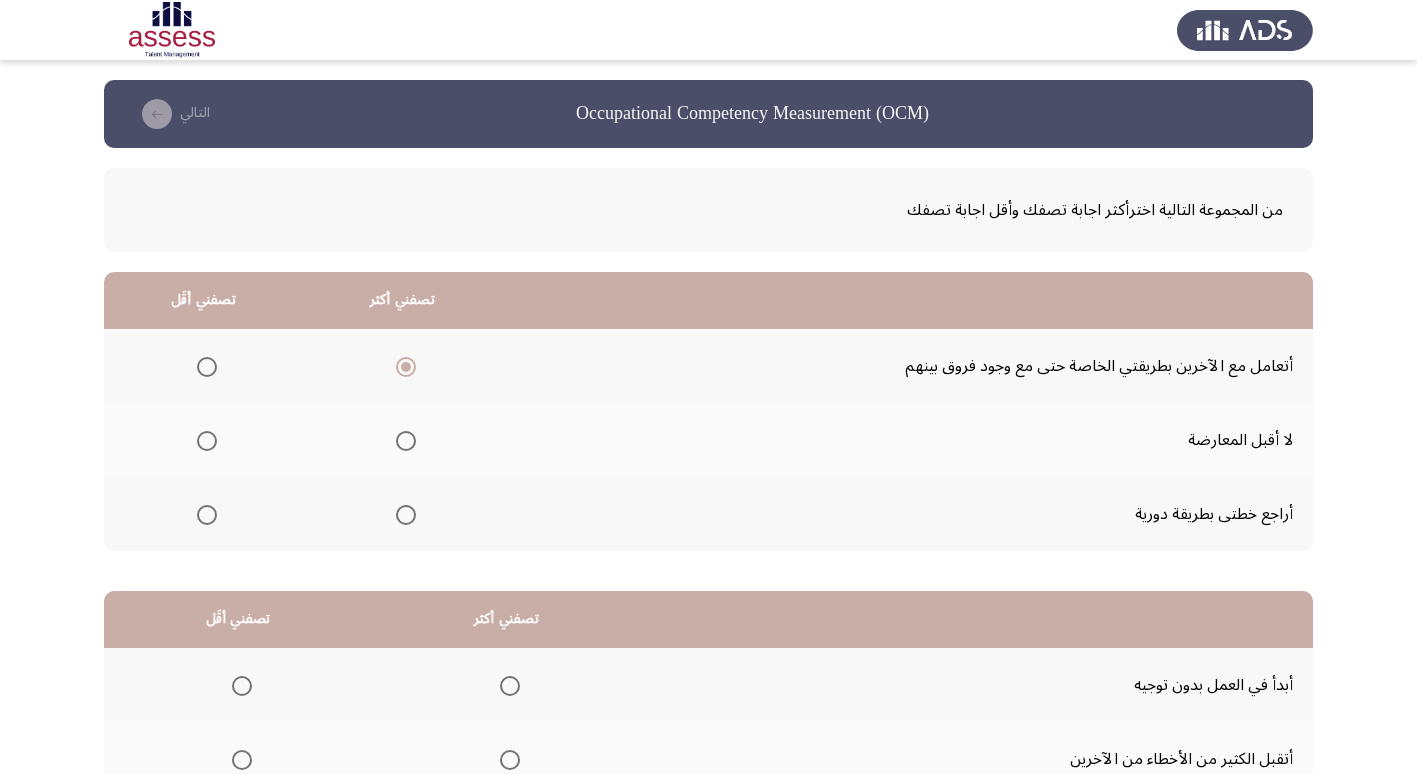 click 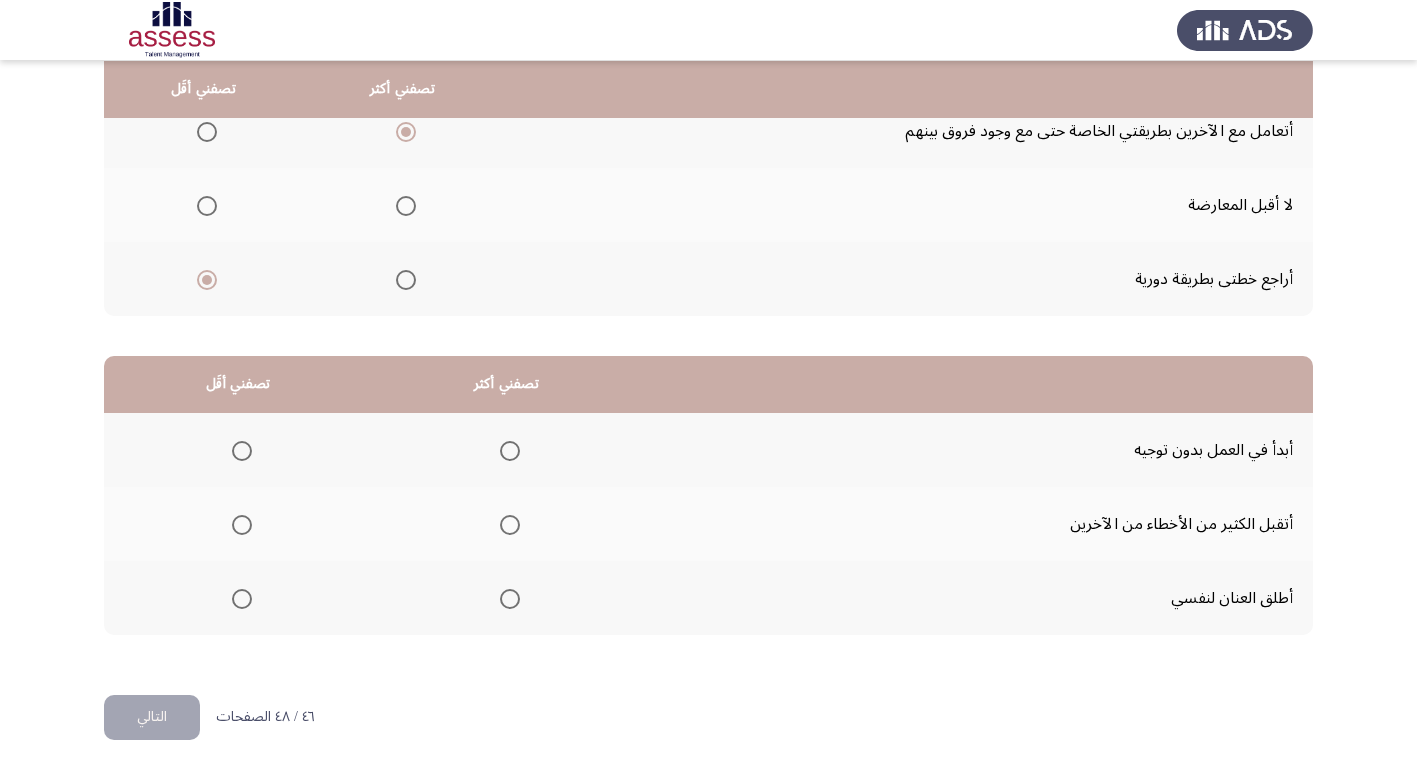 scroll, scrollTop: 236, scrollLeft: 0, axis: vertical 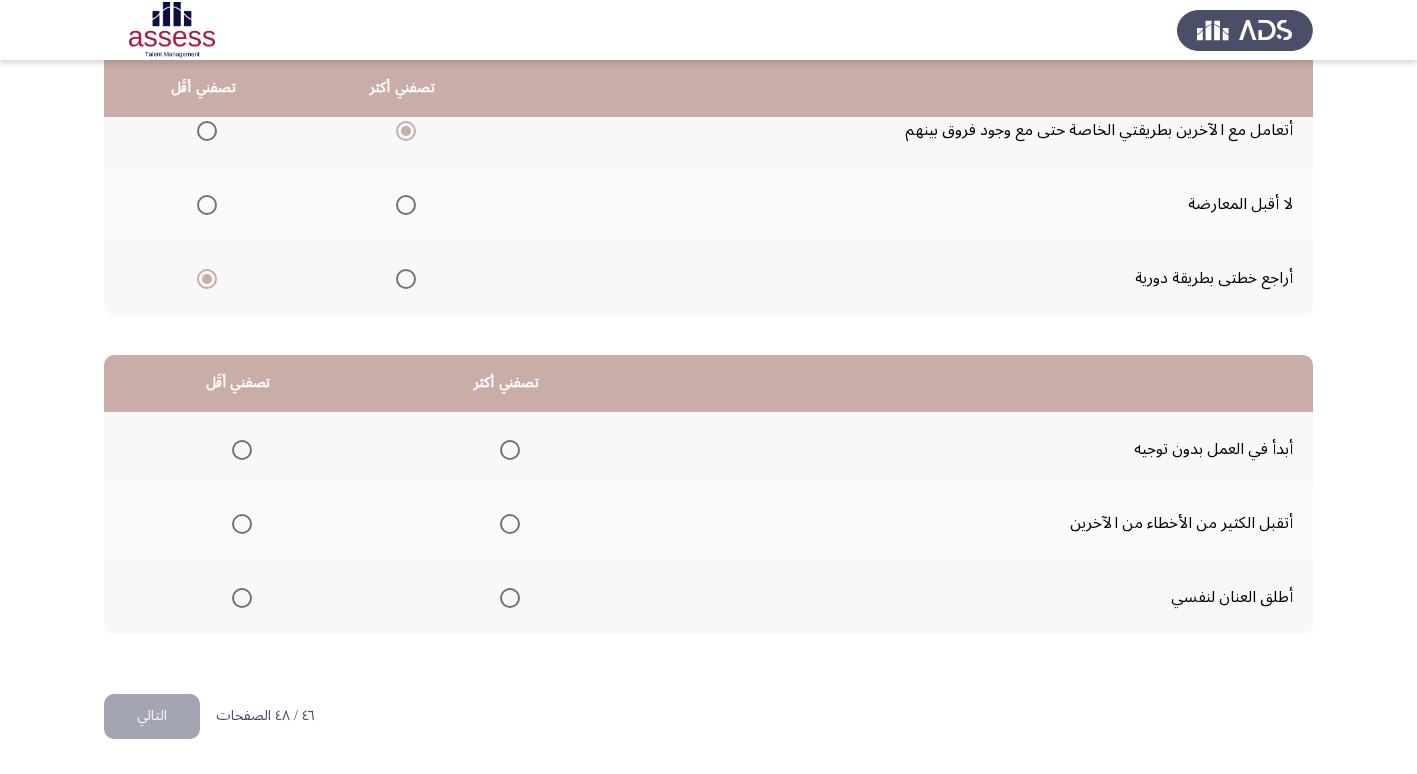 click at bounding box center [510, 598] 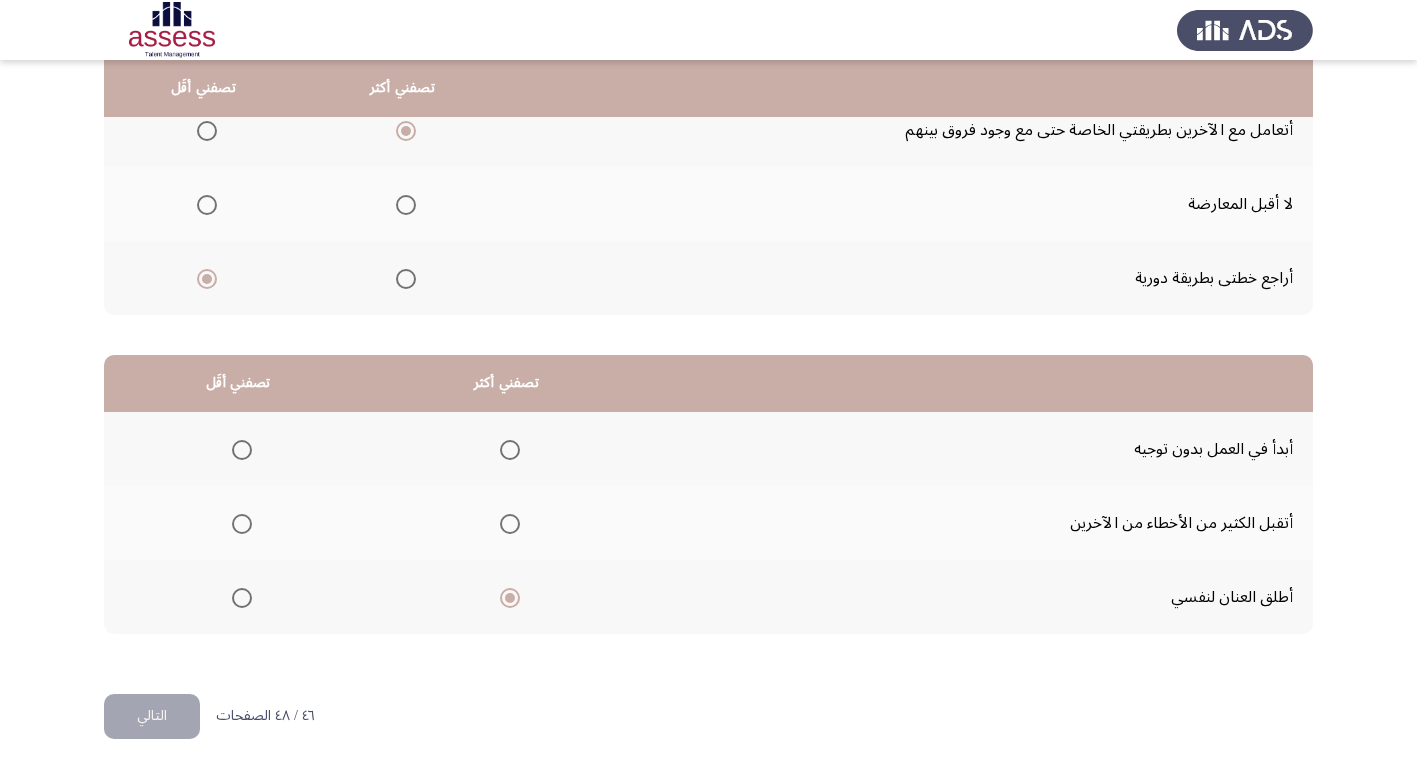 click at bounding box center [242, 524] 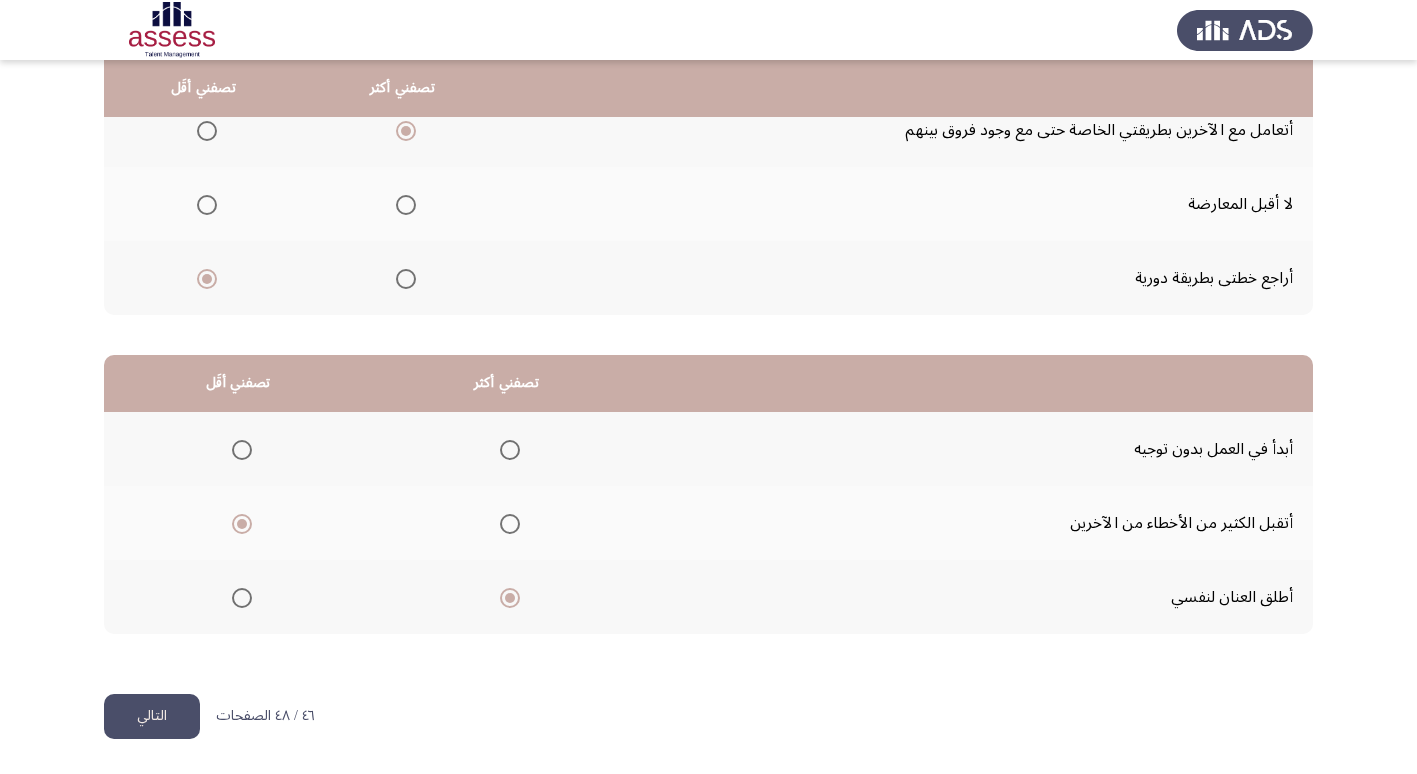 click on "التالي" 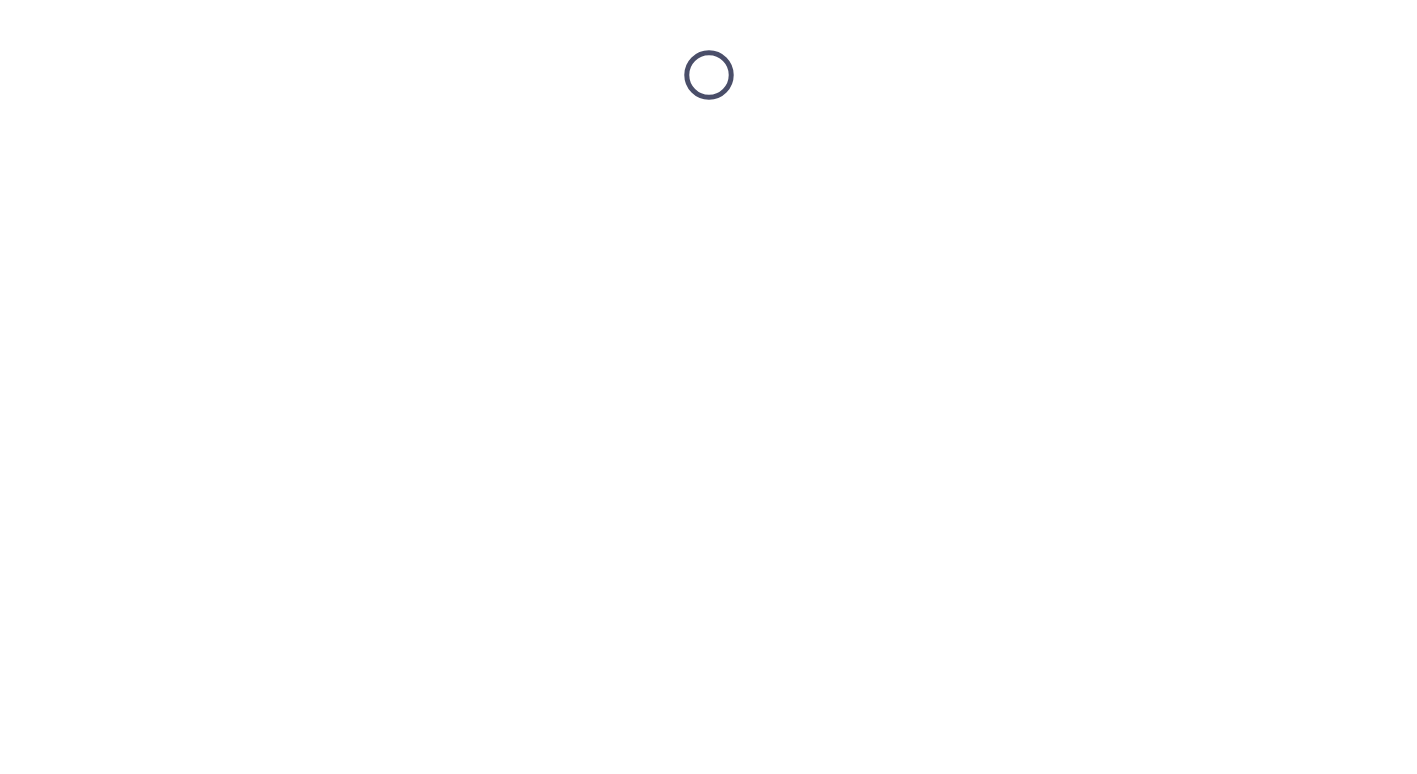 scroll, scrollTop: 0, scrollLeft: 0, axis: both 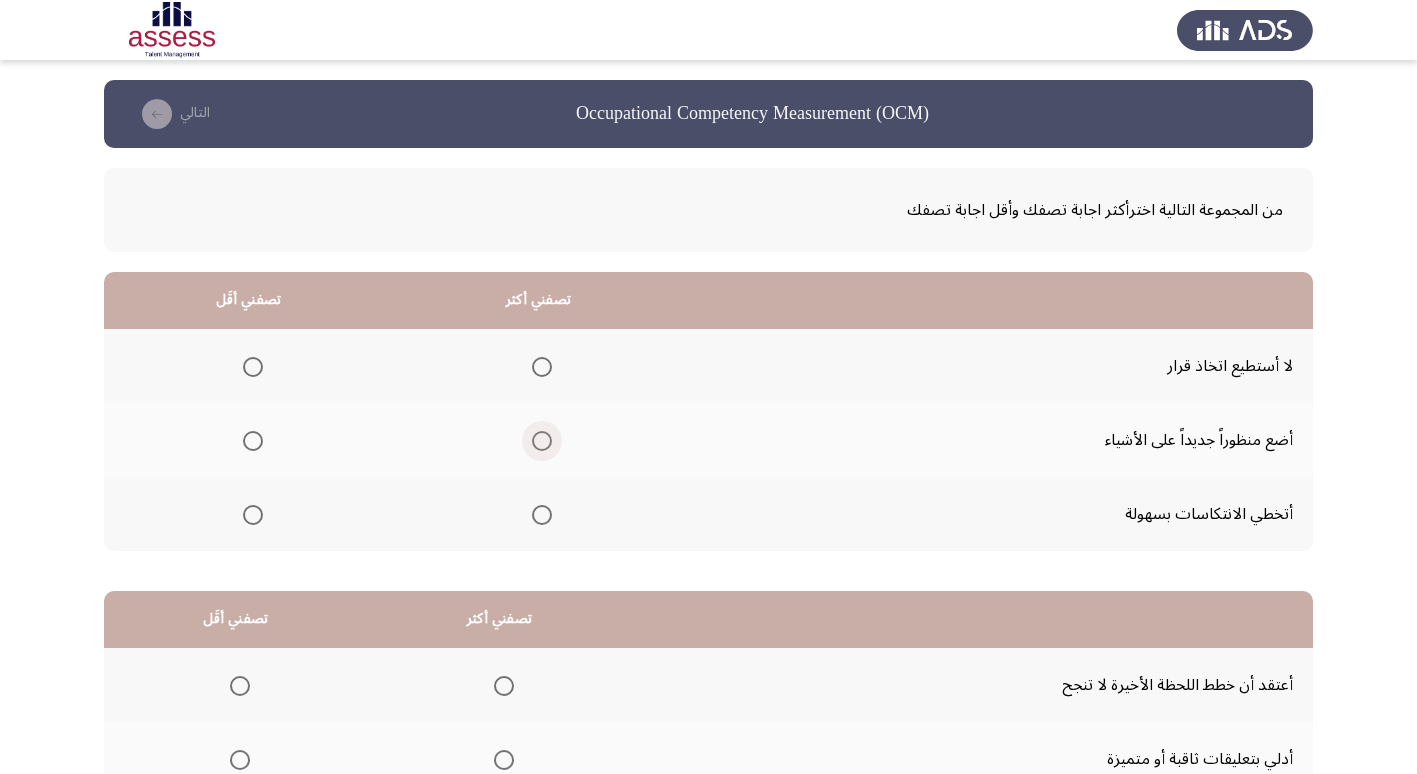 click at bounding box center [542, 441] 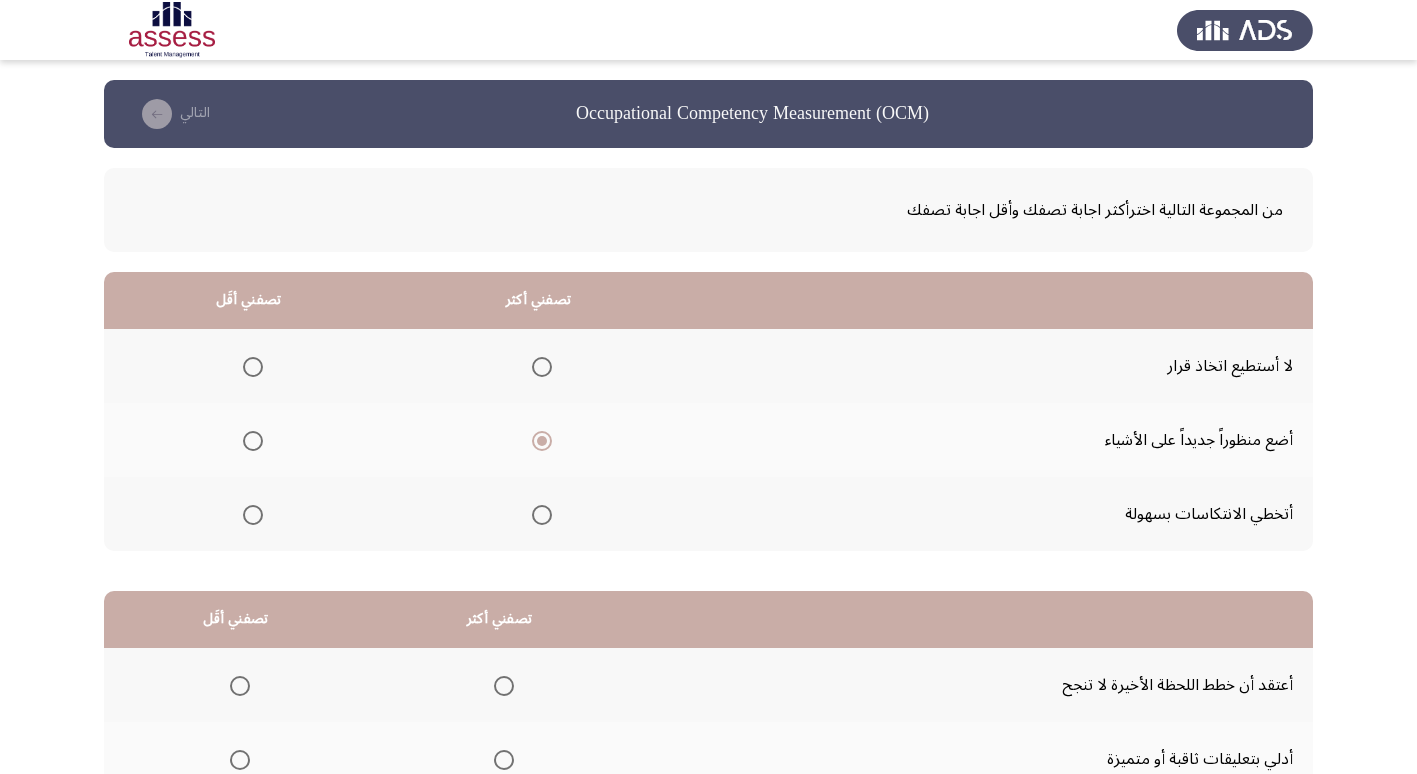 click at bounding box center [253, 515] 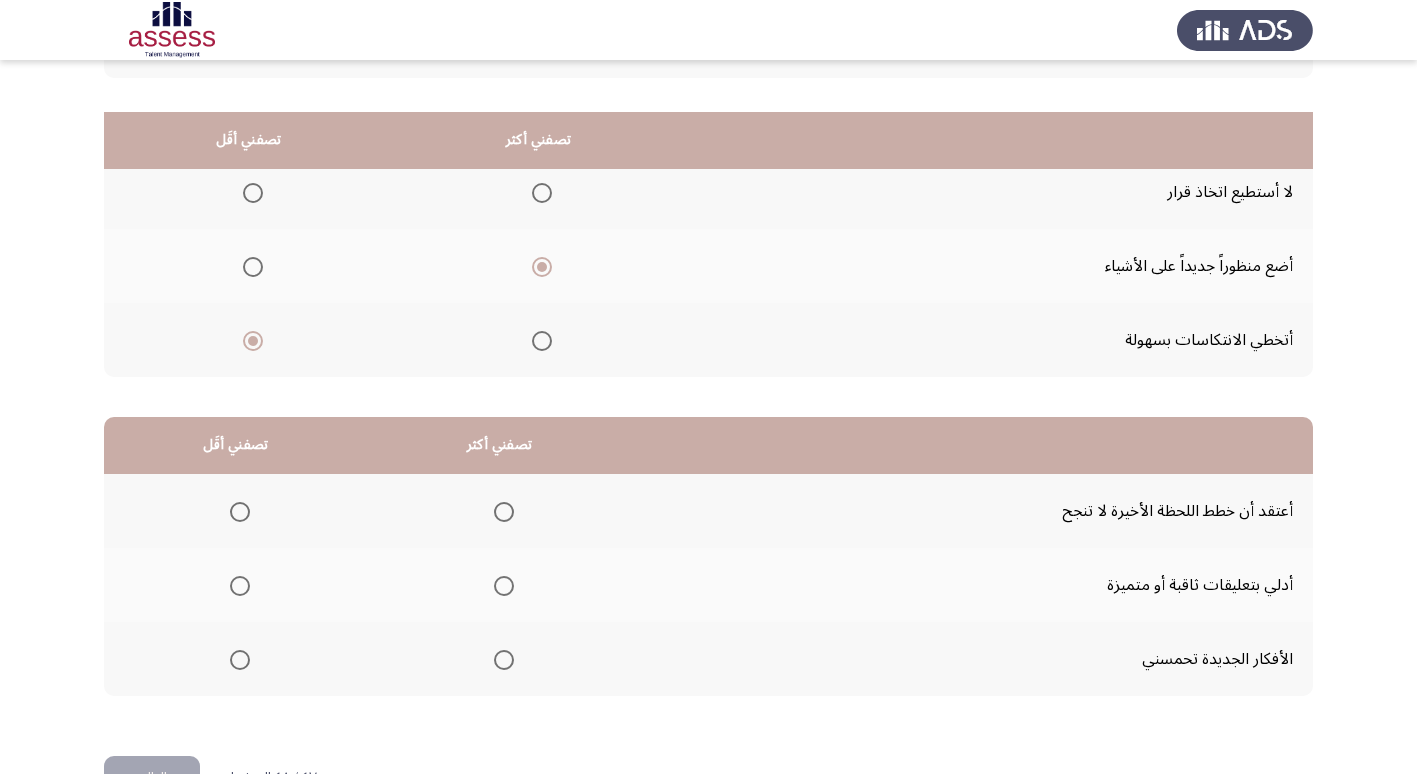 scroll, scrollTop: 236, scrollLeft: 0, axis: vertical 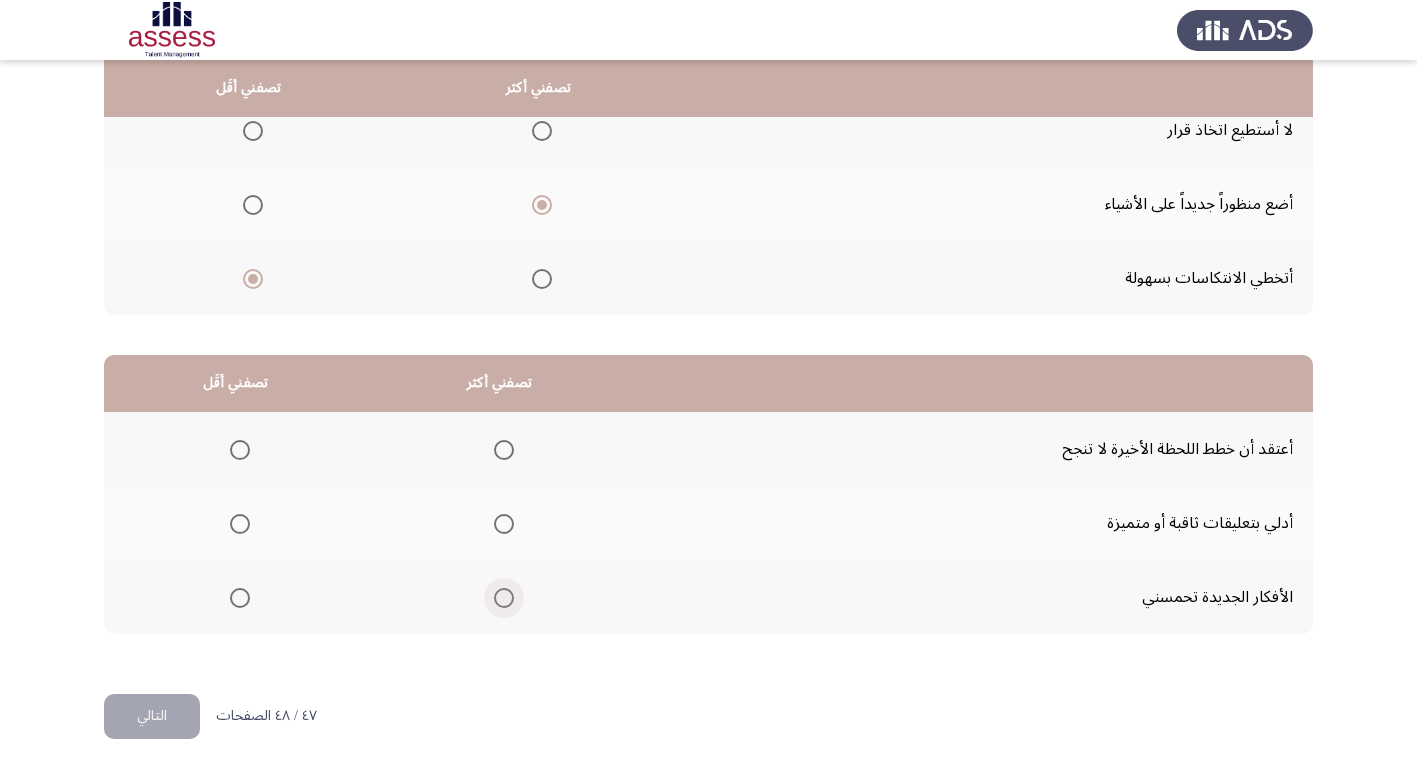 click at bounding box center (504, 598) 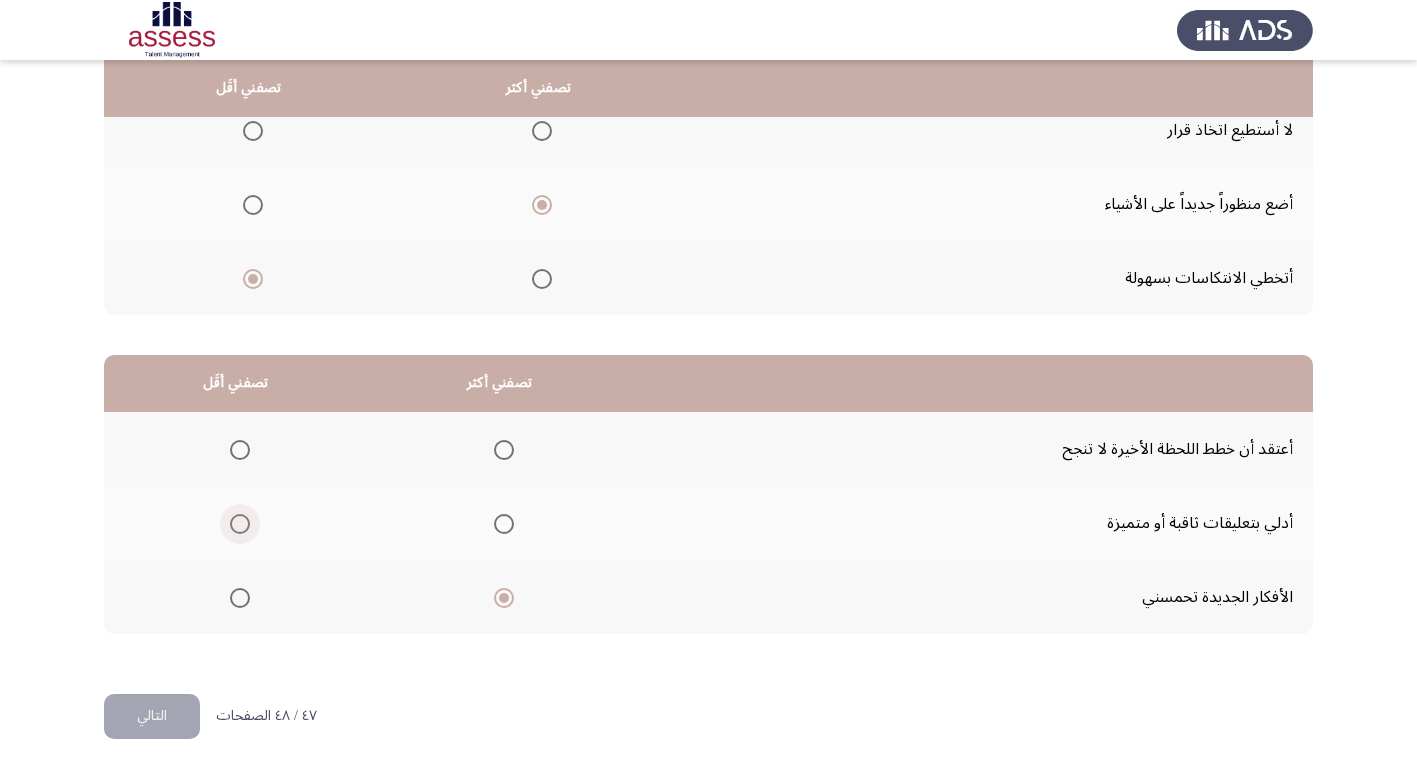 click at bounding box center (240, 524) 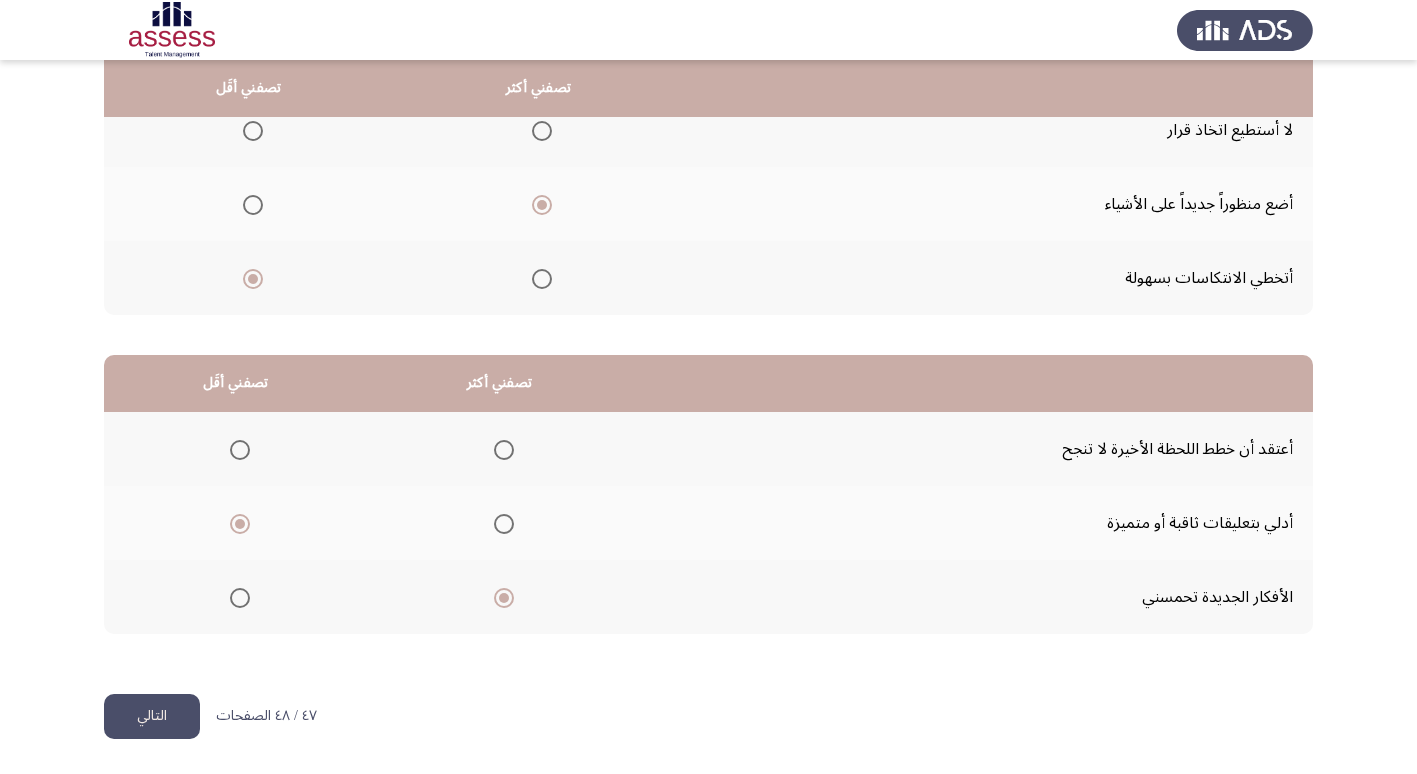 click on "التالي" 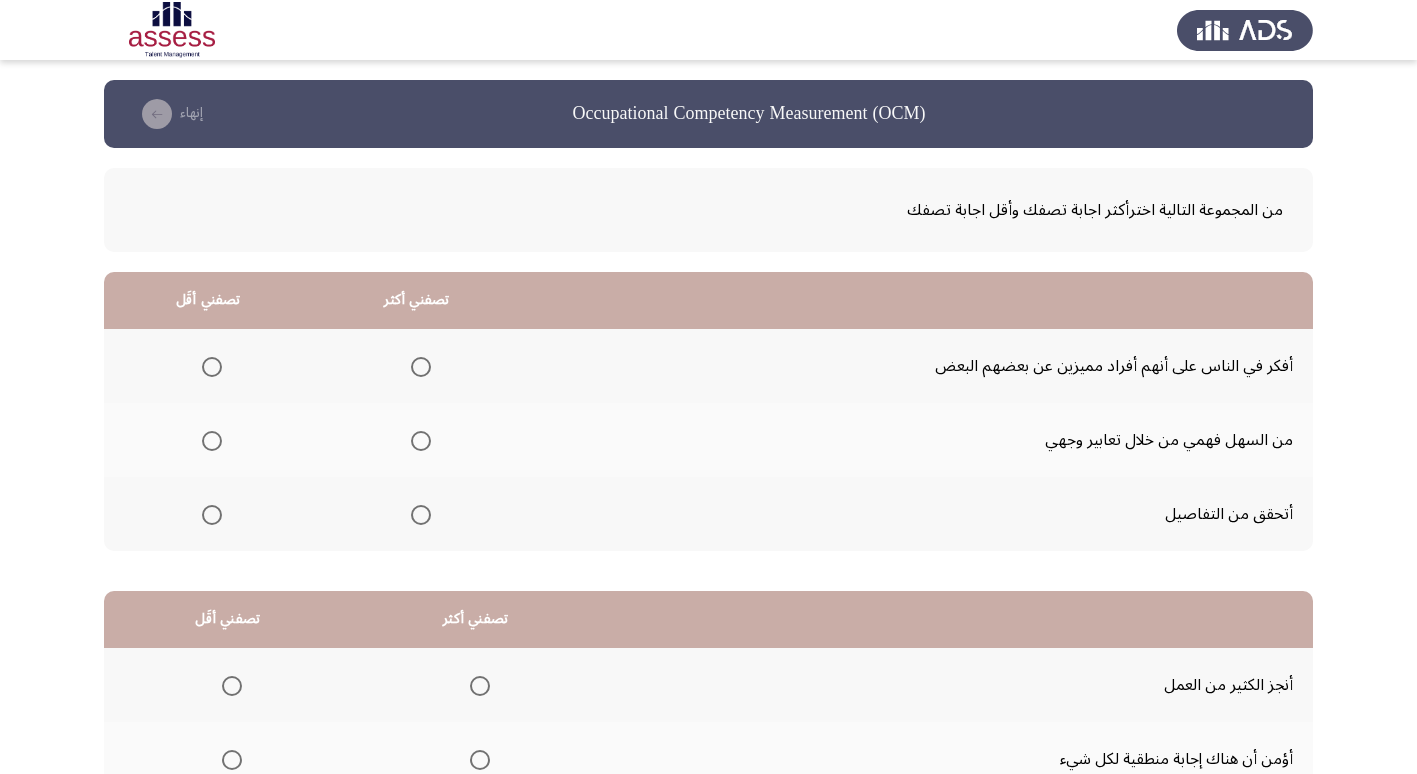 click at bounding box center (421, 441) 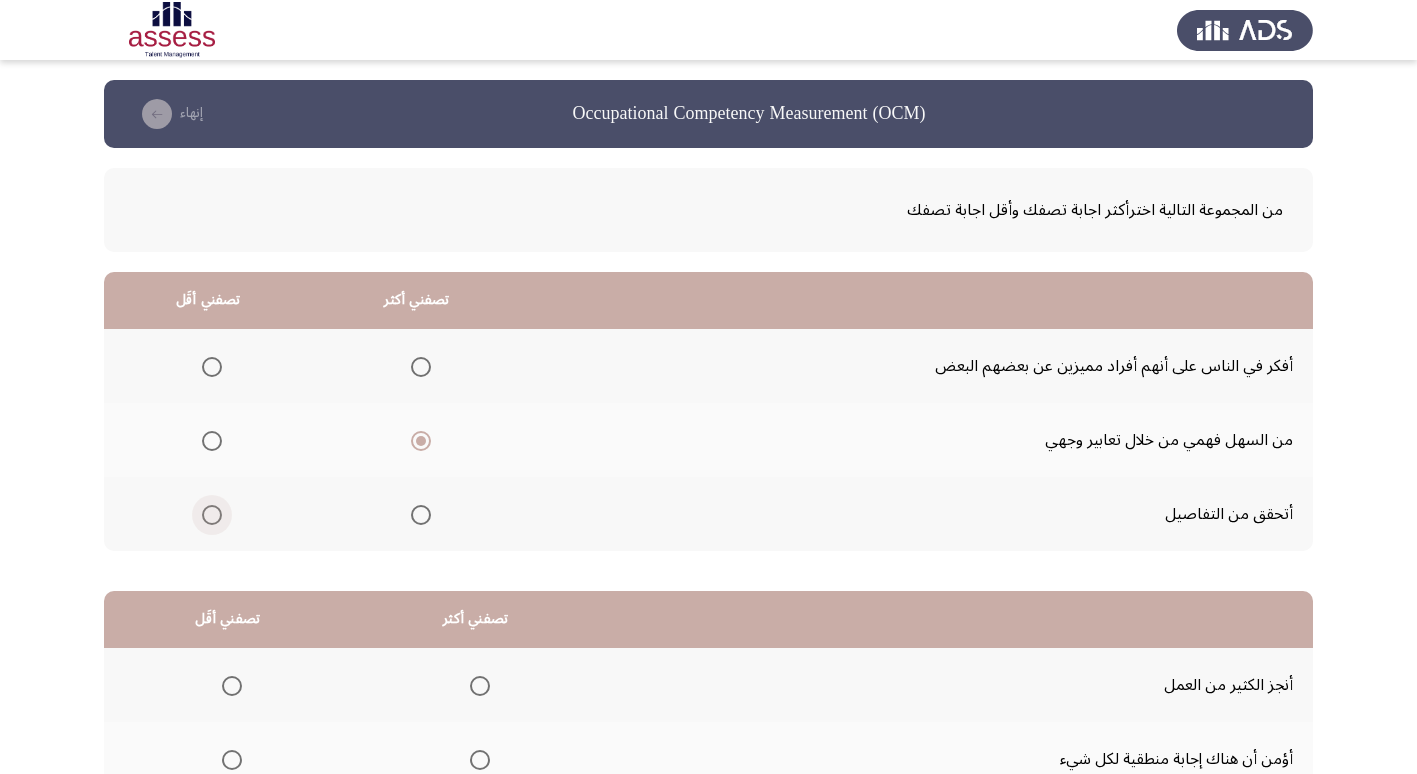 click at bounding box center [212, 515] 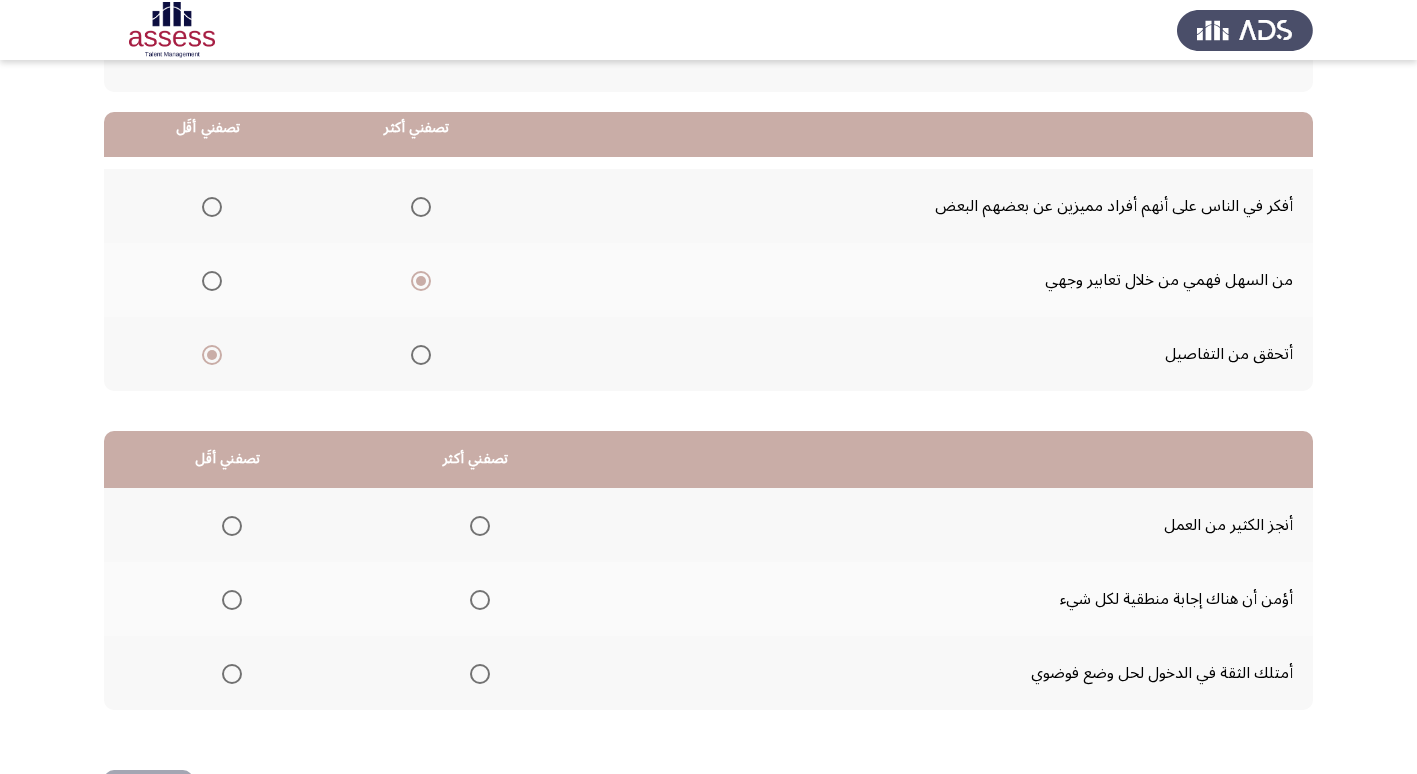 scroll, scrollTop: 200, scrollLeft: 0, axis: vertical 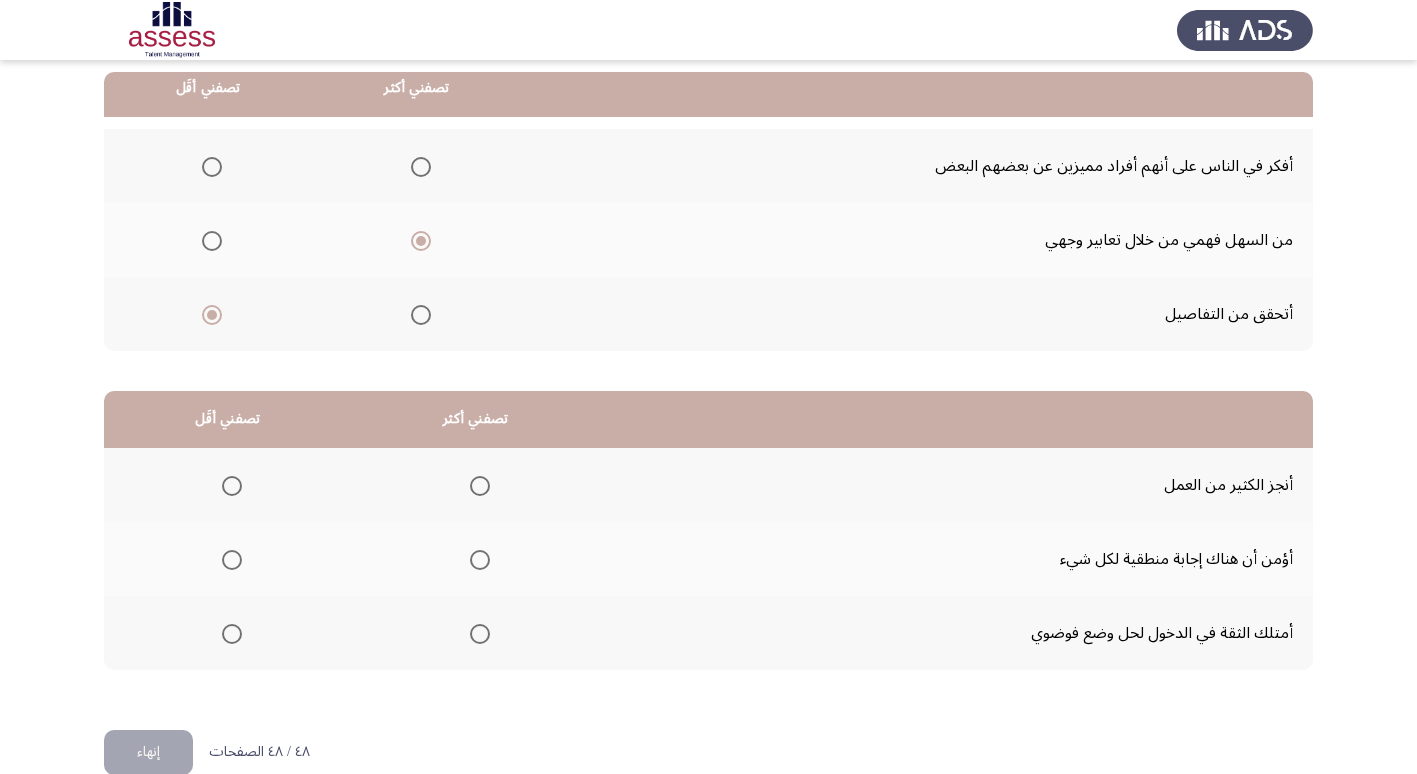 click at bounding box center [480, 634] 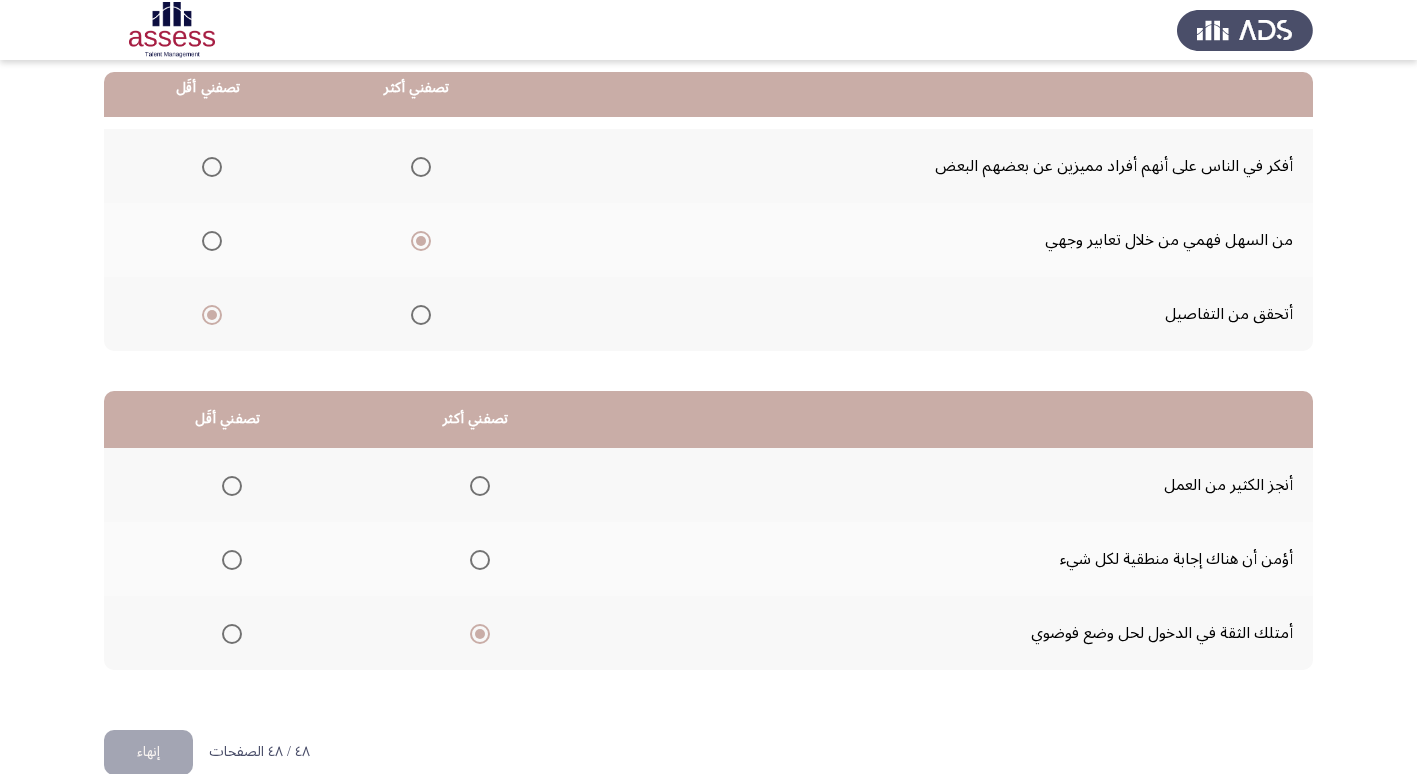 click at bounding box center (480, 486) 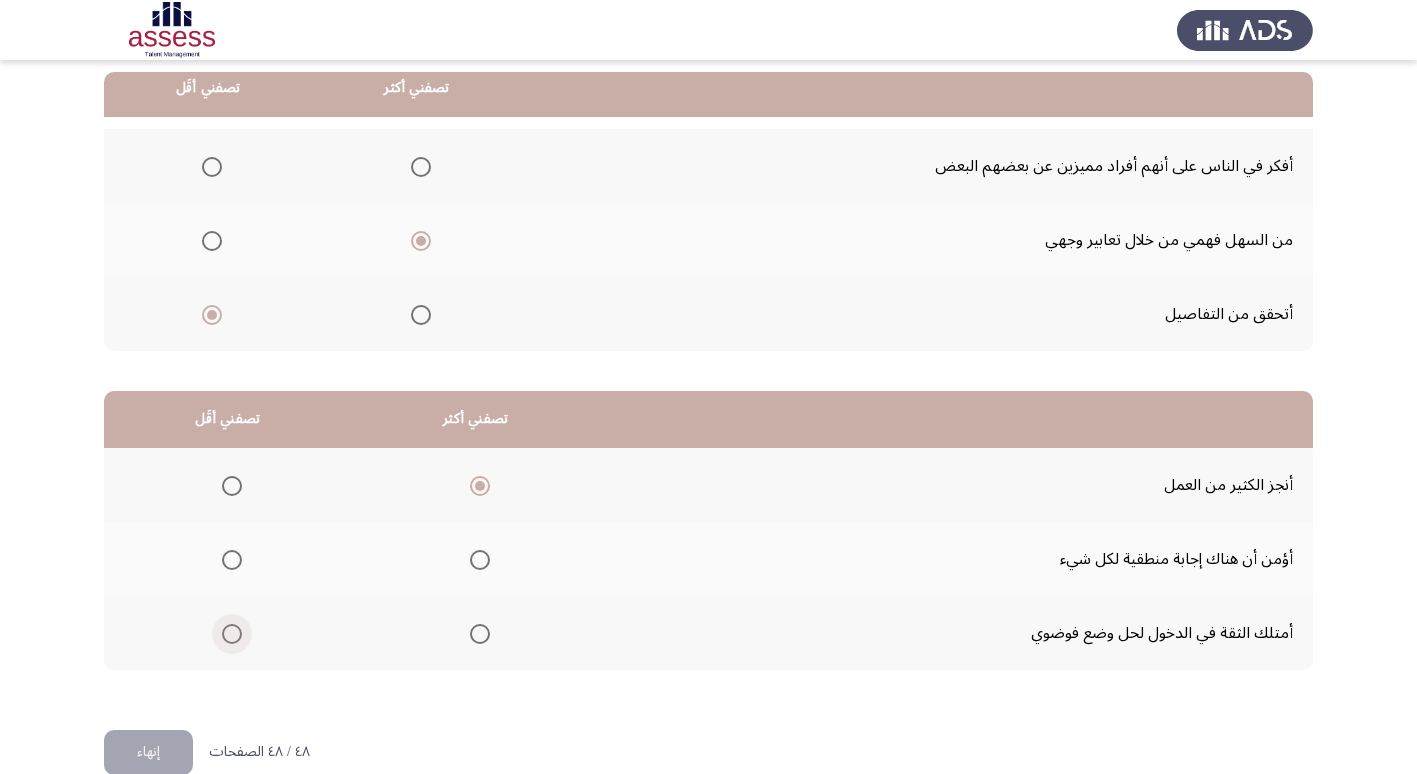 click at bounding box center (232, 634) 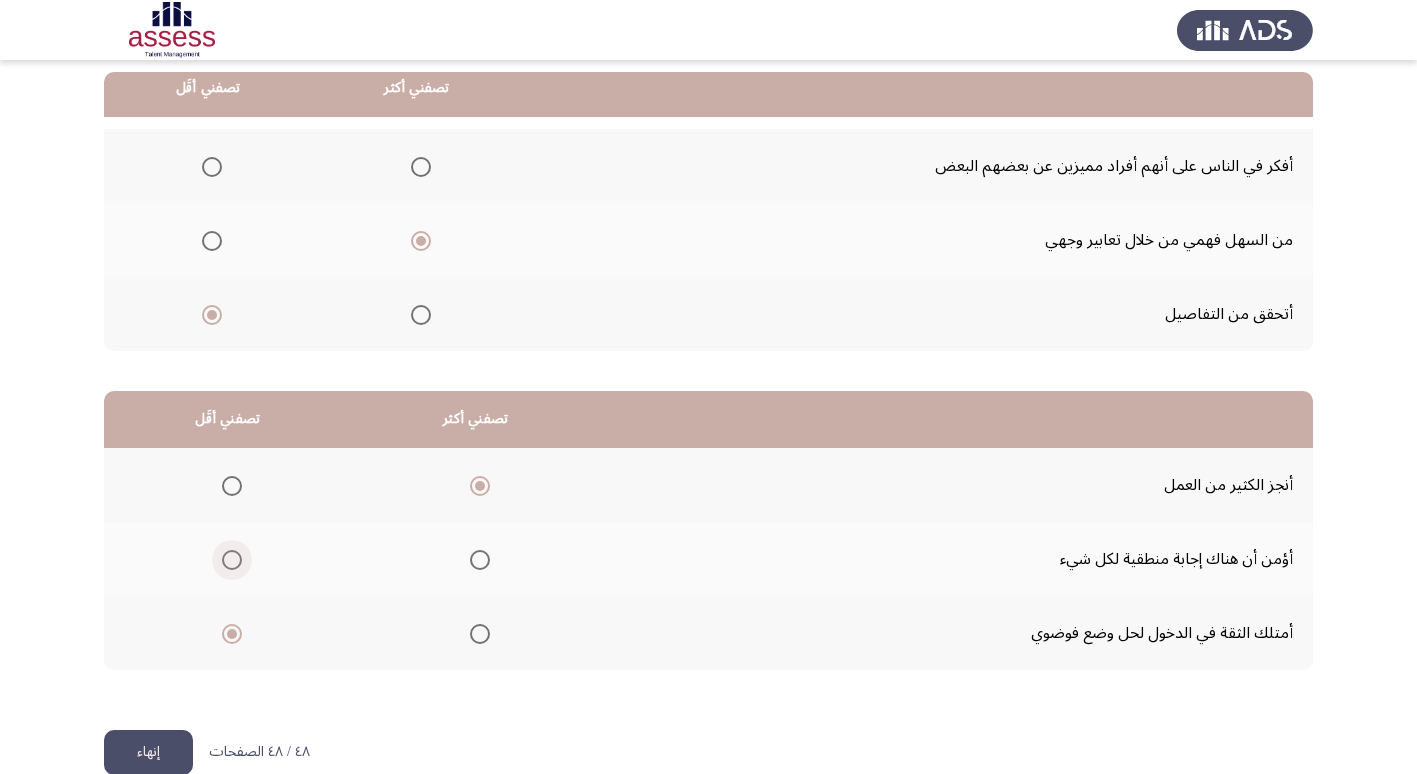 click at bounding box center (232, 560) 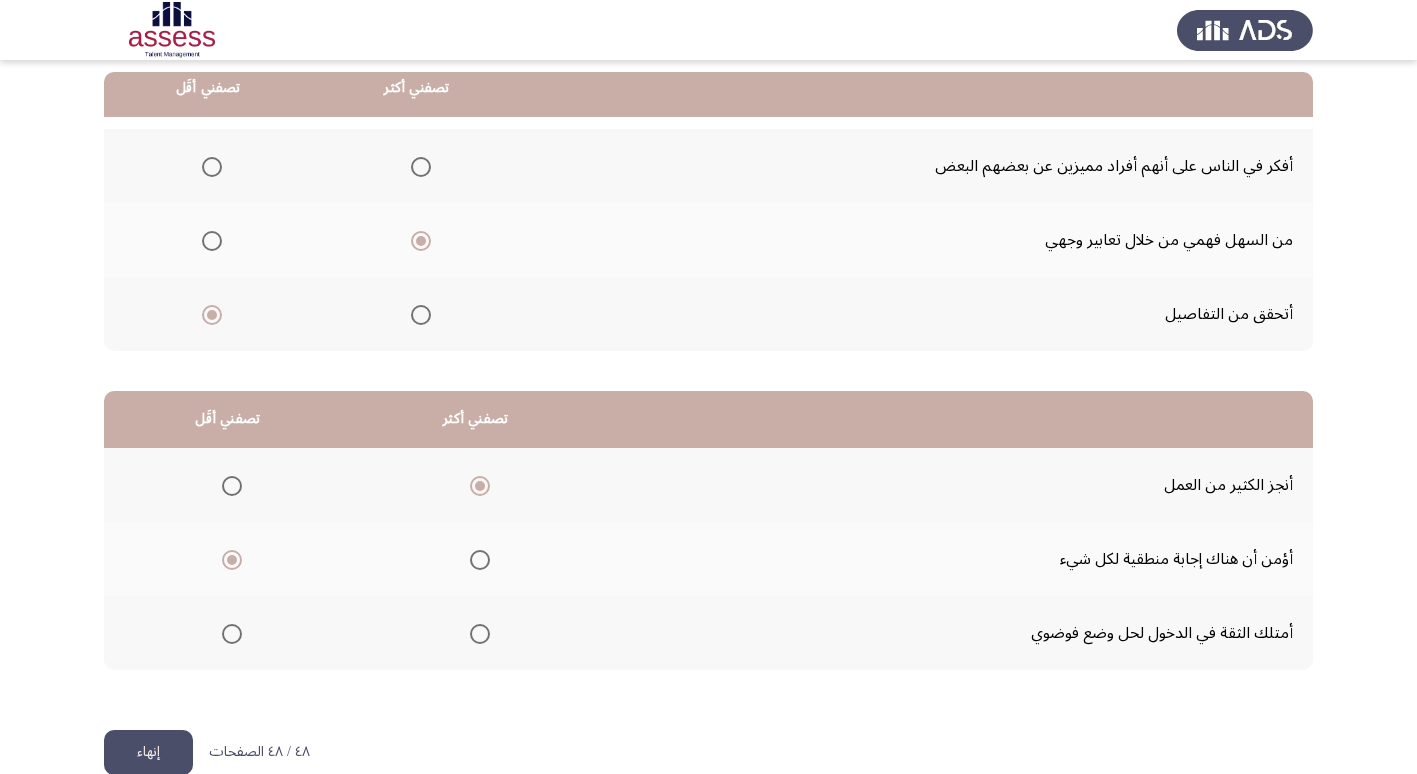 click on "إنهاء" 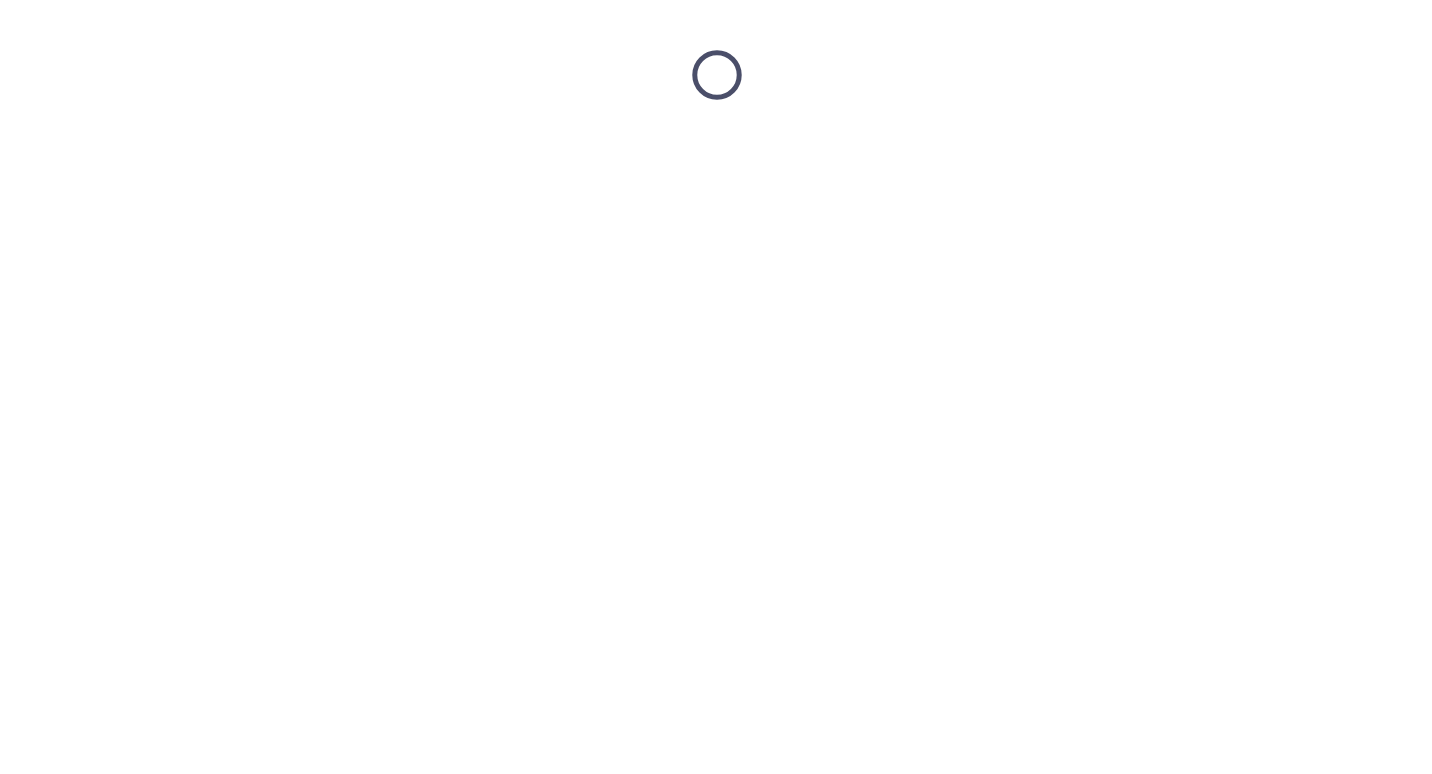 scroll, scrollTop: 0, scrollLeft: 0, axis: both 